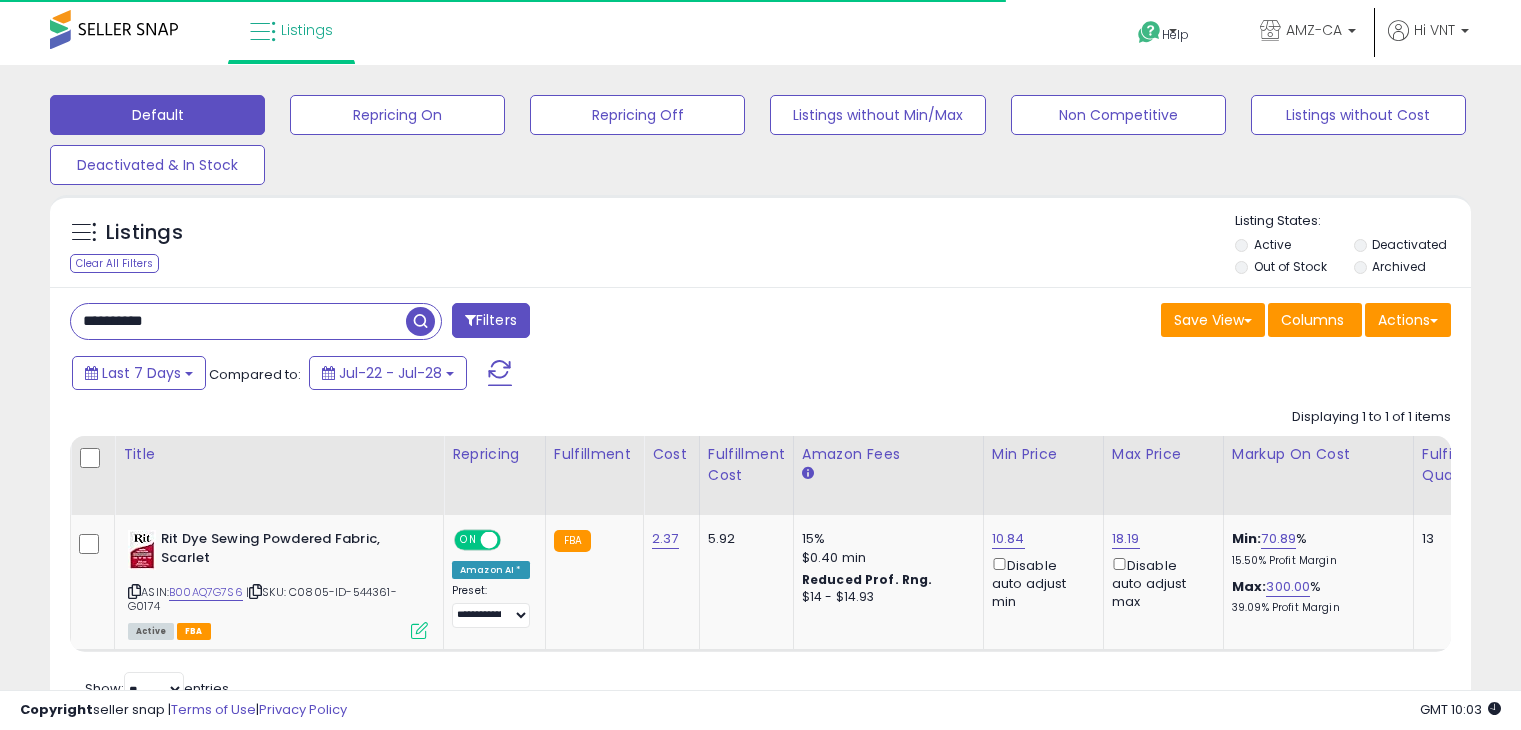 select on "**" 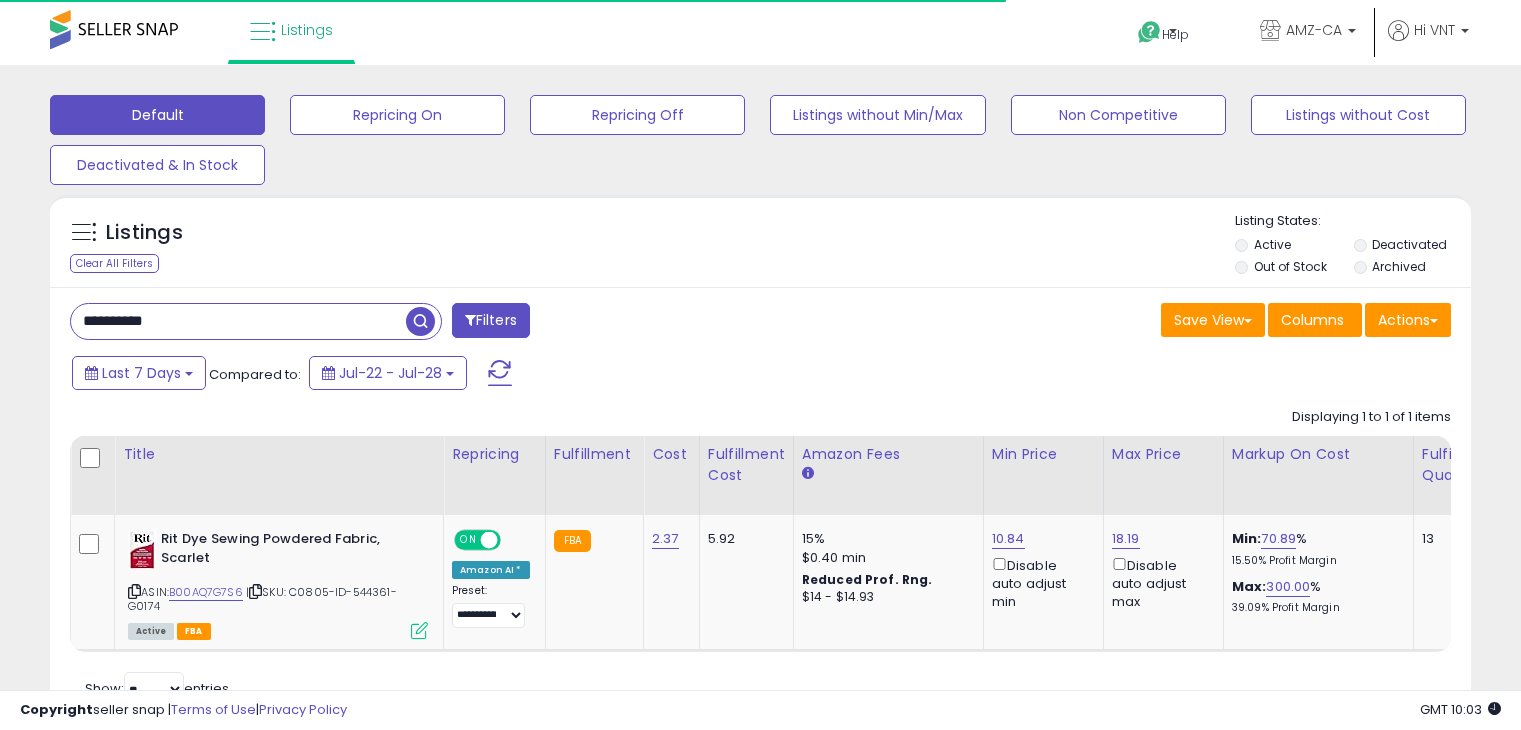 scroll, scrollTop: 0, scrollLeft: 0, axis: both 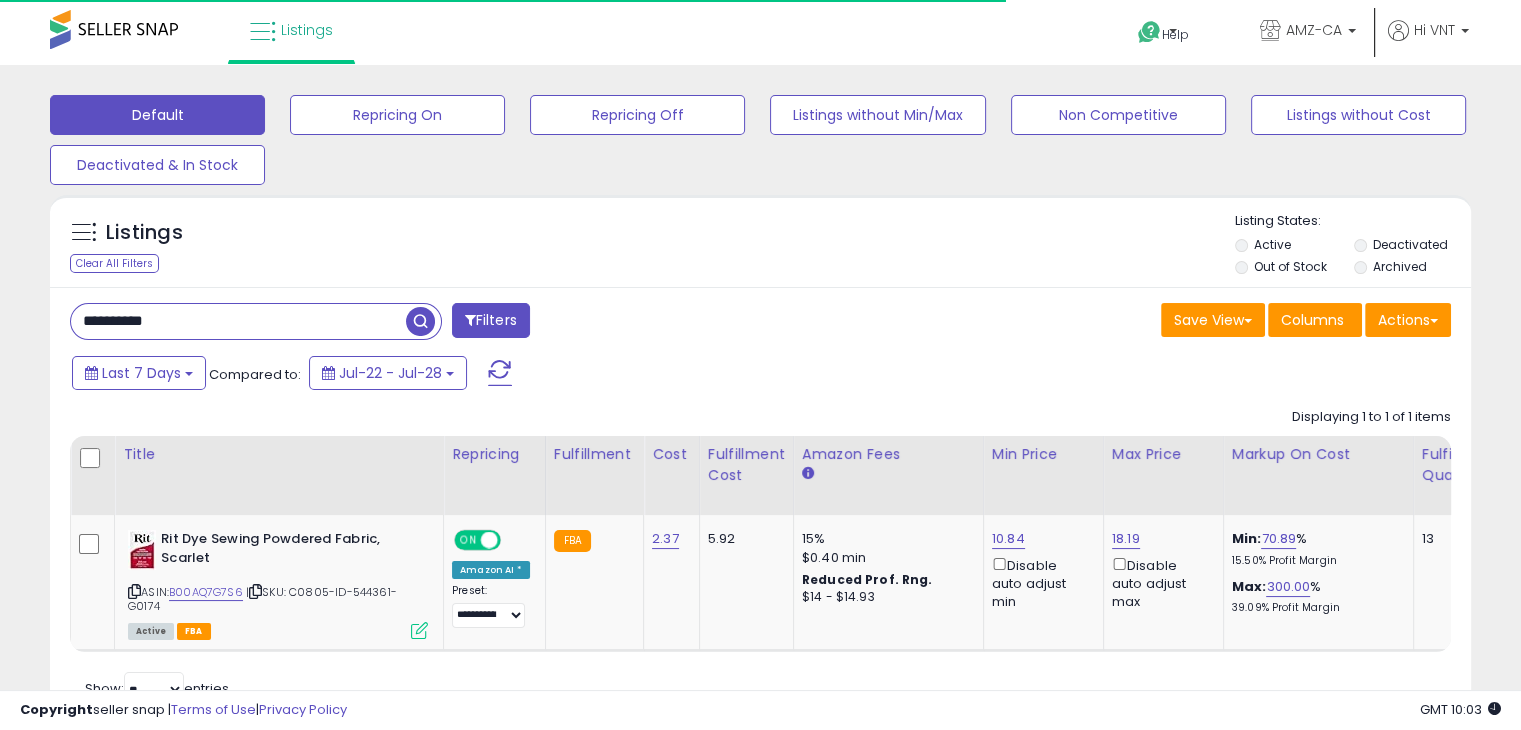 click on "**********" at bounding box center [238, 321] 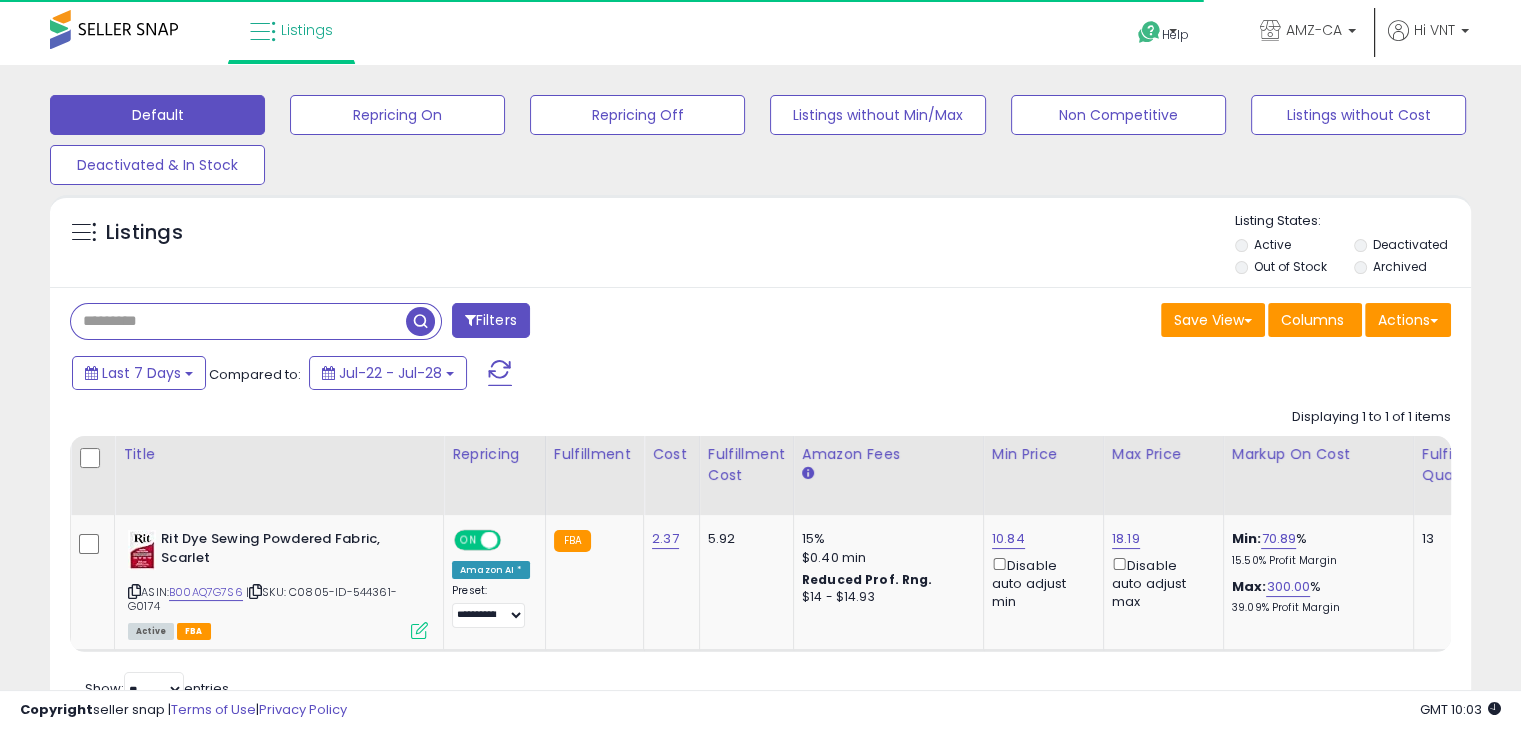 type 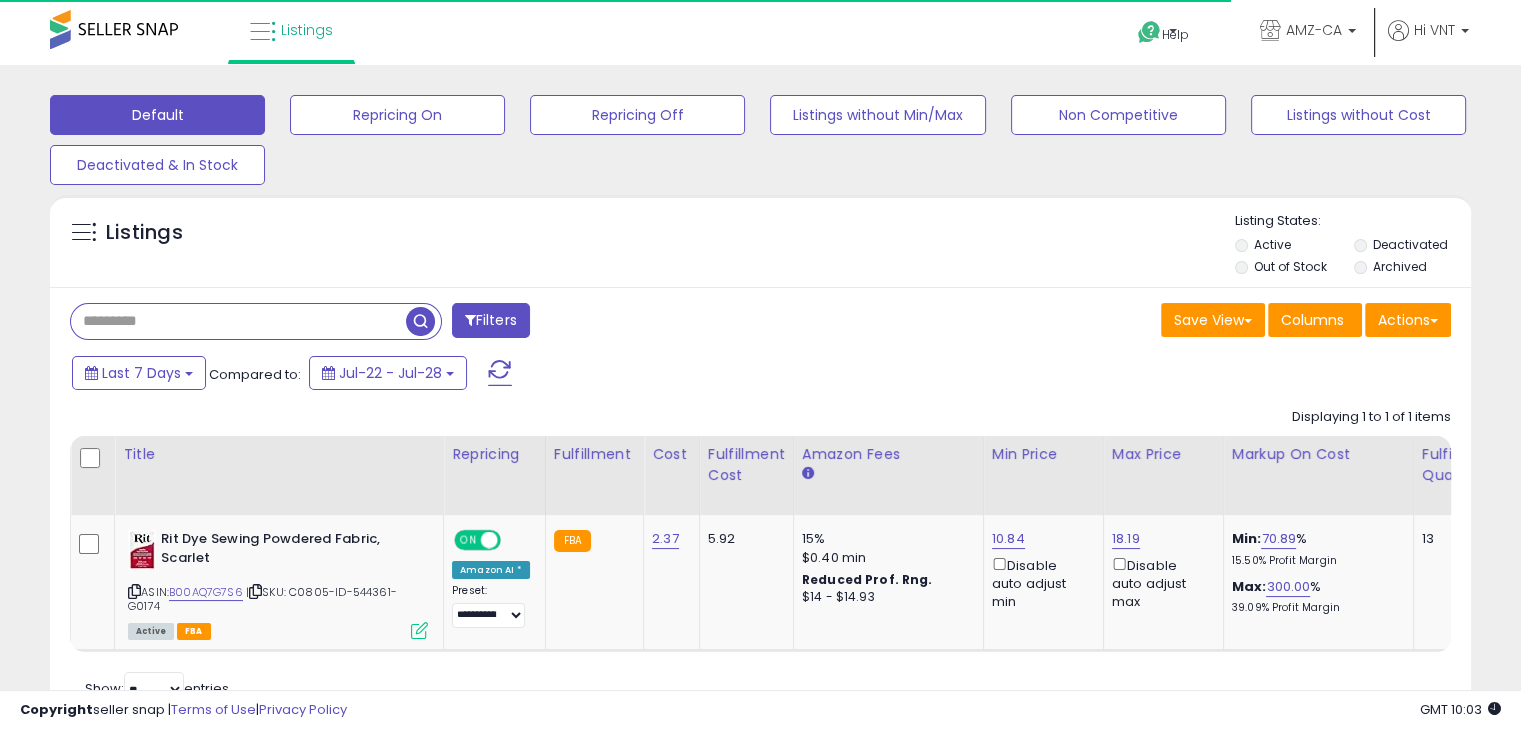 click on "Filters" at bounding box center (491, 320) 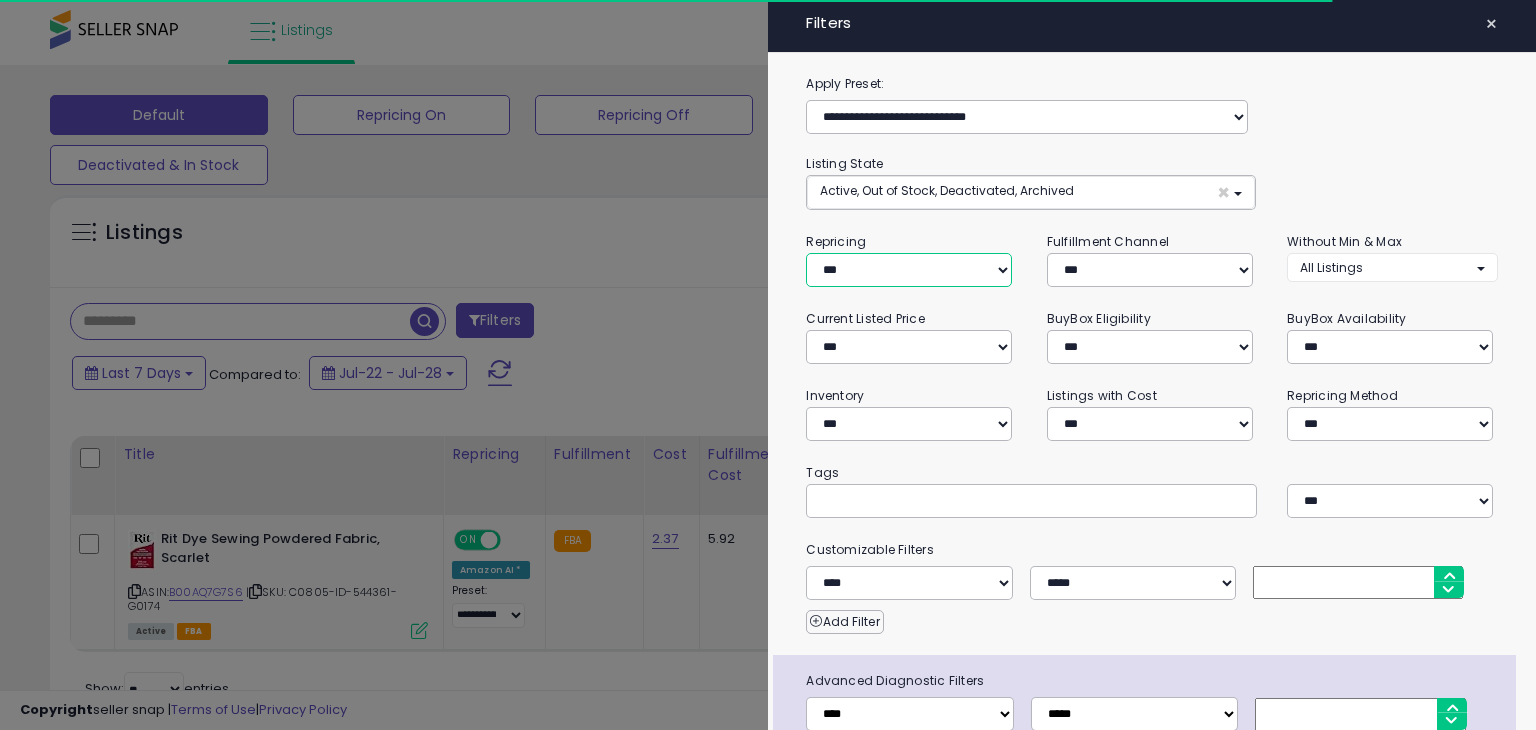 click on "**********" at bounding box center [909, 270] 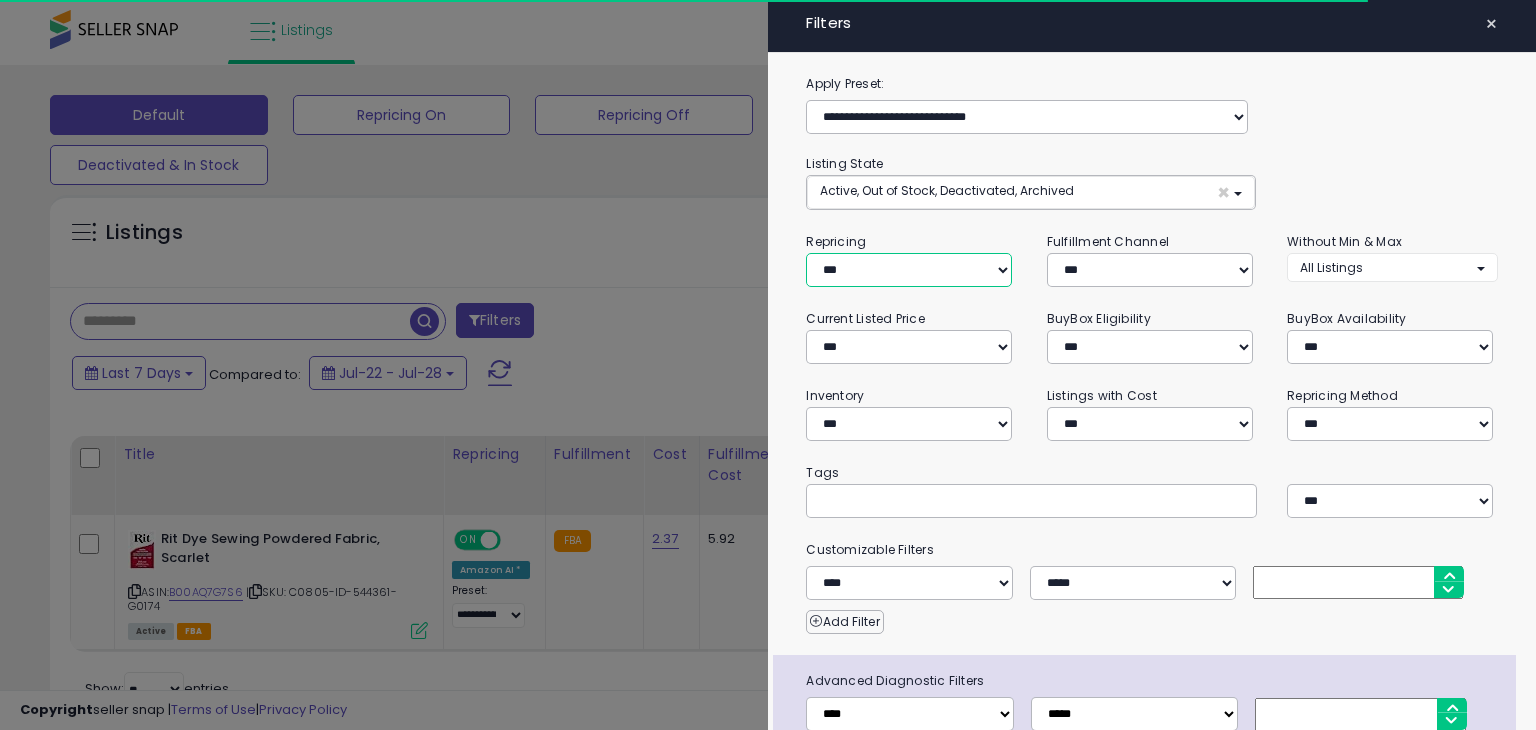 select on "***" 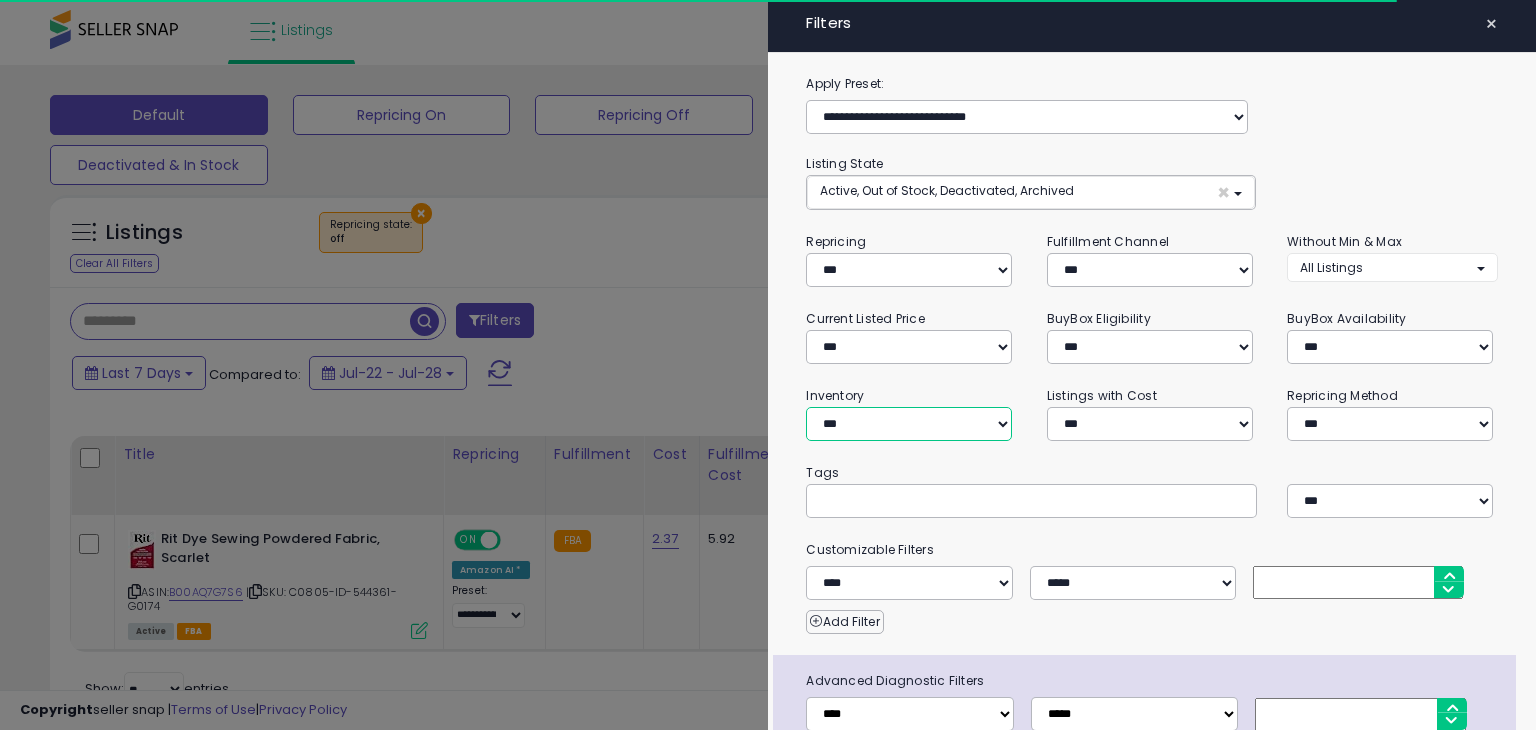 drag, startPoint x: 865, startPoint y: 405, endPoint x: 866, endPoint y: 429, distance: 24.020824 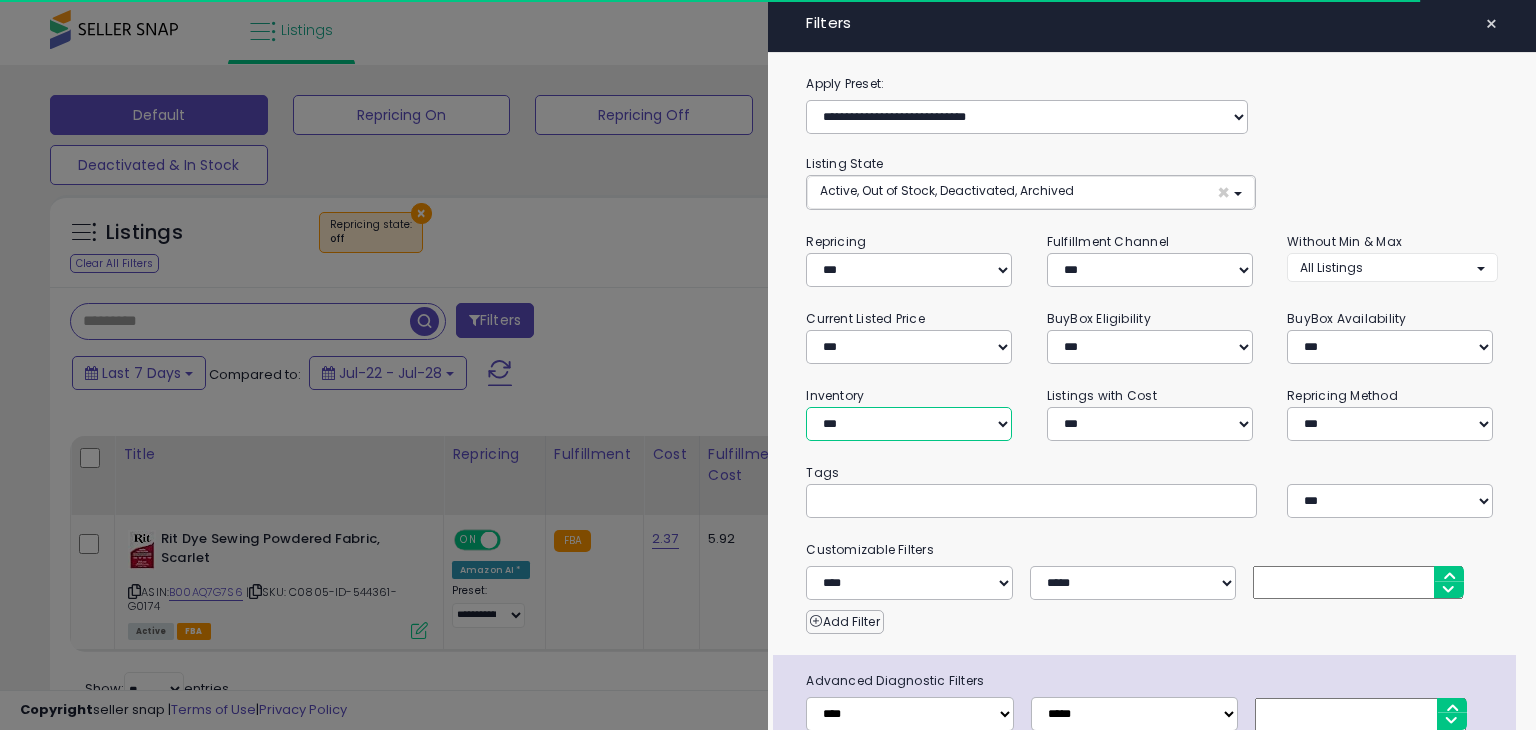 select on "********" 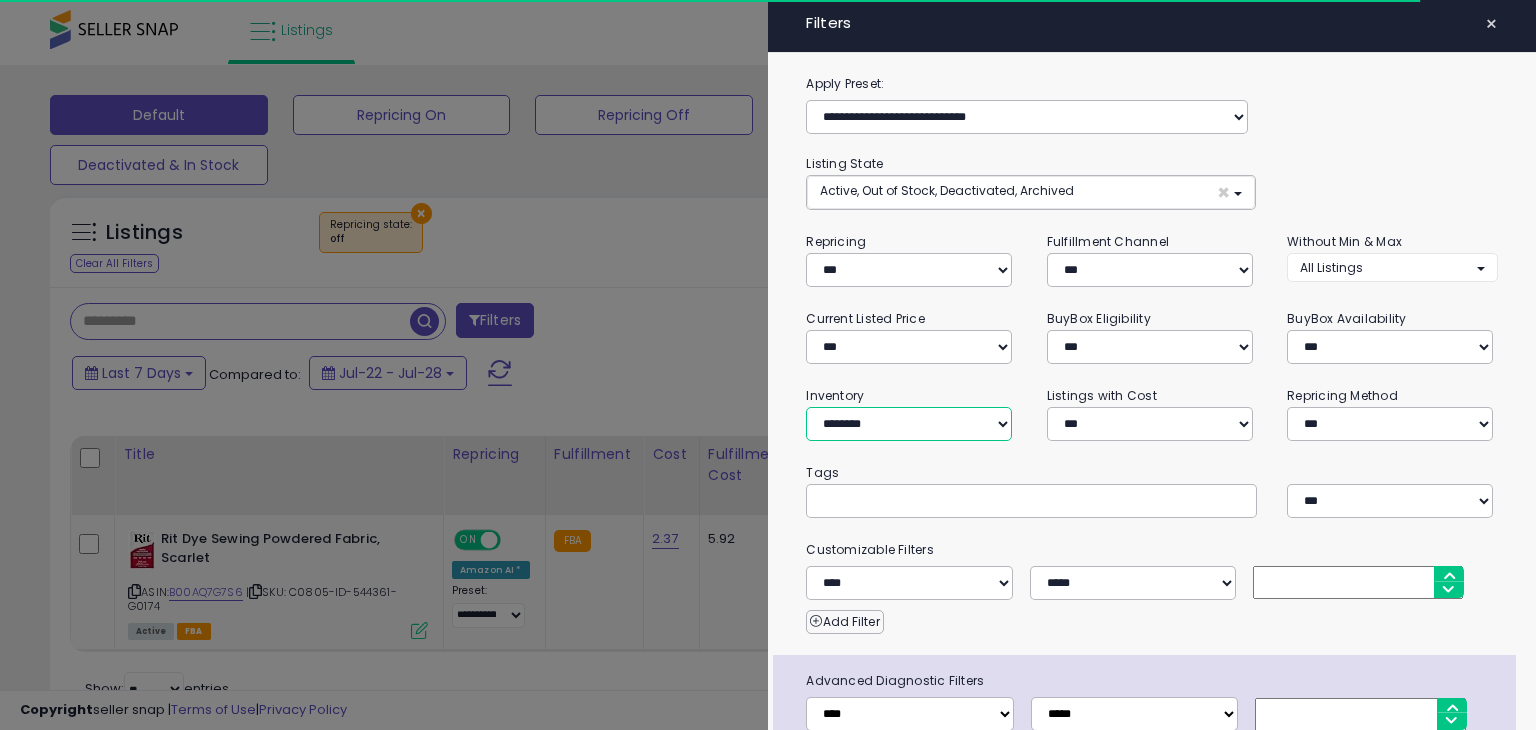 click on "**********" at bounding box center (909, 424) 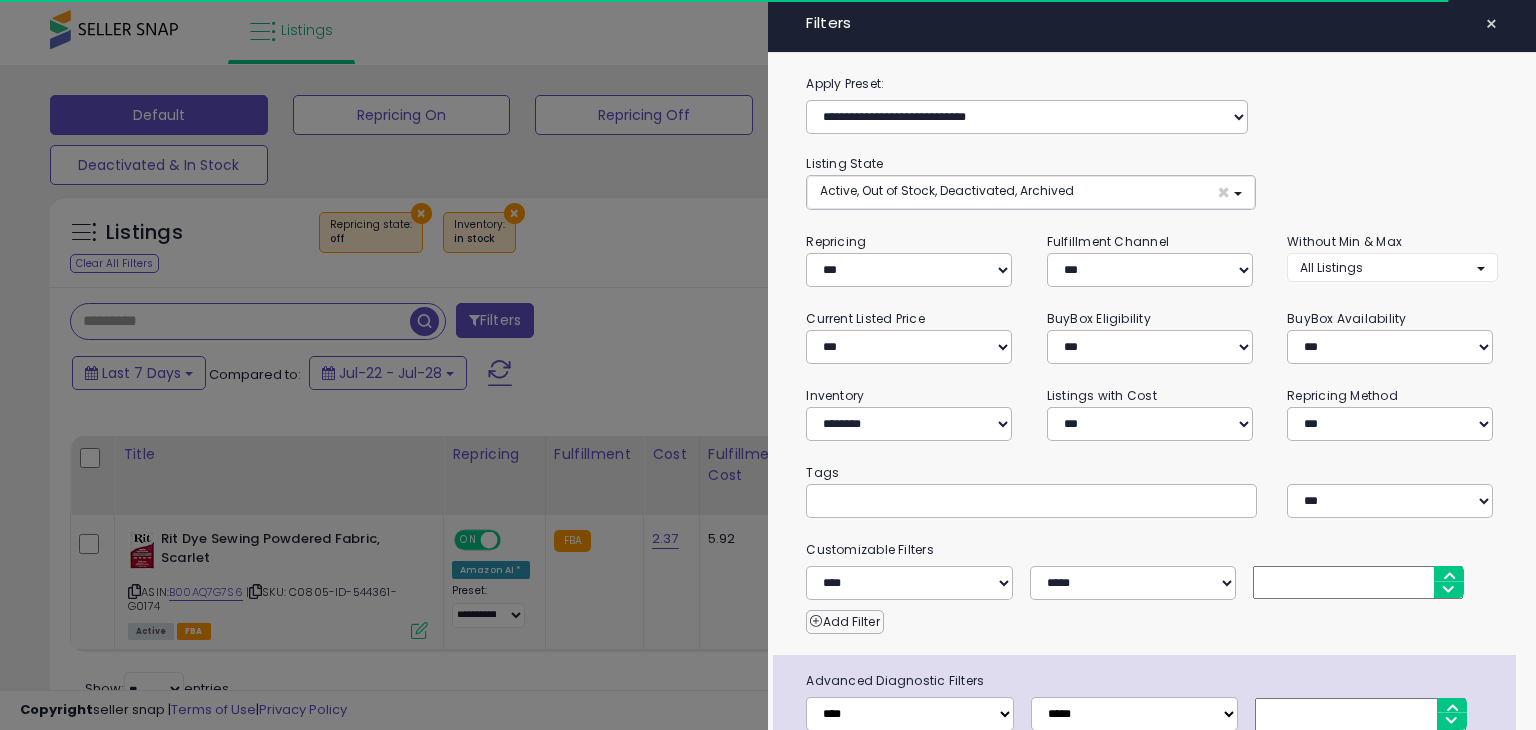 click at bounding box center (768, 365) 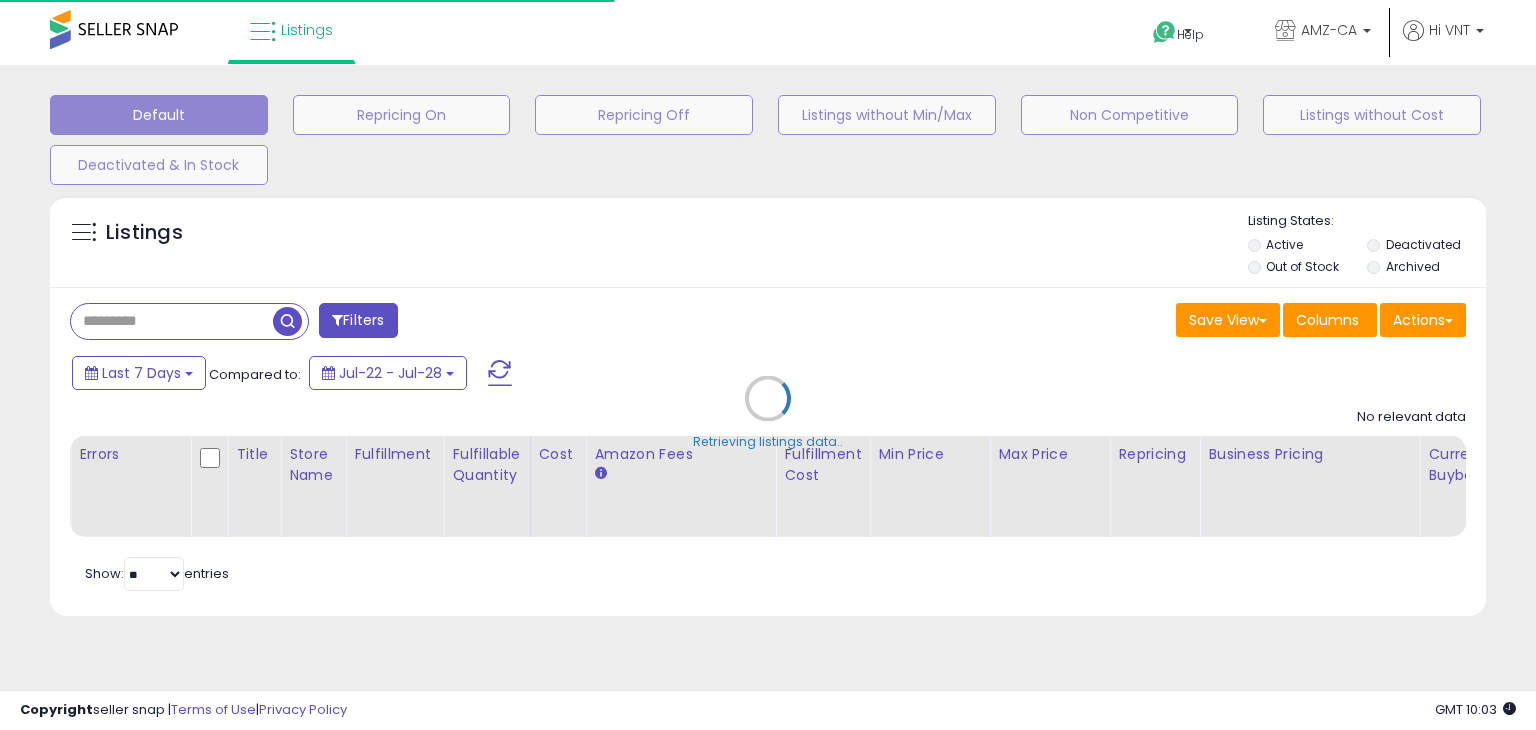 select on "**" 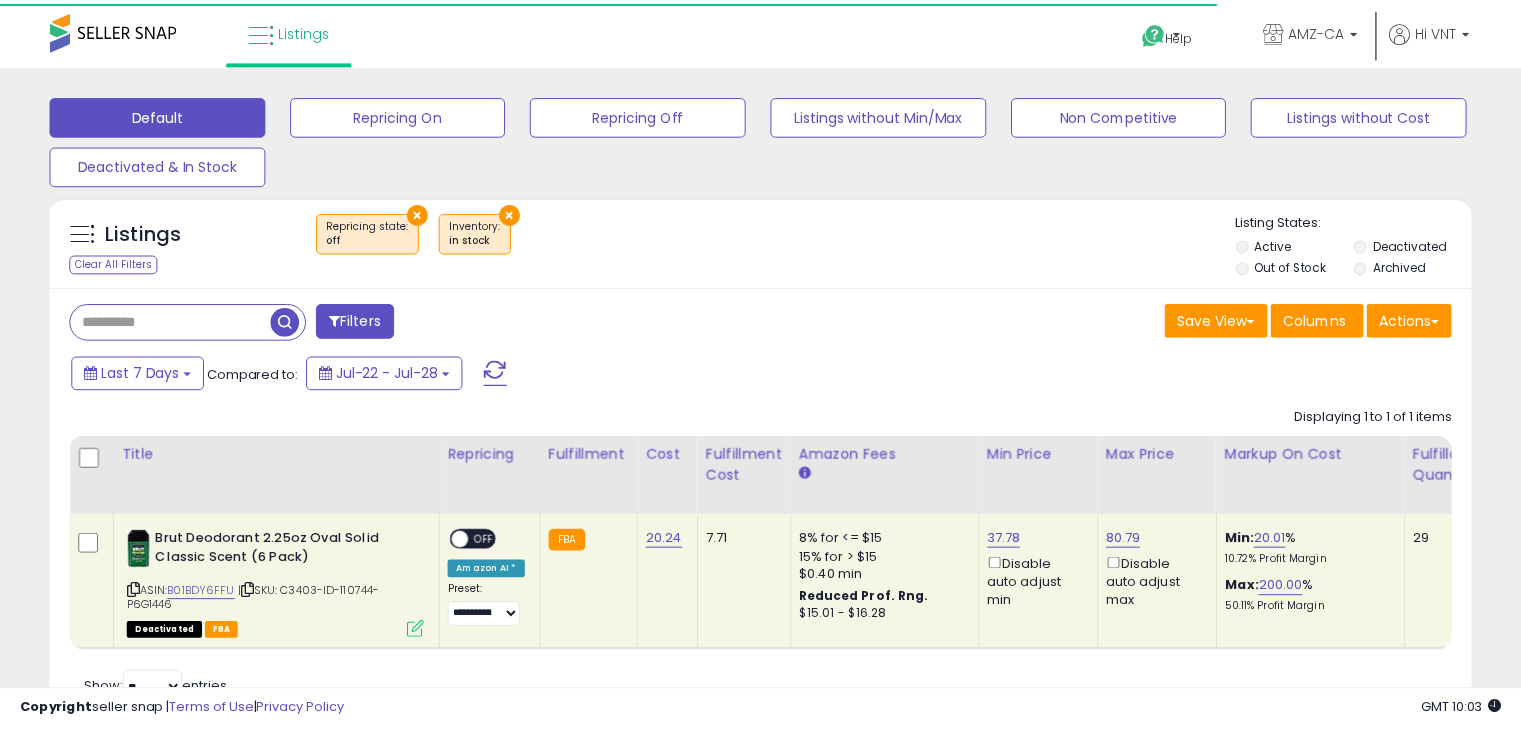 scroll, scrollTop: 0, scrollLeft: 0, axis: both 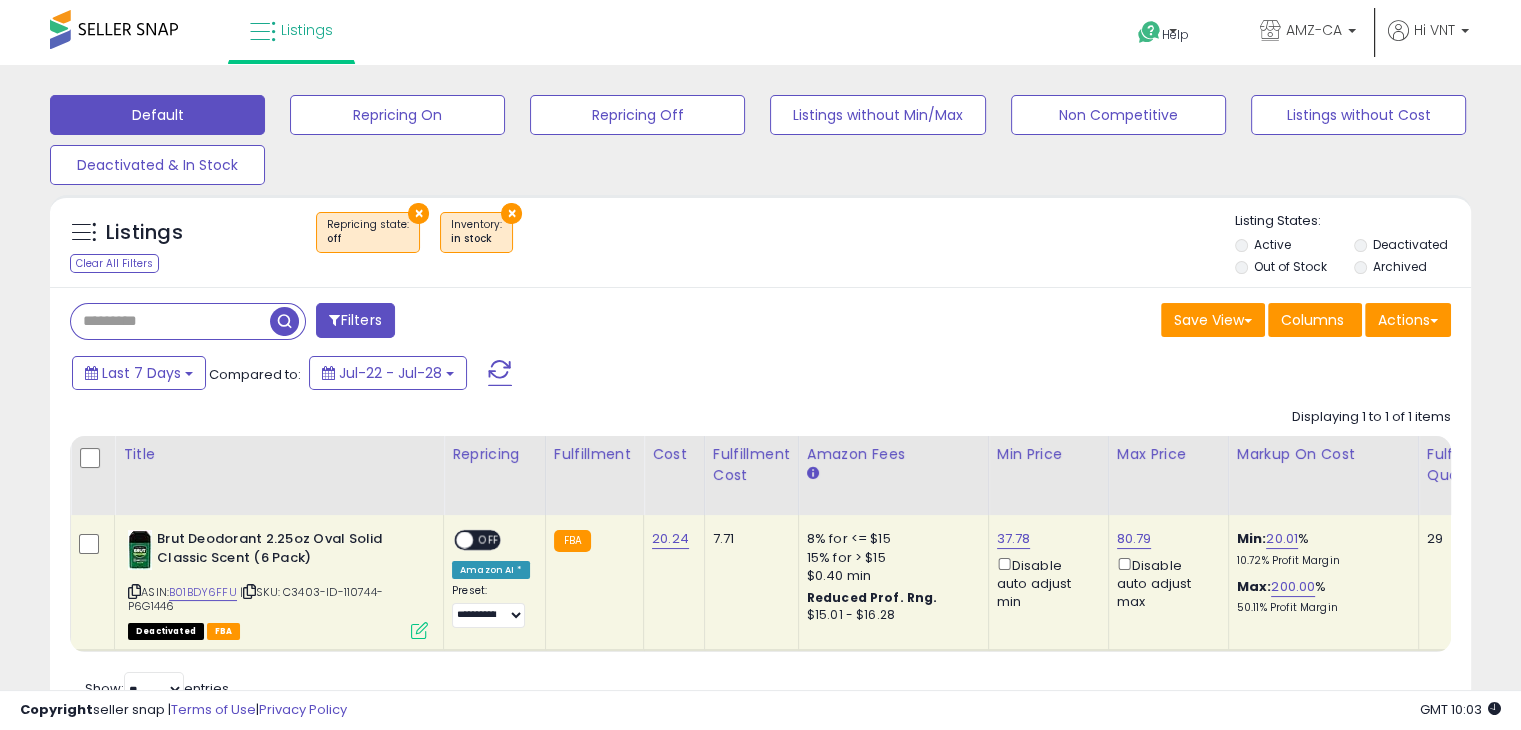 click on "Filters" at bounding box center (355, 320) 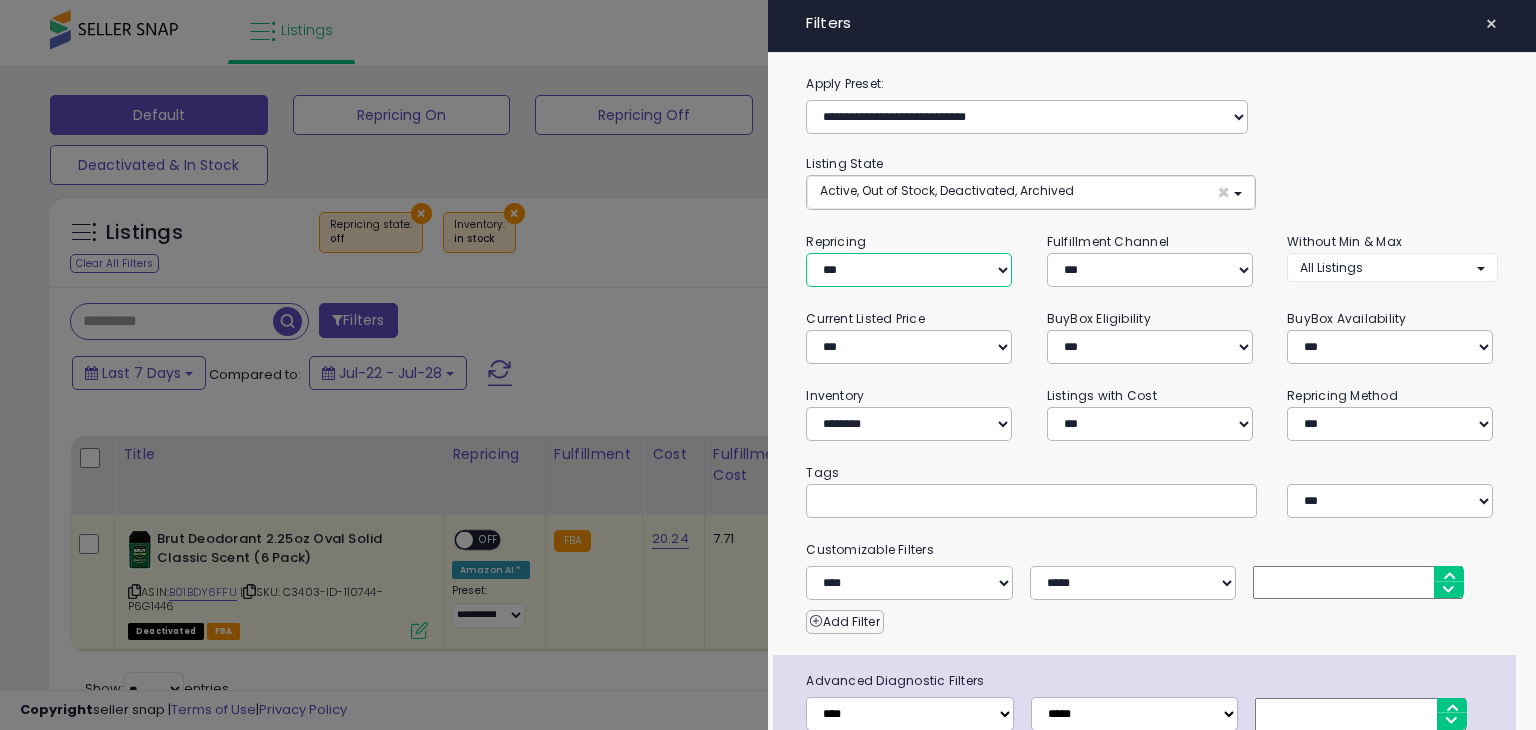 click on "**********" at bounding box center (909, 270) 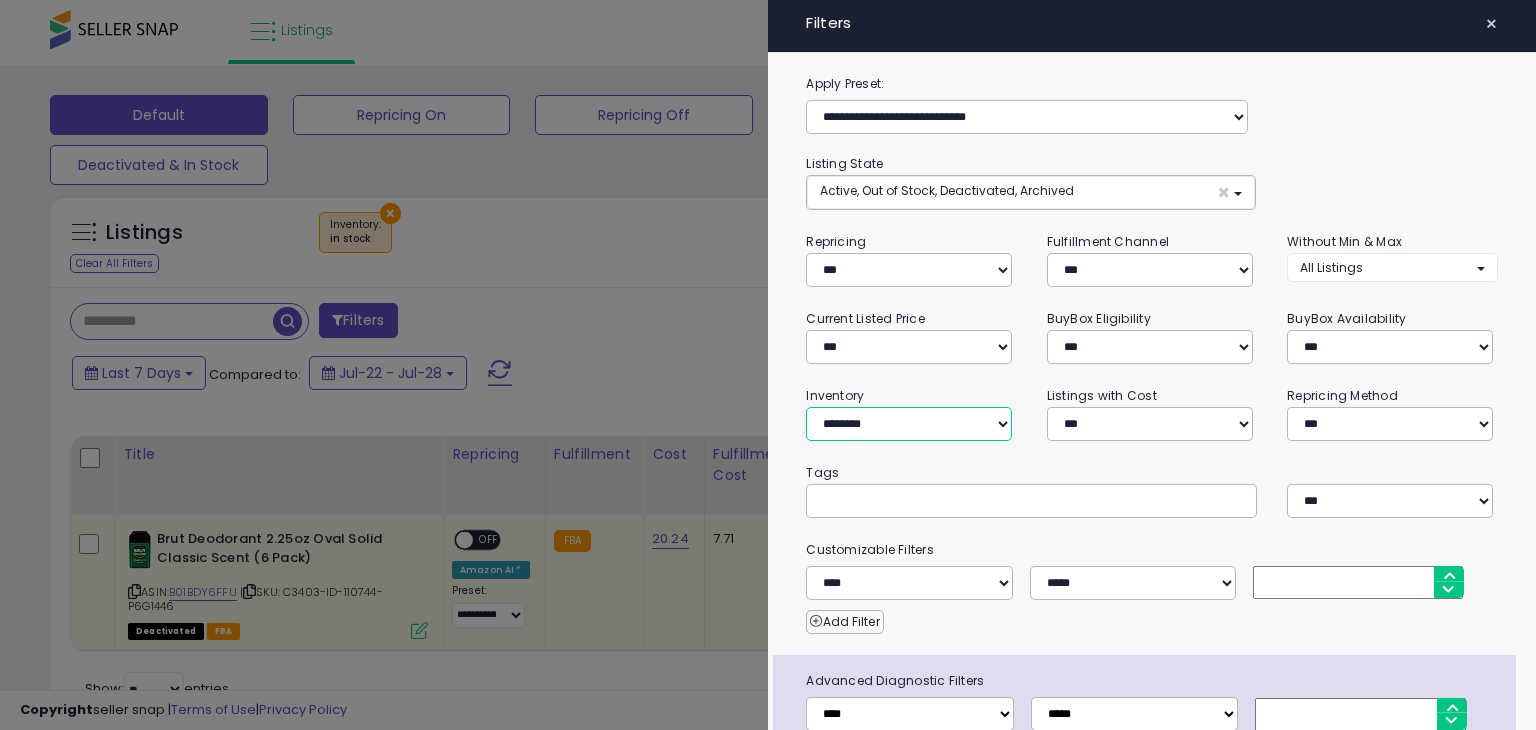 click on "**********" at bounding box center (909, 424) 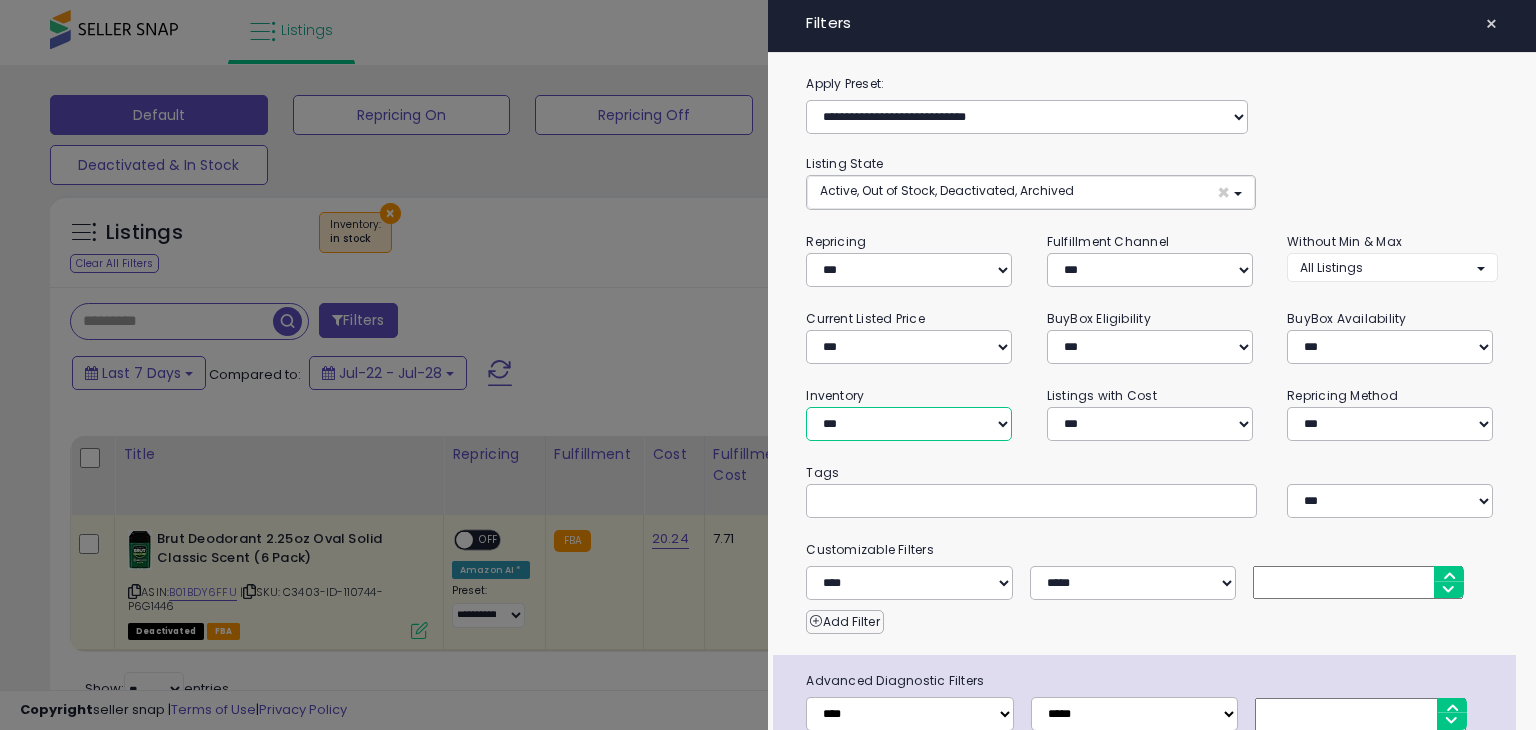 click on "**********" at bounding box center [909, 424] 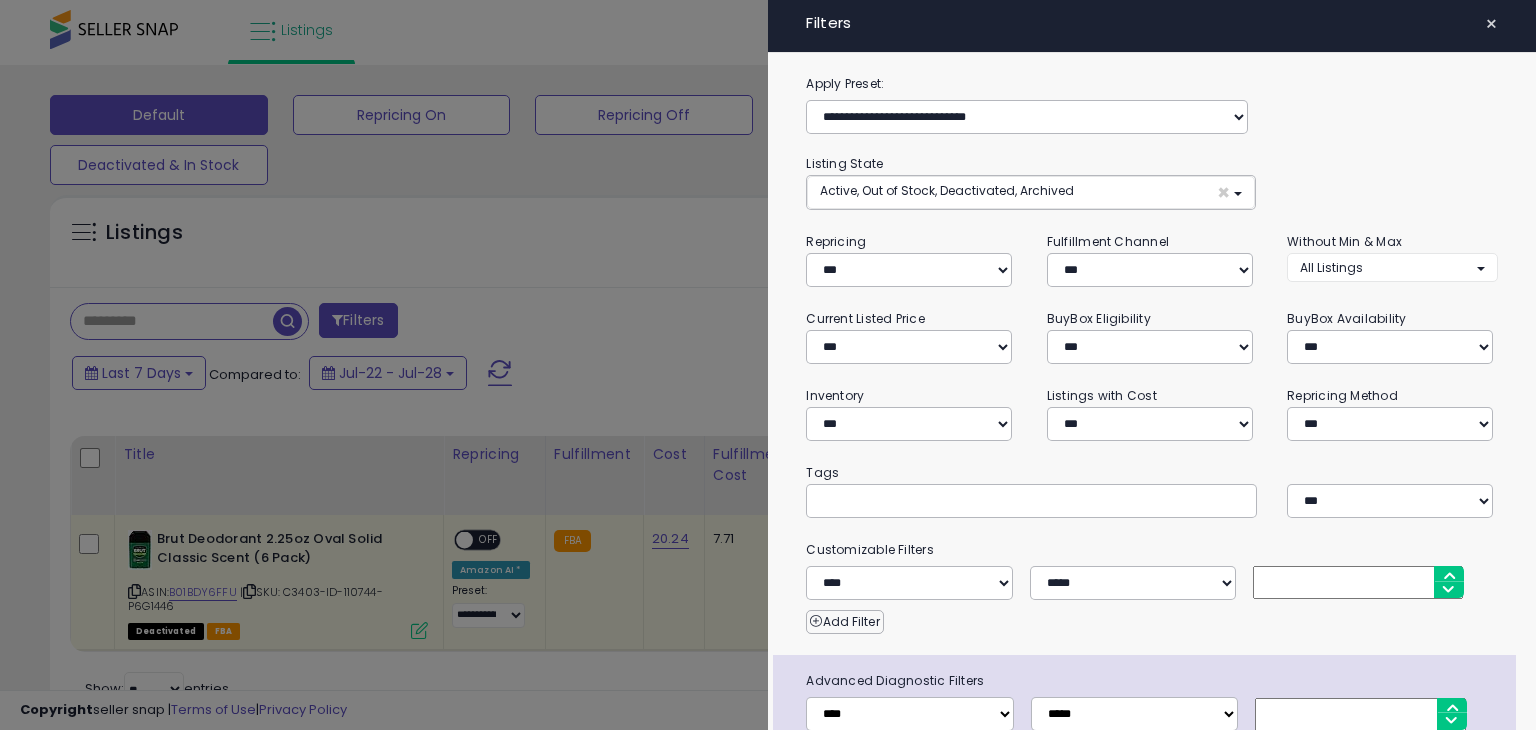click at bounding box center (768, 365) 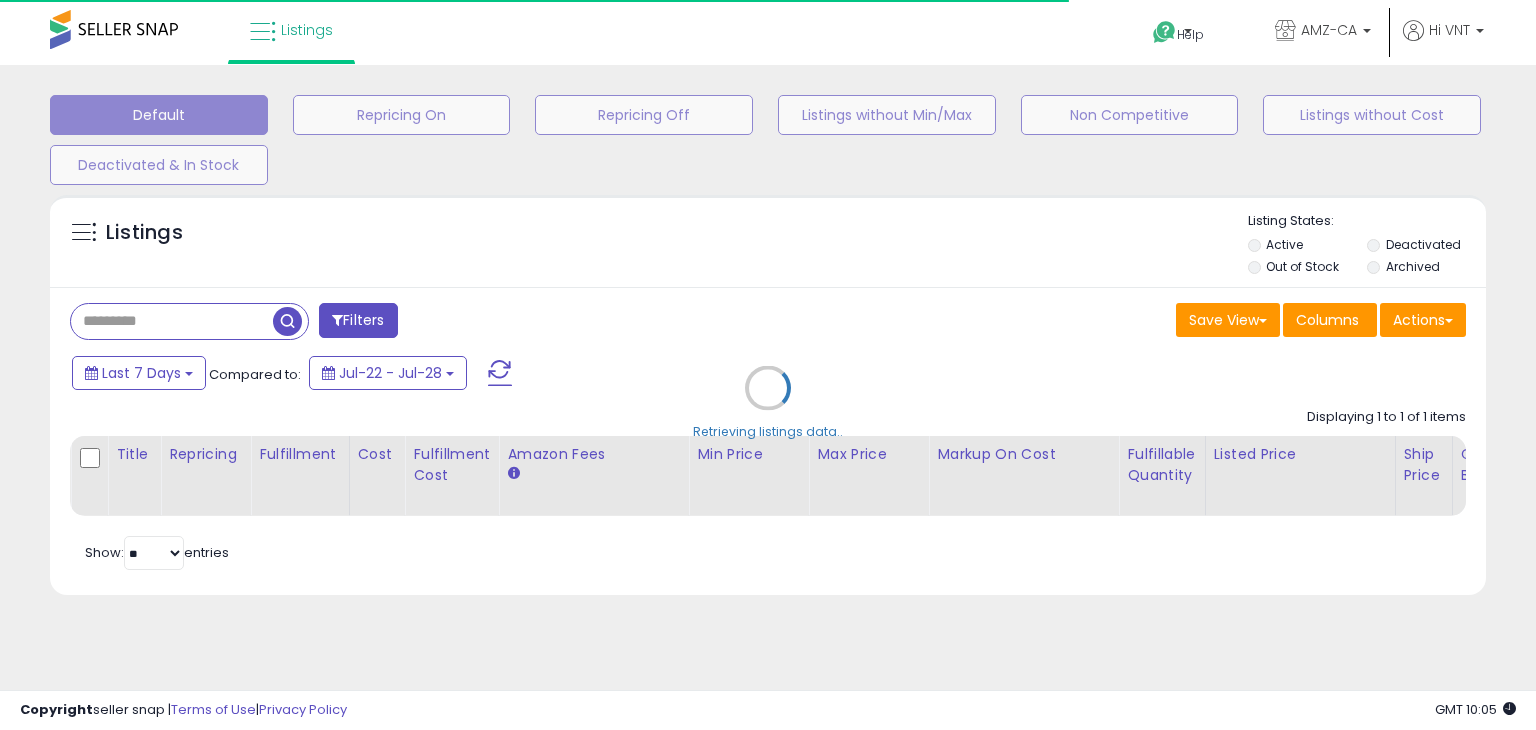 click on "Retrieving listings data.." at bounding box center (768, 402) 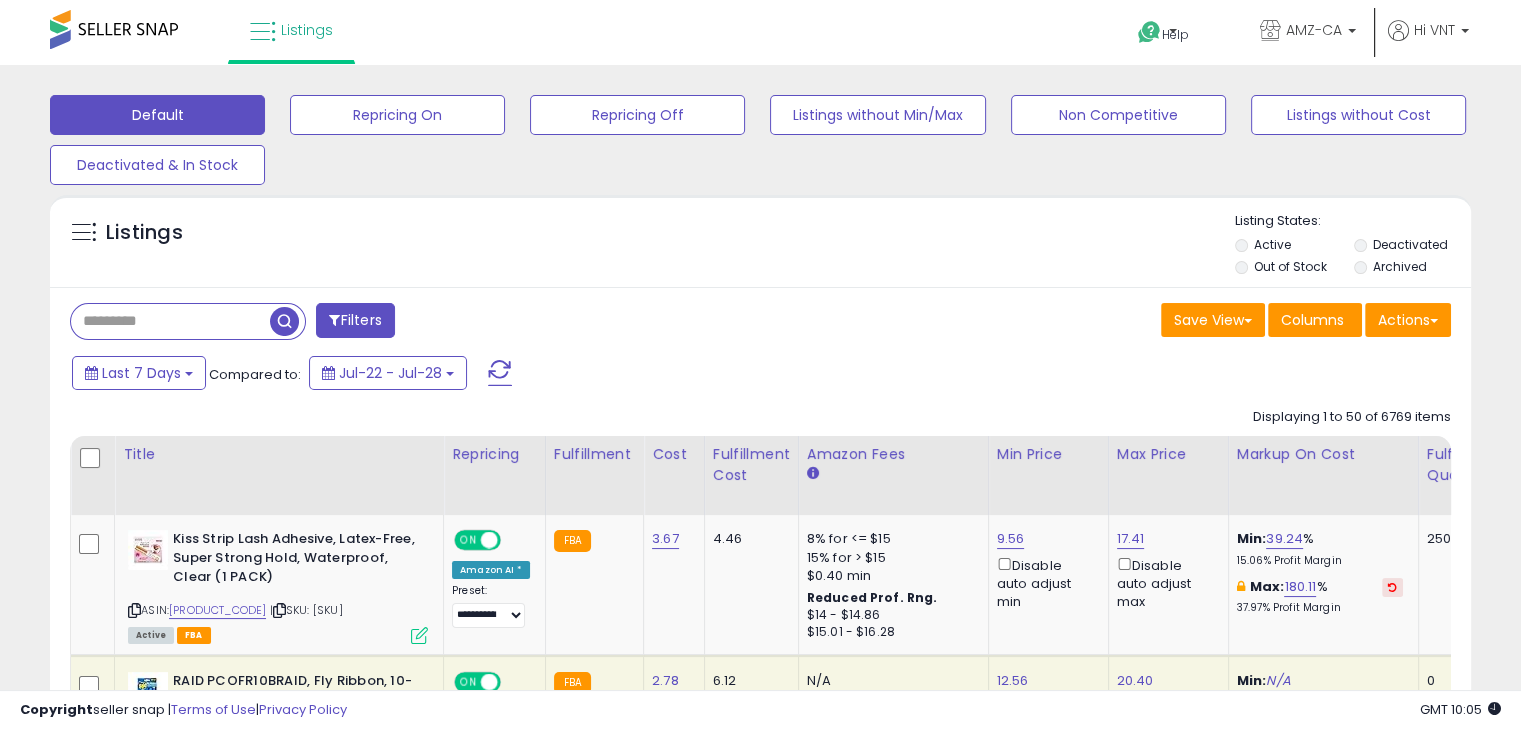 click at bounding box center [170, 321] 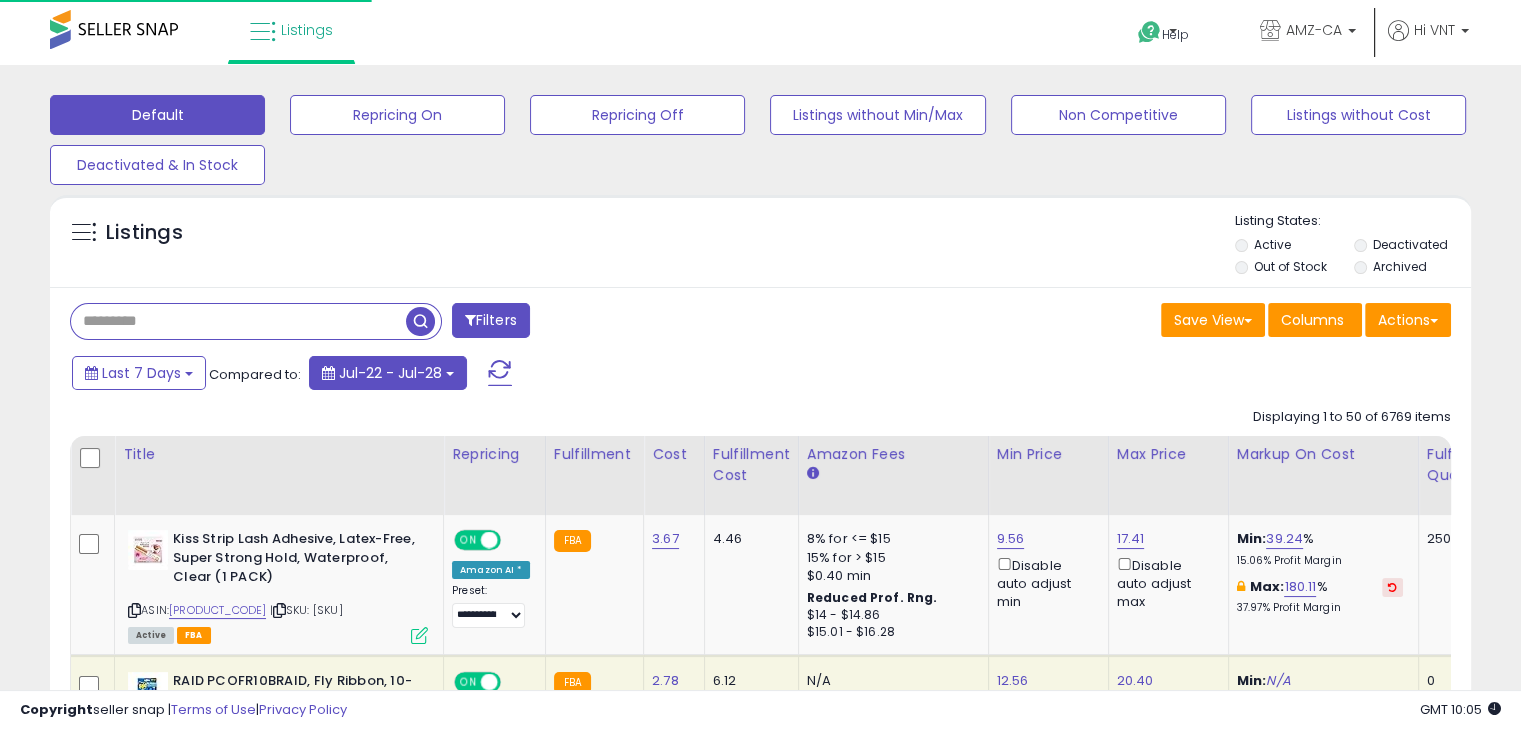 paste on "**********" 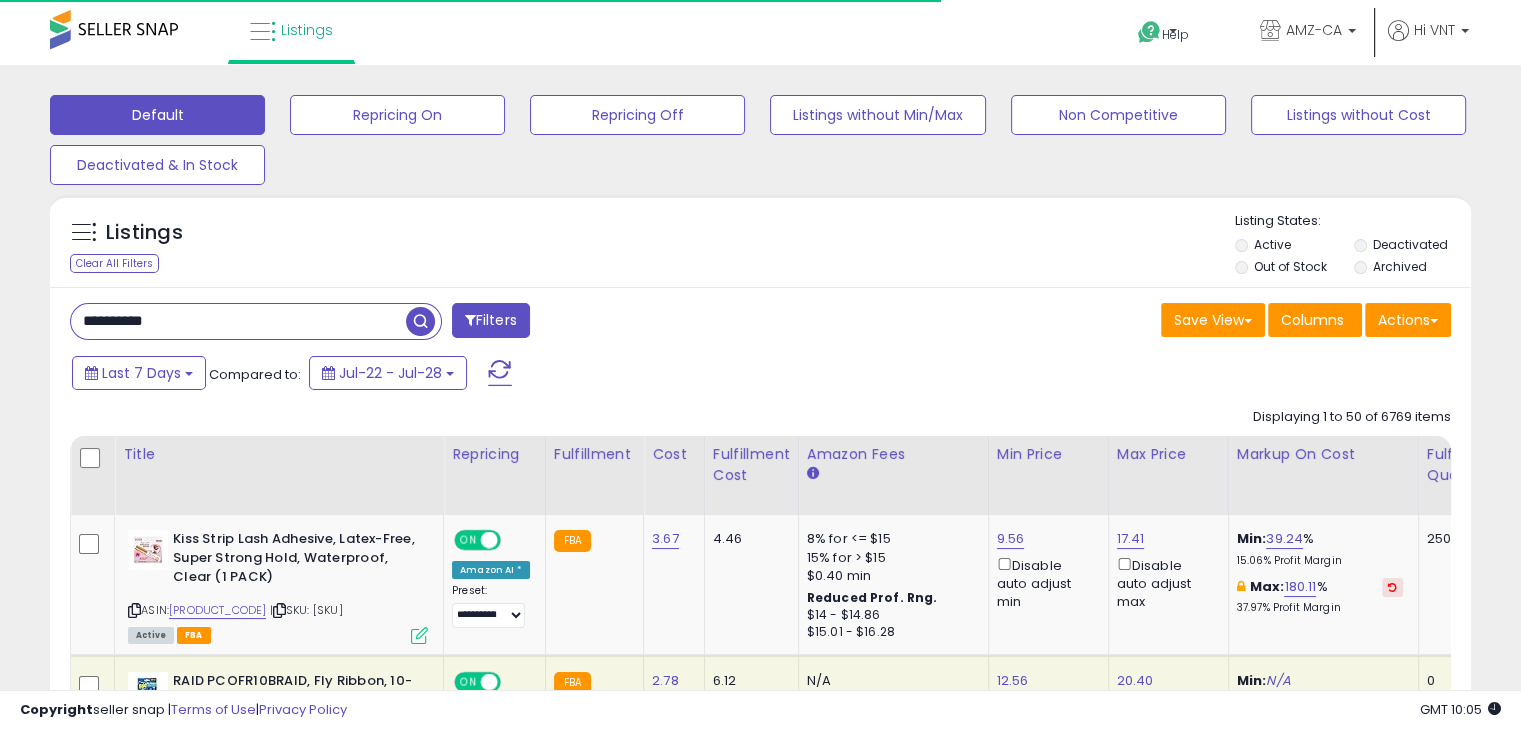 type on "**********" 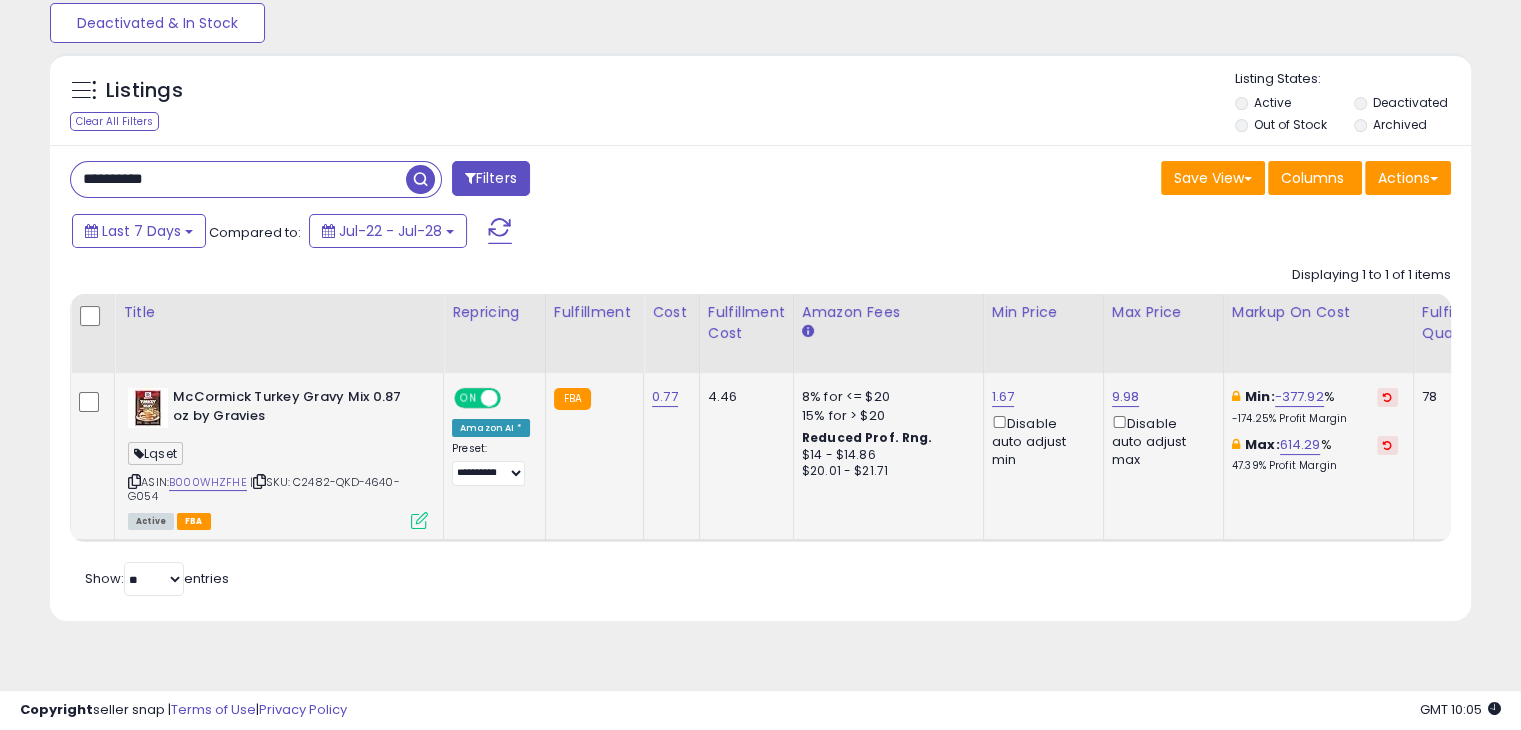 scroll, scrollTop: 165, scrollLeft: 0, axis: vertical 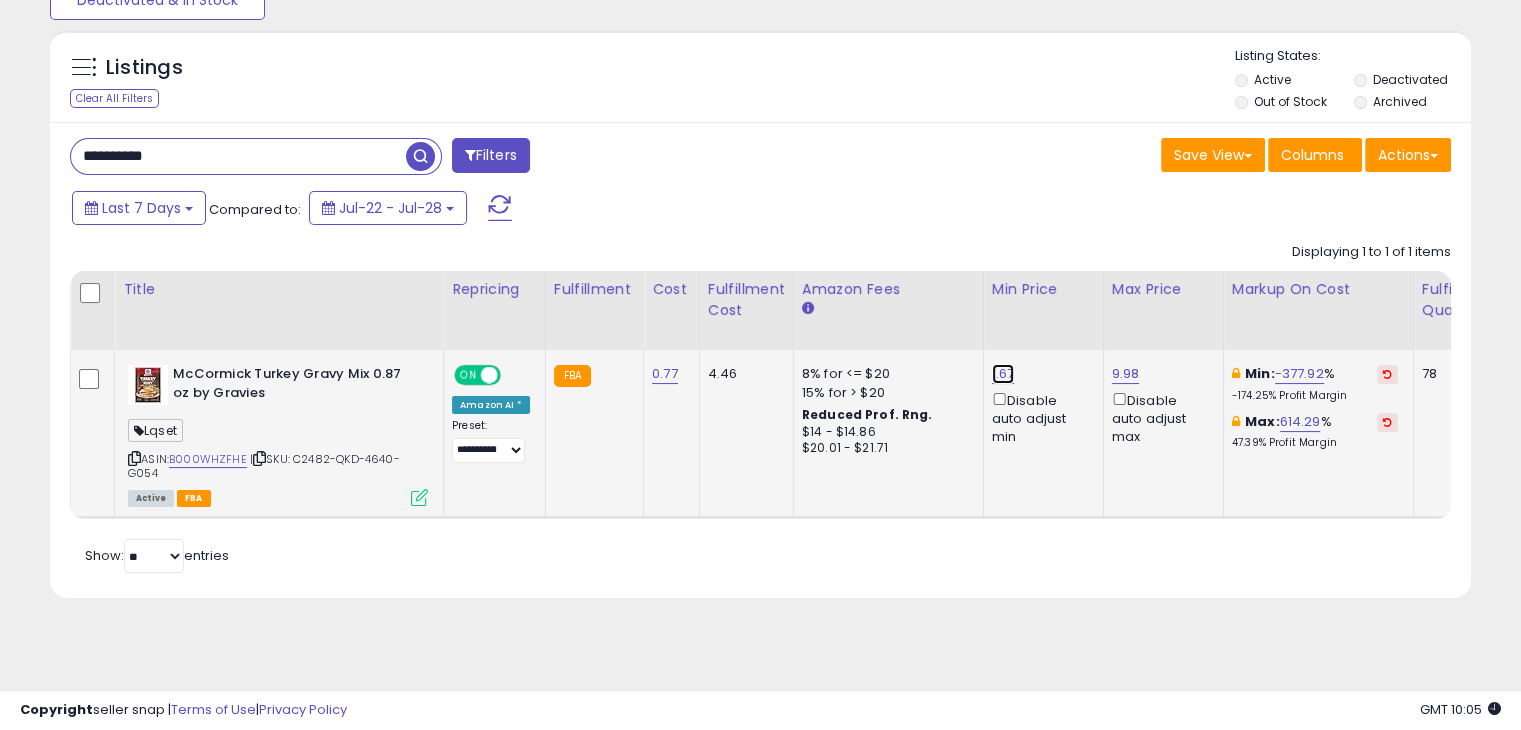 click on "1.67" at bounding box center (1003, 374) 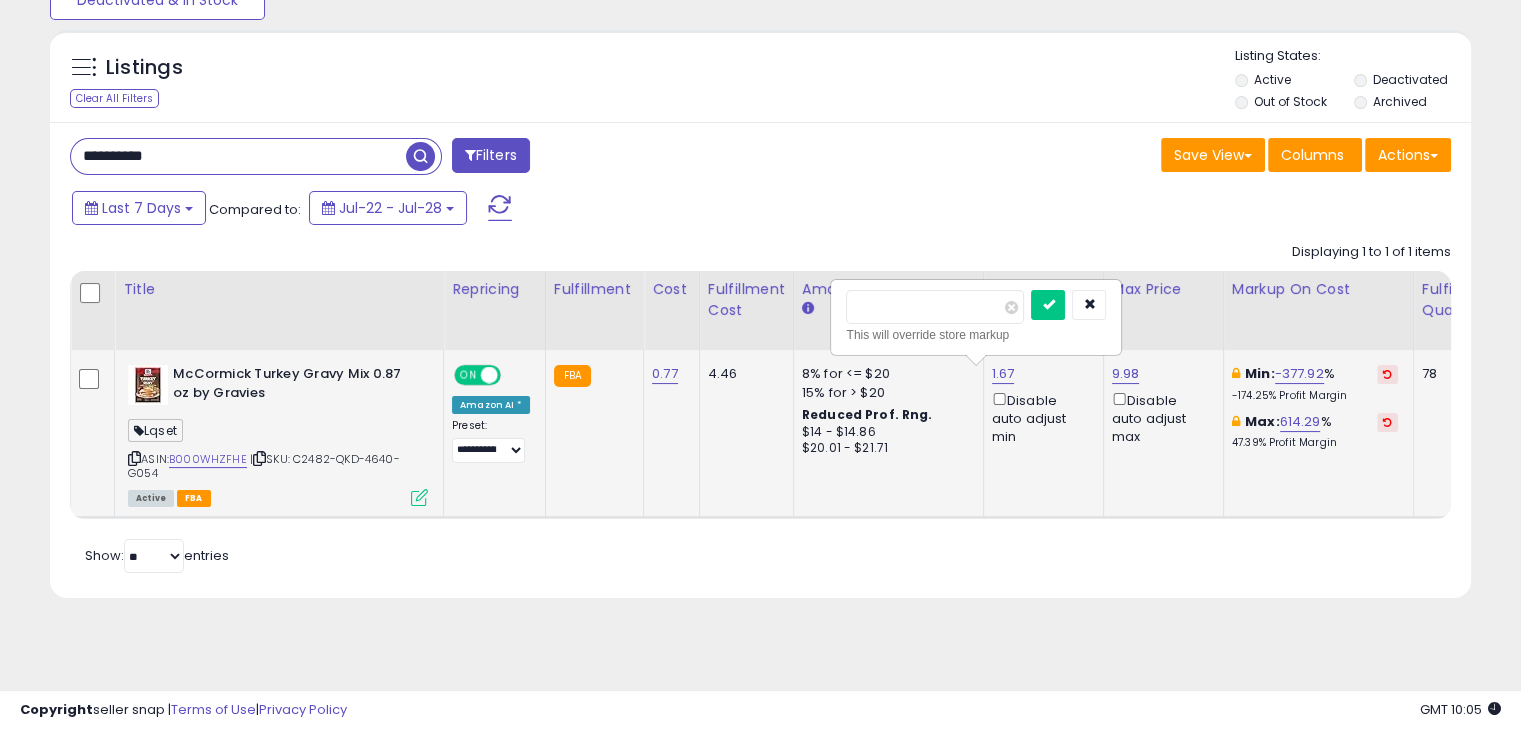 drag, startPoint x: 920, startPoint y: 308, endPoint x: 852, endPoint y: 311, distance: 68.06615 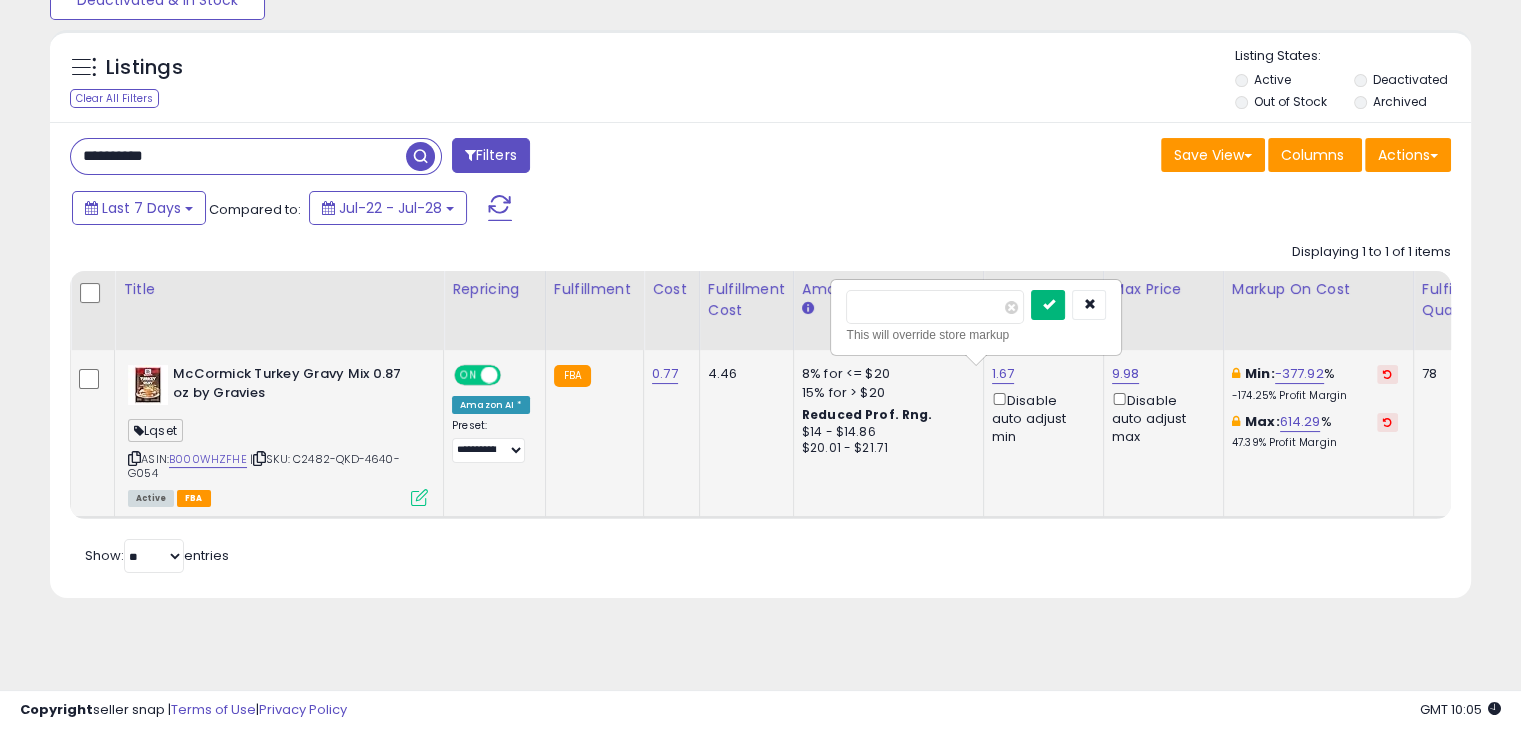 type on "*" 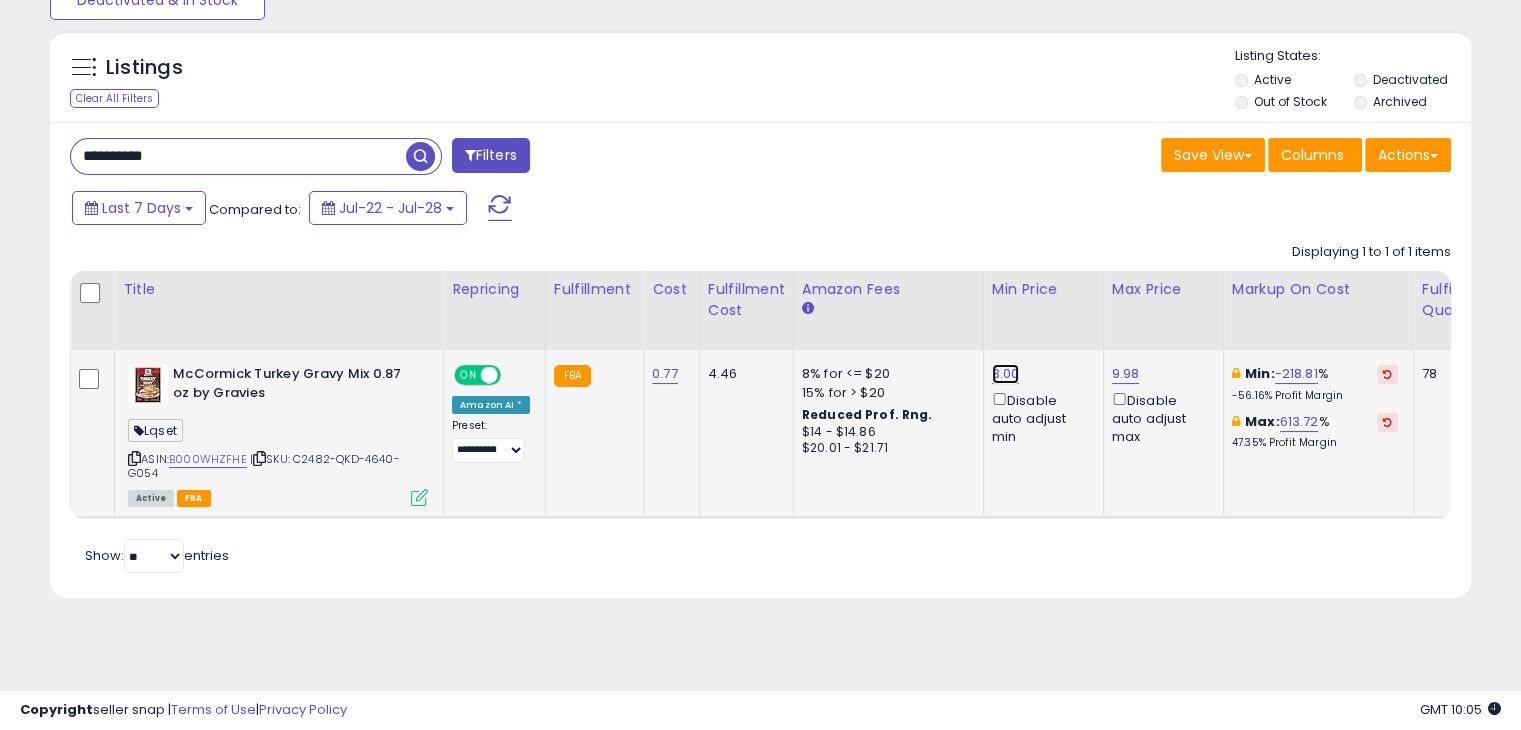 click on "3.00" at bounding box center [1006, 374] 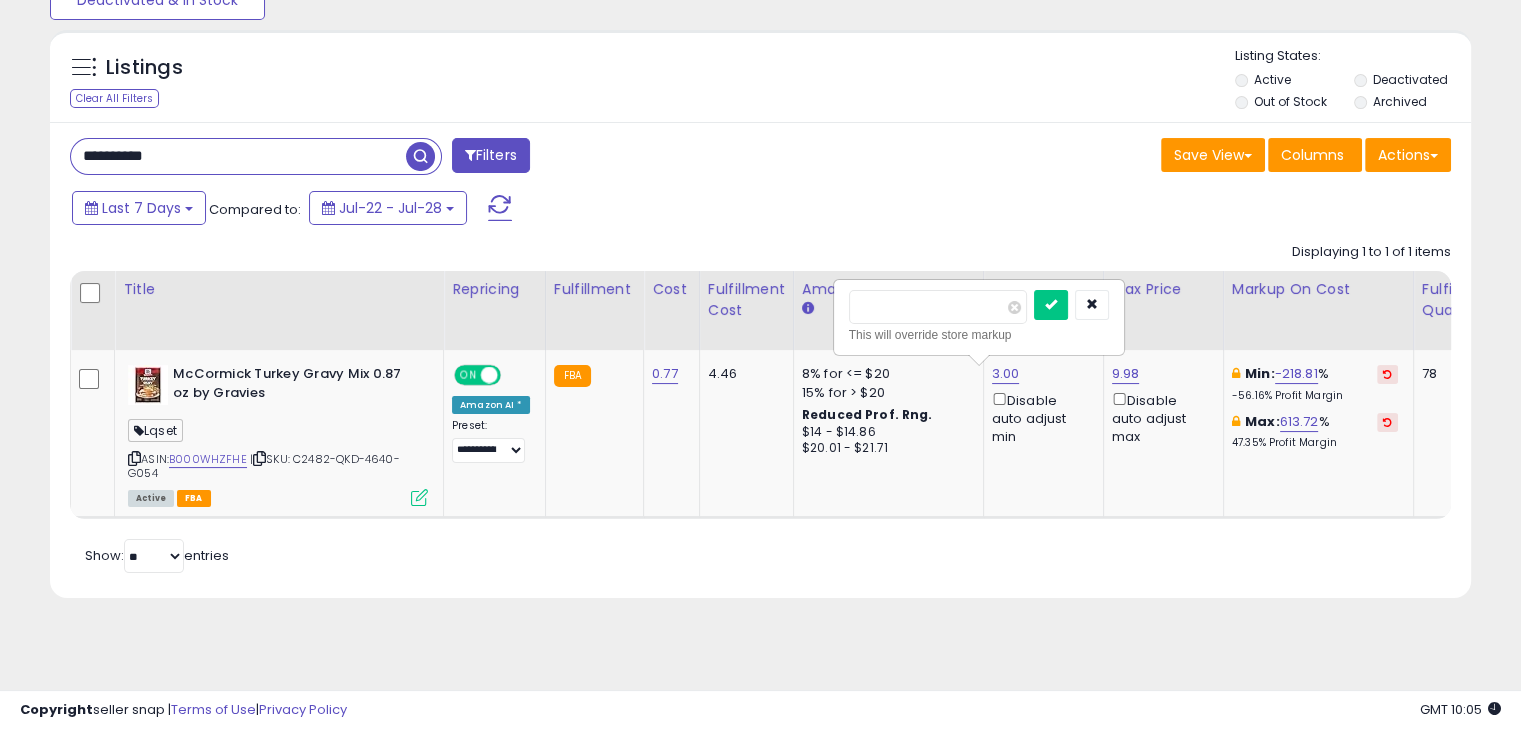 drag, startPoint x: 948, startPoint y: 310, endPoint x: 807, endPoint y: 300, distance: 141.35417 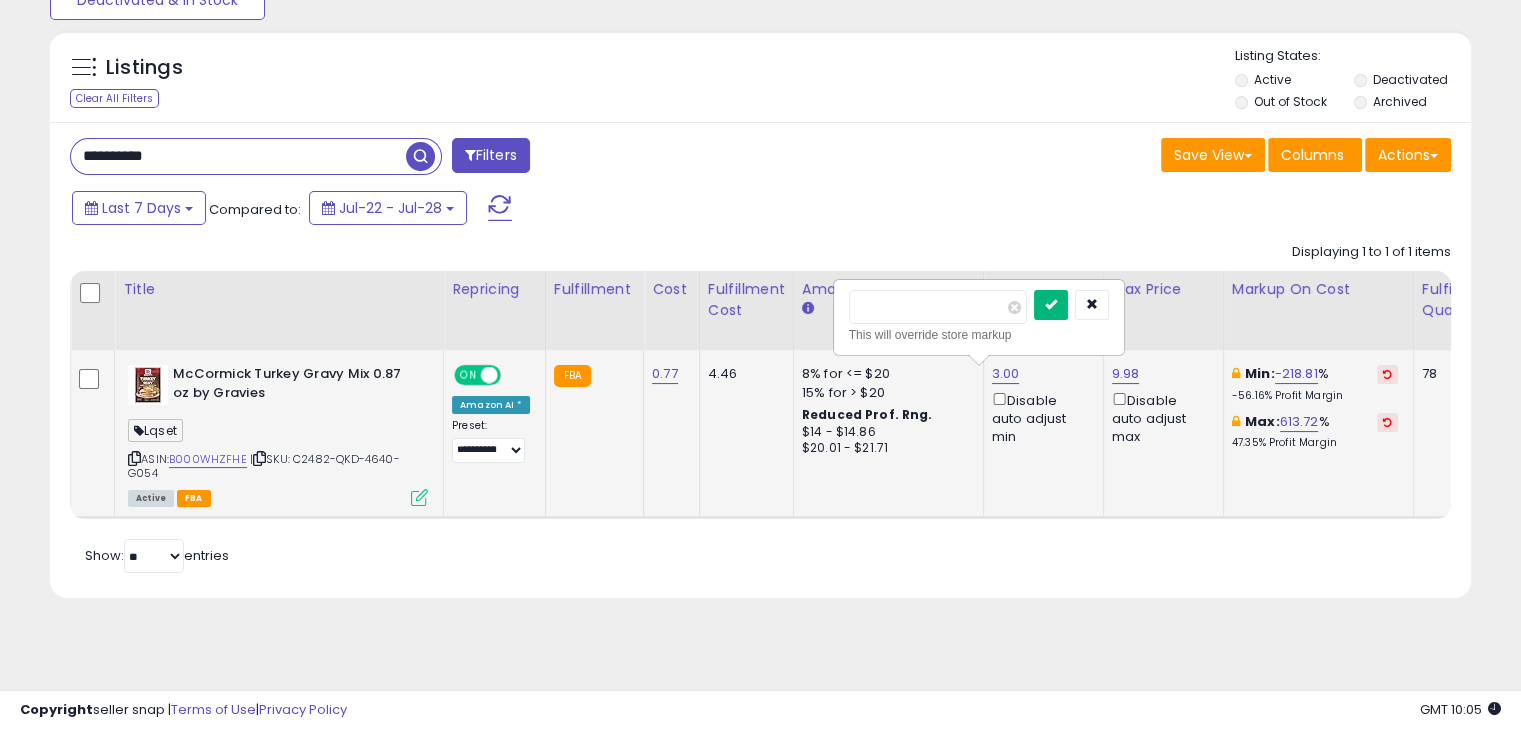 type on "****" 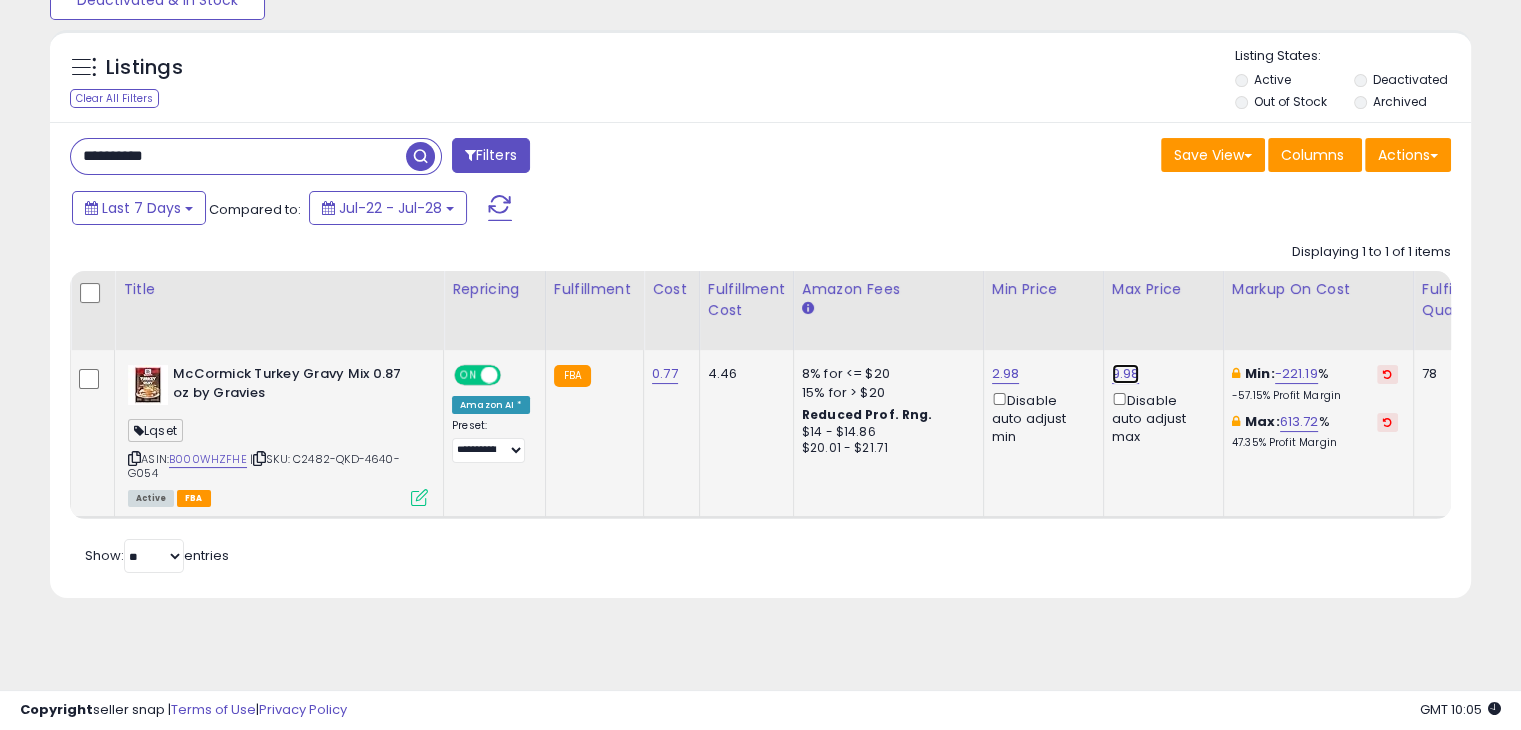 click on "9.98" at bounding box center (1126, 374) 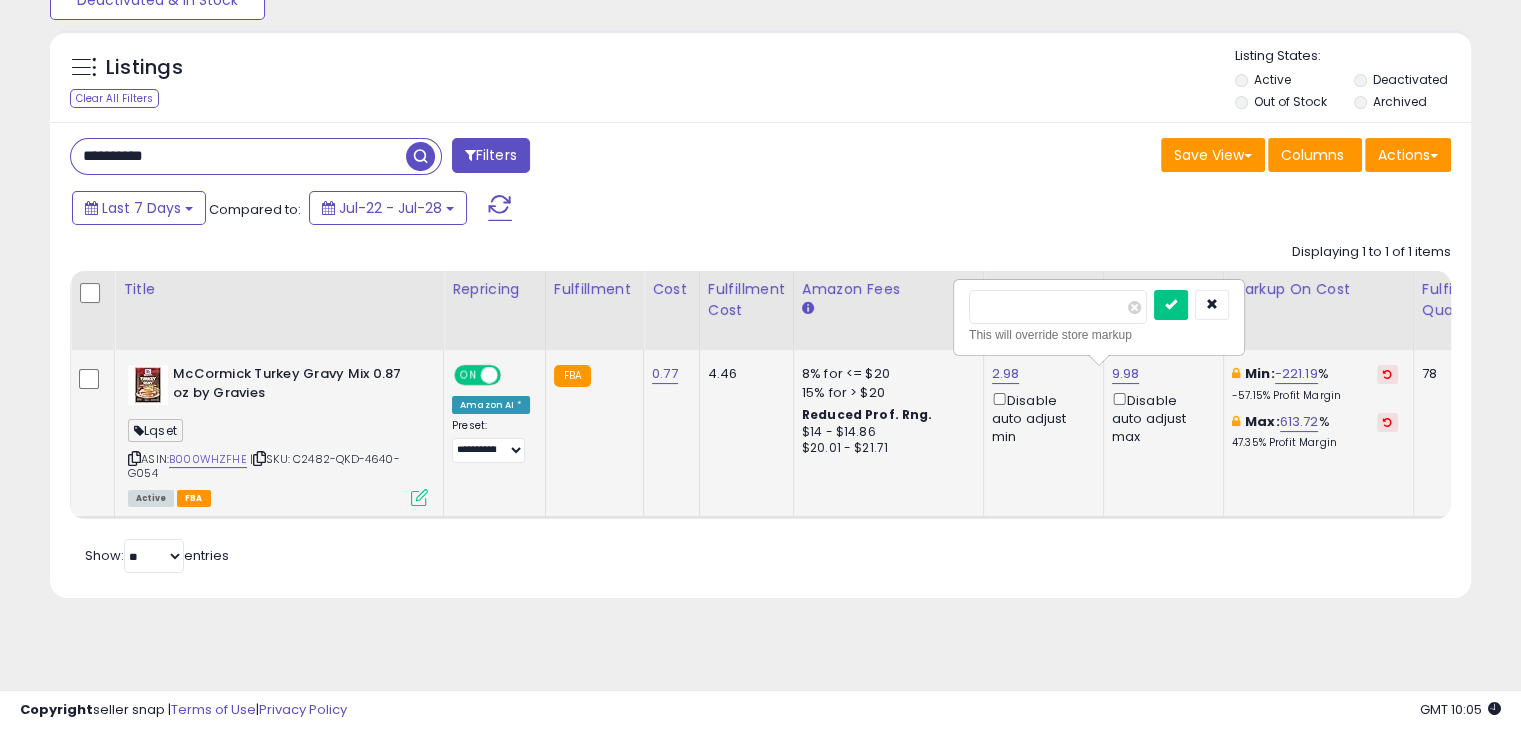 drag, startPoint x: 1058, startPoint y: 297, endPoint x: 956, endPoint y: 306, distance: 102.396286 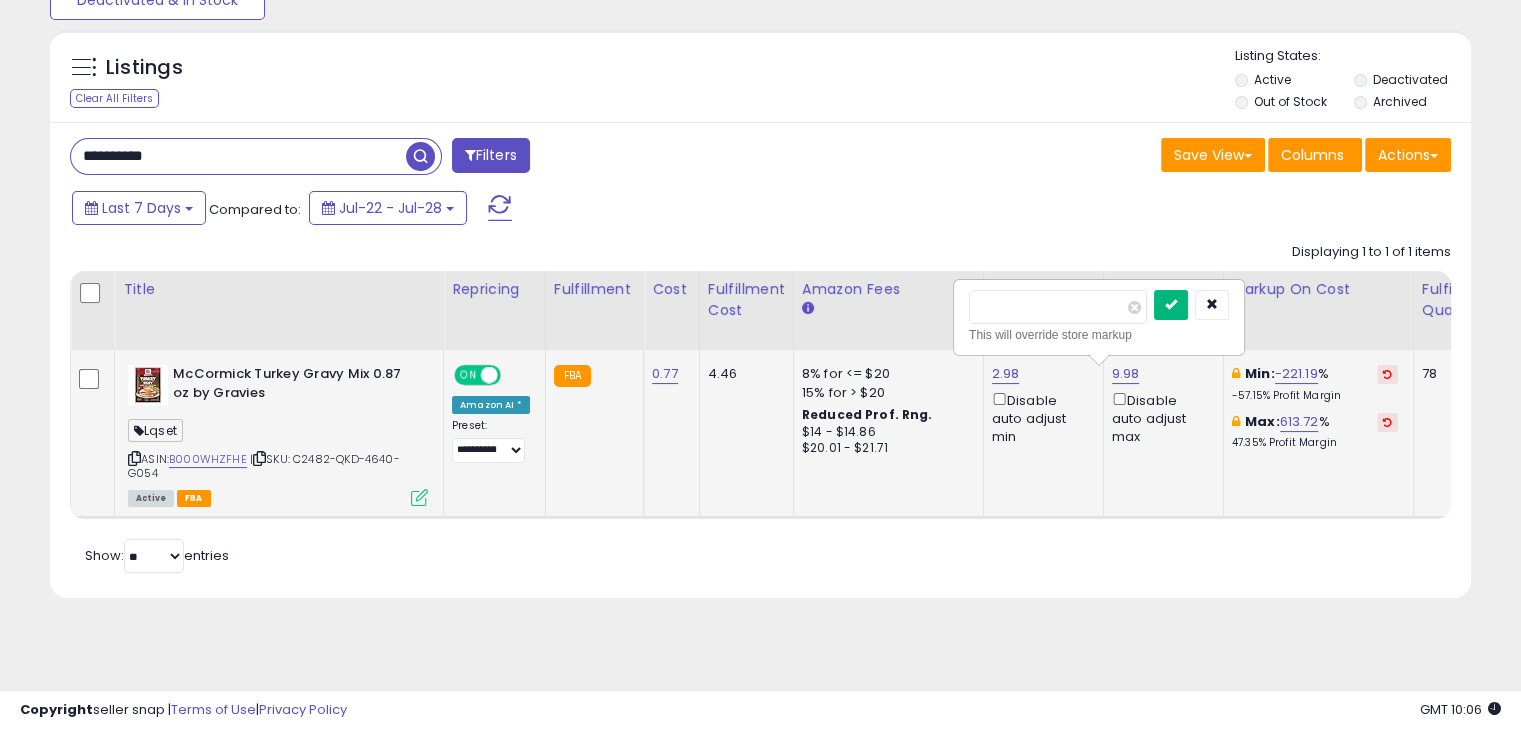 type on "*" 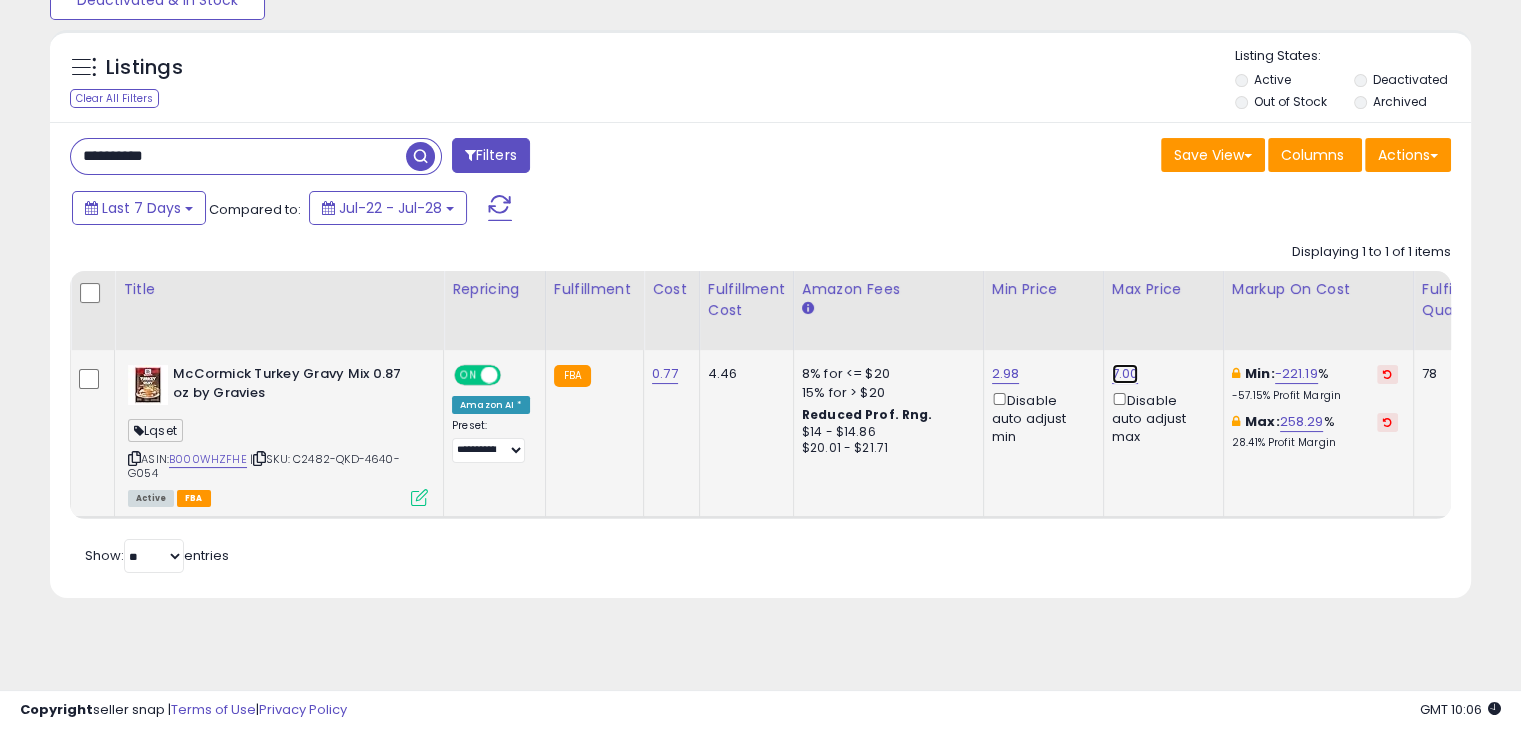 click on "7.00" at bounding box center [1125, 374] 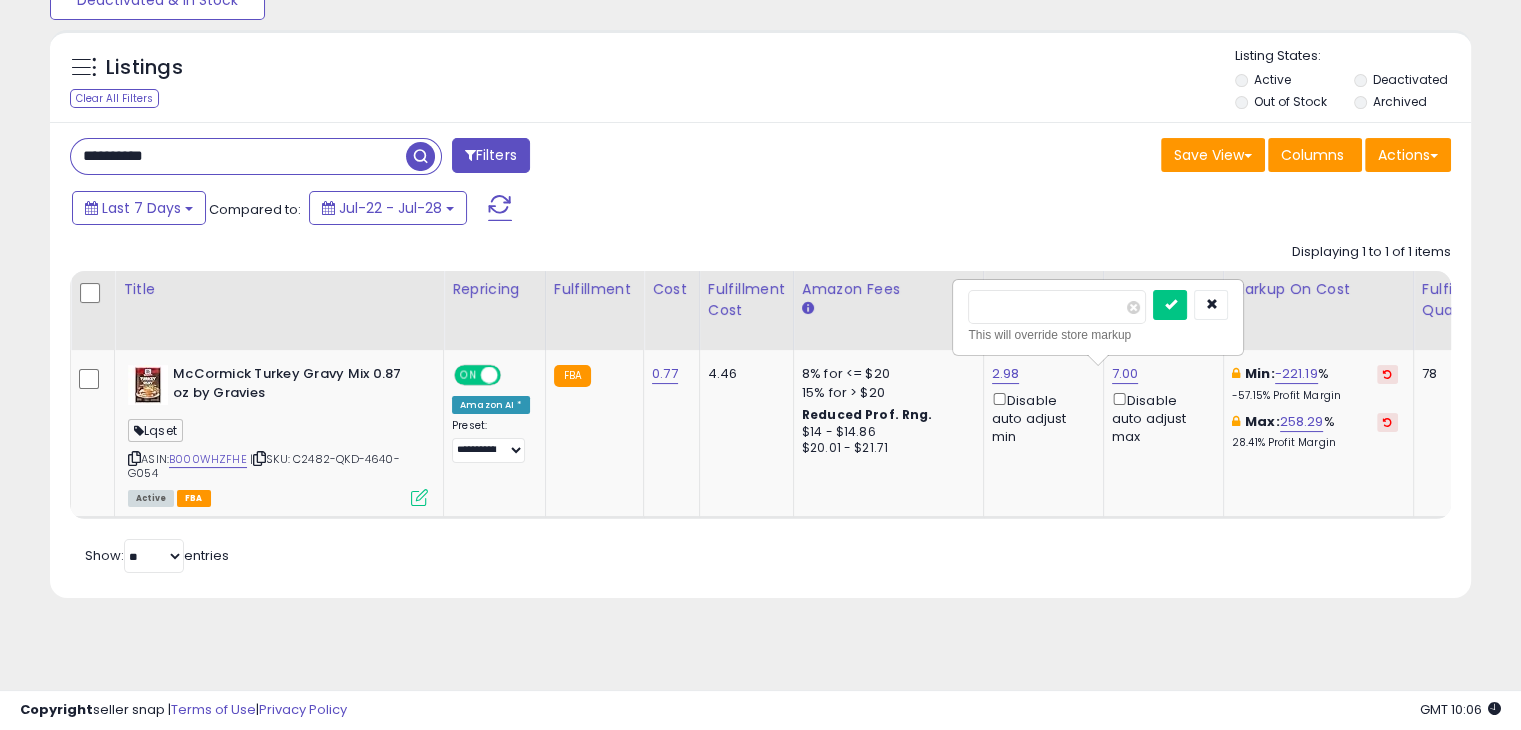 drag, startPoint x: 1057, startPoint y: 303, endPoint x: 922, endPoint y: 333, distance: 138.29317 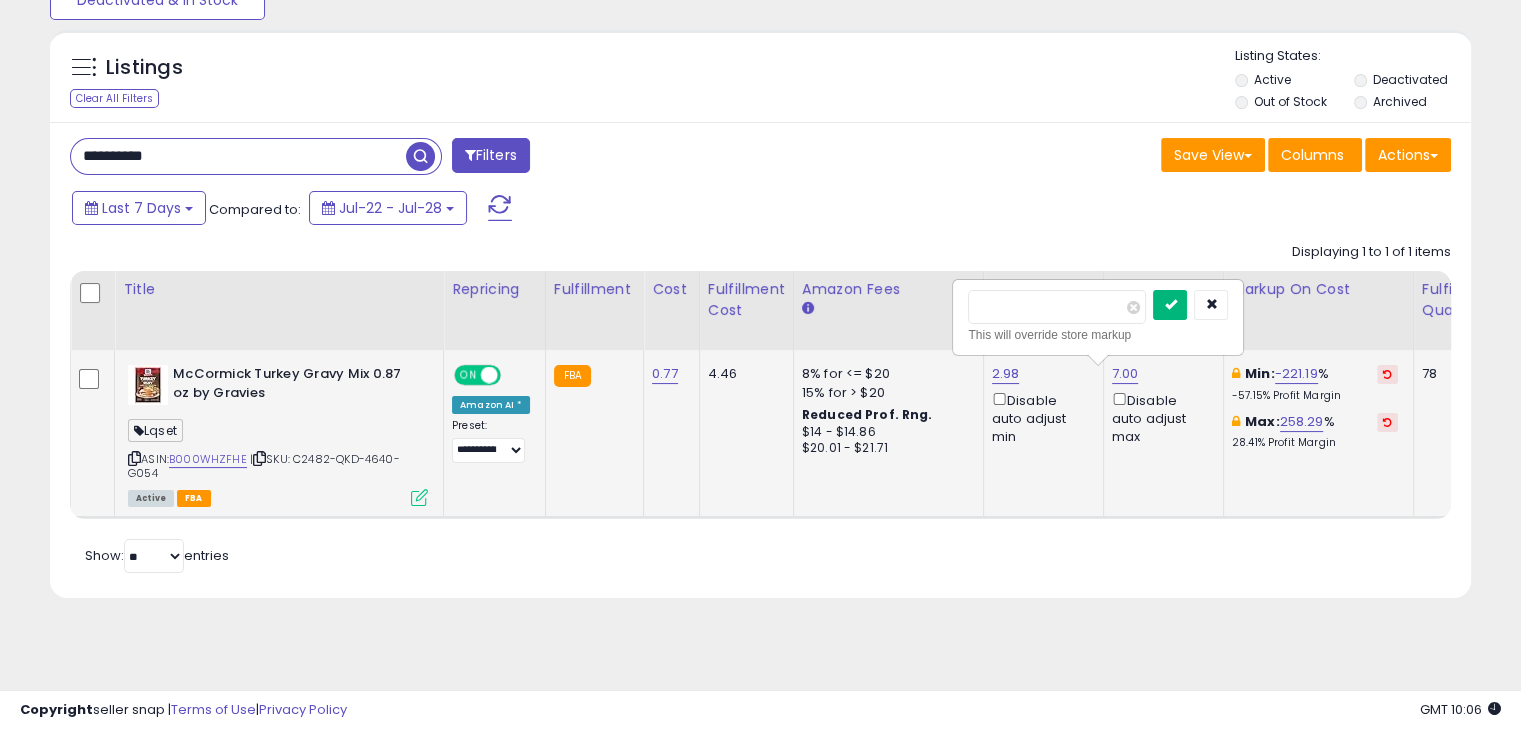 type on "*" 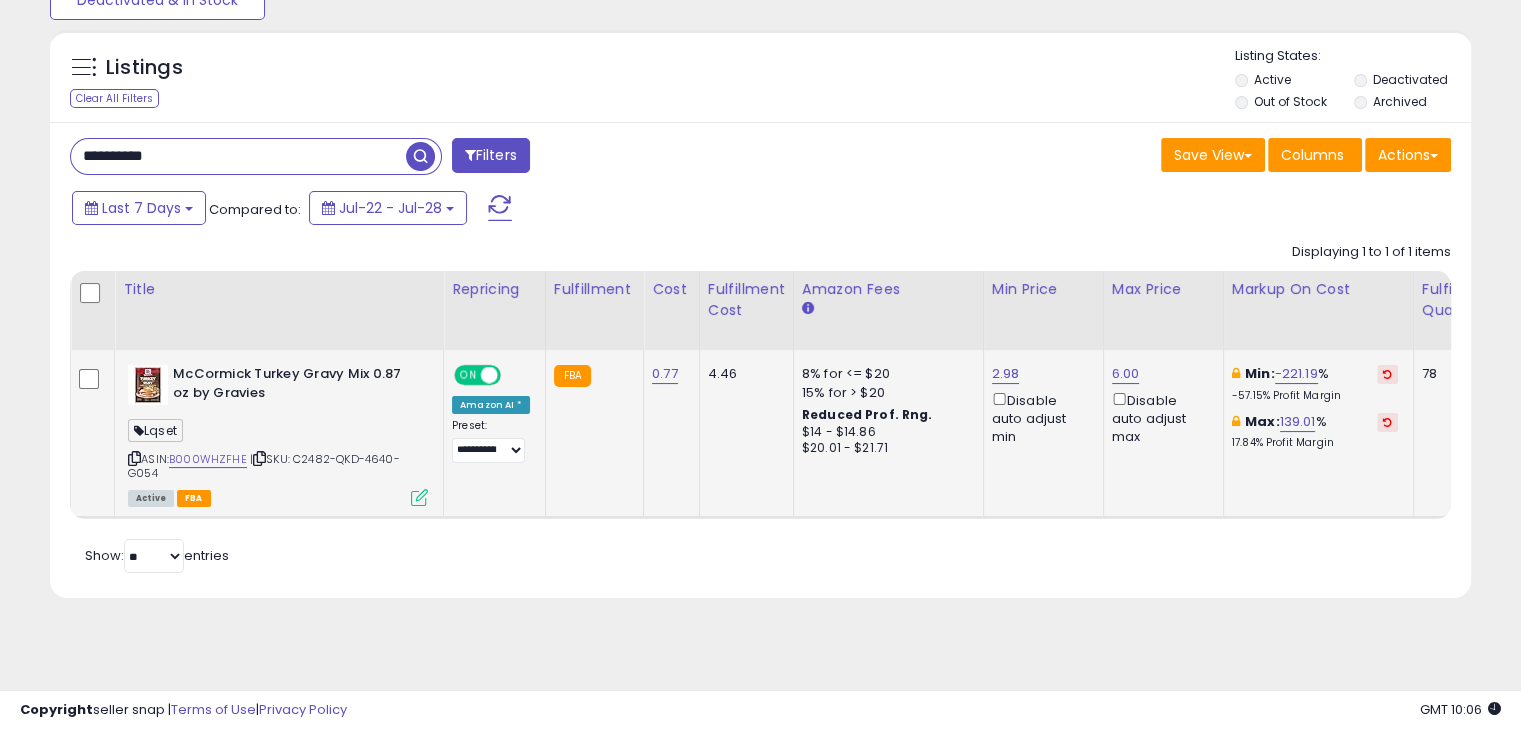 click on "**********" at bounding box center (238, 156) 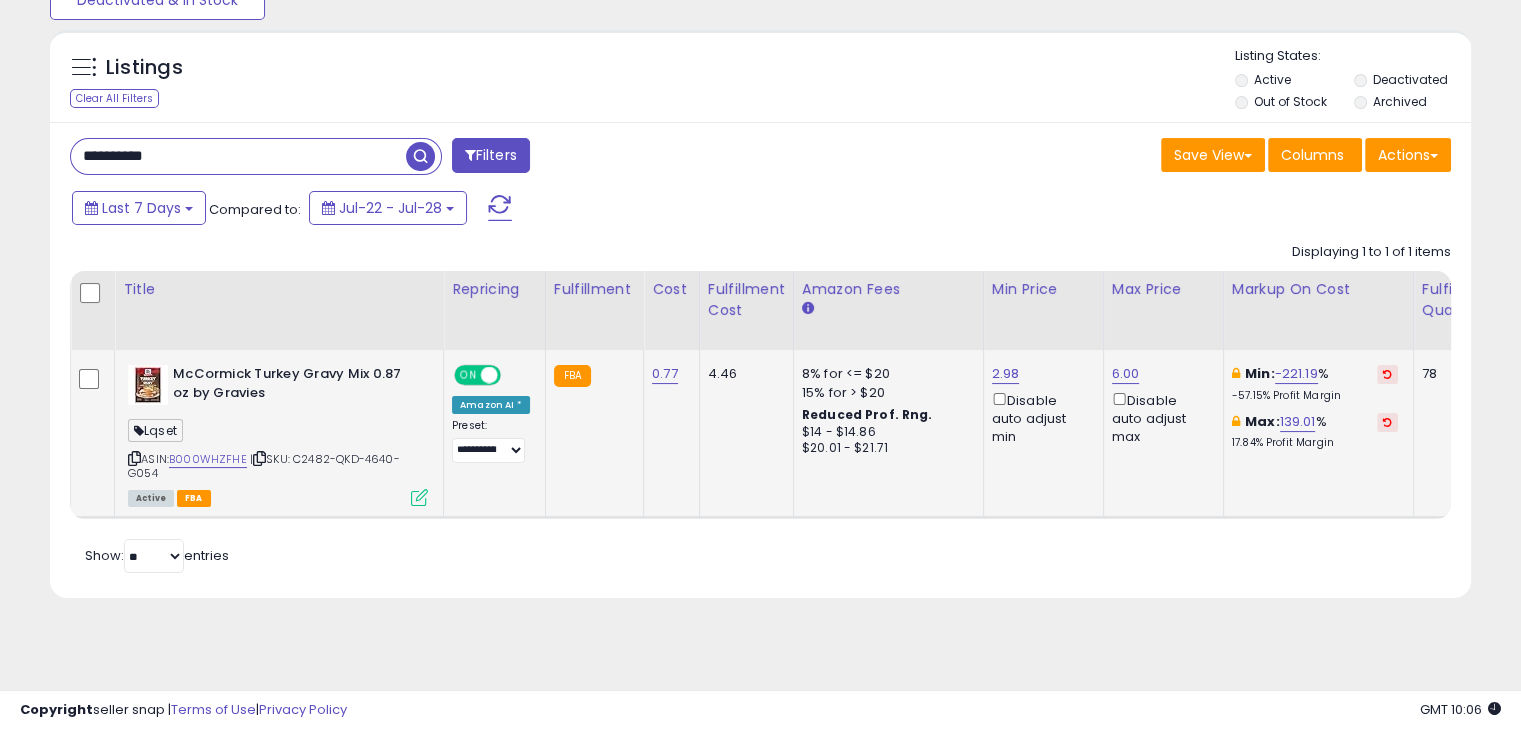 drag, startPoint x: 276, startPoint y: 147, endPoint x: 380, endPoint y: 152, distance: 104.120125 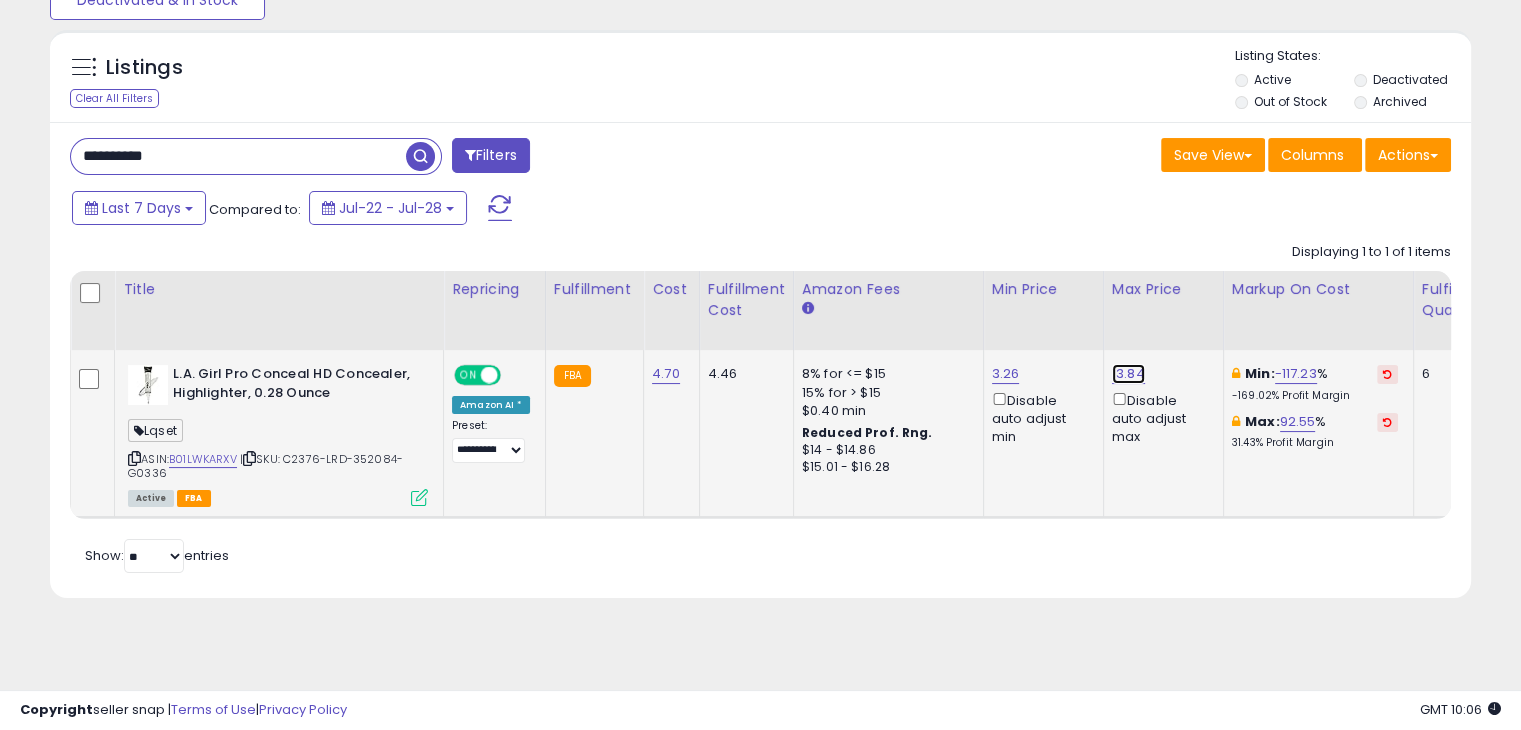 click on "13.84" at bounding box center (1128, 374) 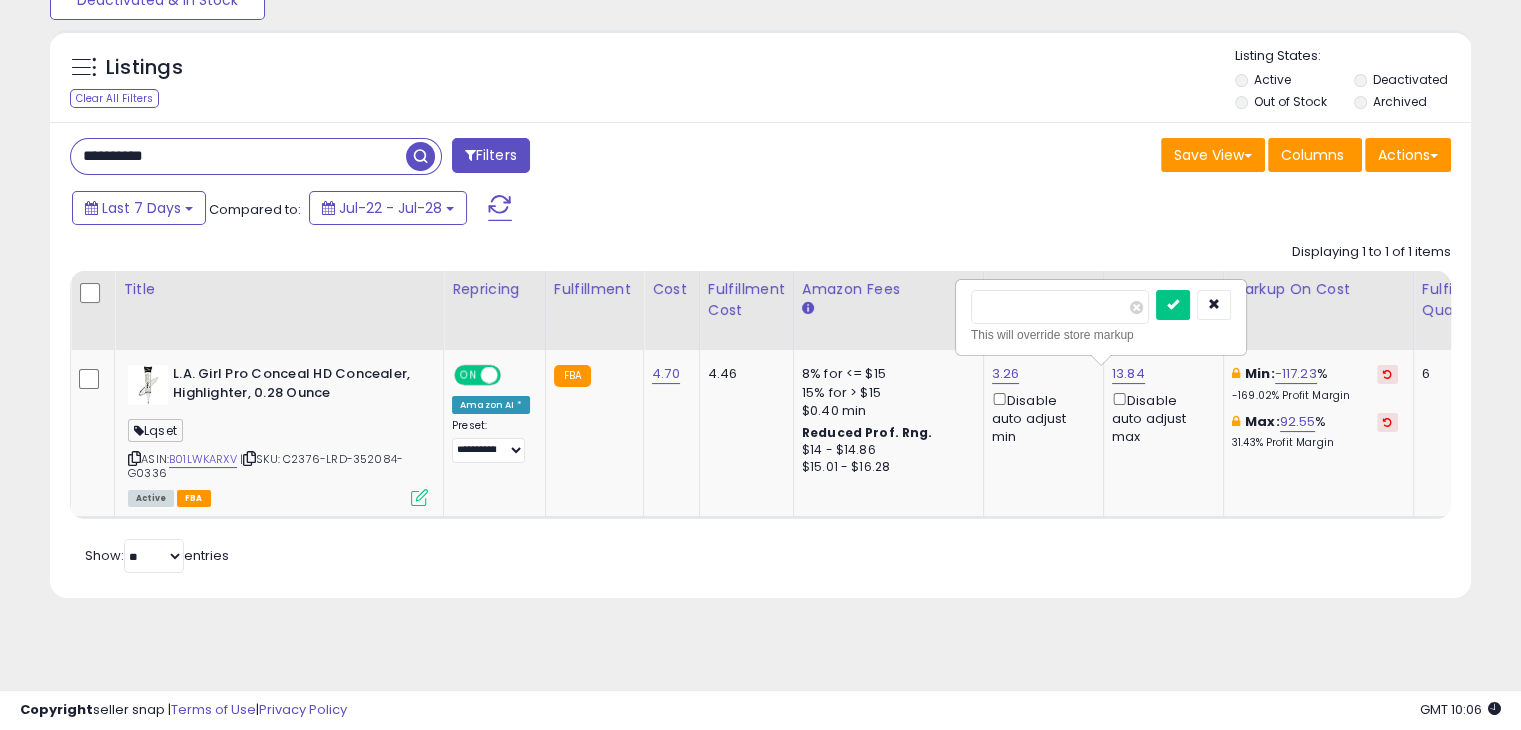 drag, startPoint x: 1075, startPoint y: 306, endPoint x: 915, endPoint y: 332, distance: 162.09874 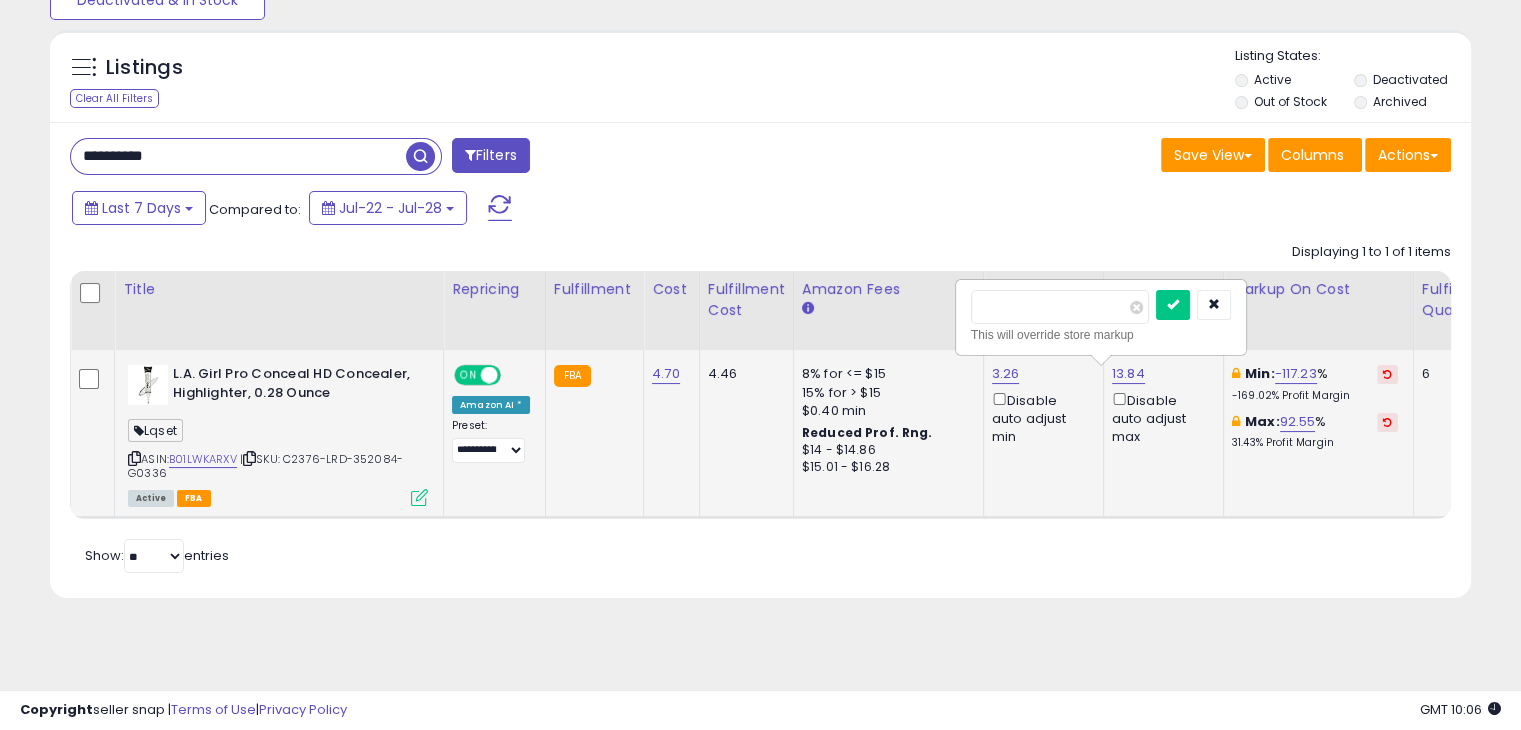 type on "****" 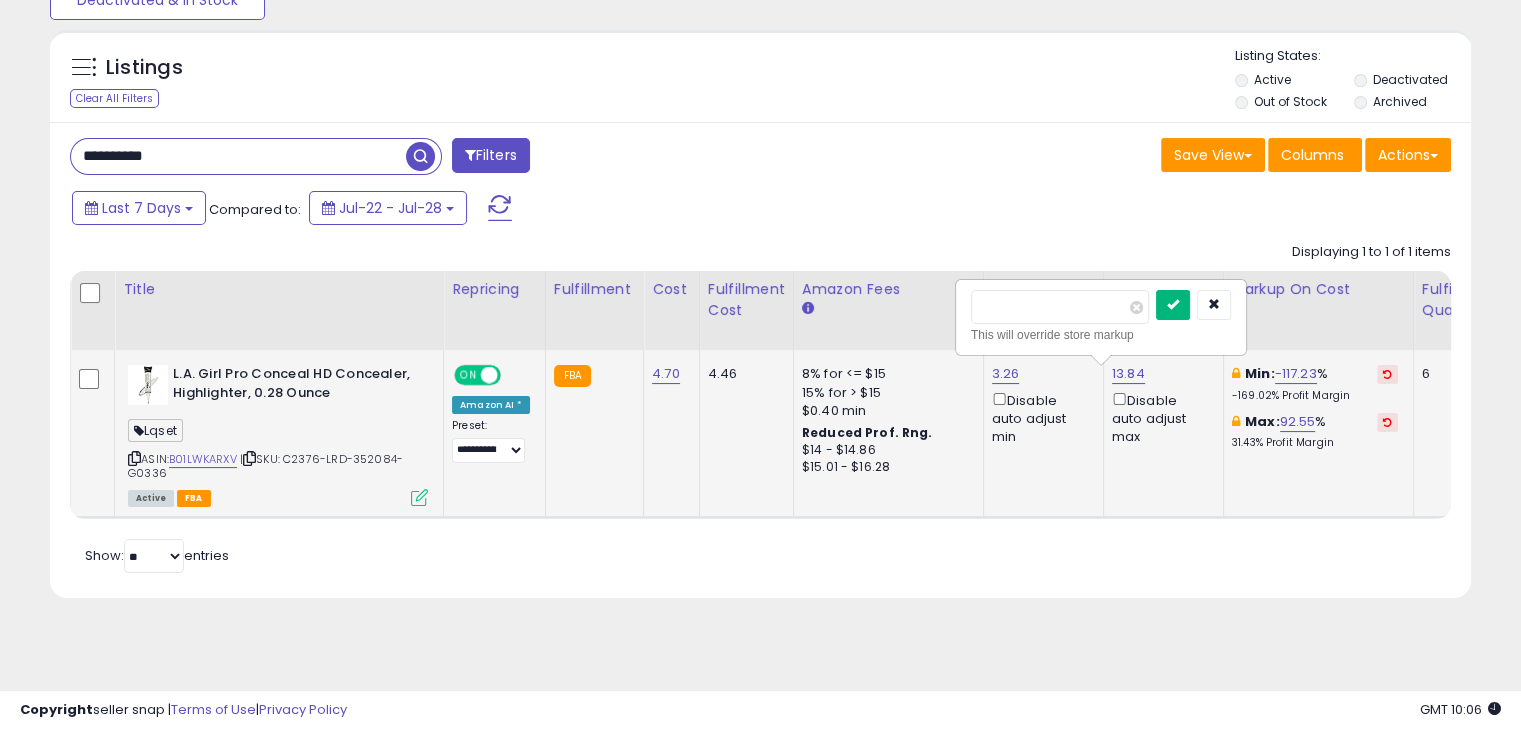 click at bounding box center [1173, 305] 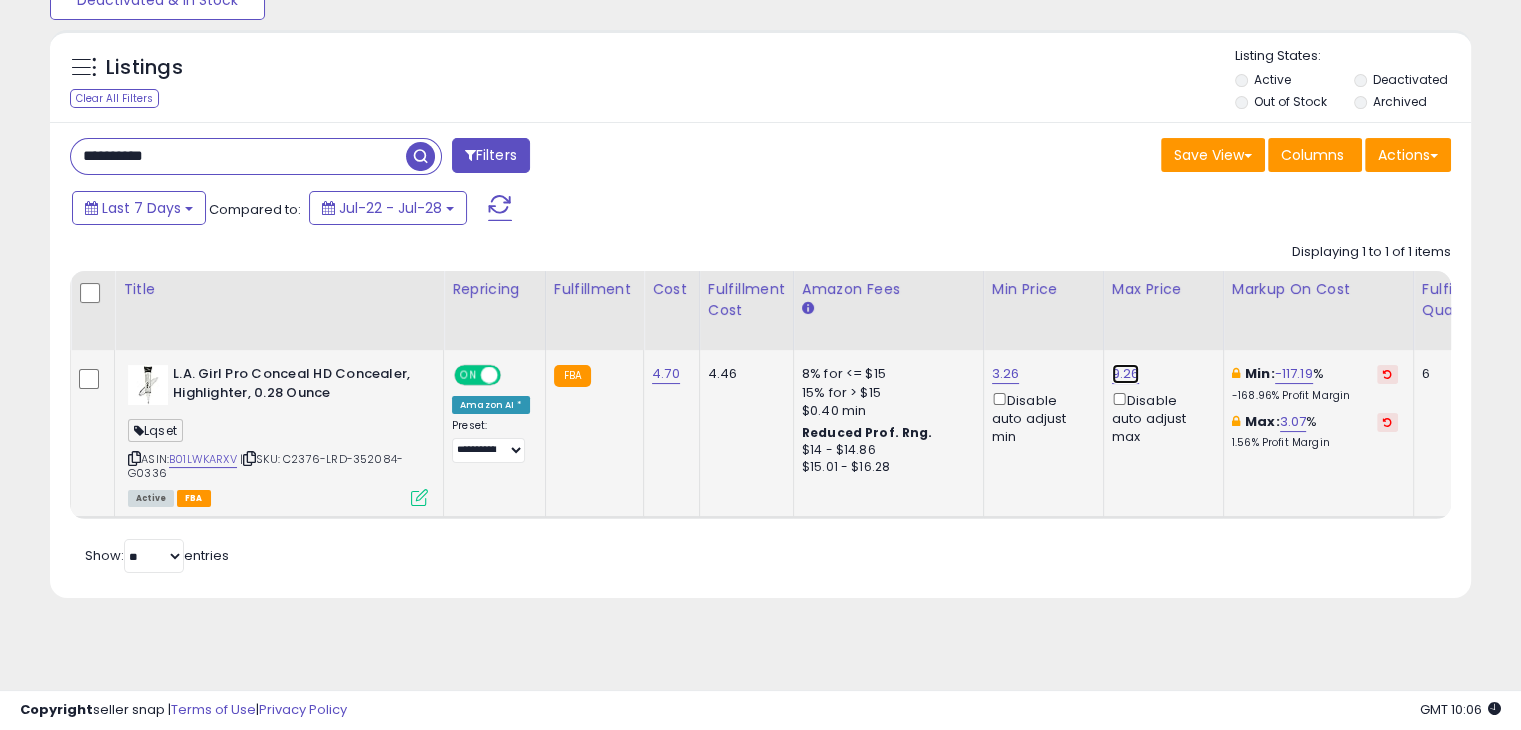 click on "9.26" at bounding box center (1126, 374) 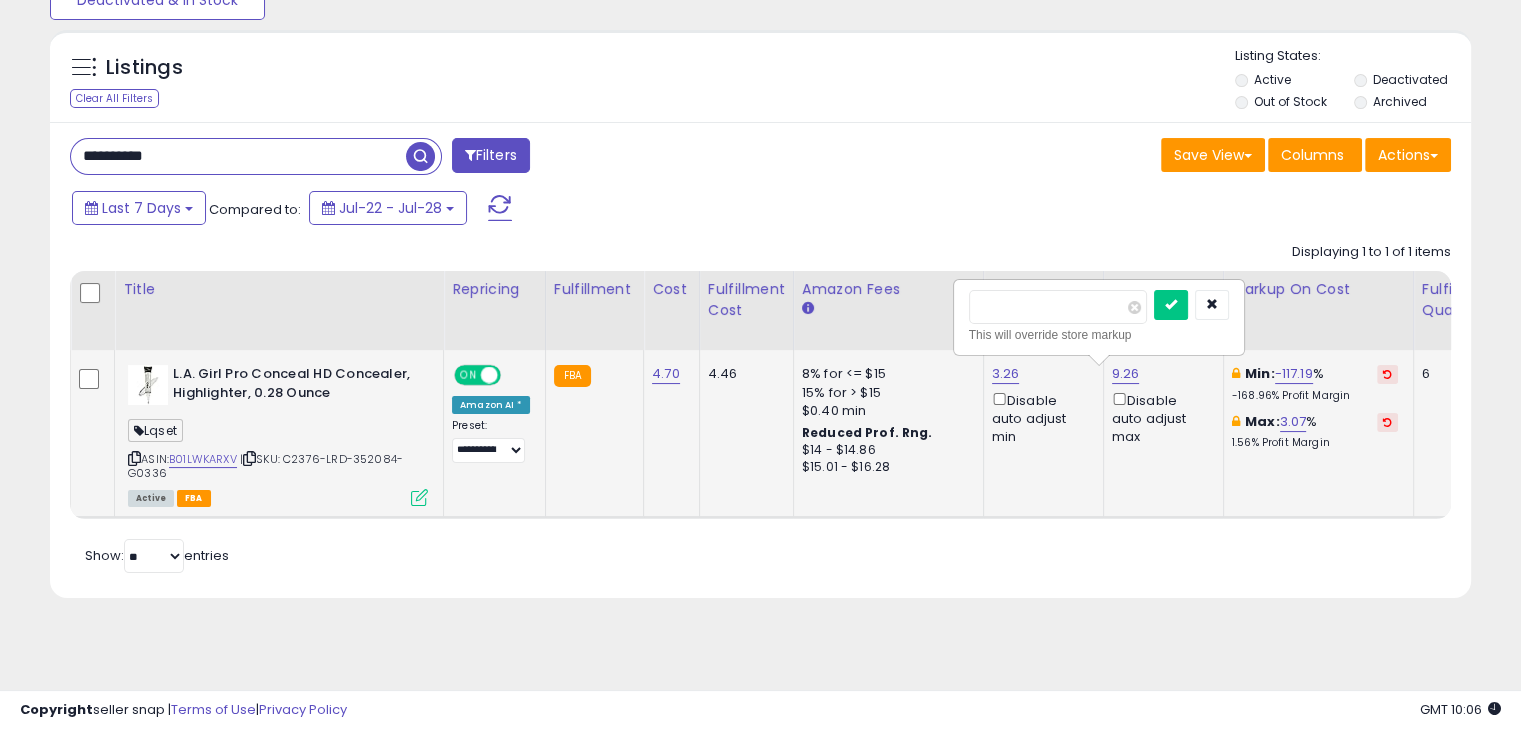 drag, startPoint x: 1019, startPoint y: 311, endPoint x: 953, endPoint y: 313, distance: 66.0303 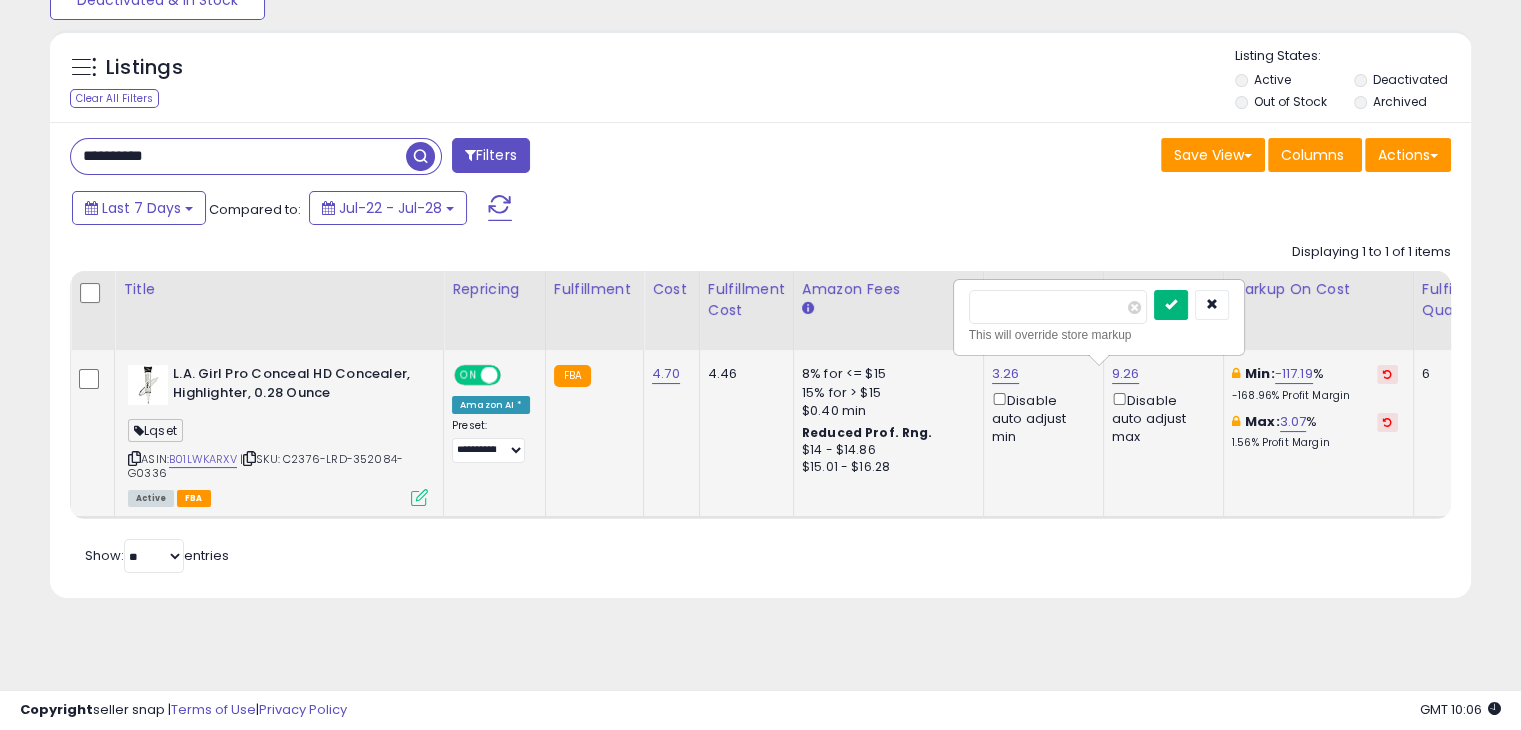 type on "*****" 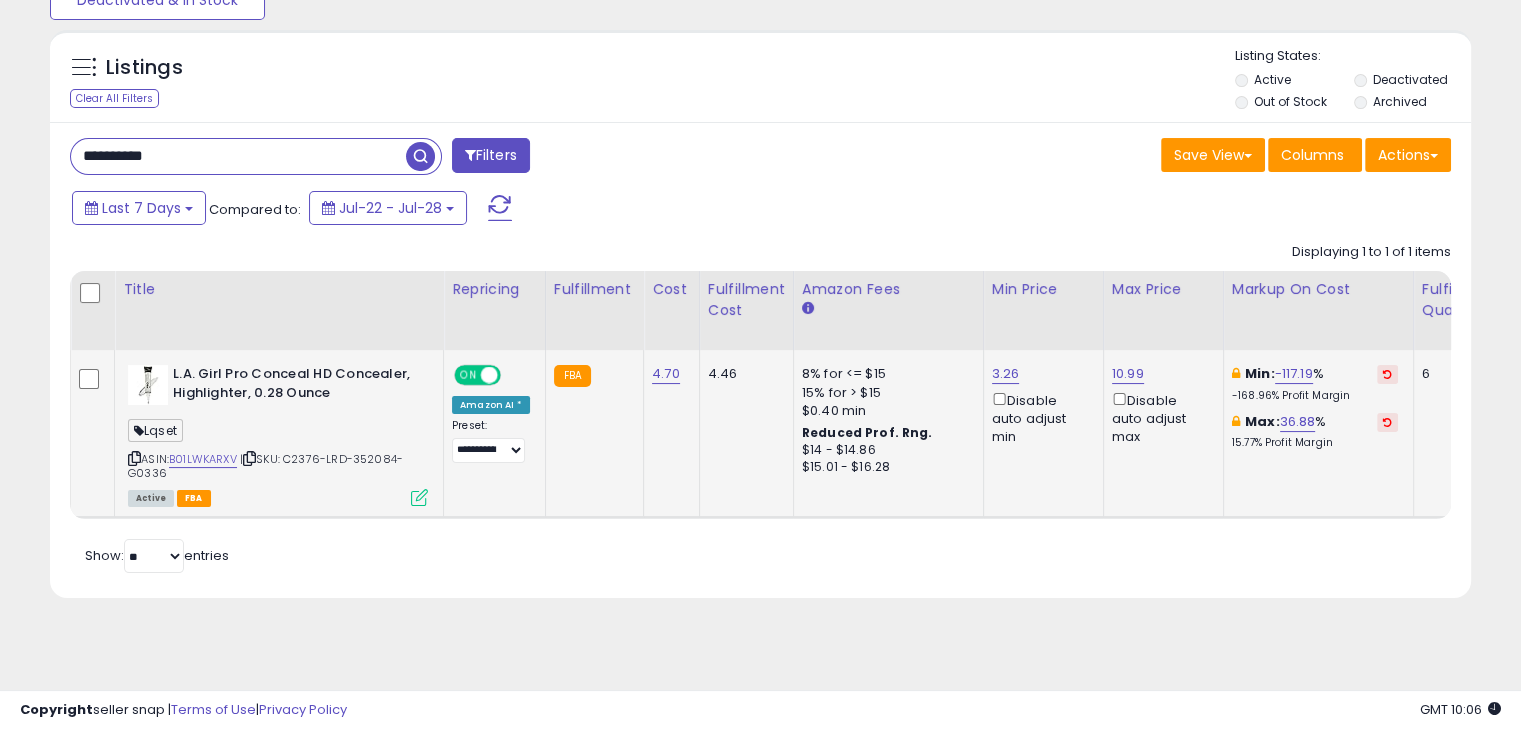 click on "**********" at bounding box center (238, 156) 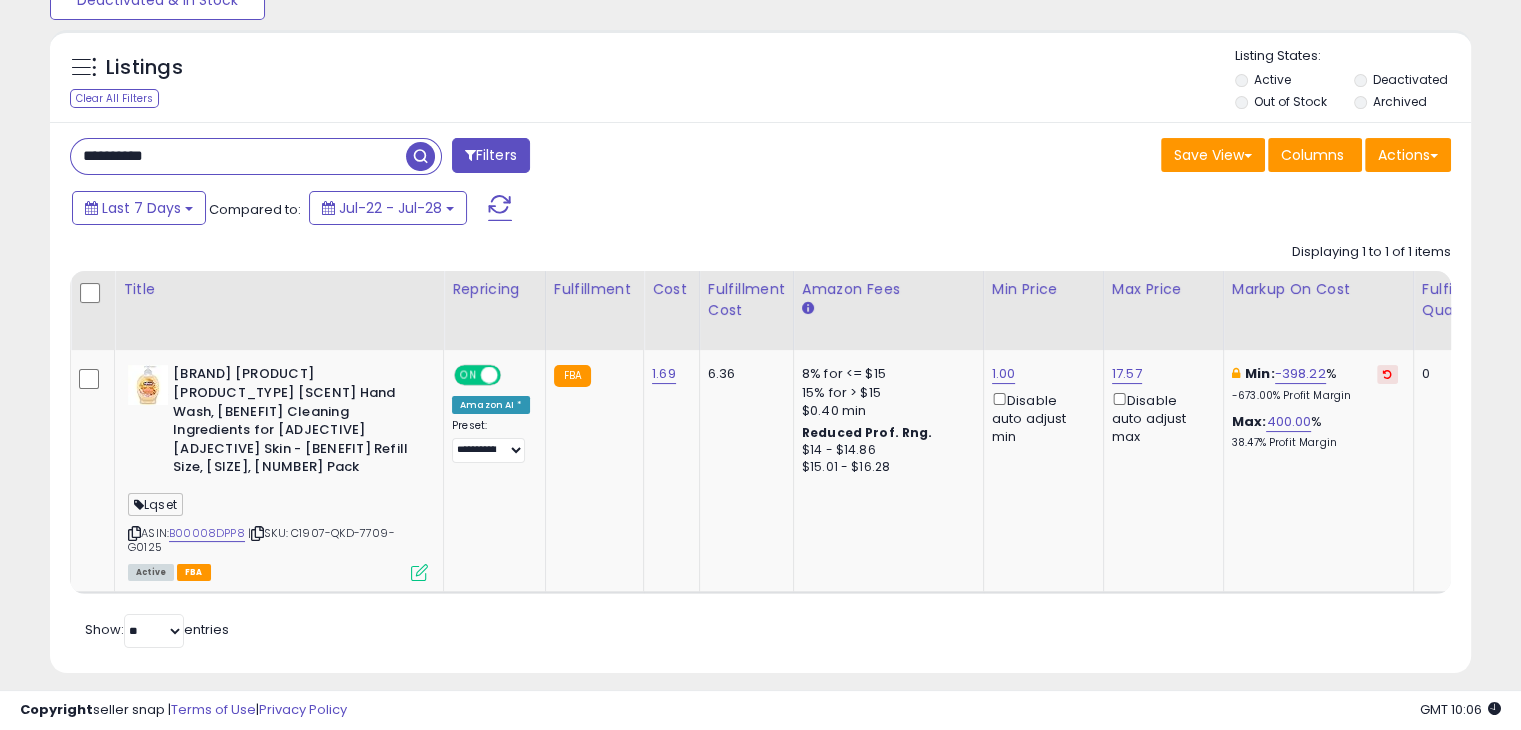 click on "**********" at bounding box center [238, 156] 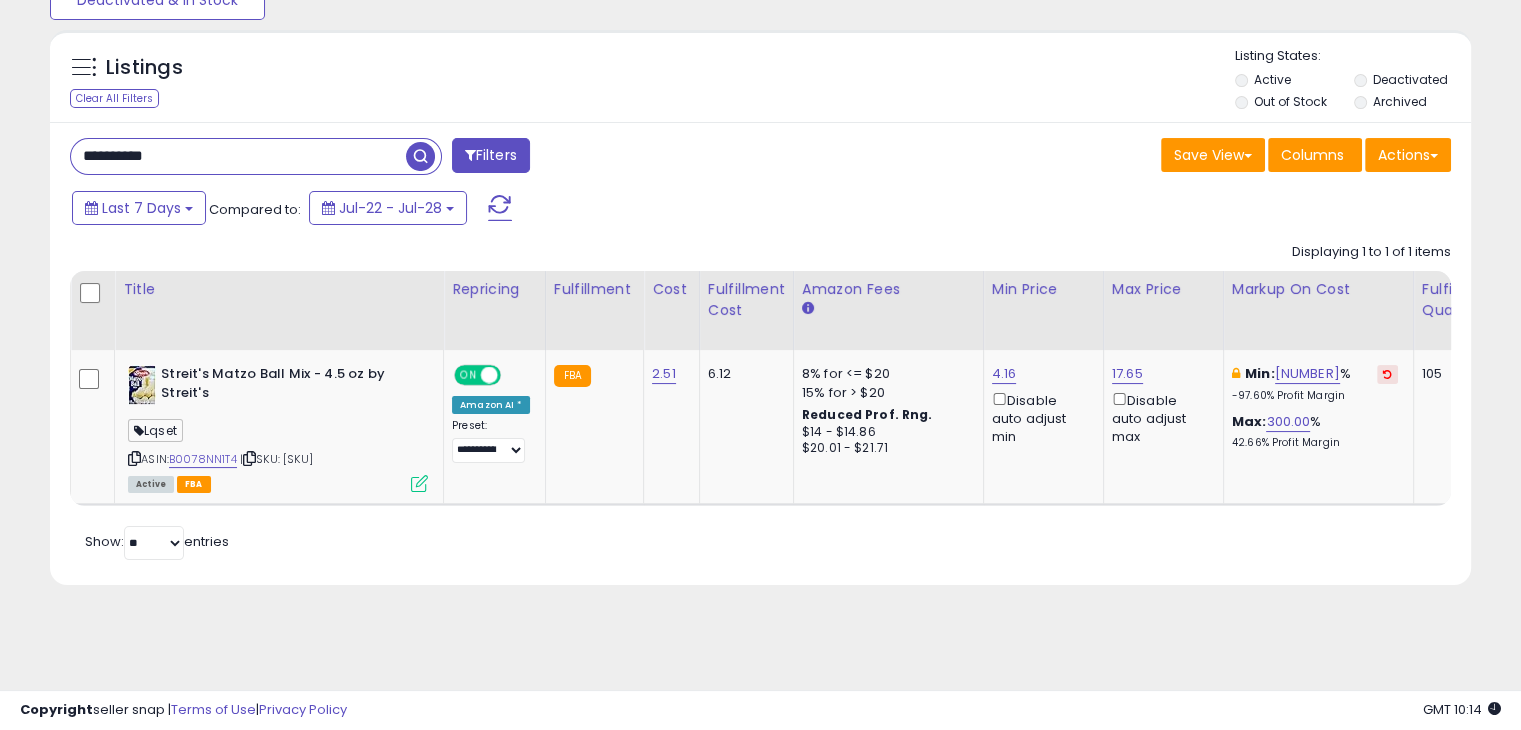 click on "**********" at bounding box center (238, 156) 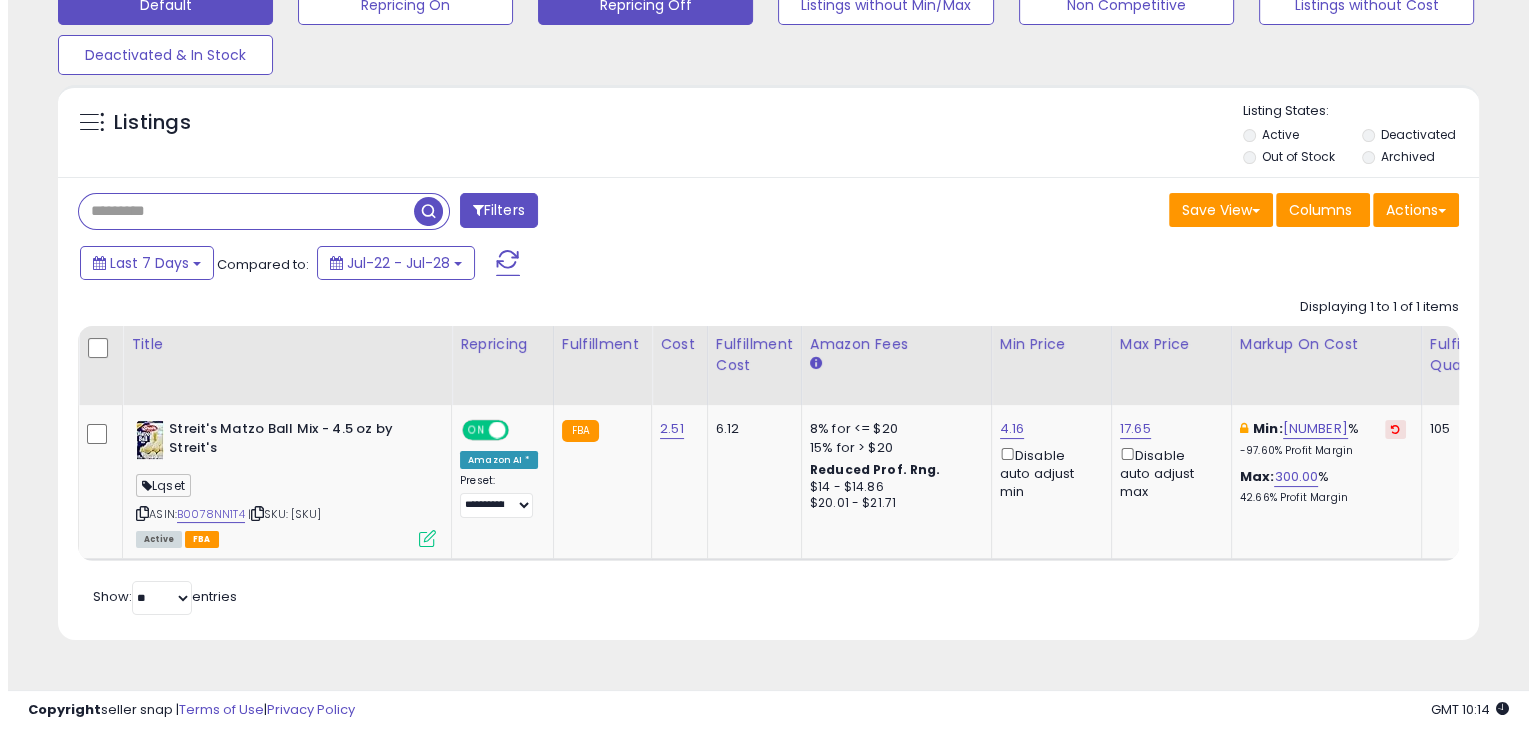 scroll, scrollTop: 0, scrollLeft: 0, axis: both 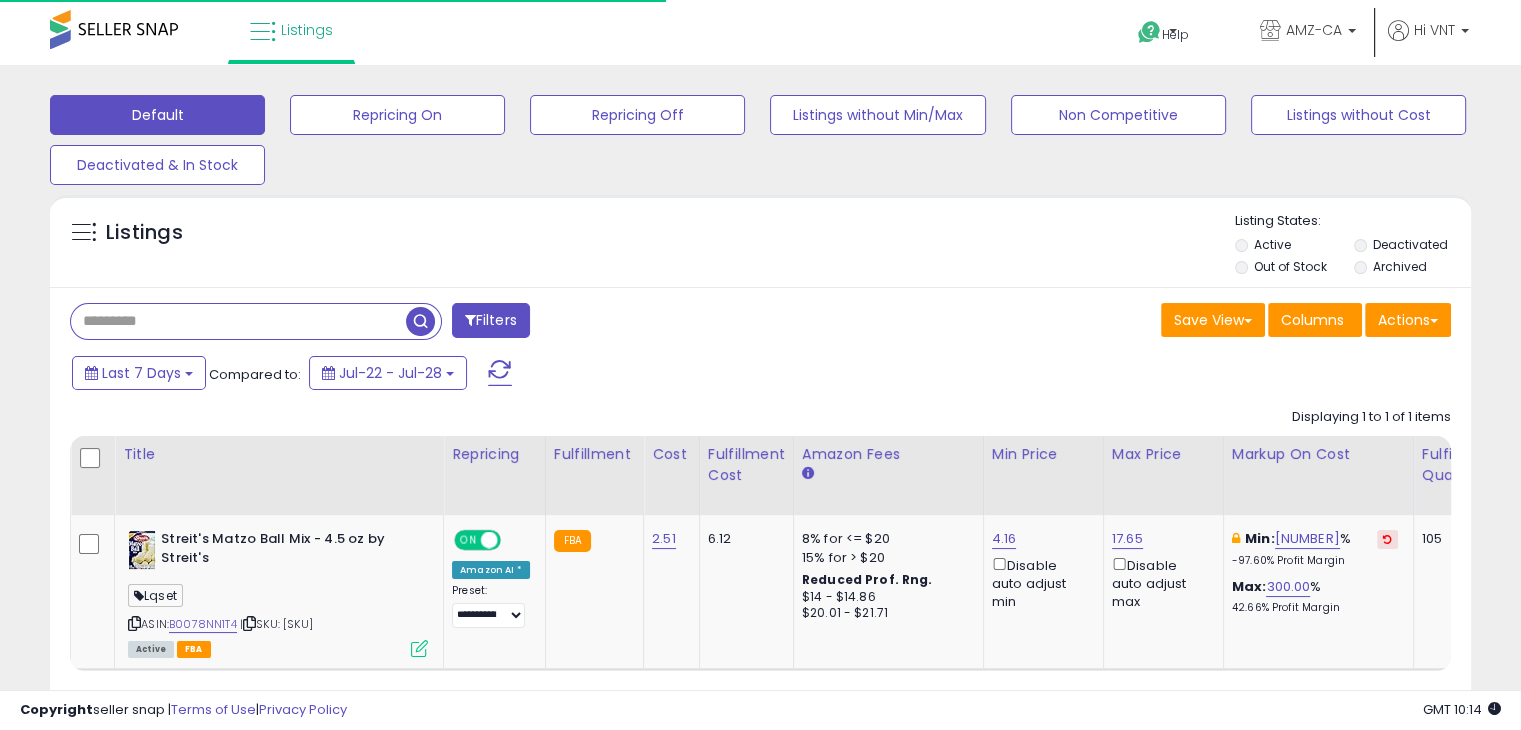 type 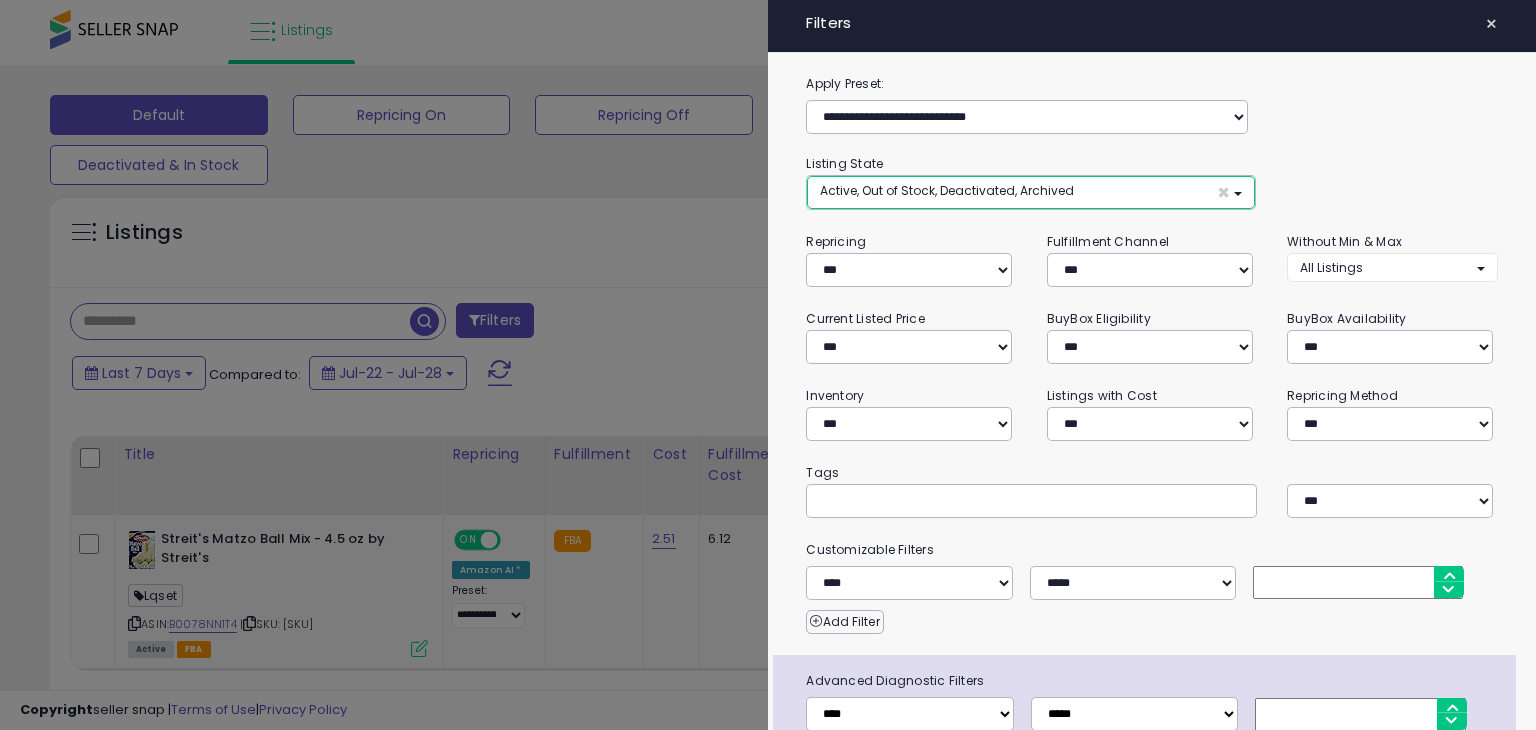 click on "Active, Out of Stock, Deactivated, Archived
×" at bounding box center [1030, 192] 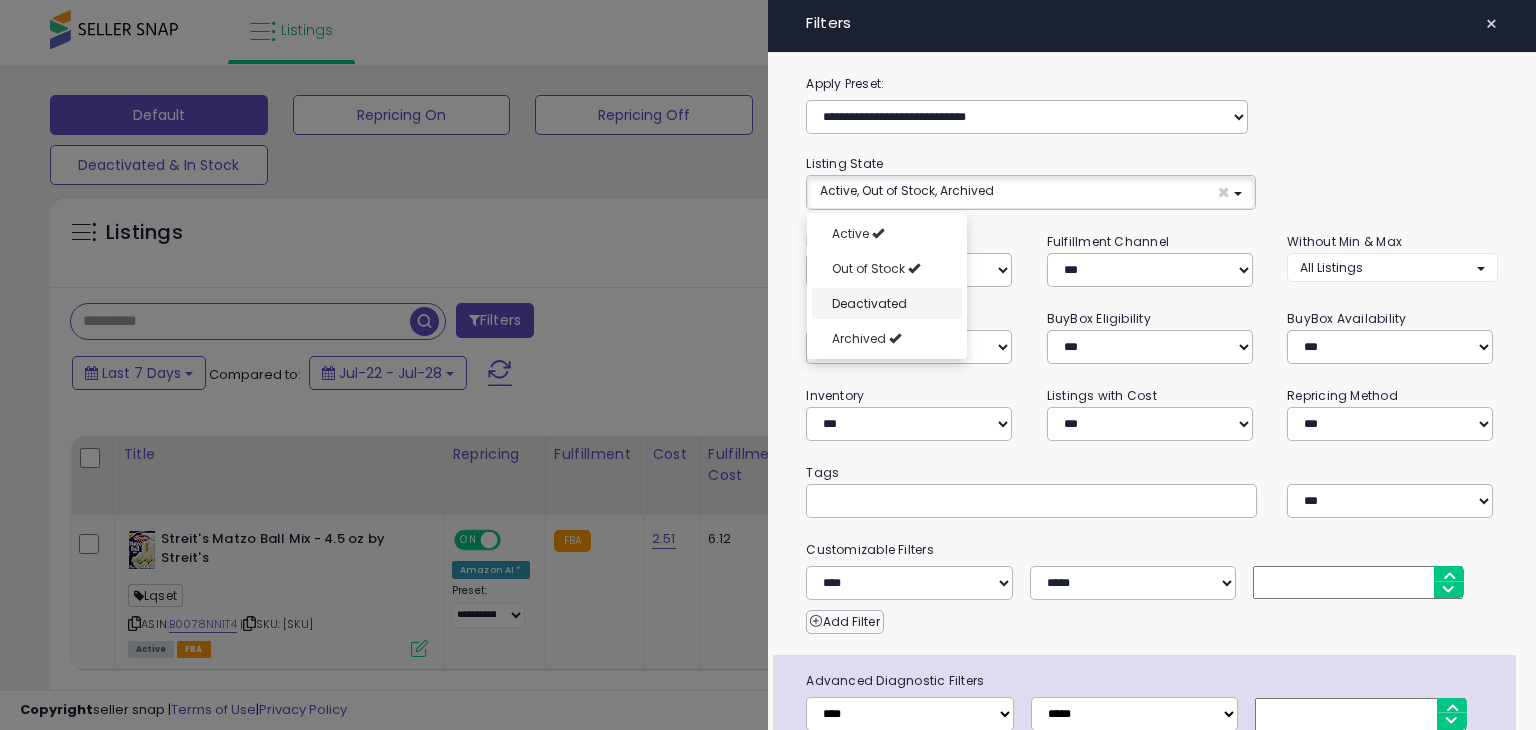 click on "Deactivated" at bounding box center [869, 303] 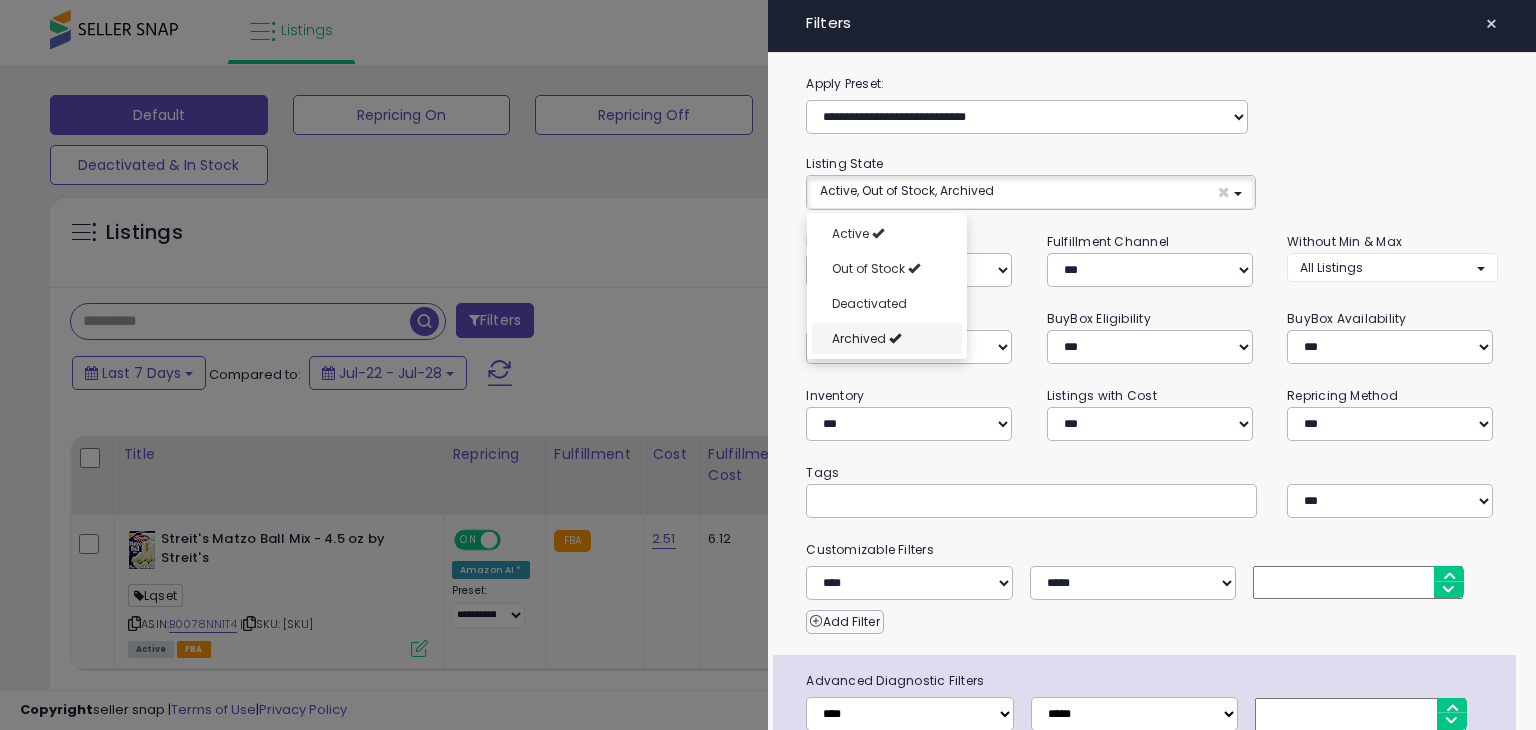 select on "**********" 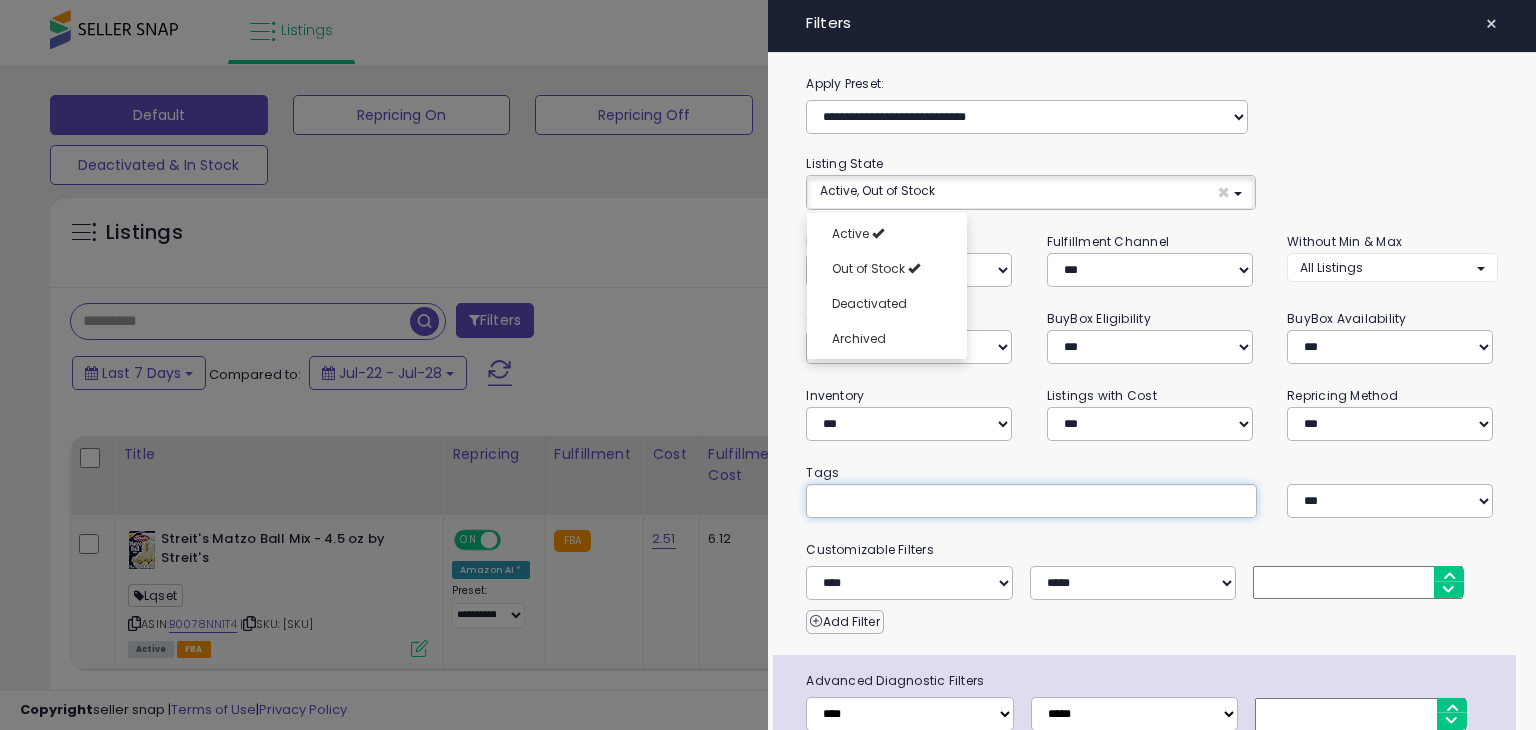 click at bounding box center (969, 500) 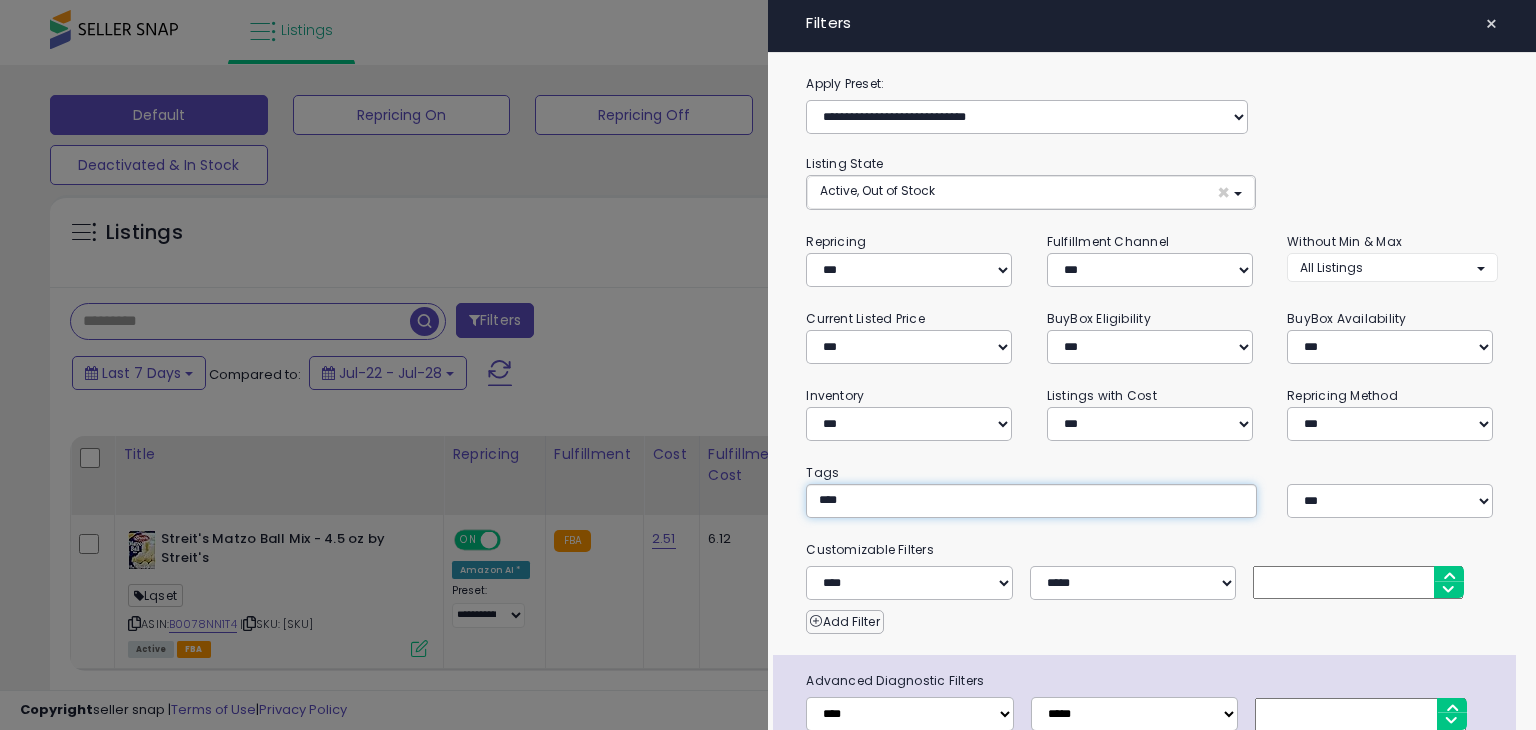type on "*****" 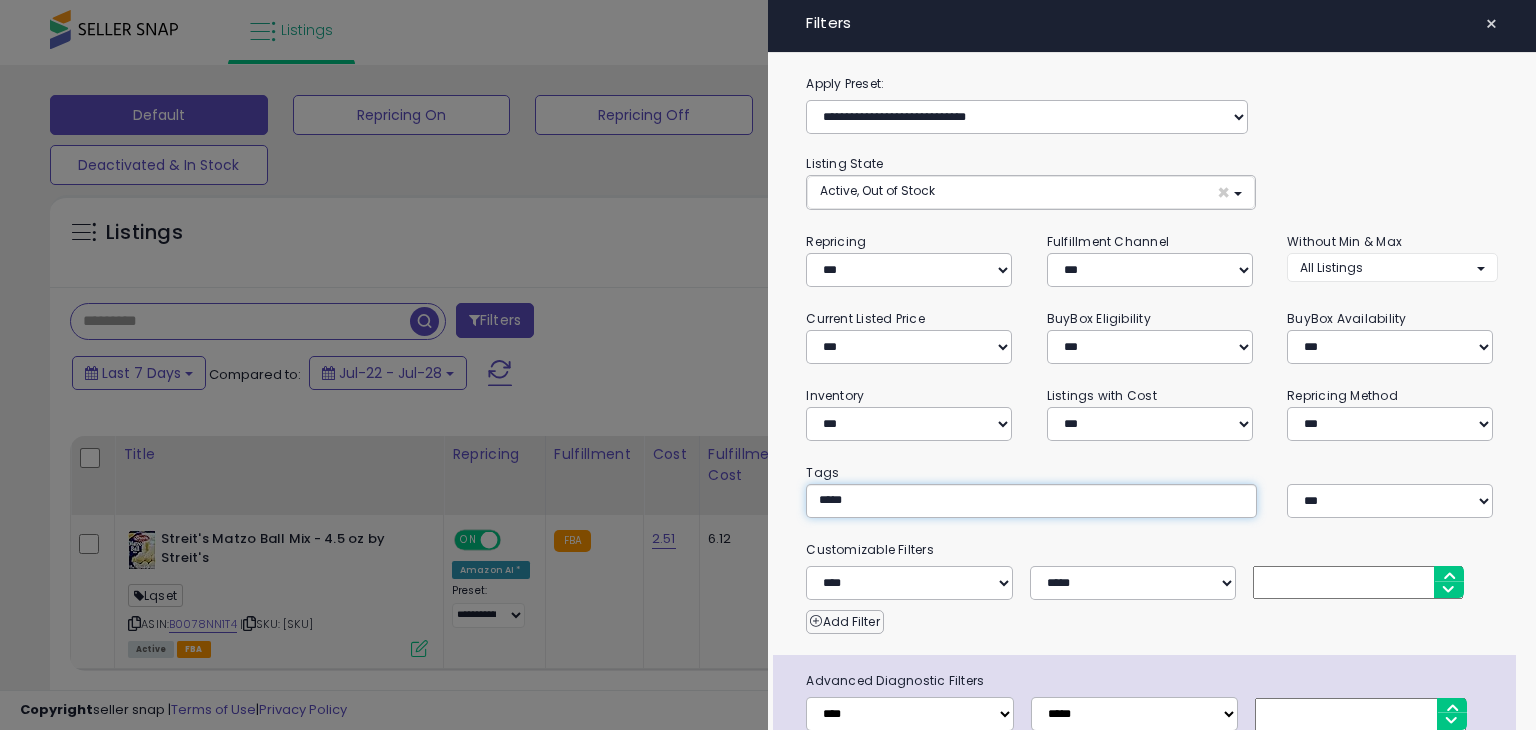 type on "*****" 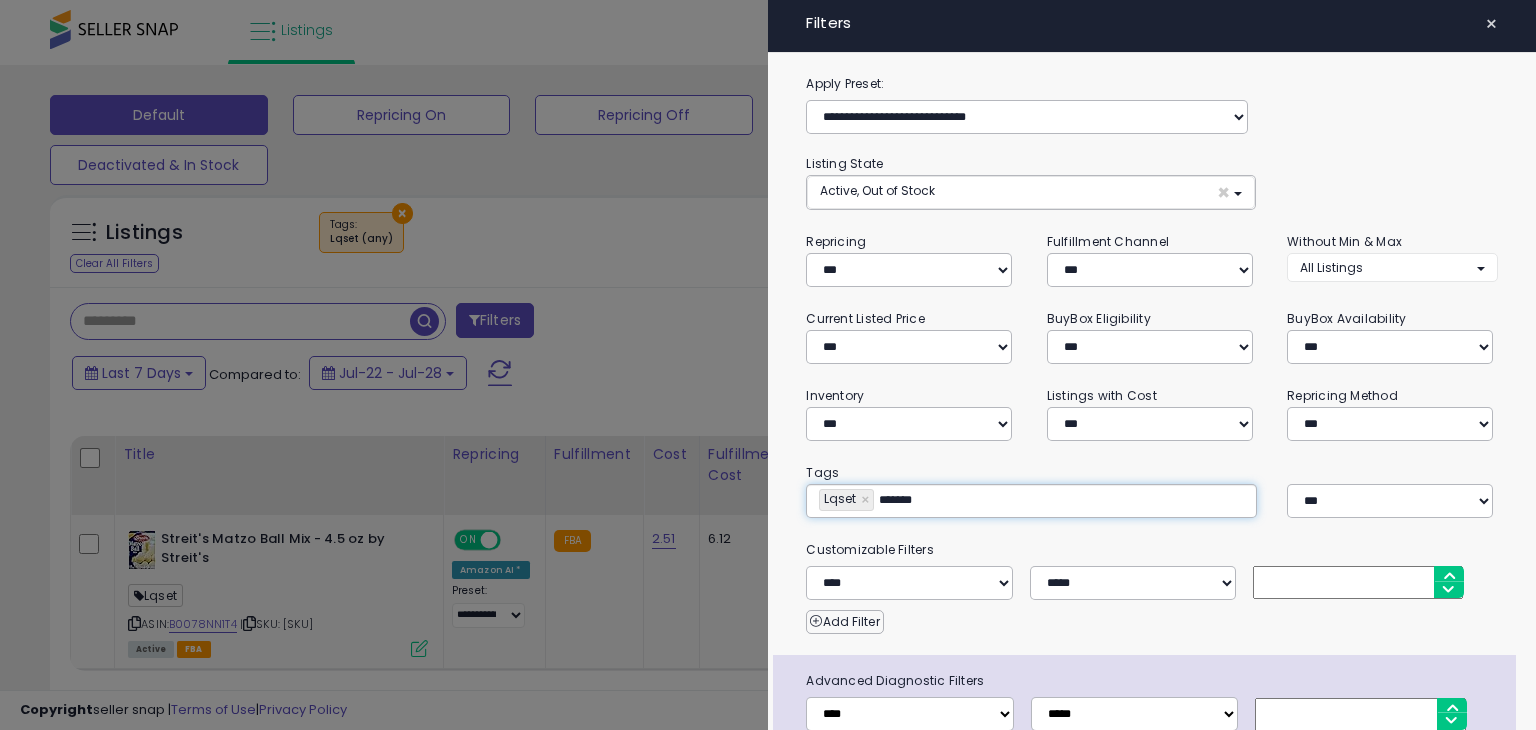 type on "********" 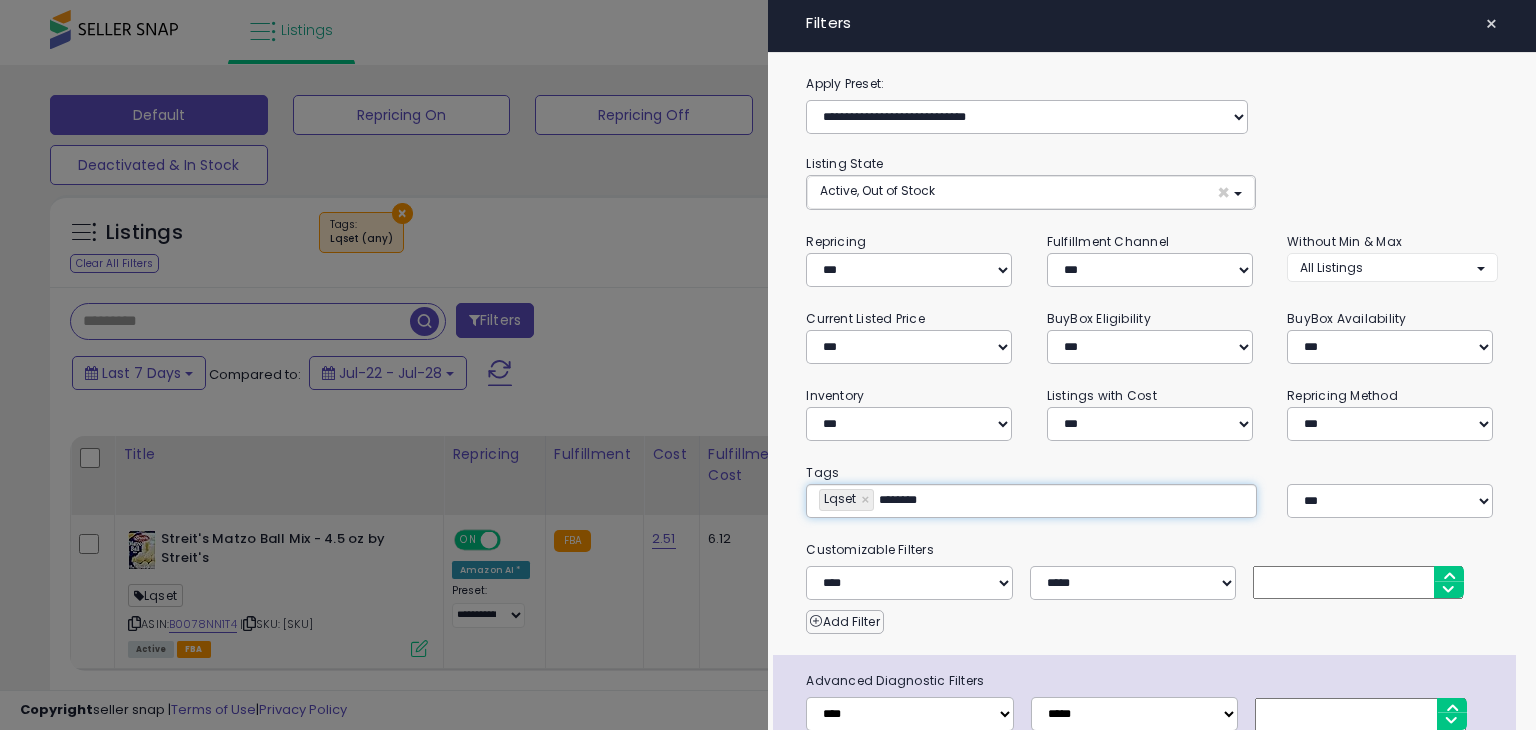 type on "**********" 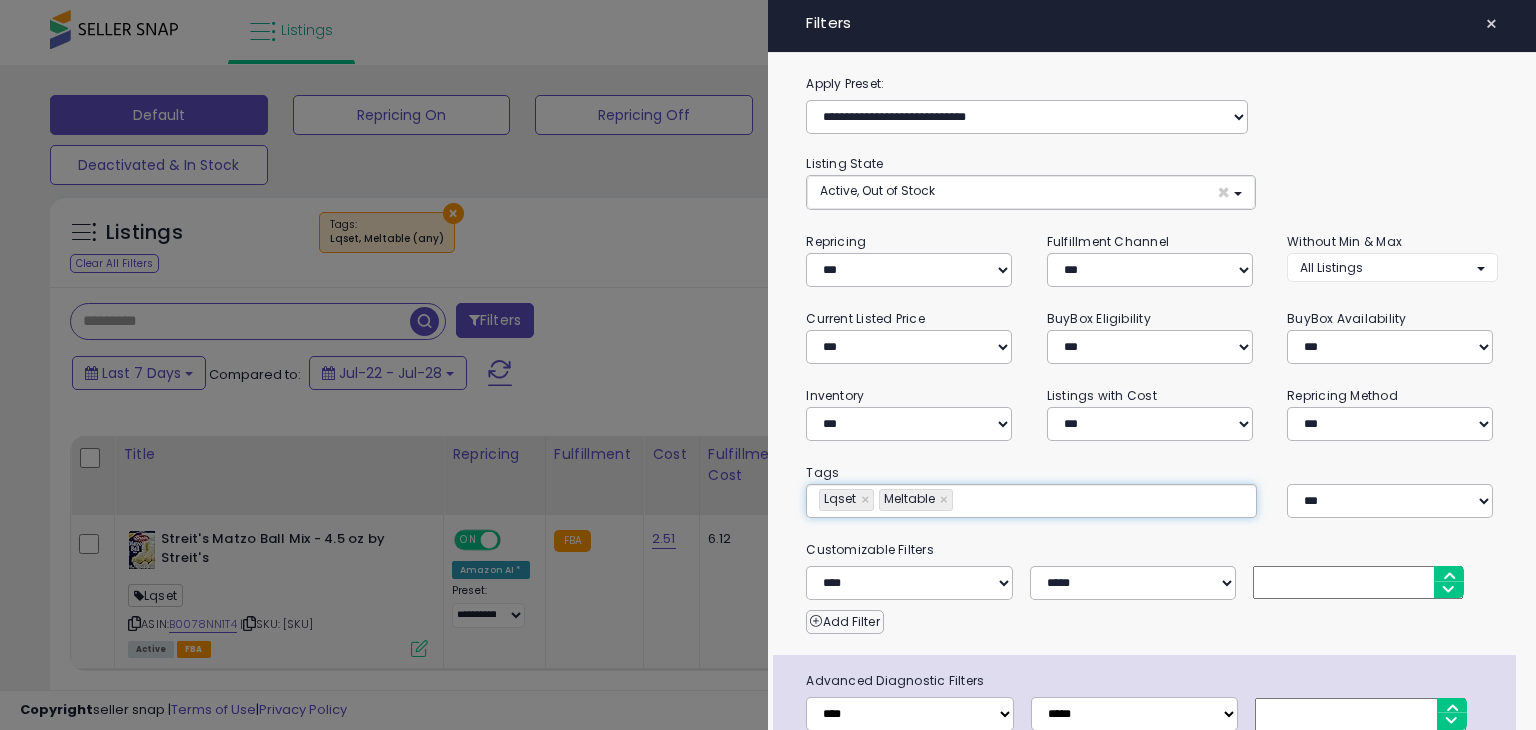 type on "**********" 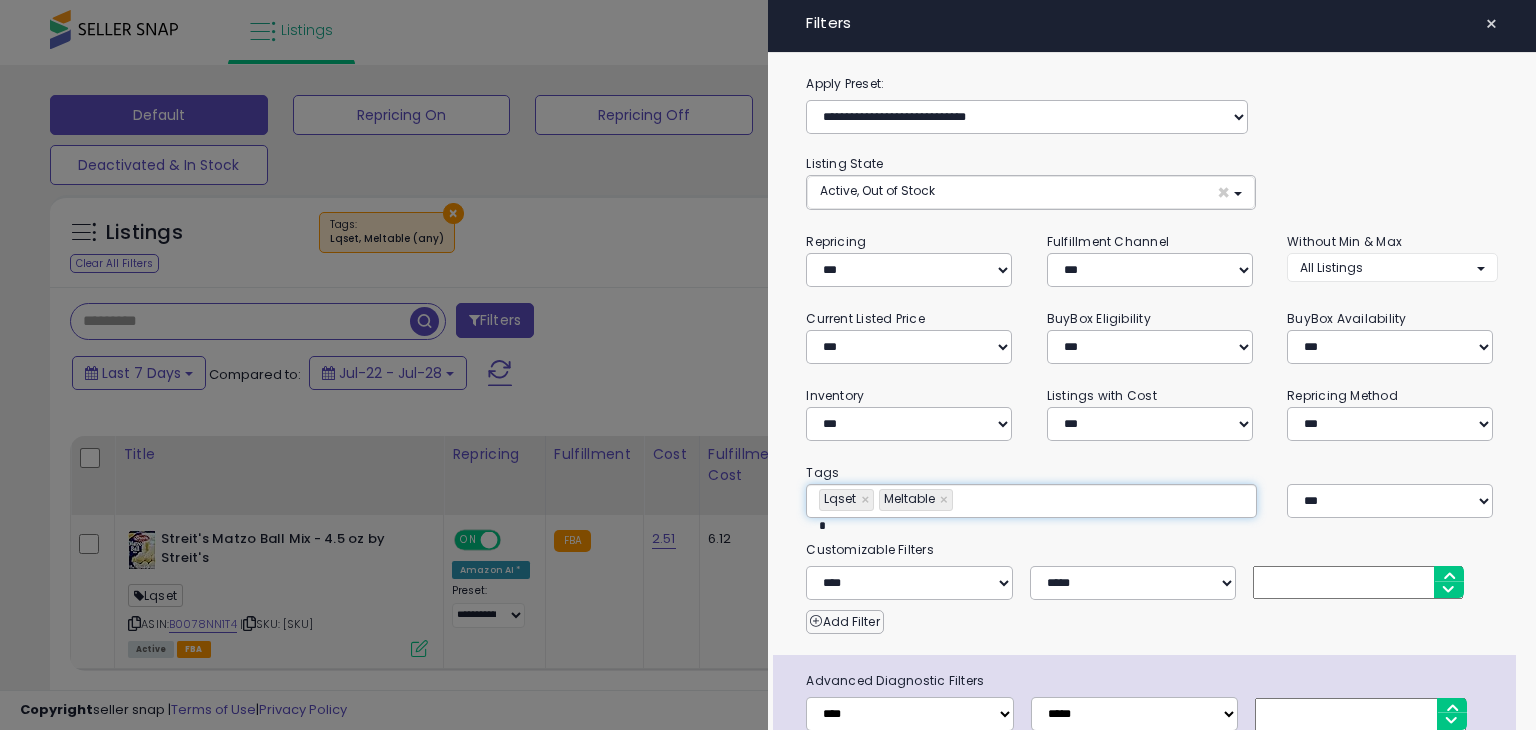 type on "**********" 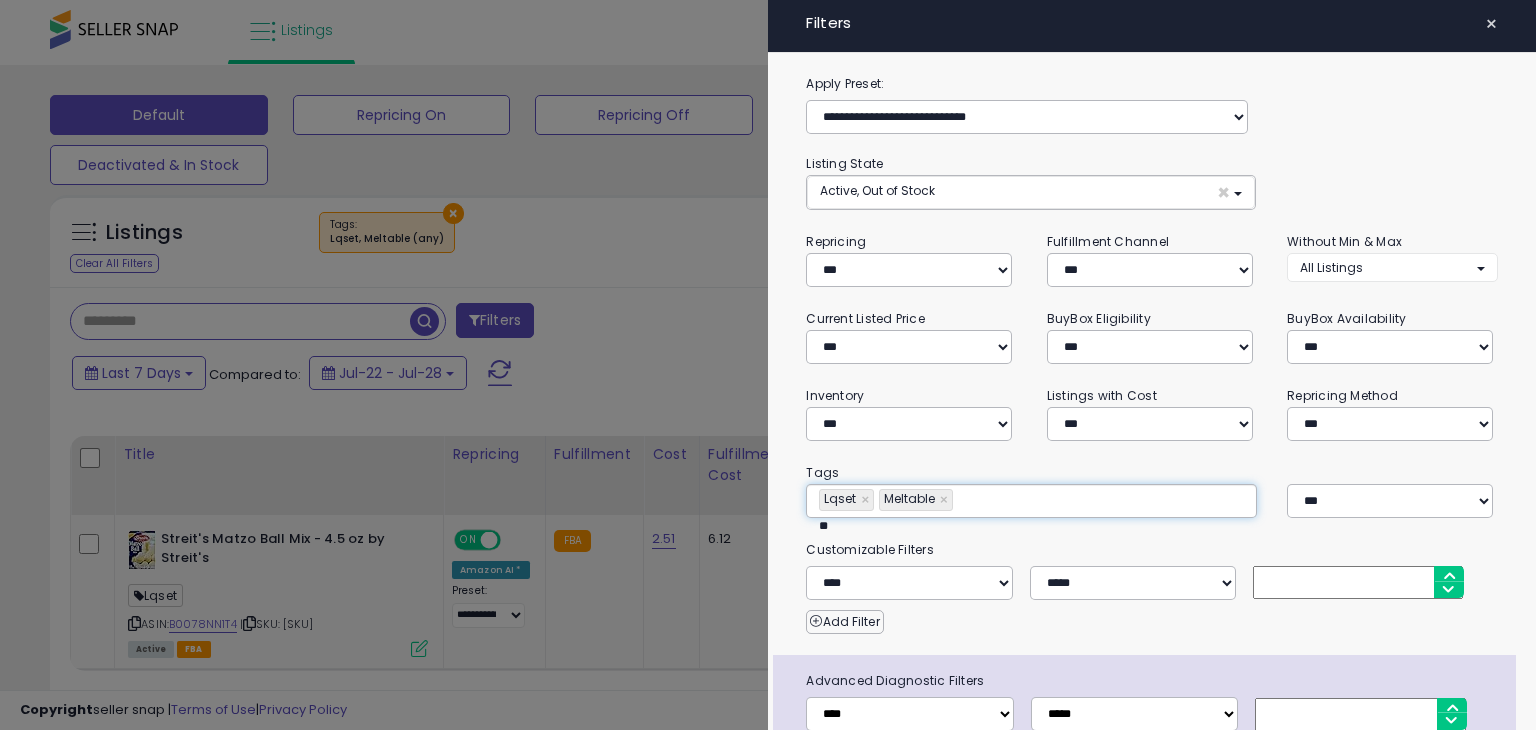 type on "**********" 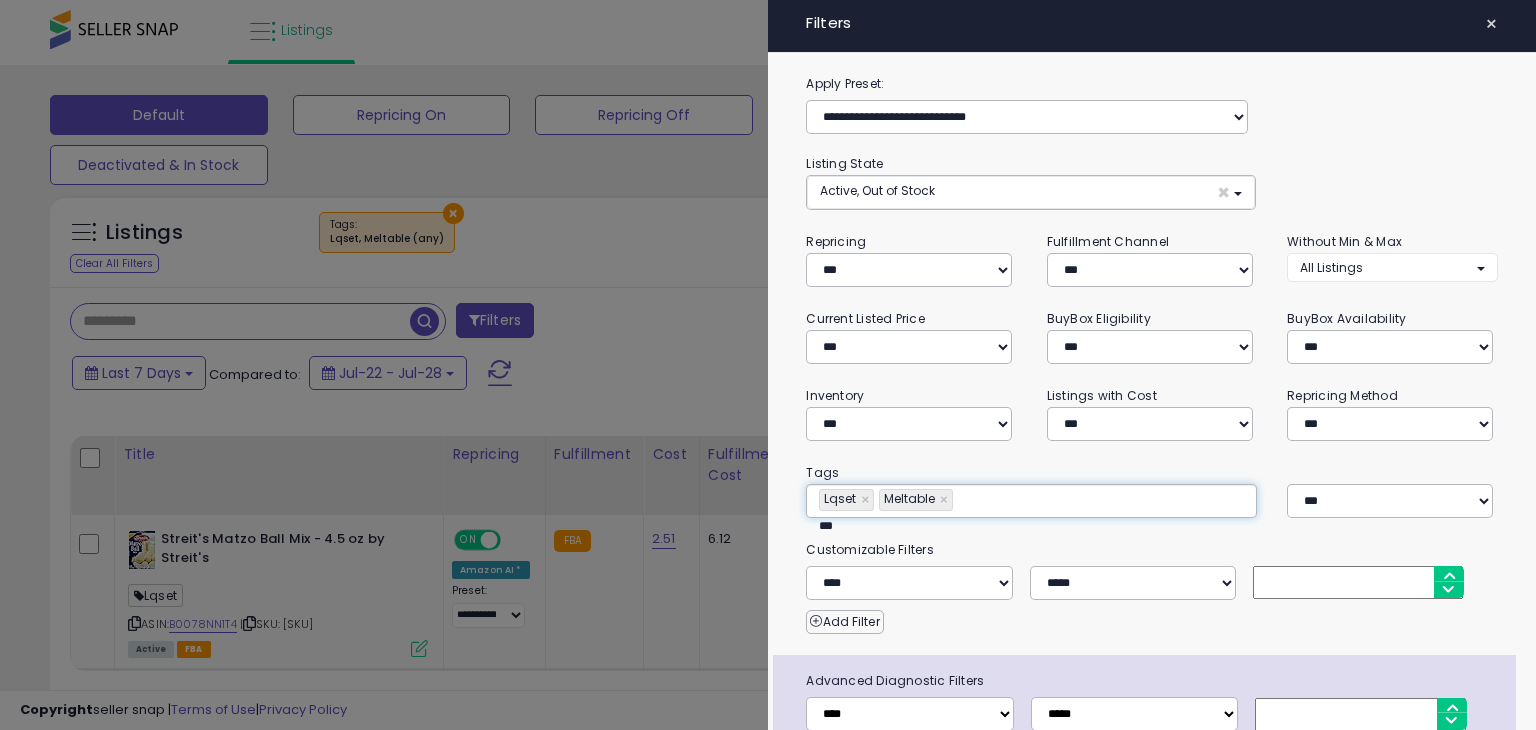 type on "**********" 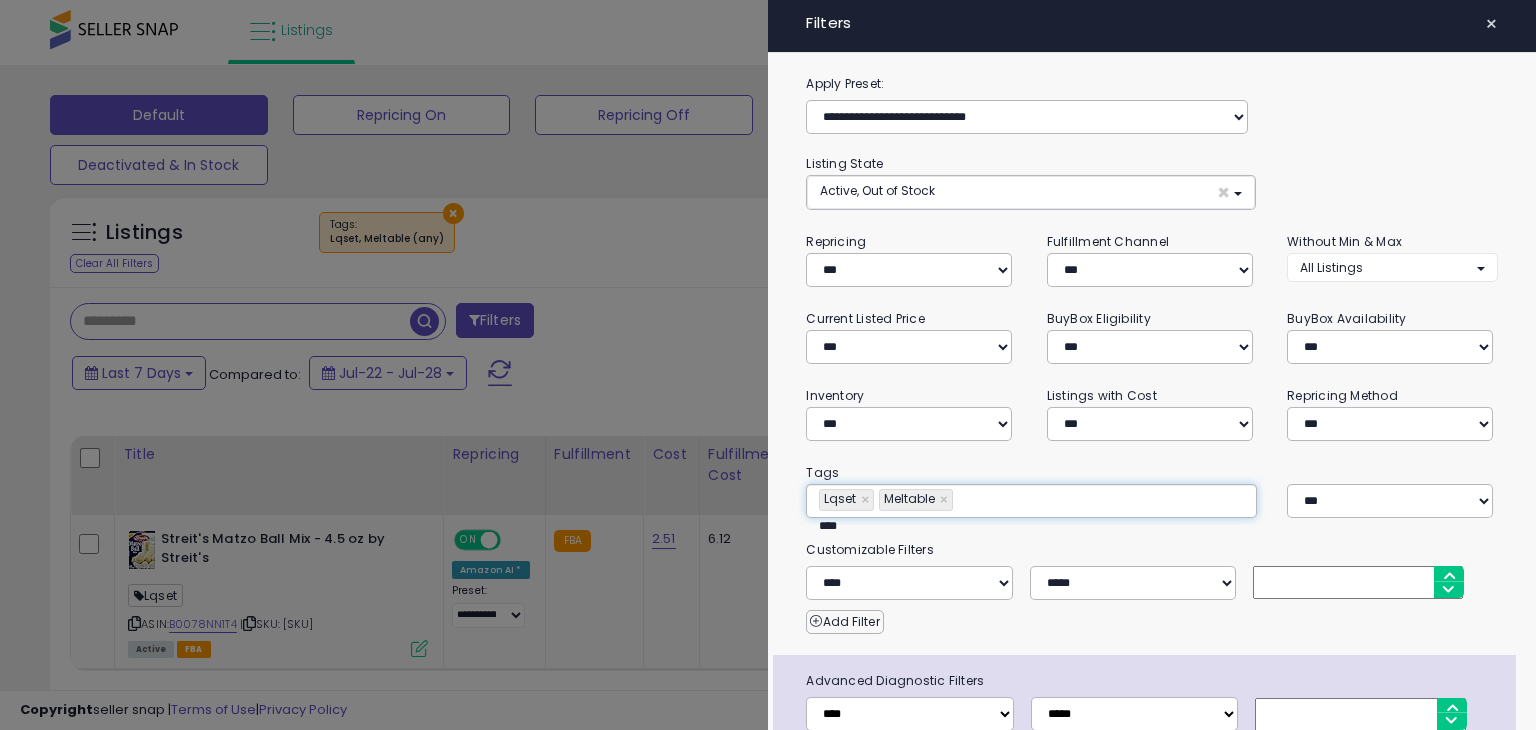 type on "**********" 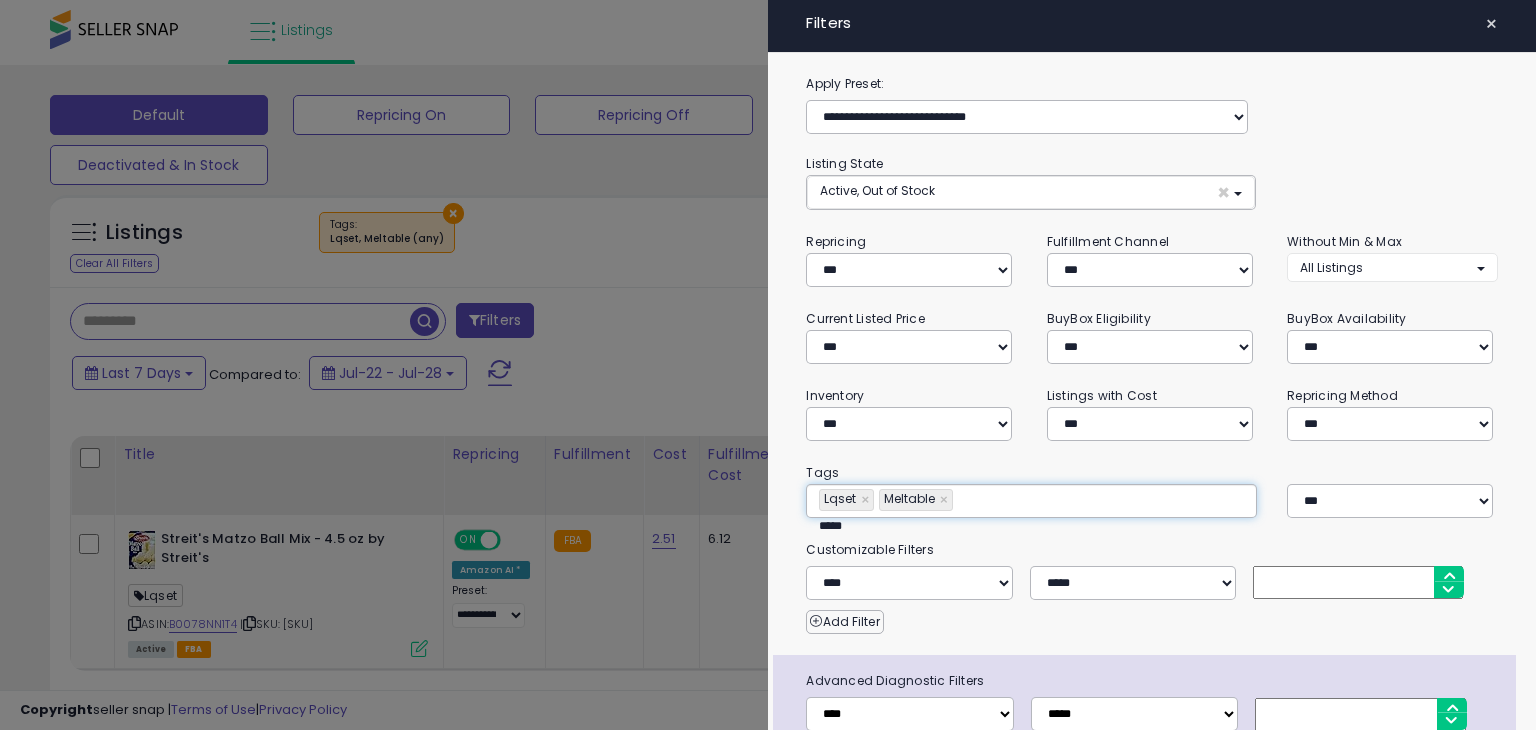 type on "**********" 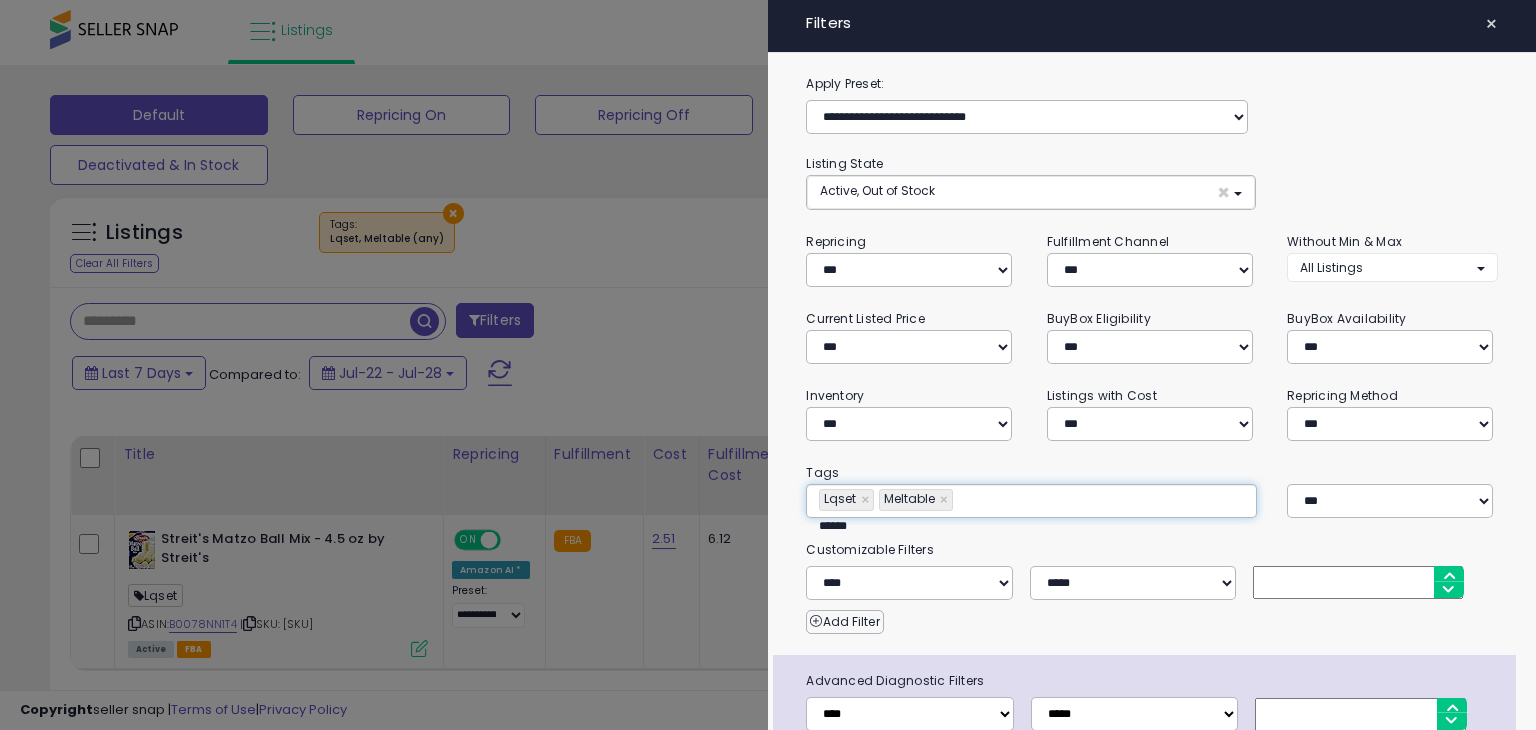 type on "*******" 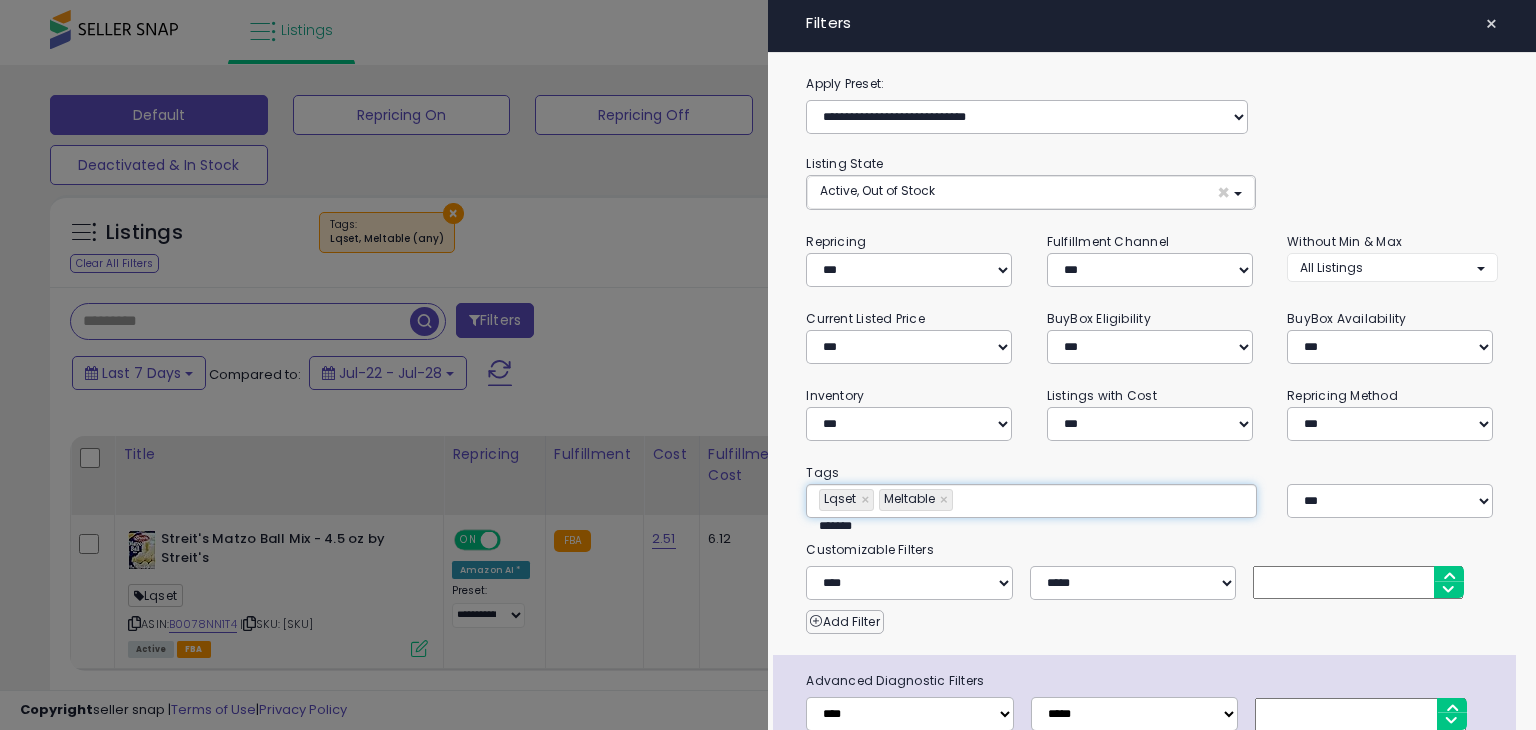 type on "**********" 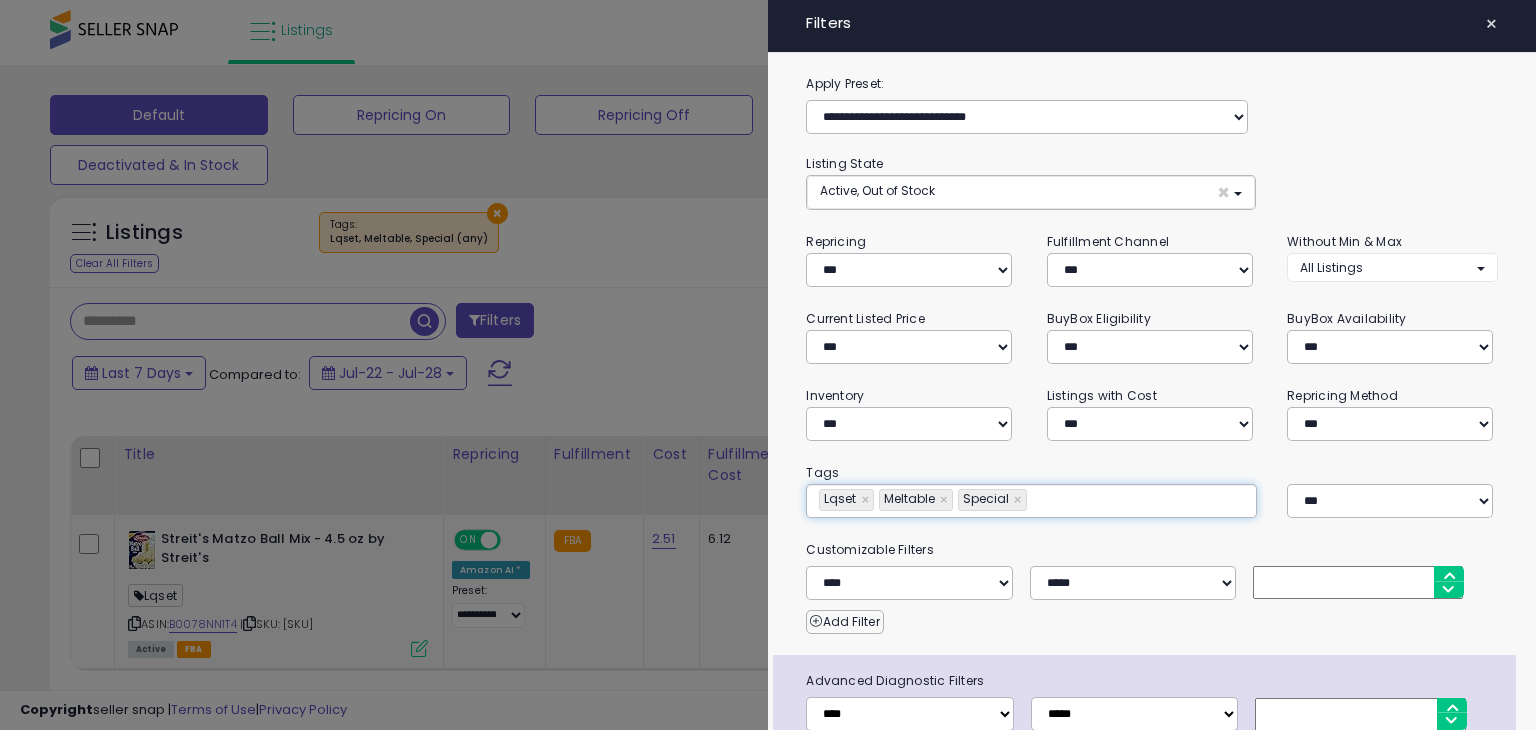 type on "**********" 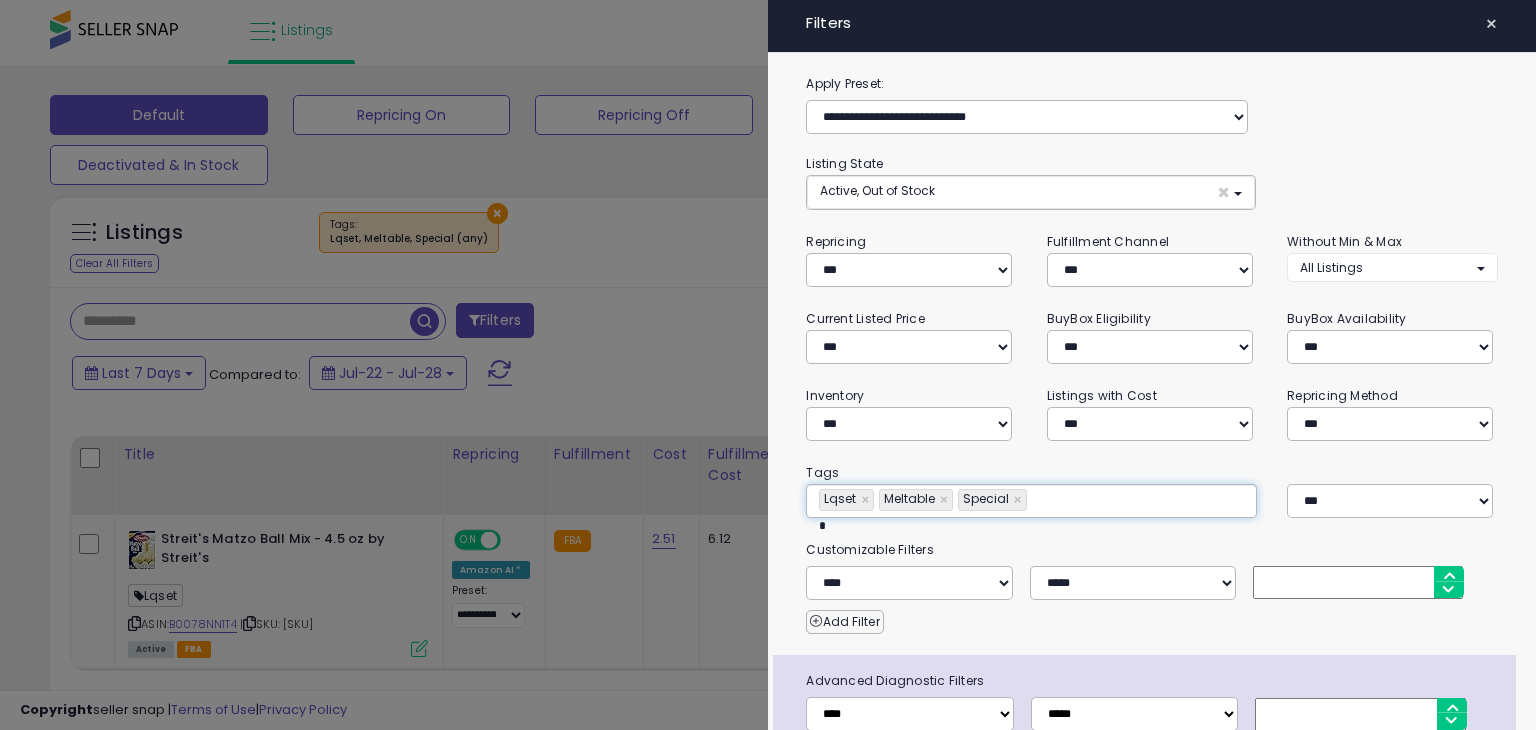 type on "**" 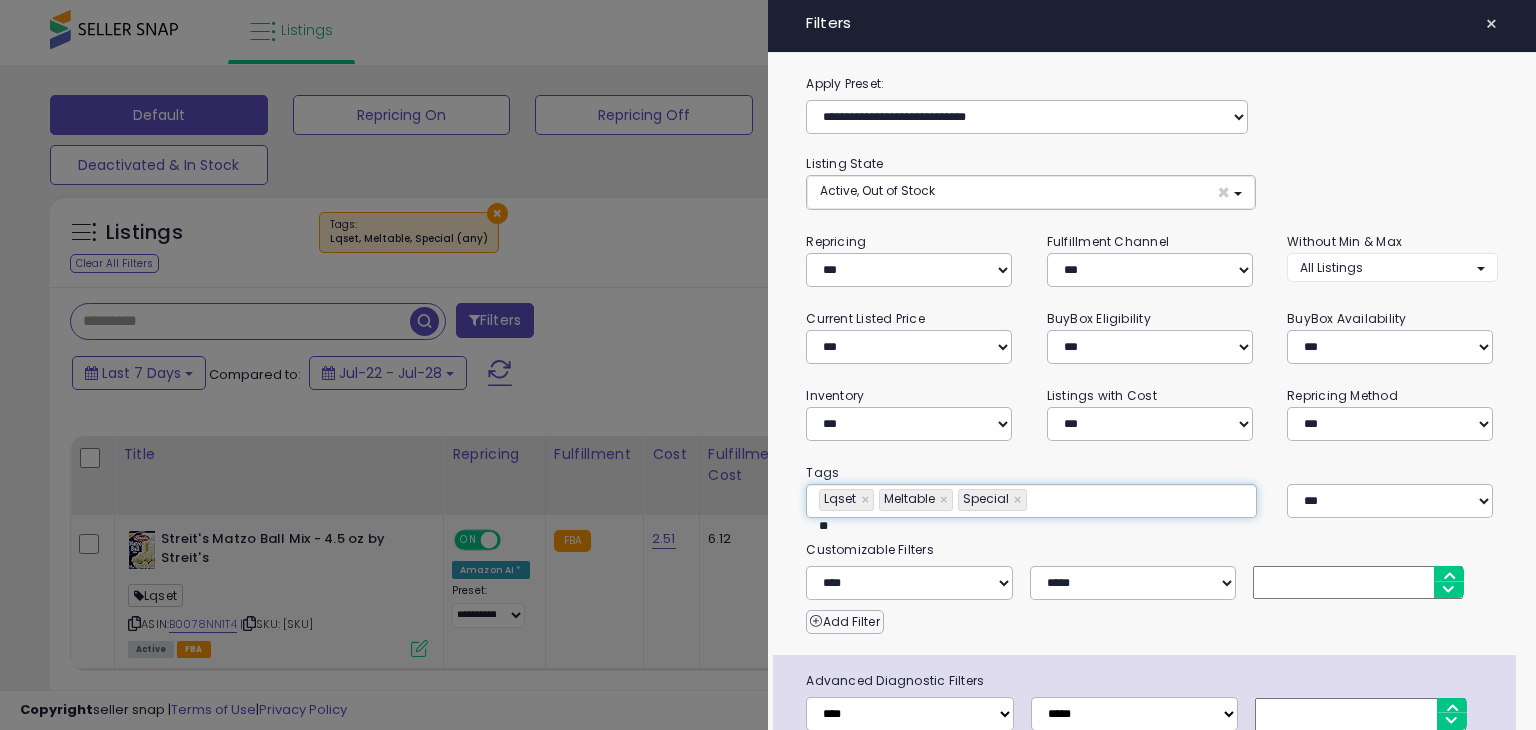 type on "**********" 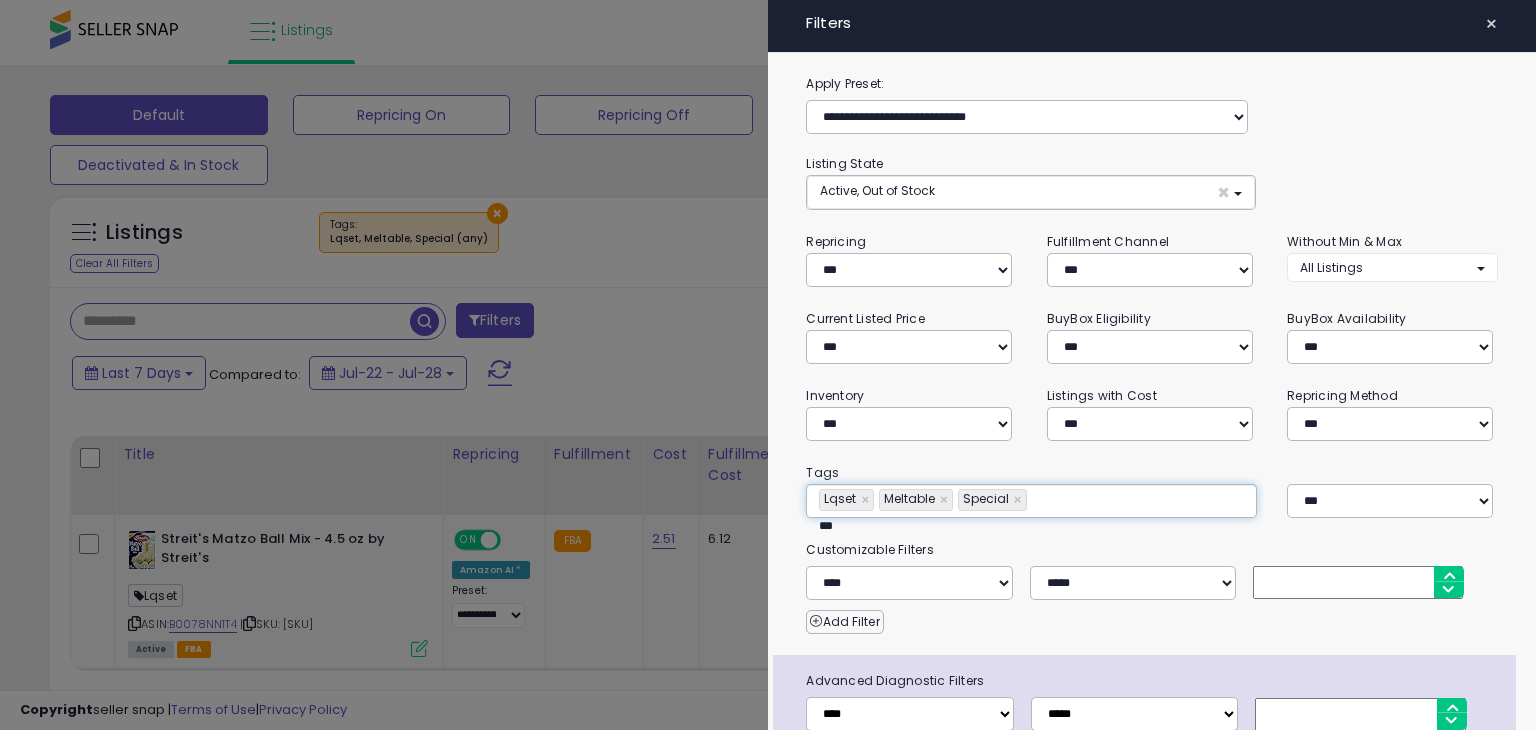 type on "**********" 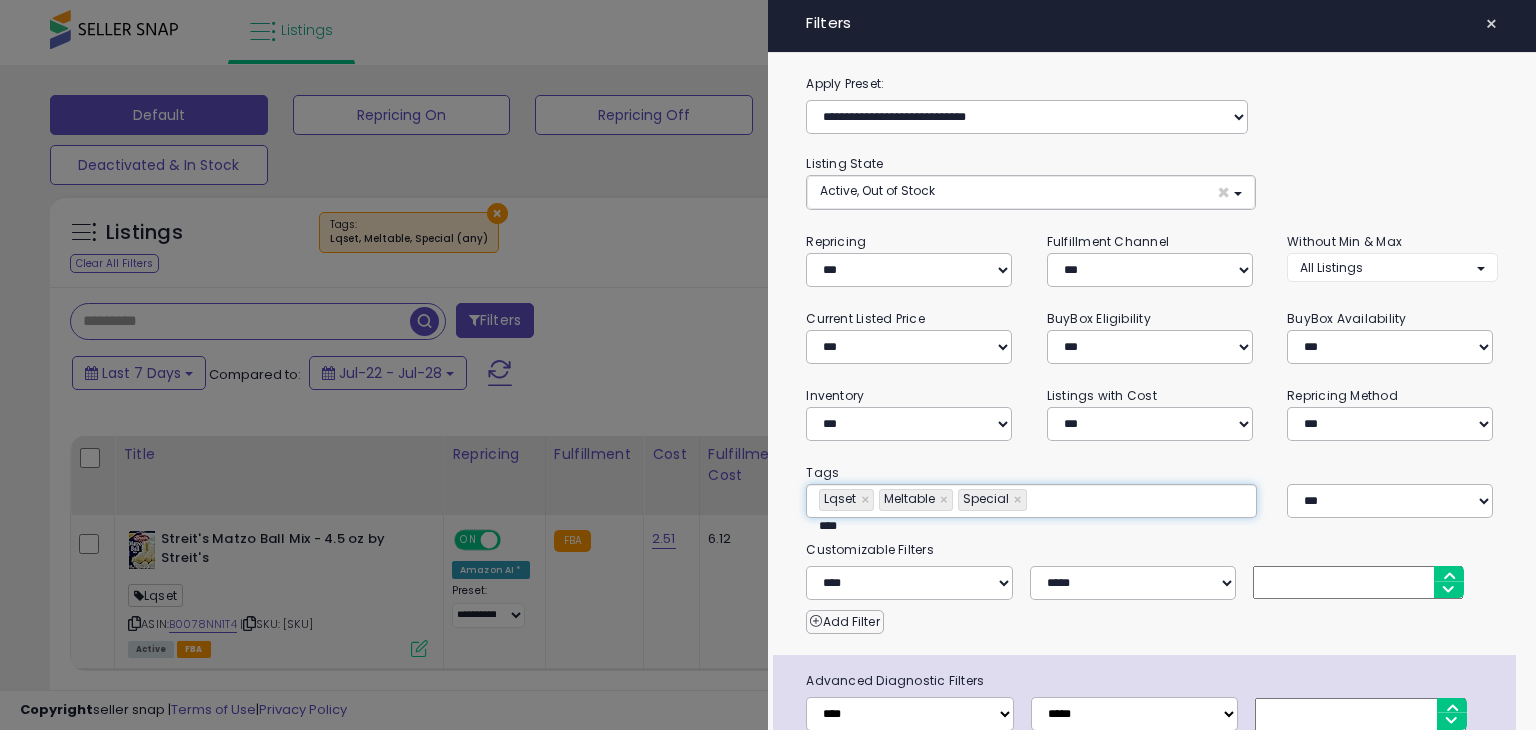 type on "**********" 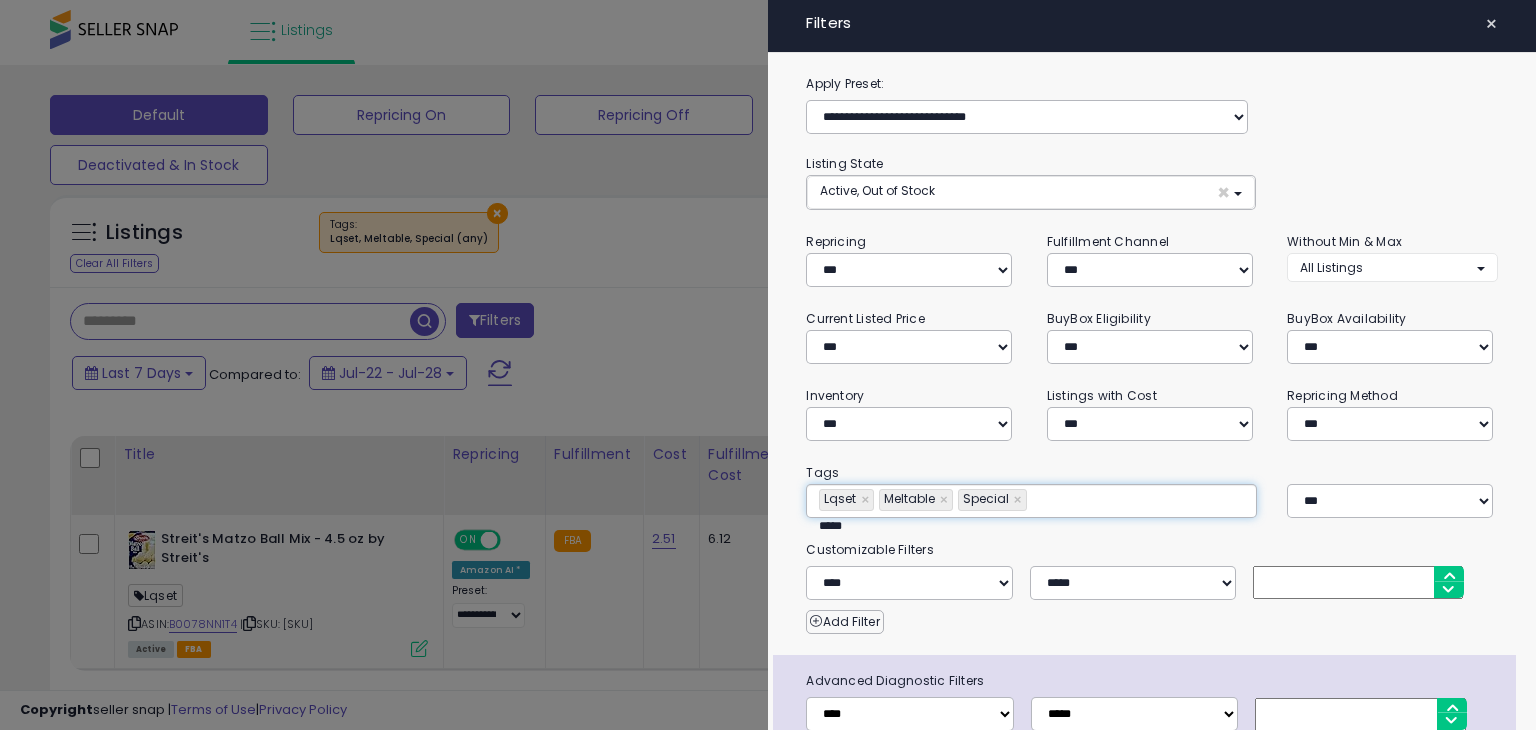 type on "**********" 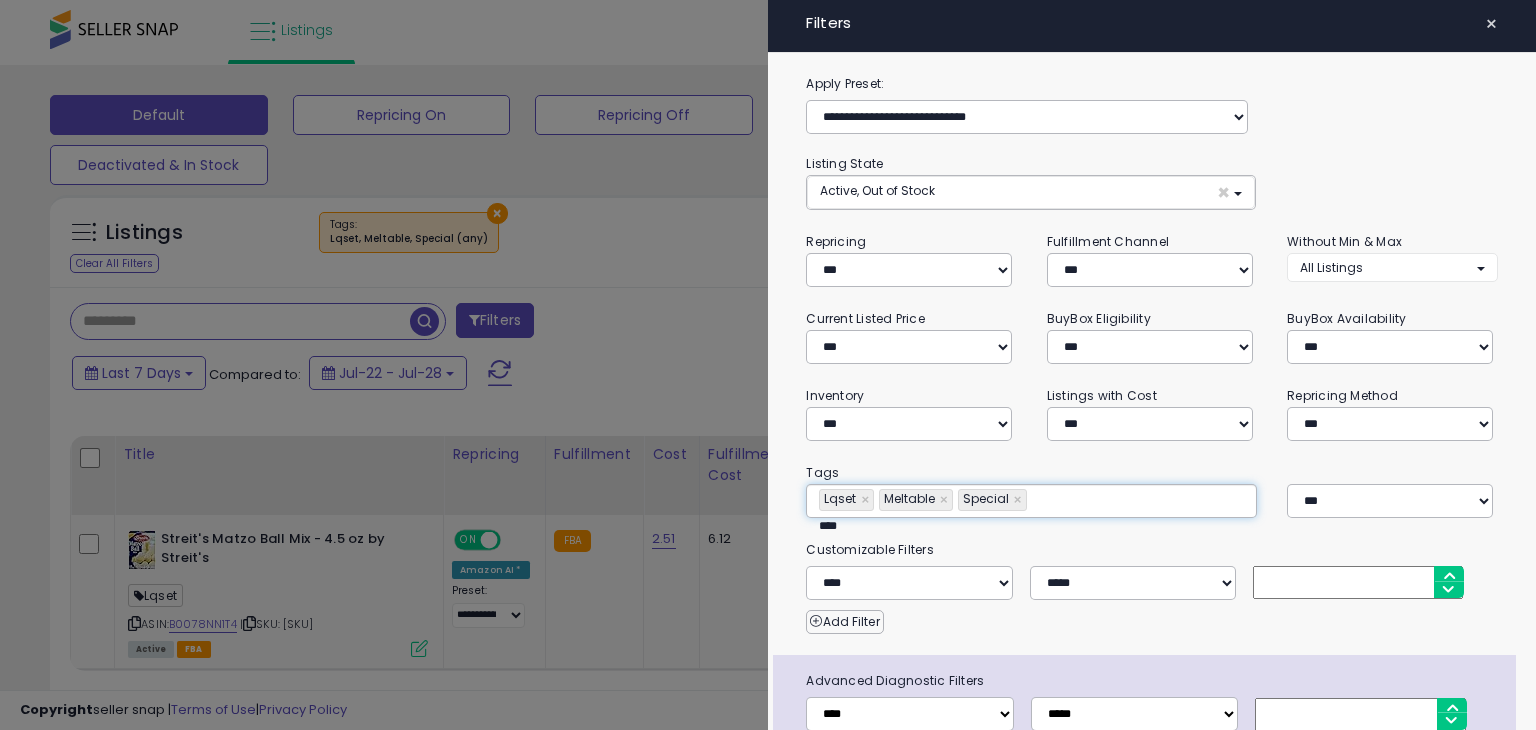 type on "*****" 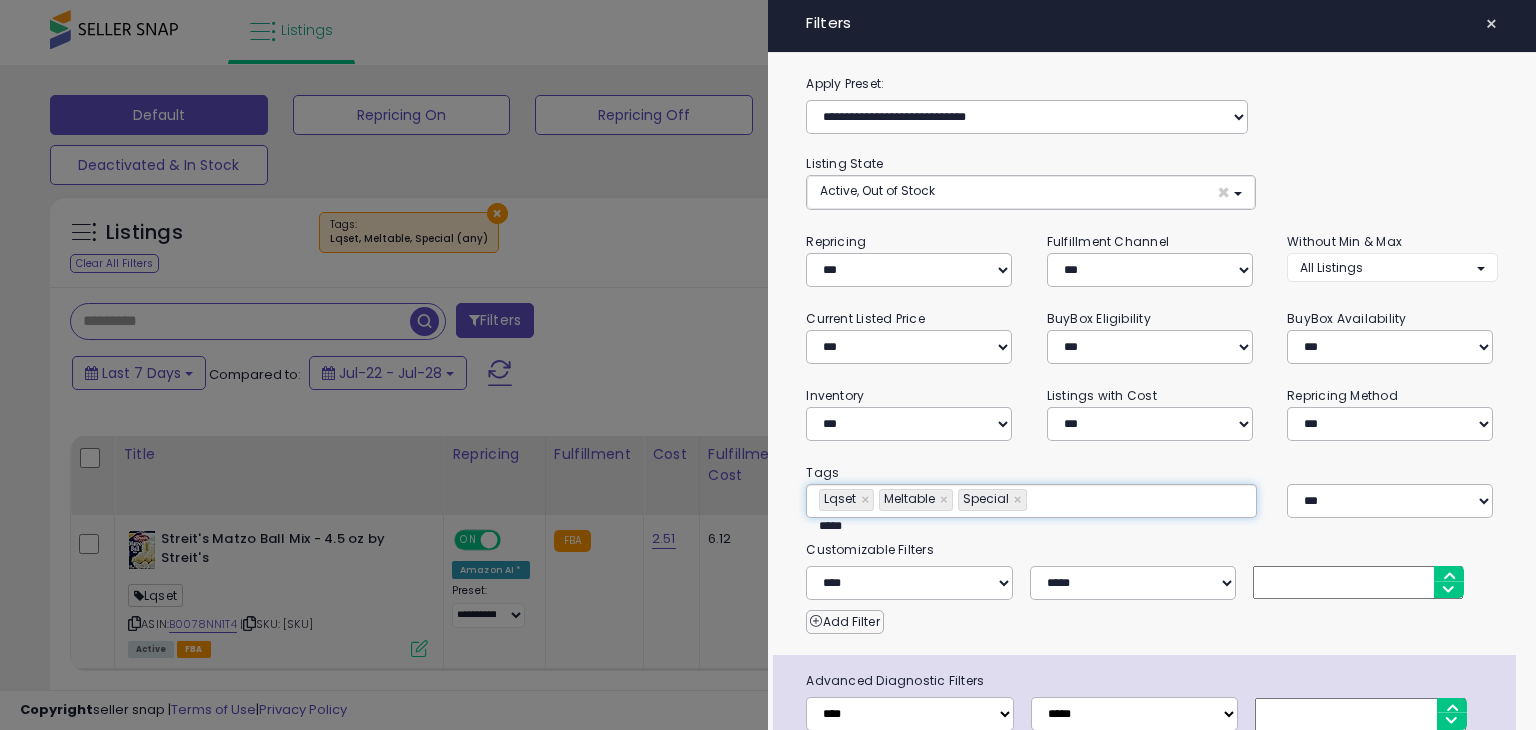 type on "**********" 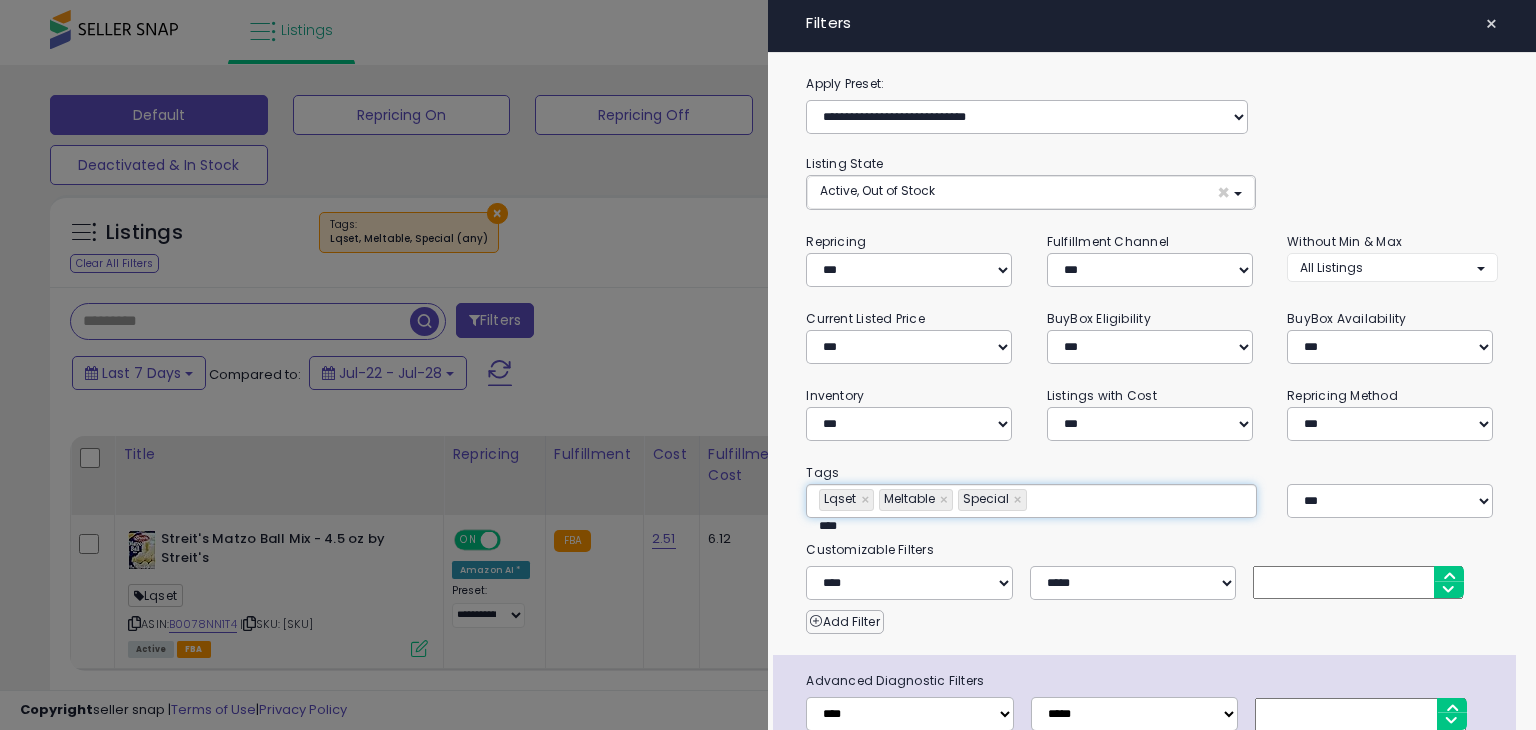 type on "***" 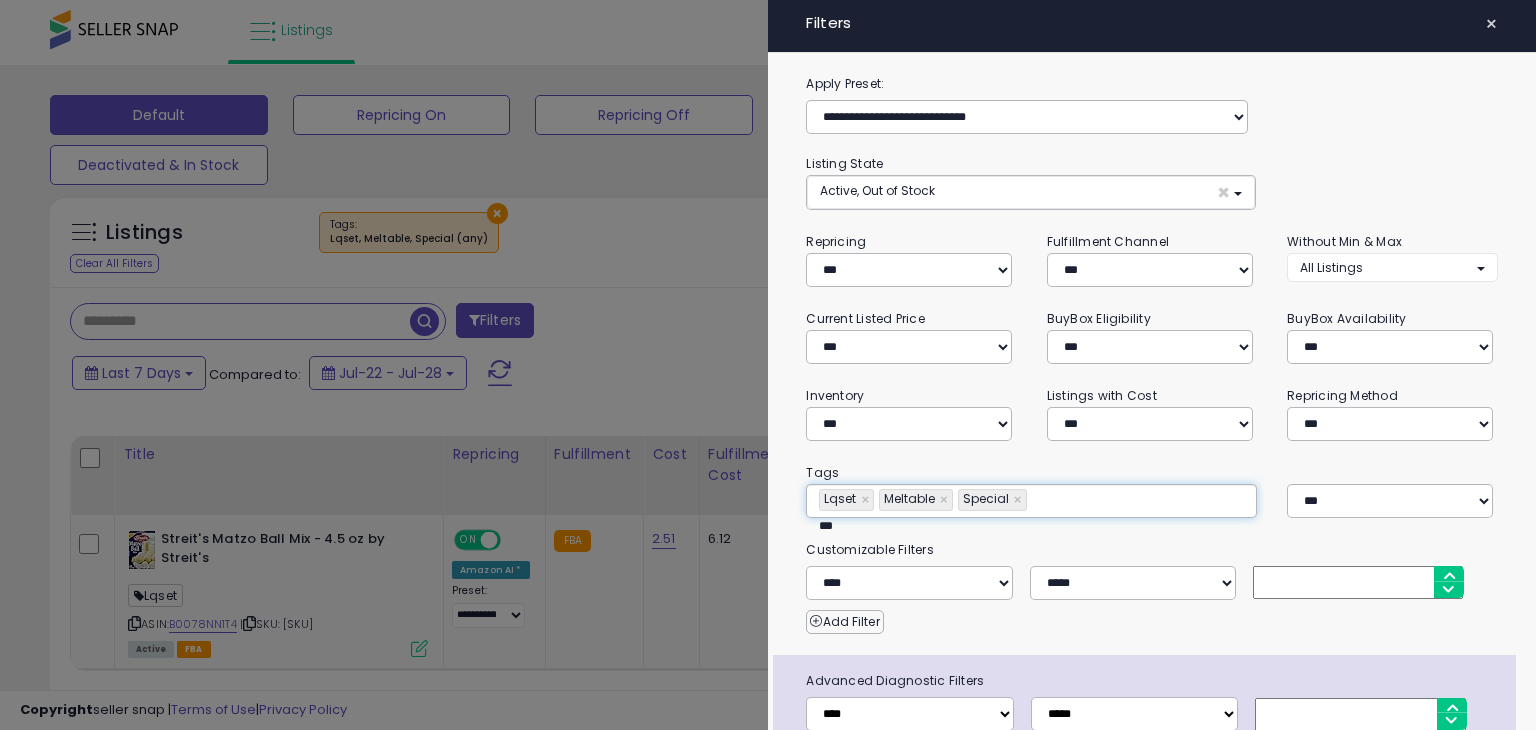 type on "**********" 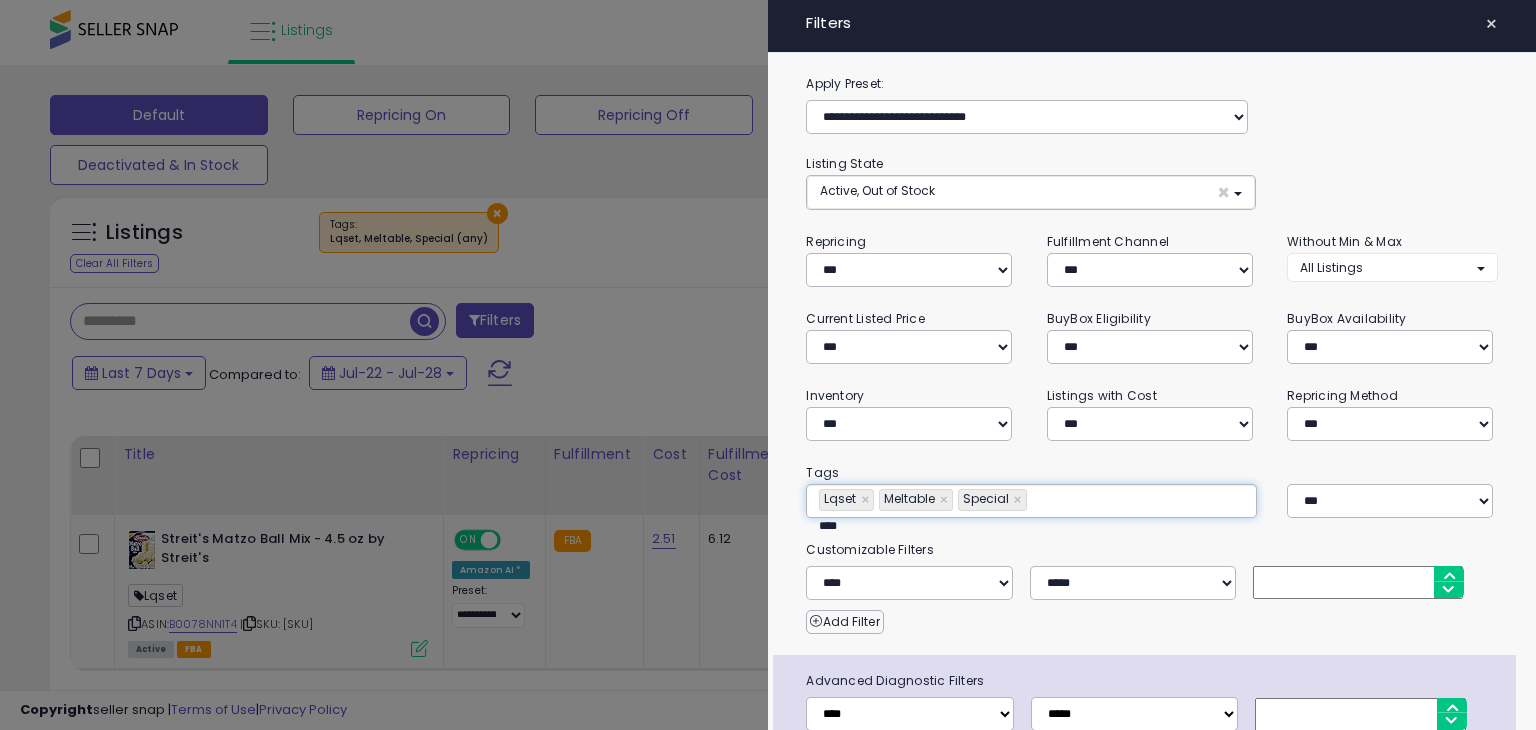 type on "*****" 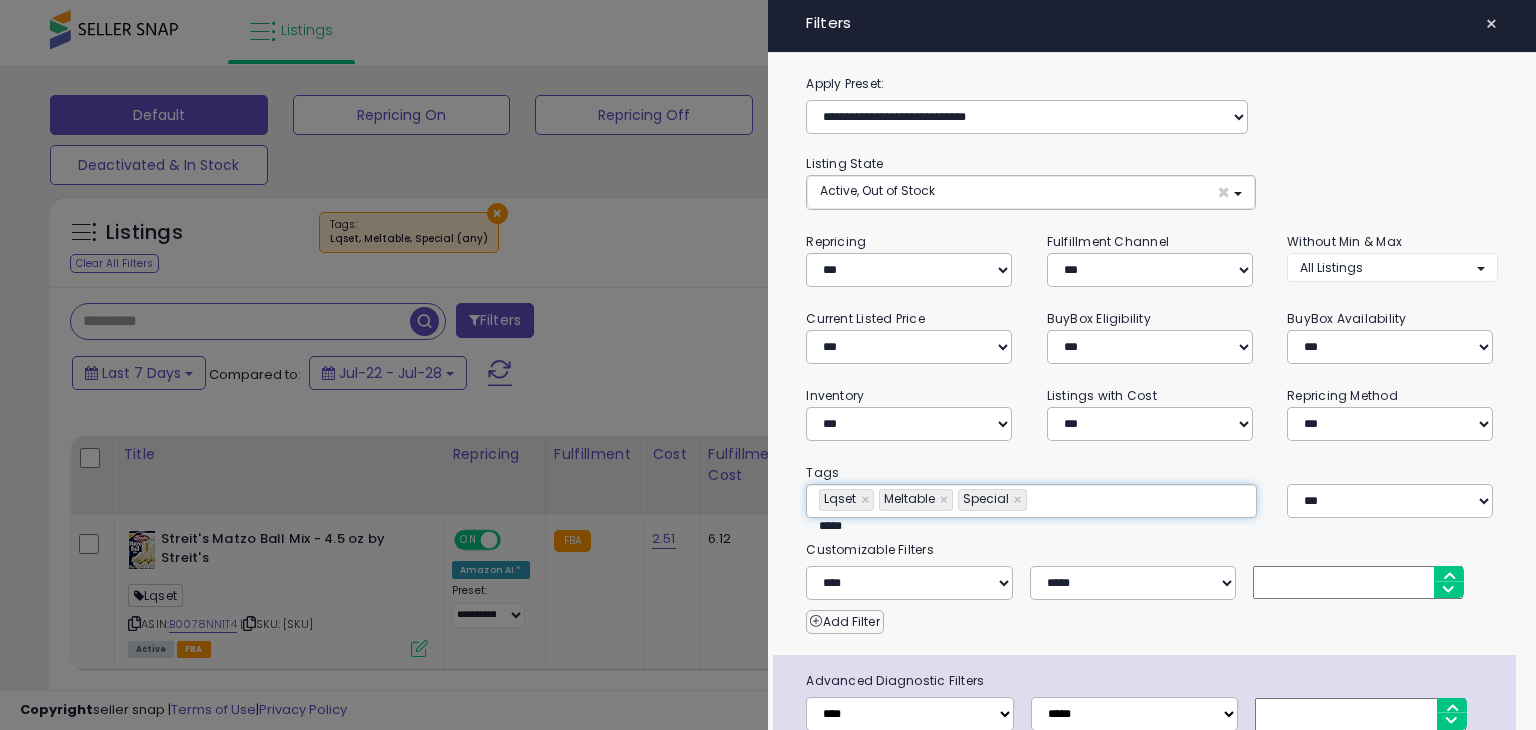 type on "**********" 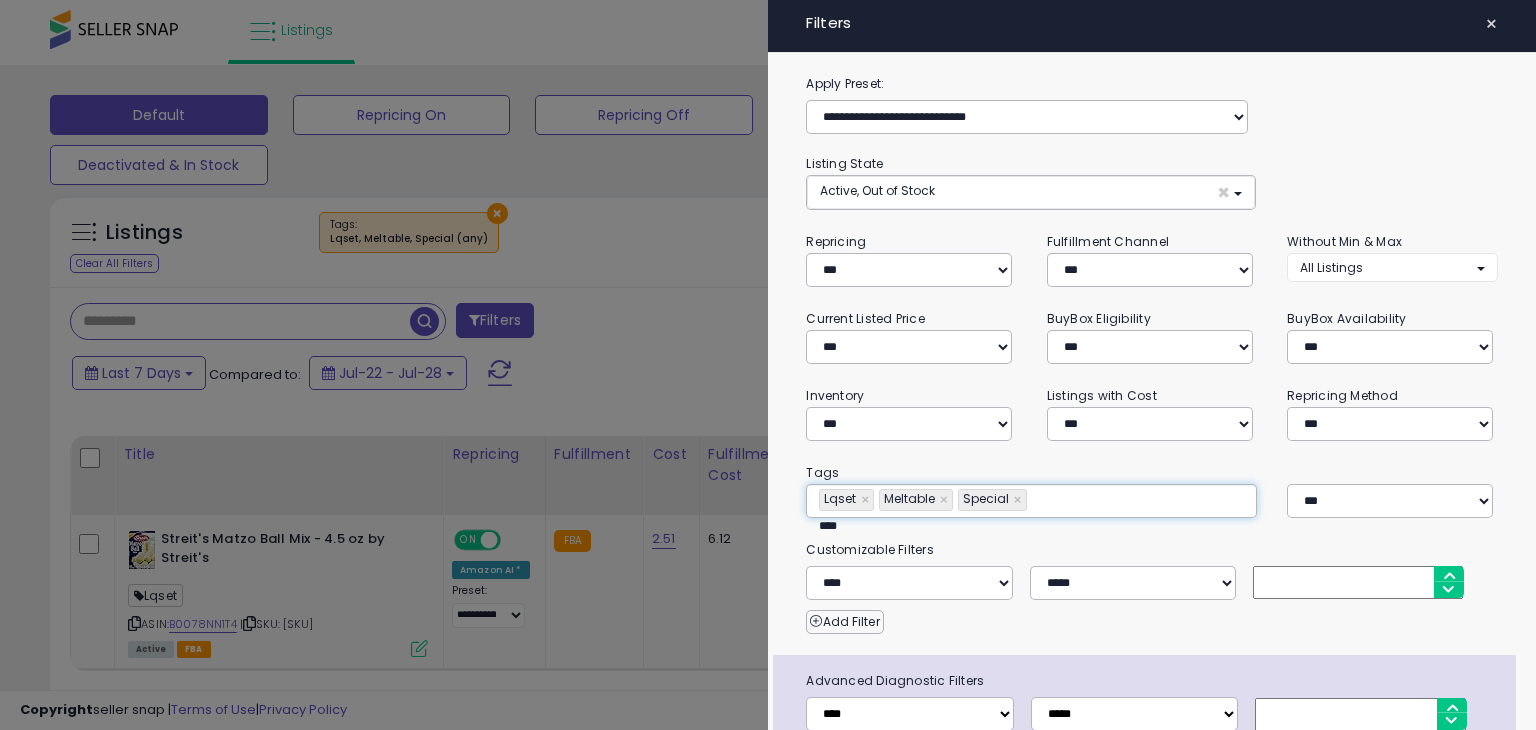 type on "***" 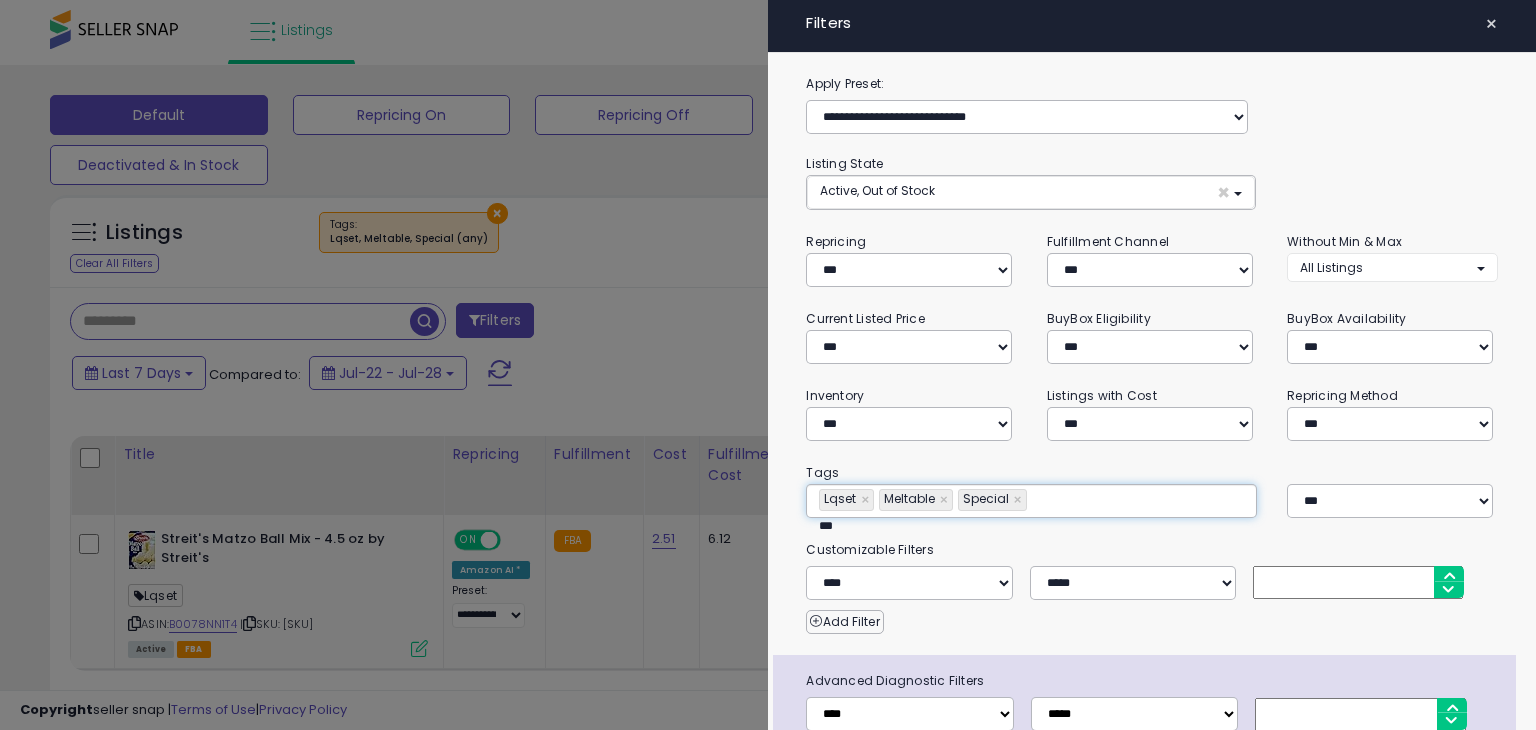 type on "**********" 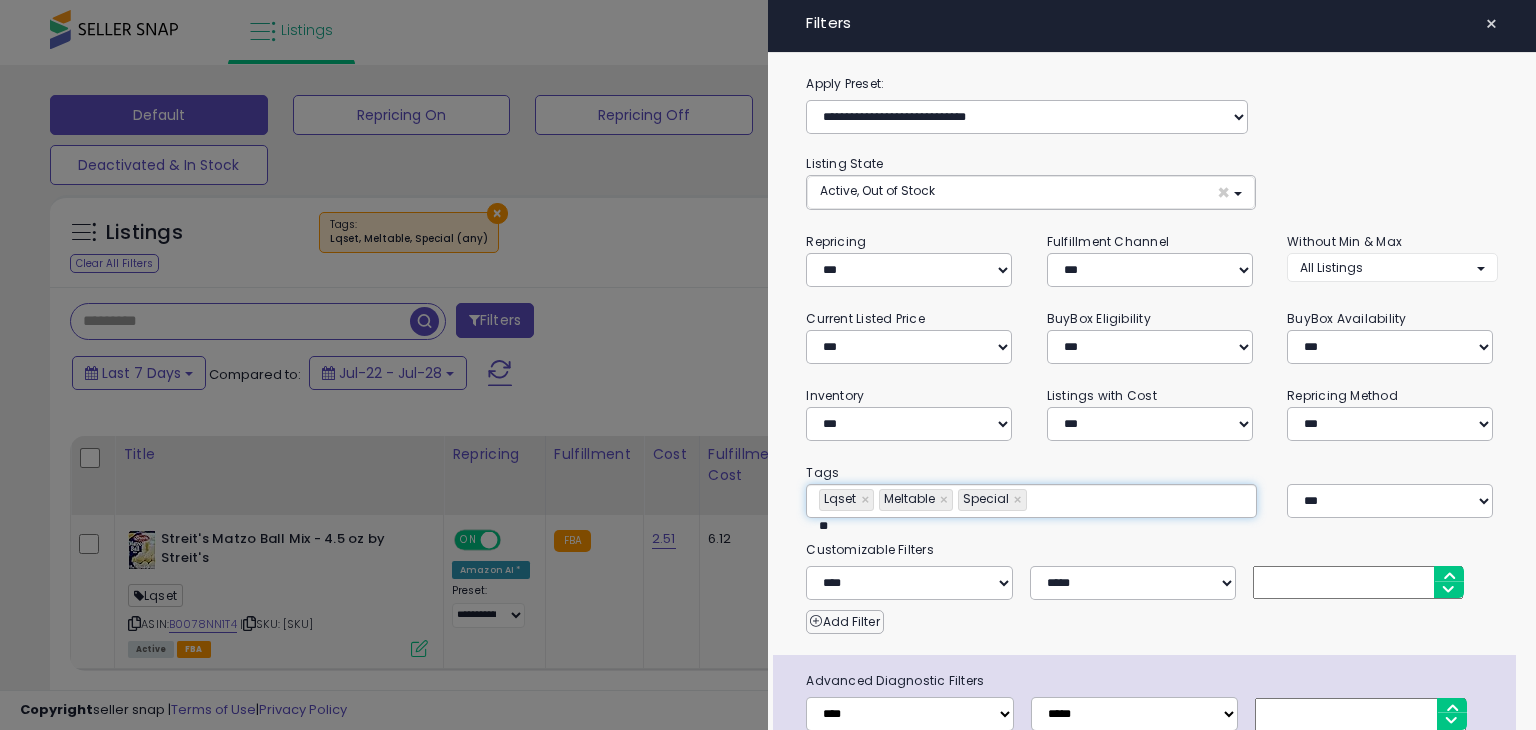 type on "*" 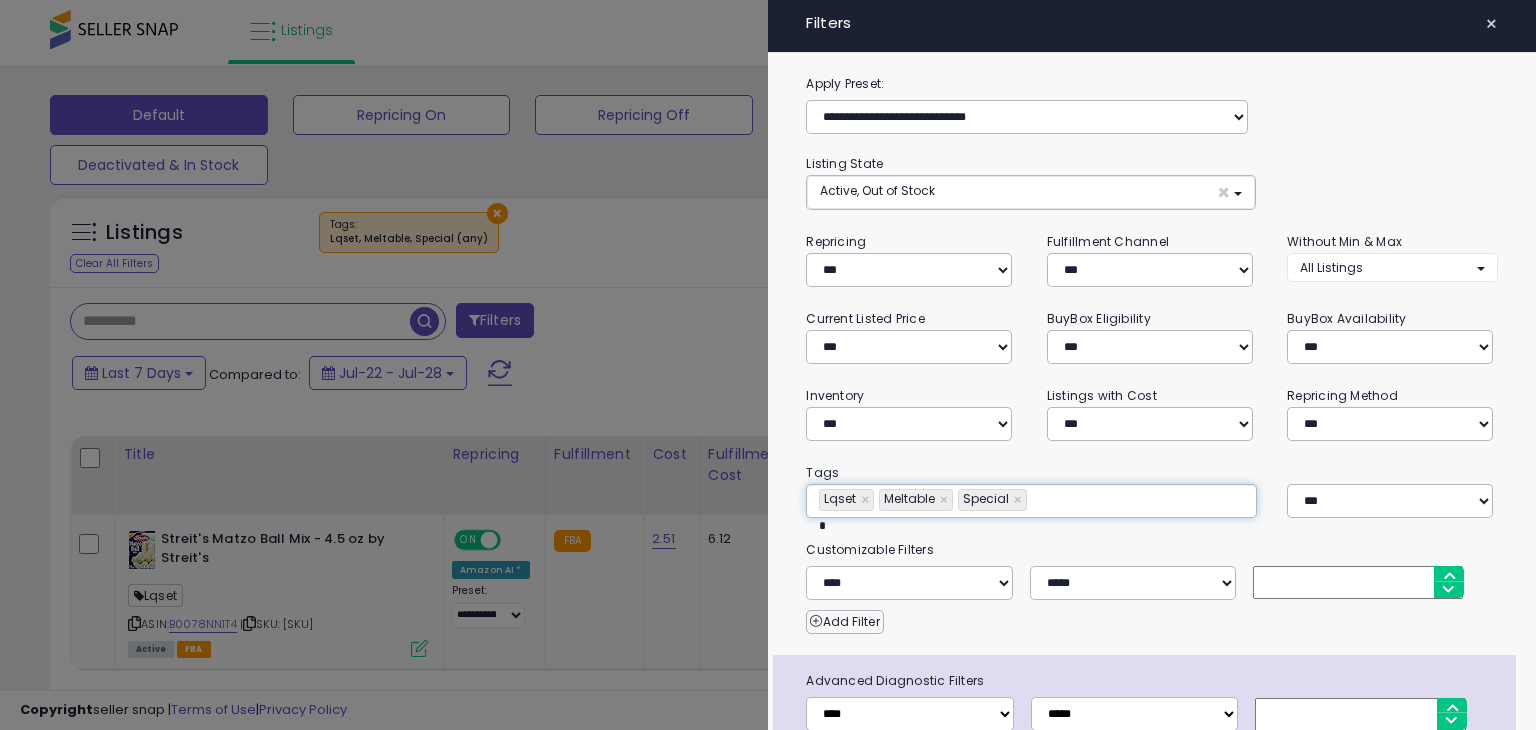 type on "**********" 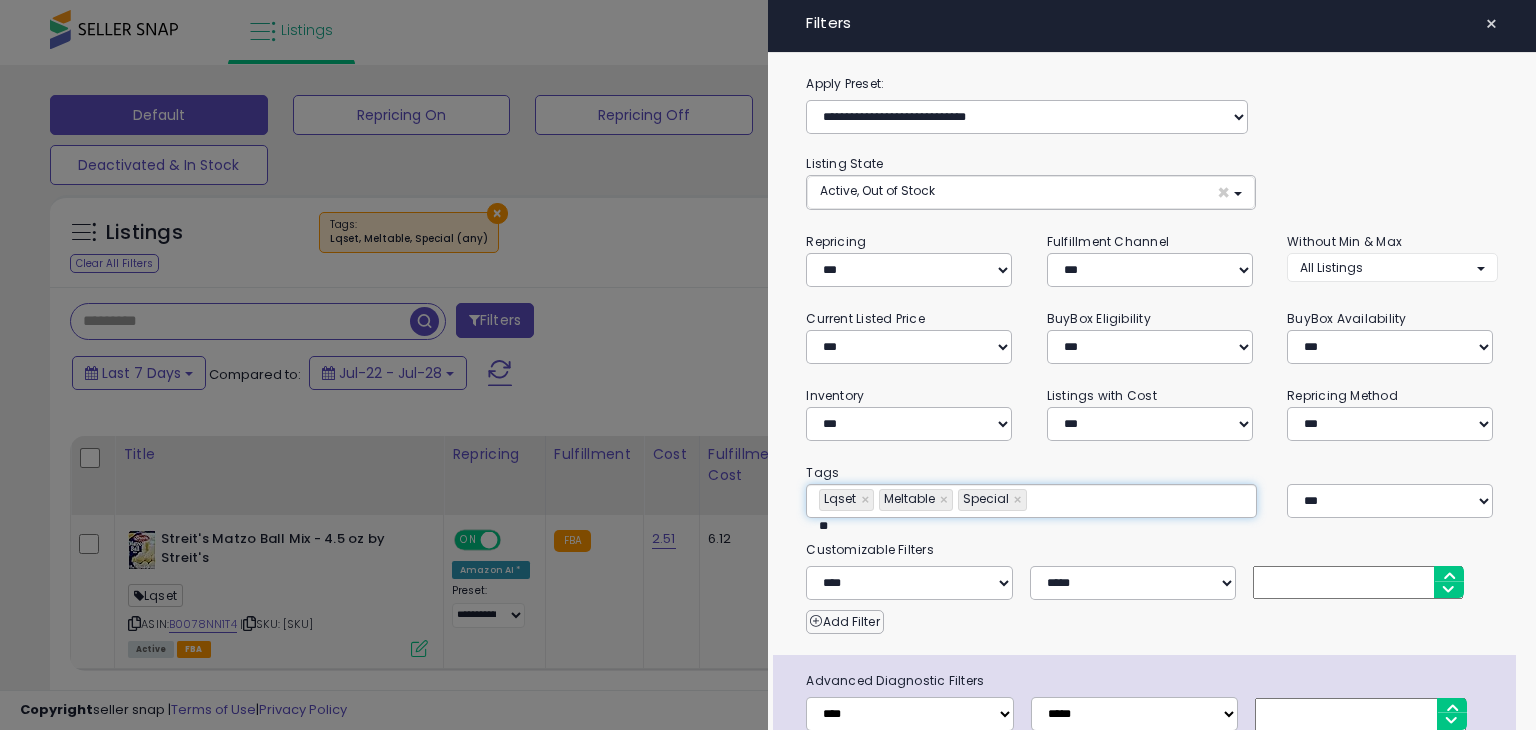 type on "**********" 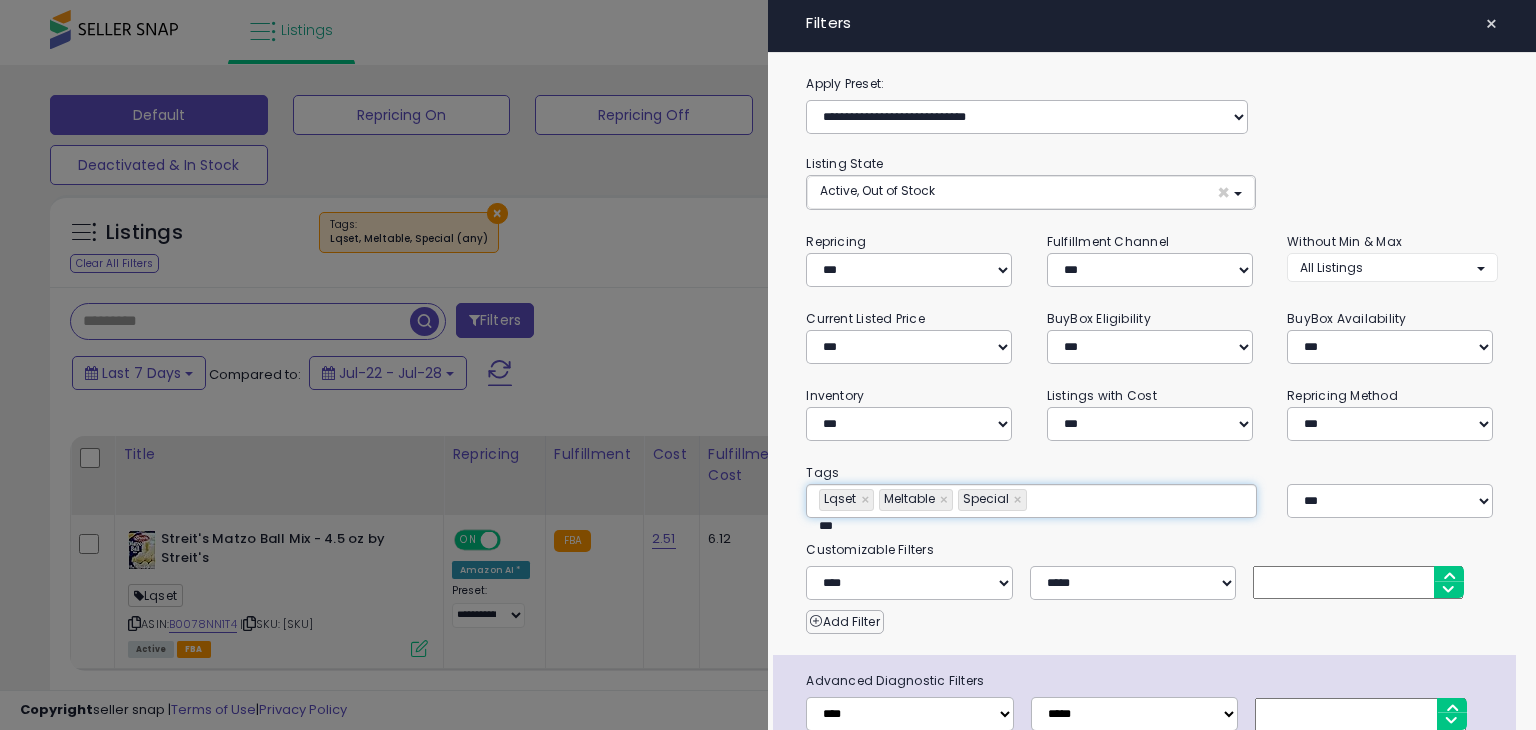 type on "**********" 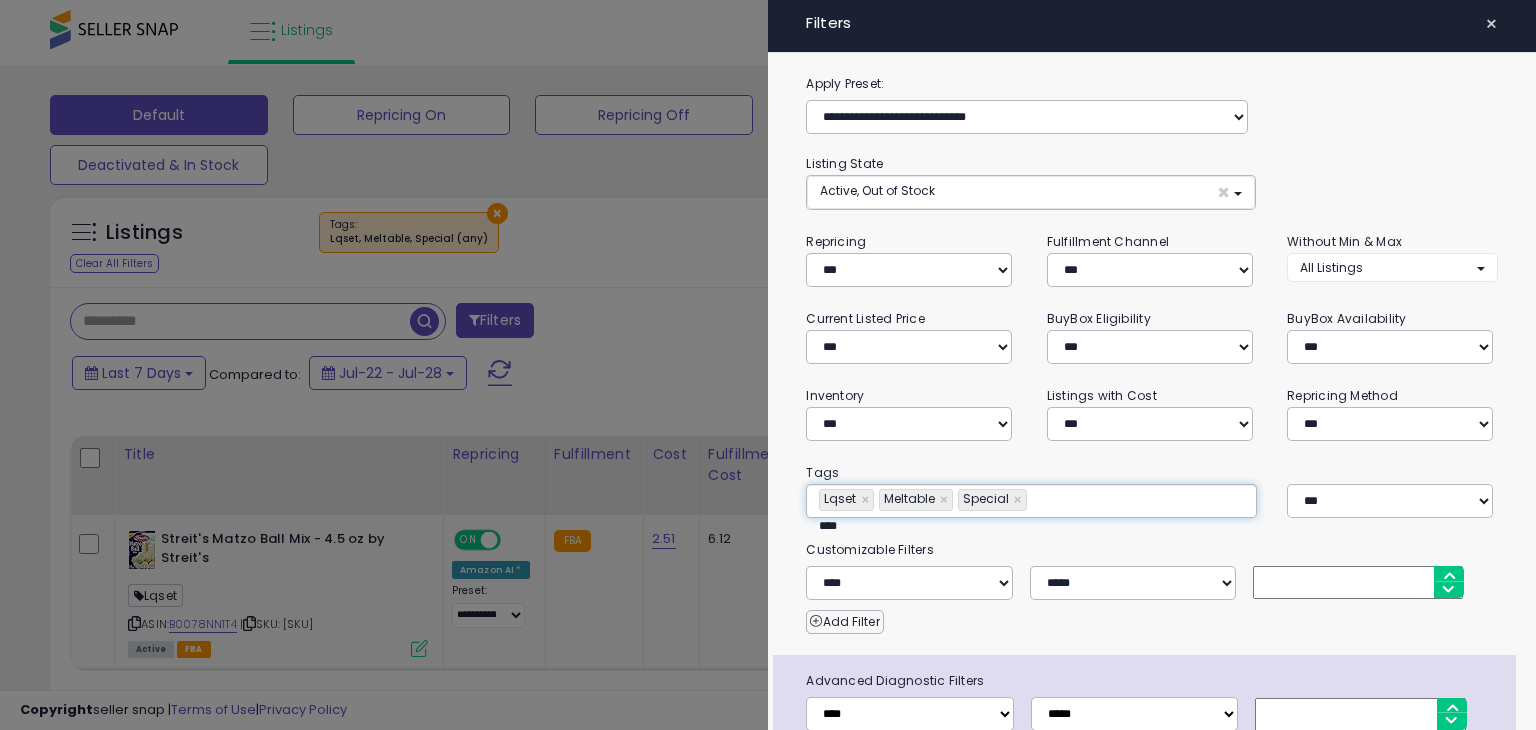 type on "**********" 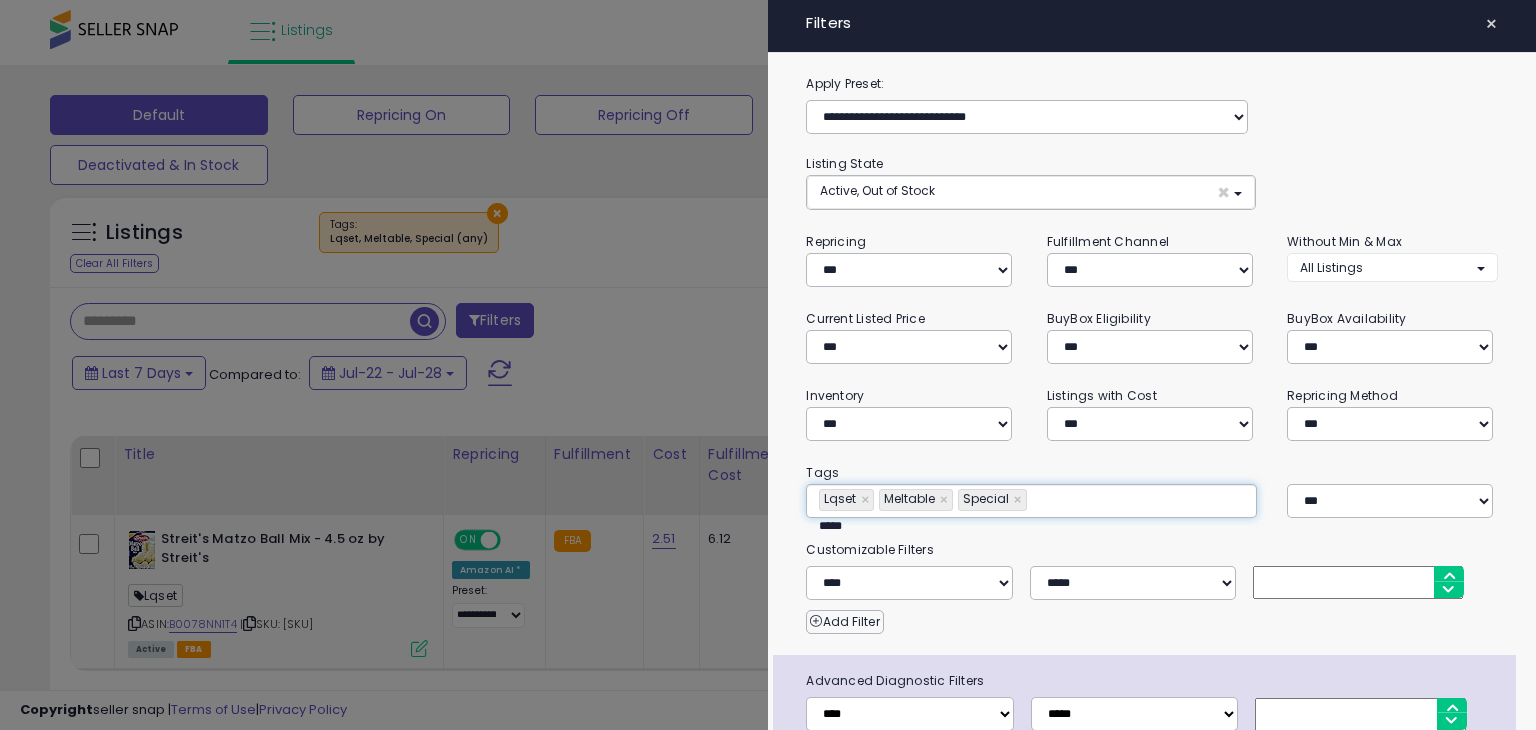 type on "**********" 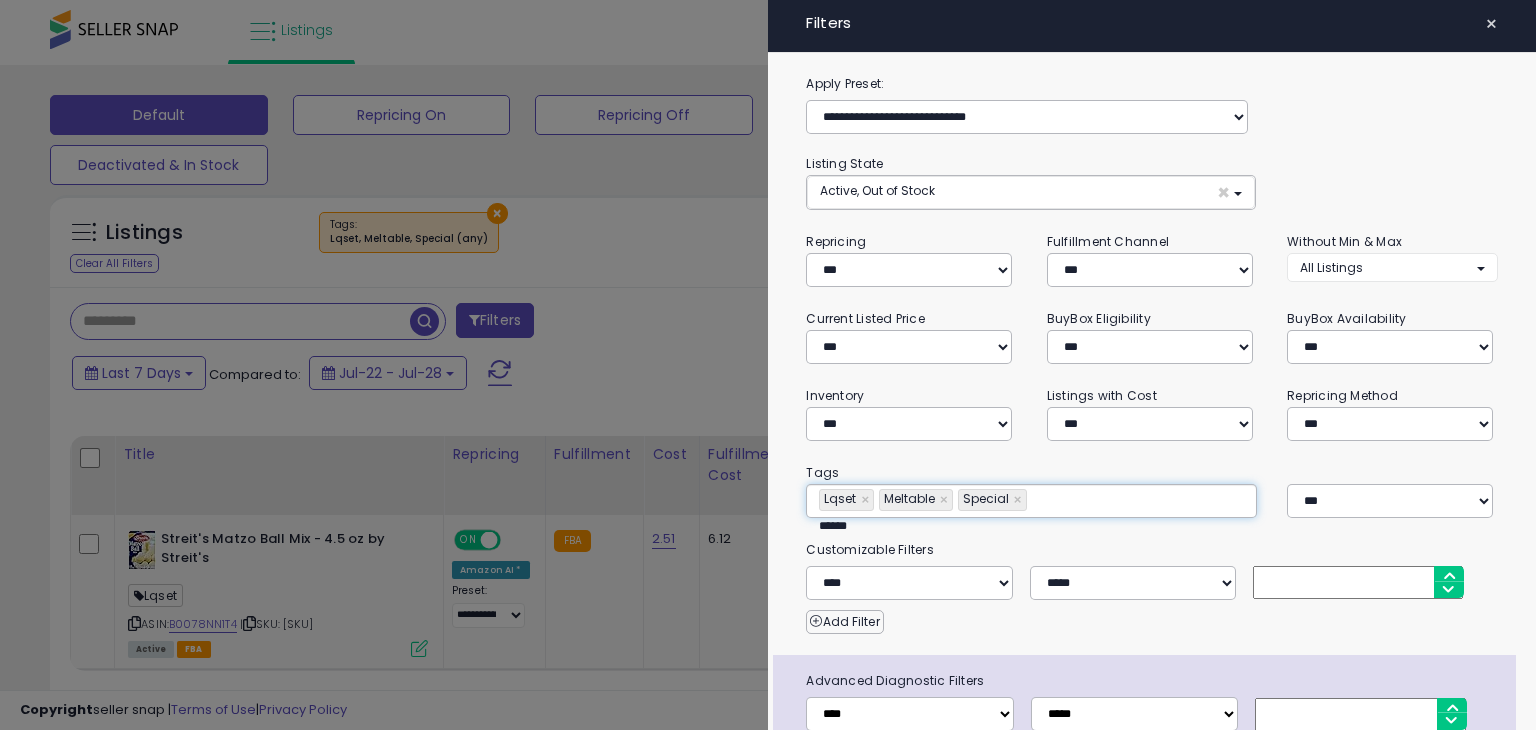 type on "**********" 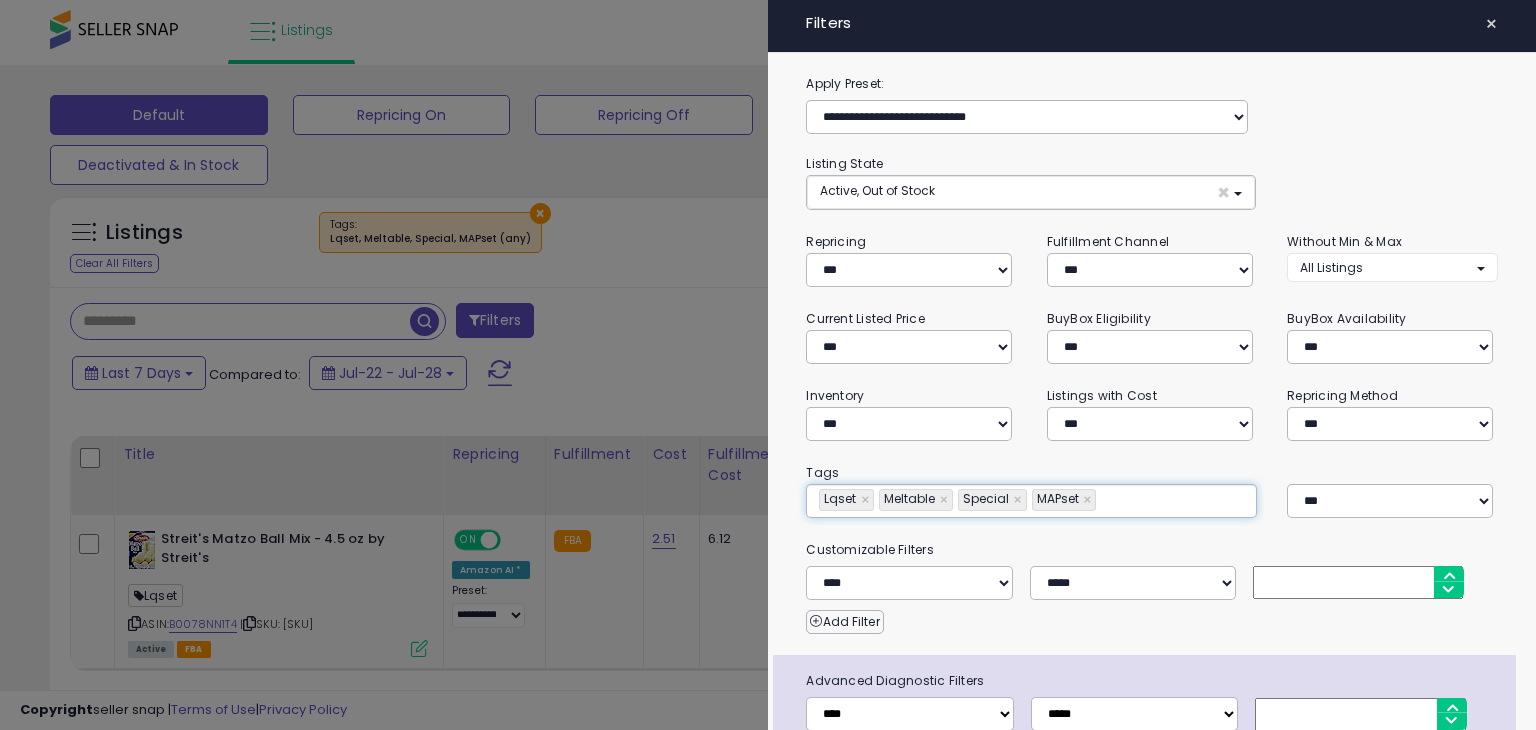 type on "**********" 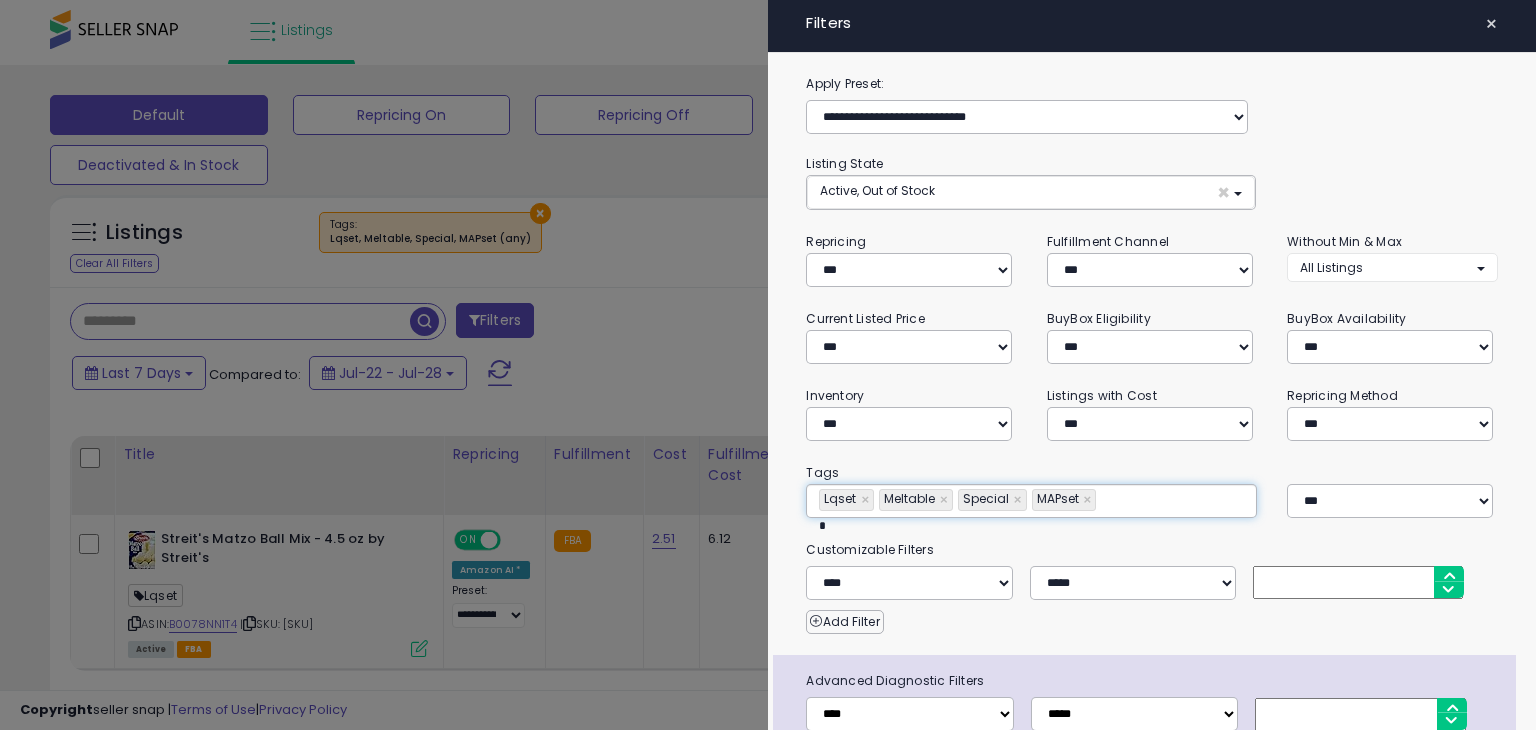 type on "**********" 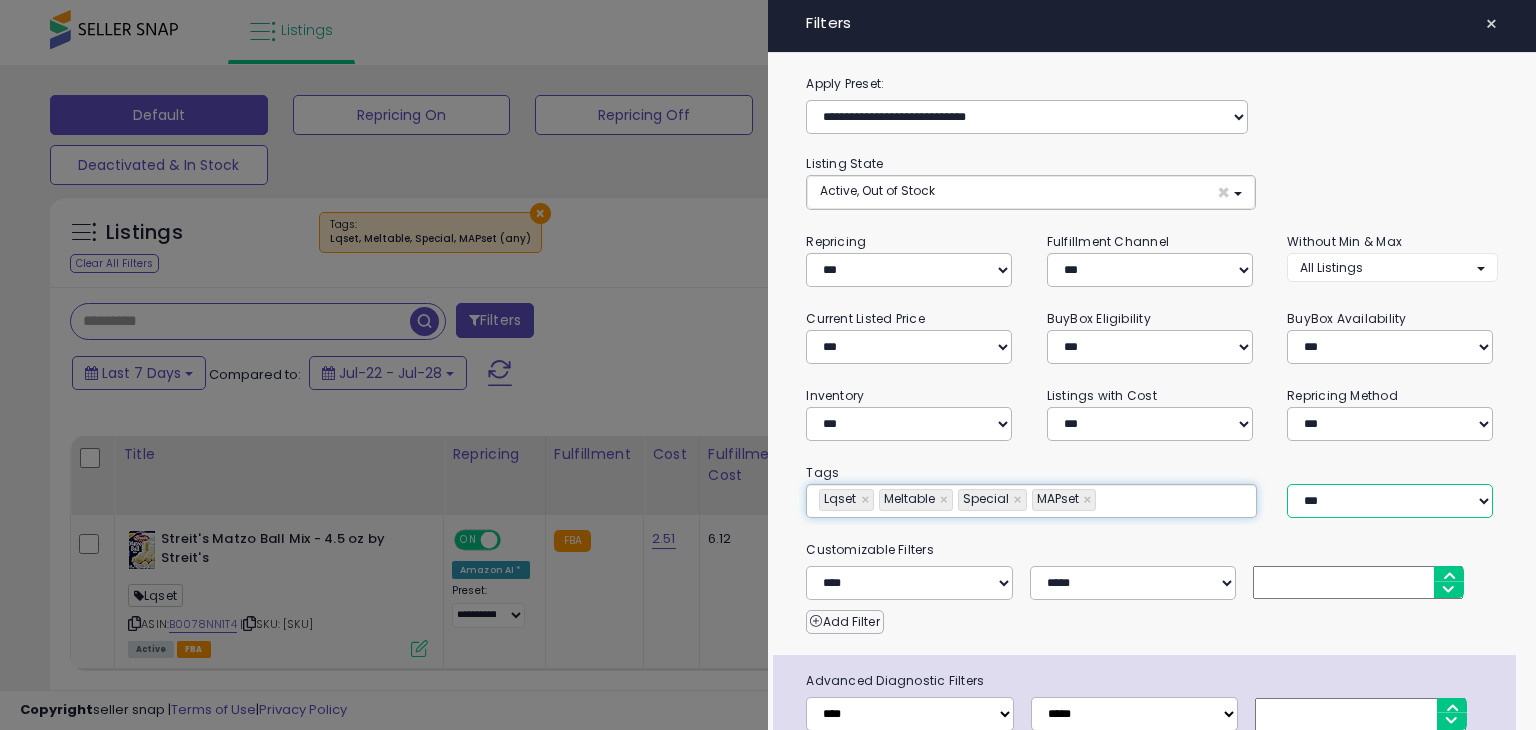 click on "***
***
****" at bounding box center [1390, 501] 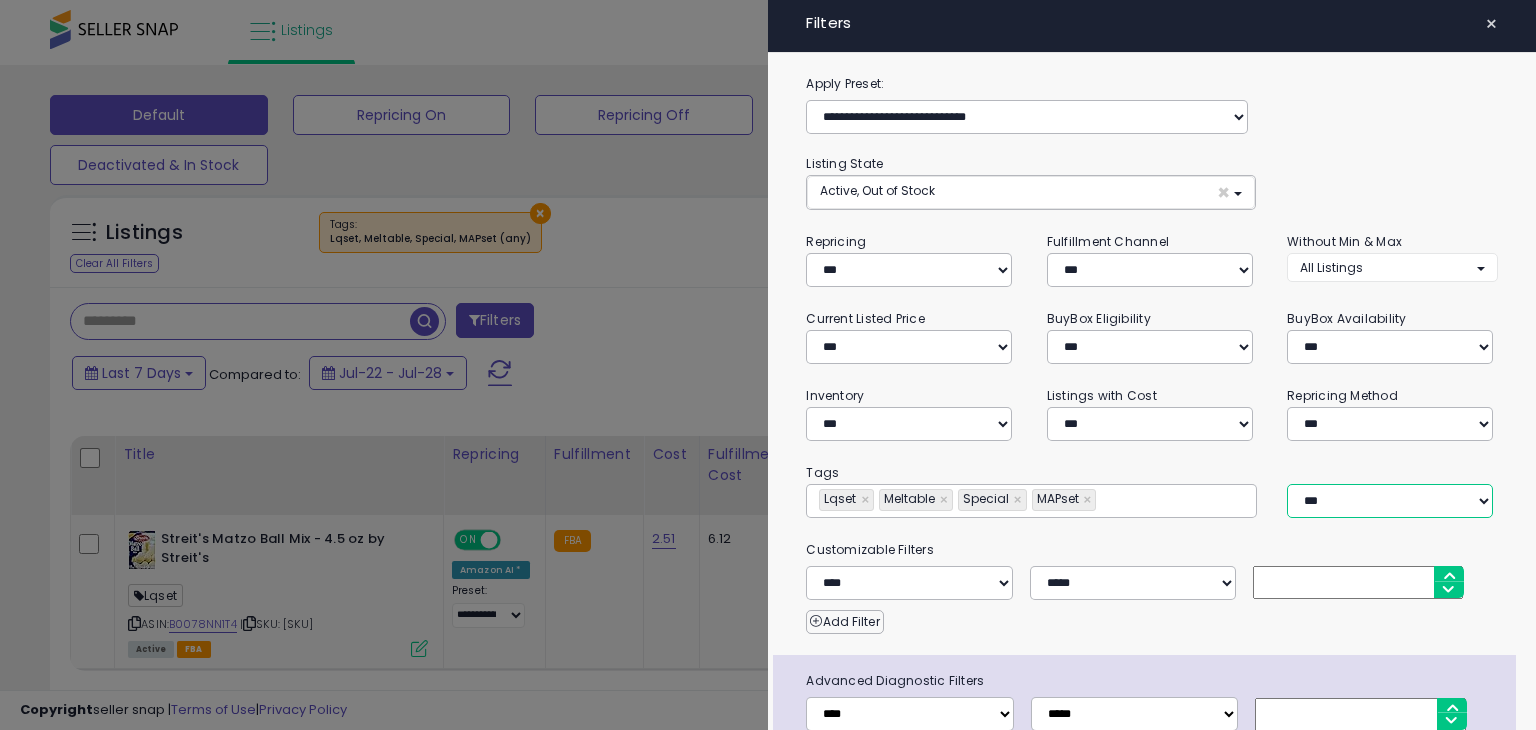 type on "**********" 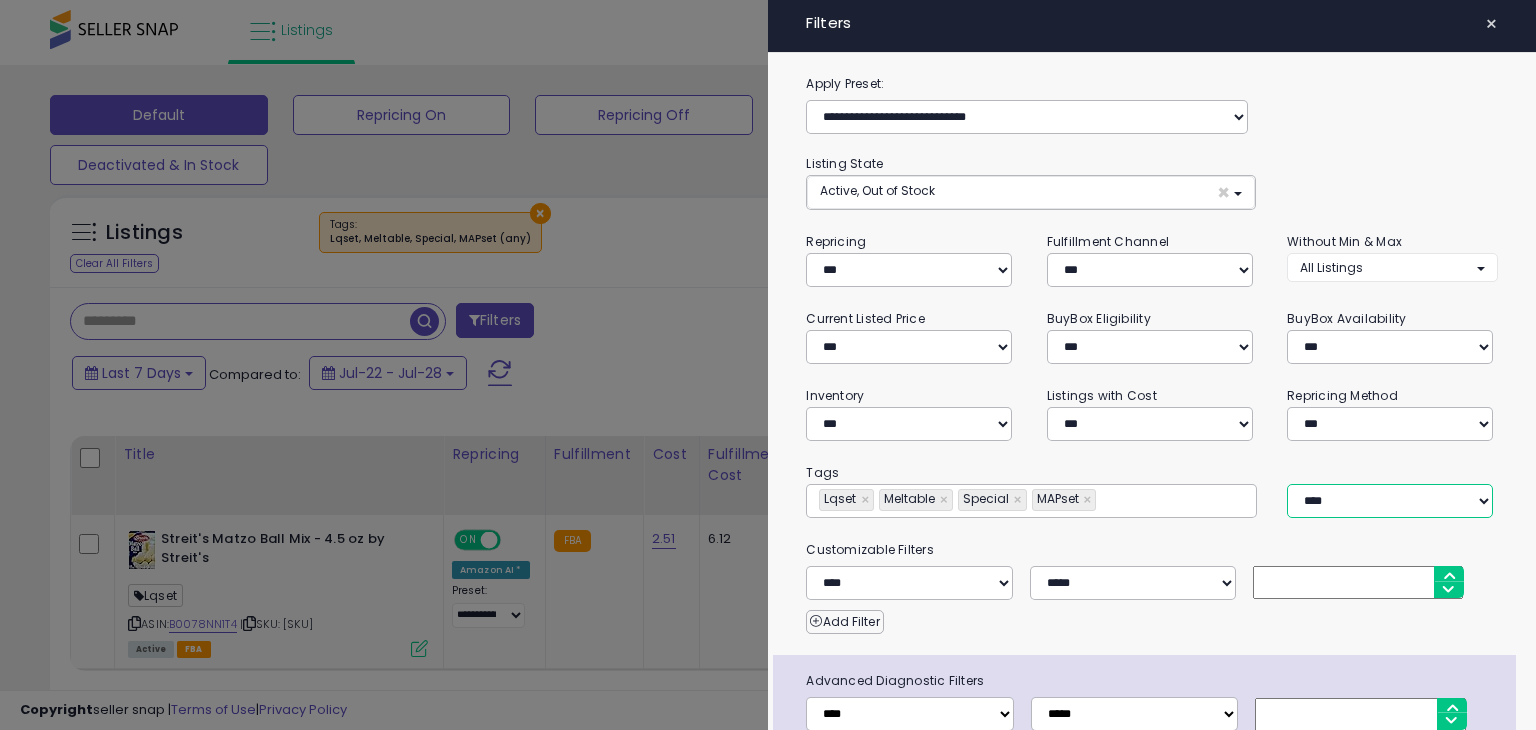 click on "***
***
****" at bounding box center (1390, 501) 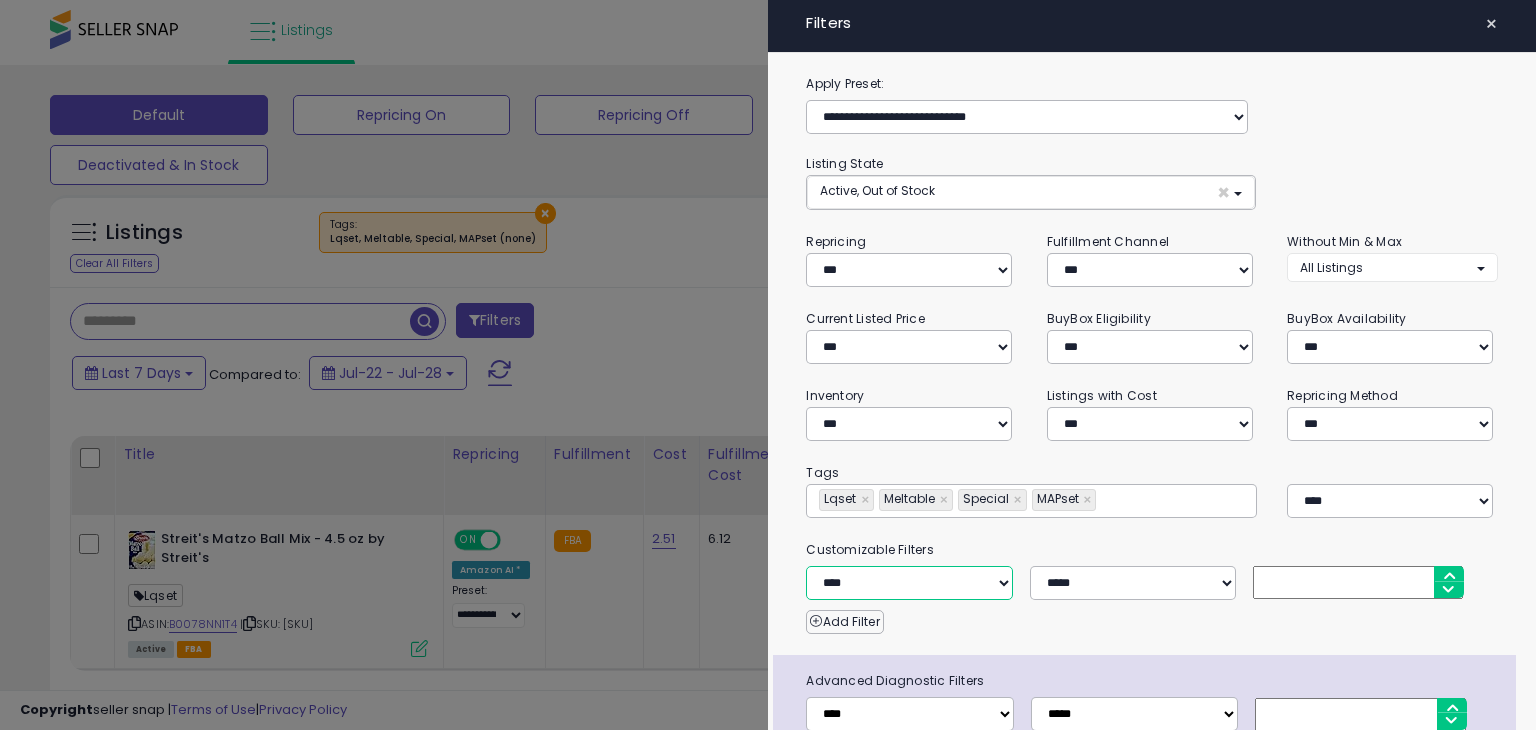click on "**********" at bounding box center [909, 583] 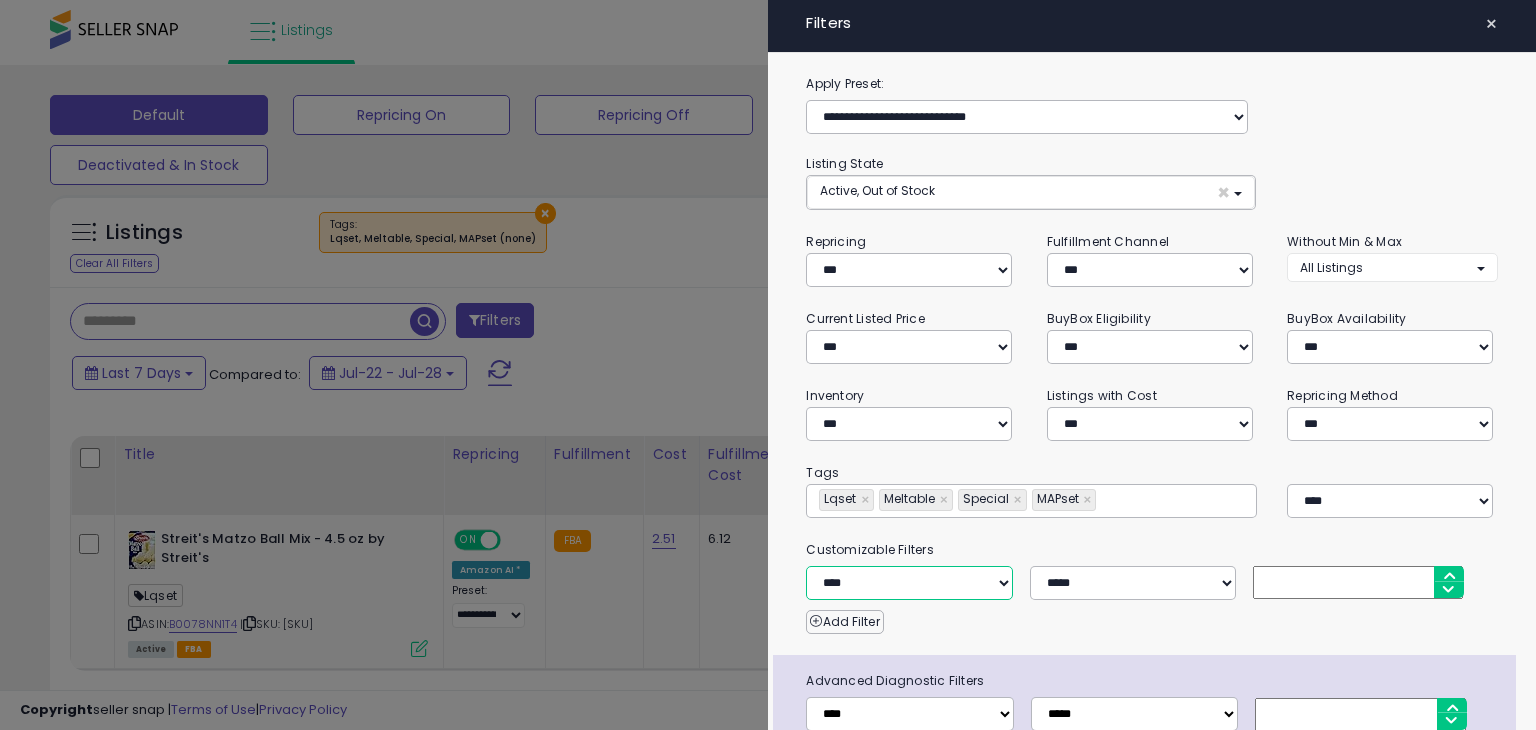 type on "**********" 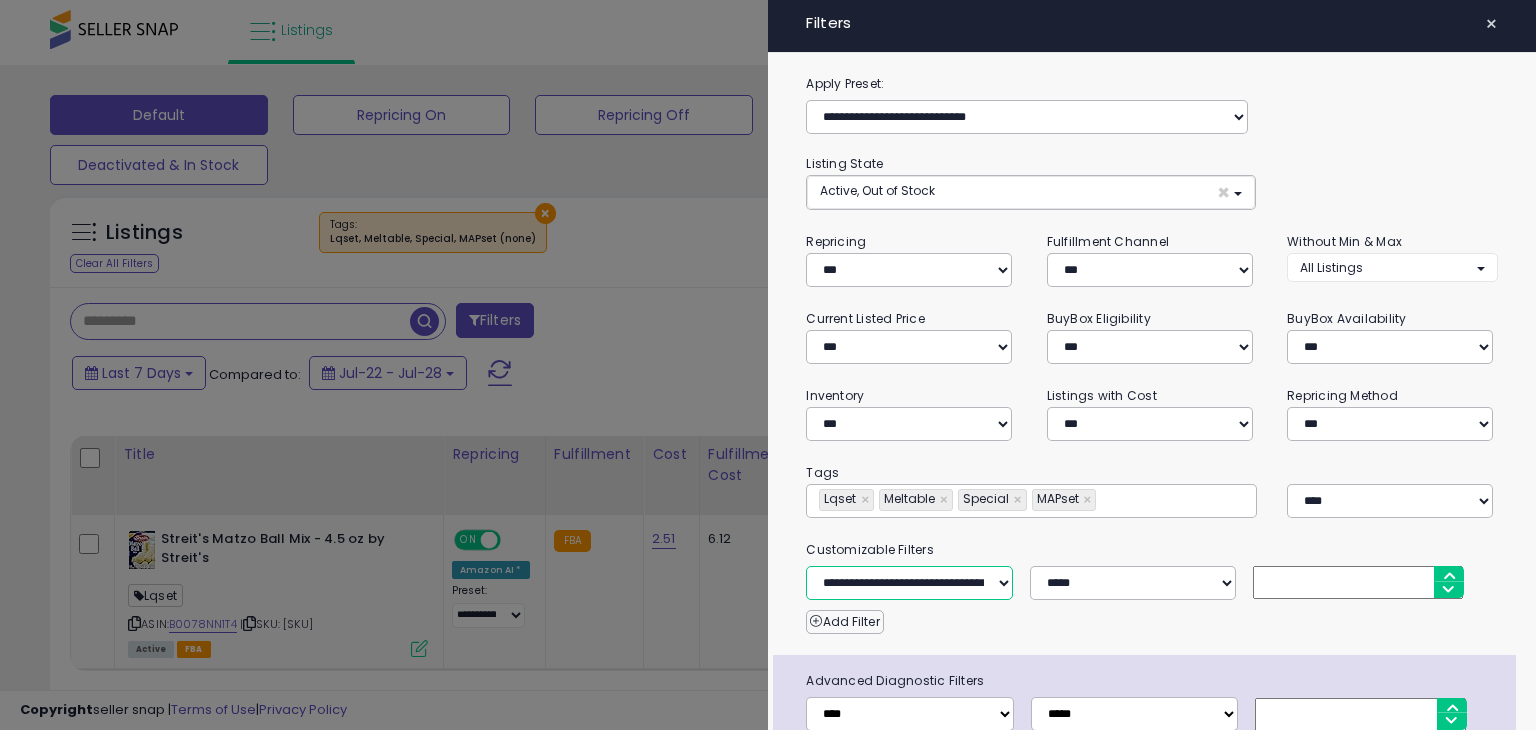 click on "**********" at bounding box center [909, 583] 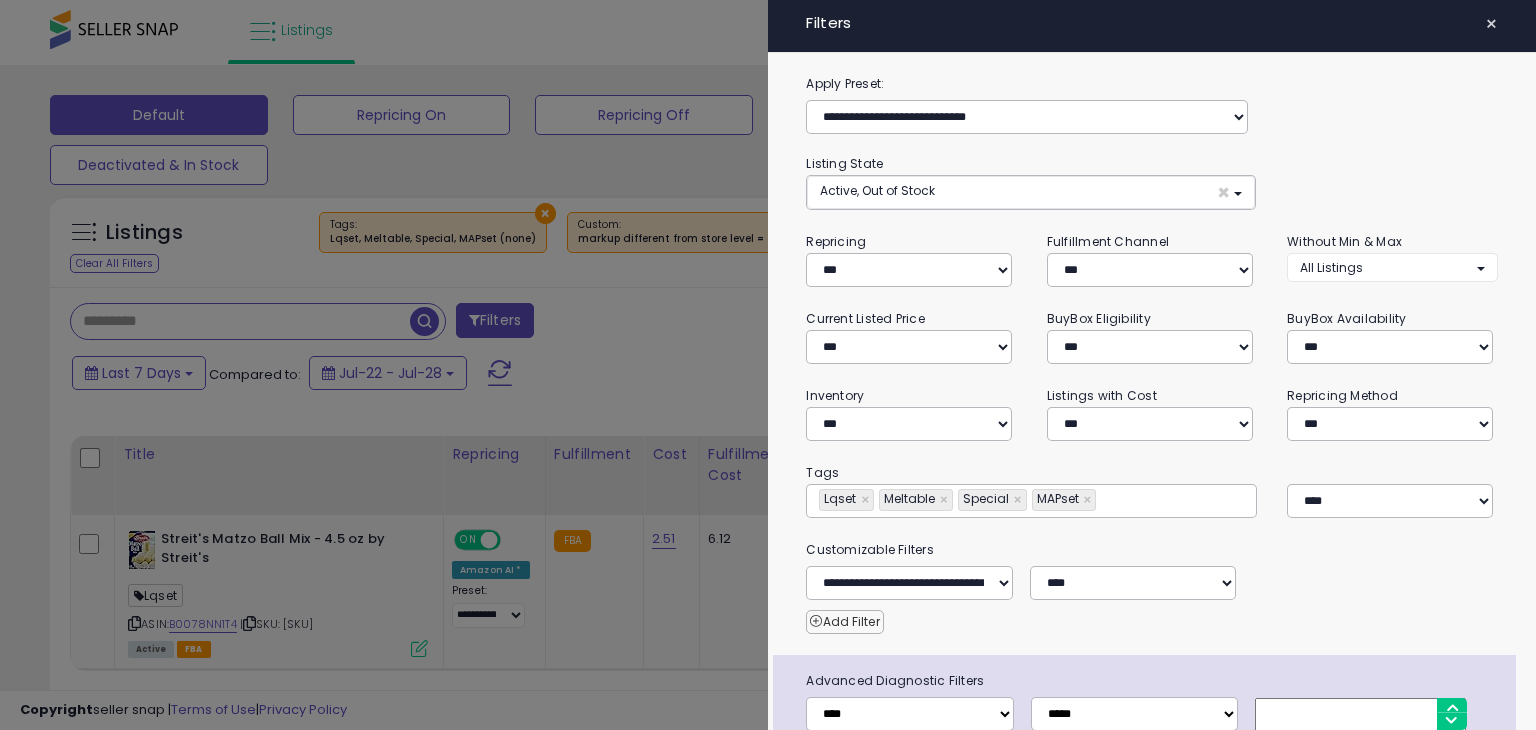 click on "Add Filter" at bounding box center [844, 622] 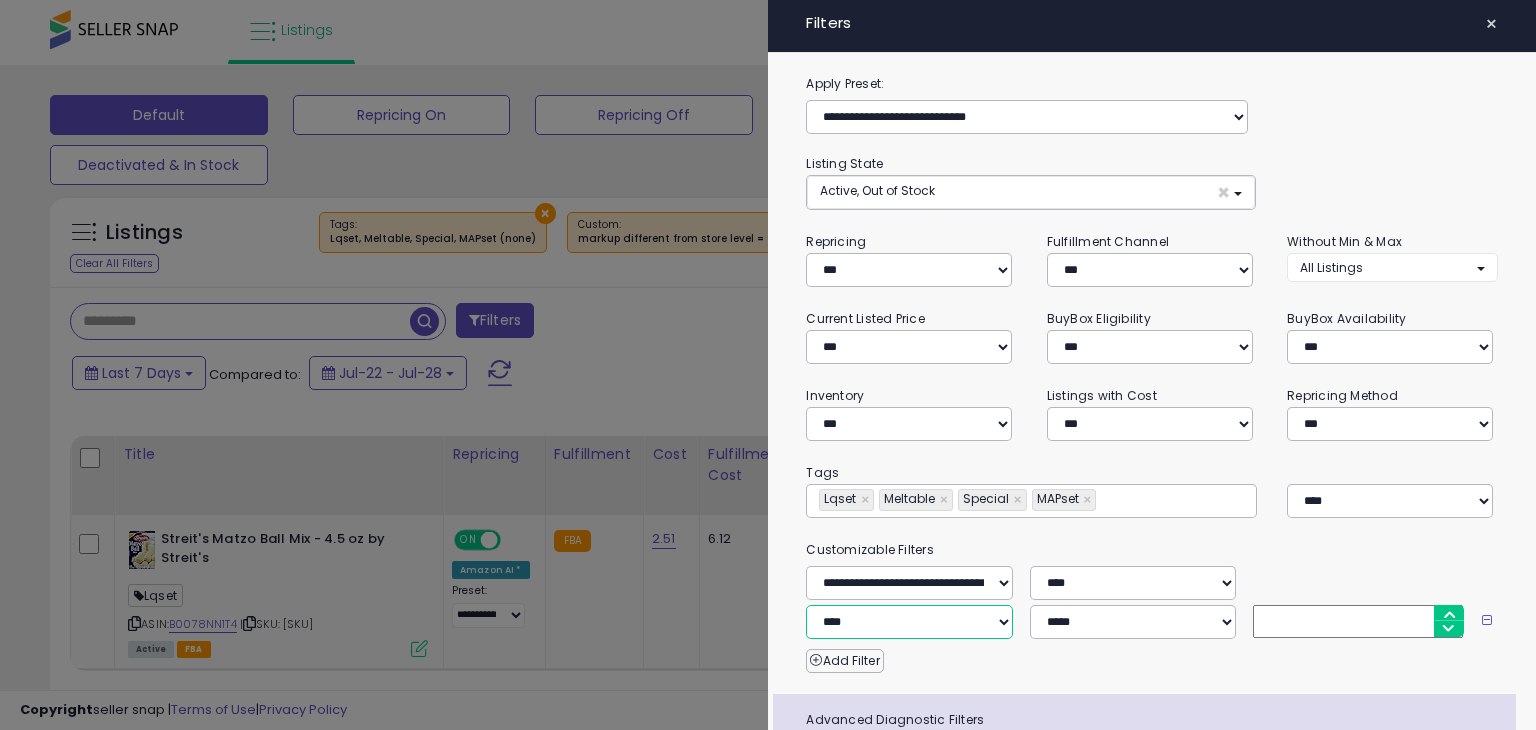 click on "**********" at bounding box center [909, 622] 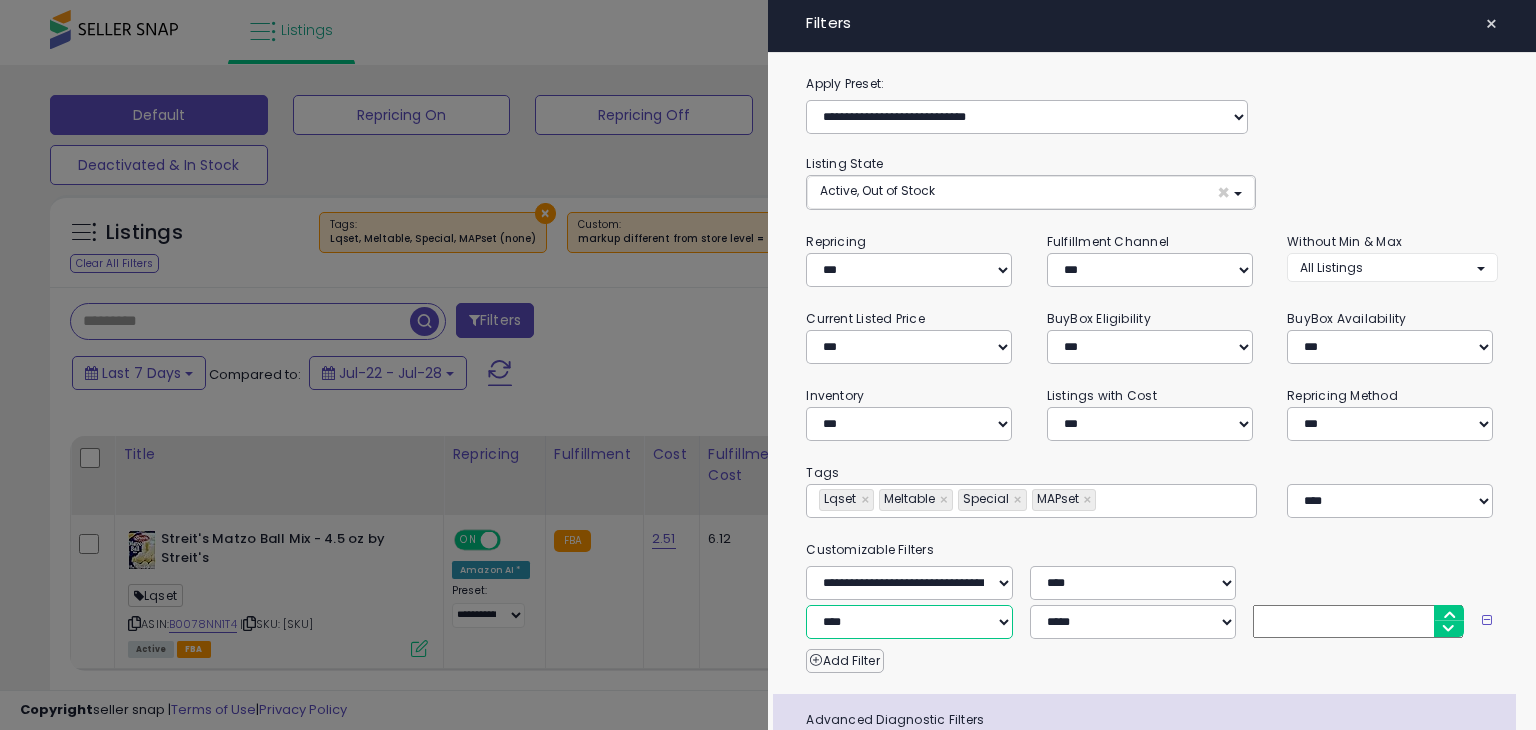 type on "**********" 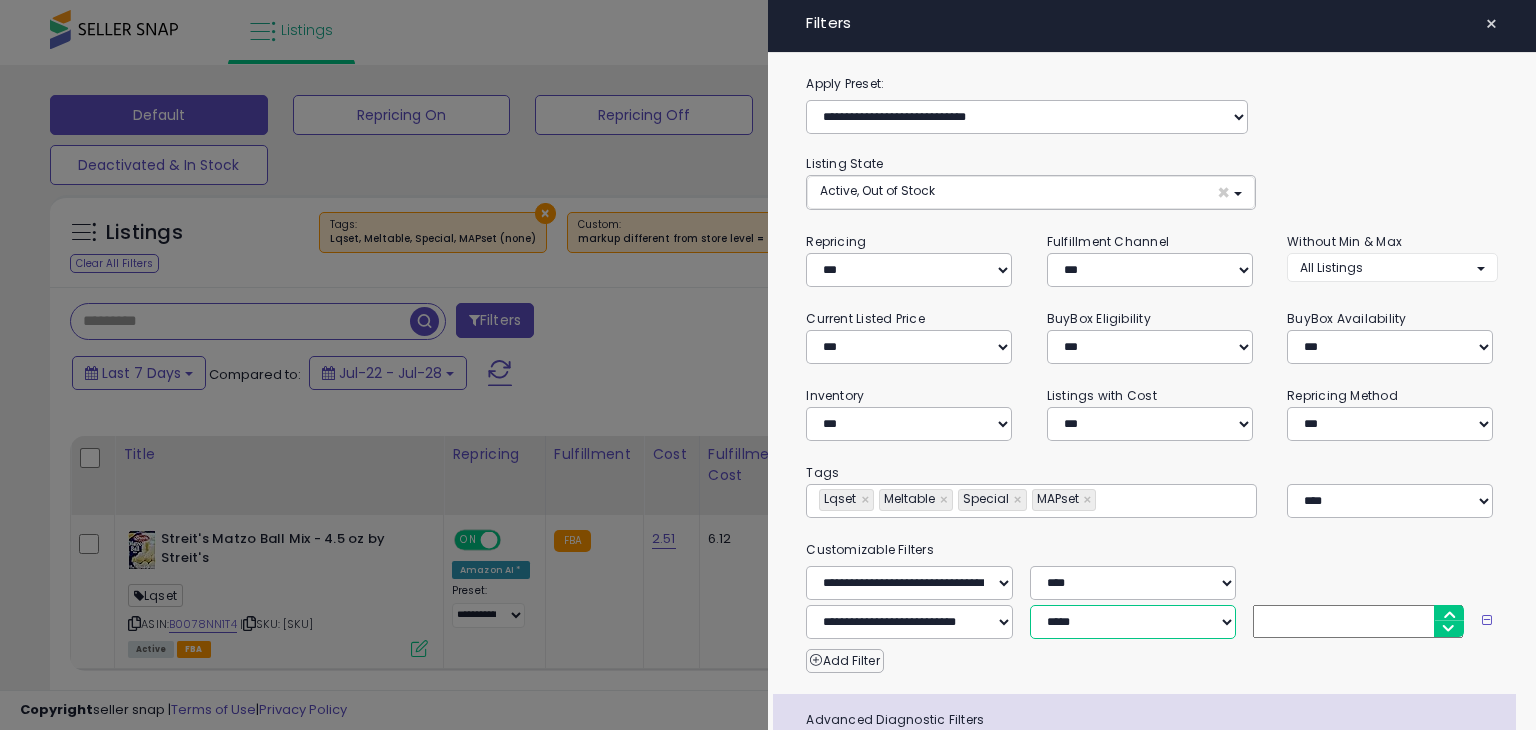 click on "**********" at bounding box center [1133, 622] 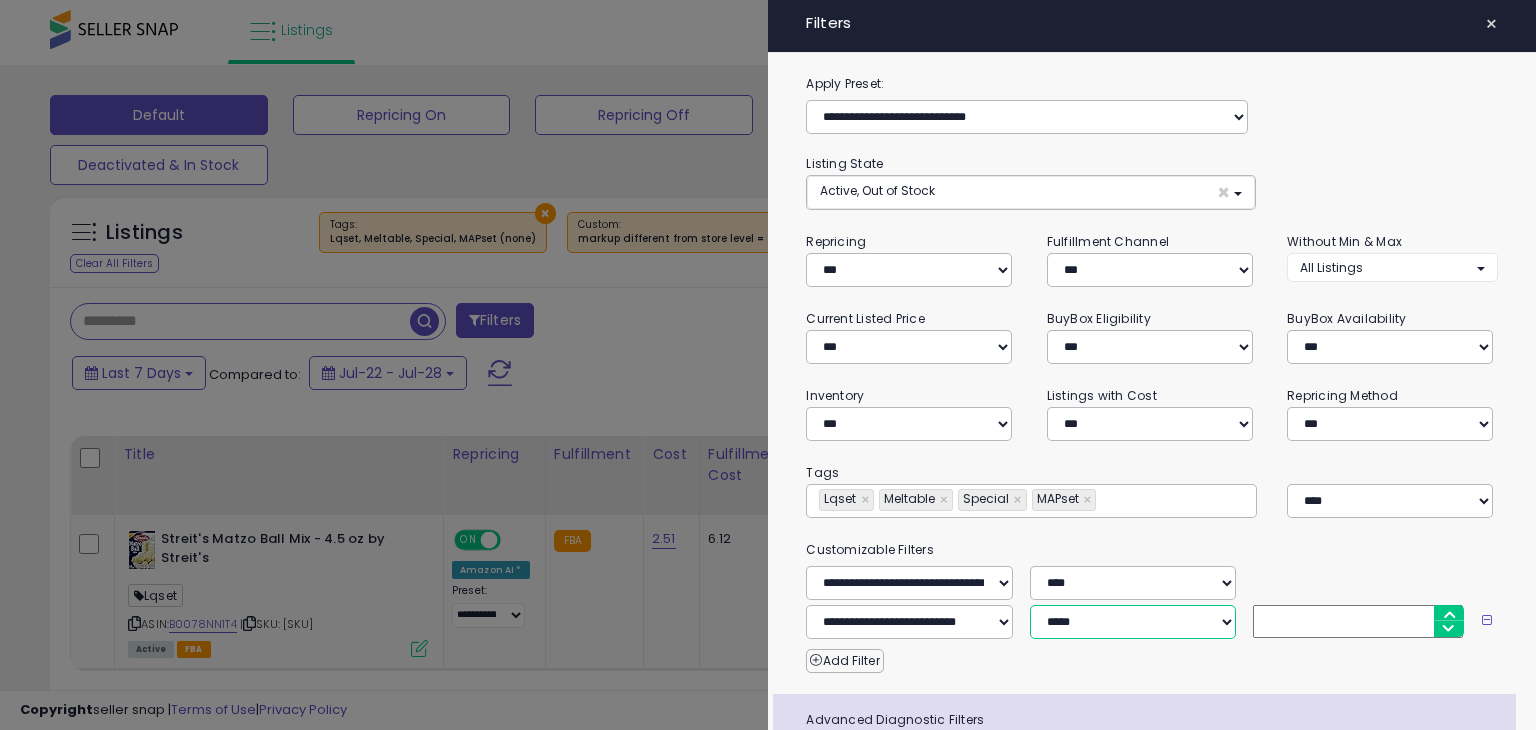 type on "**********" 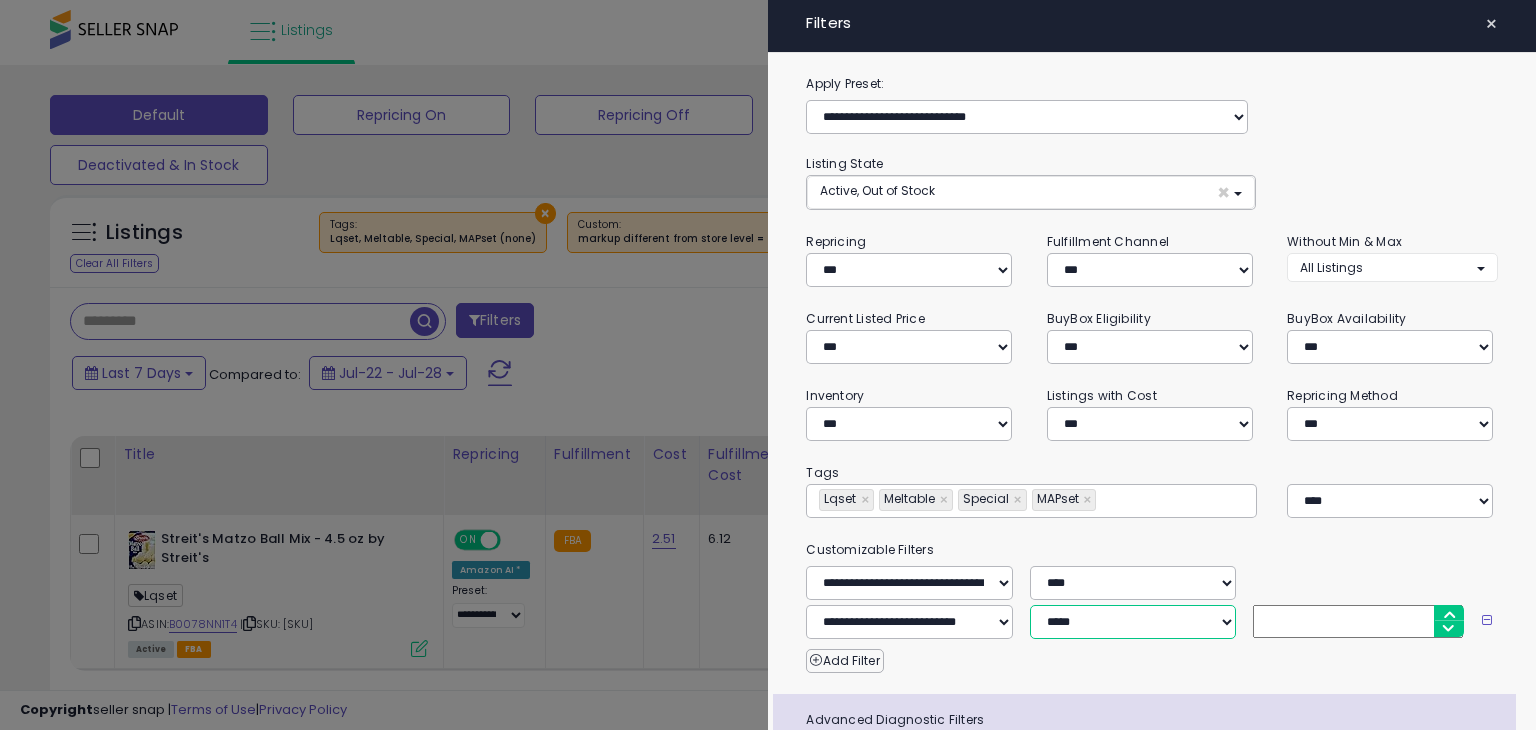 select on "*" 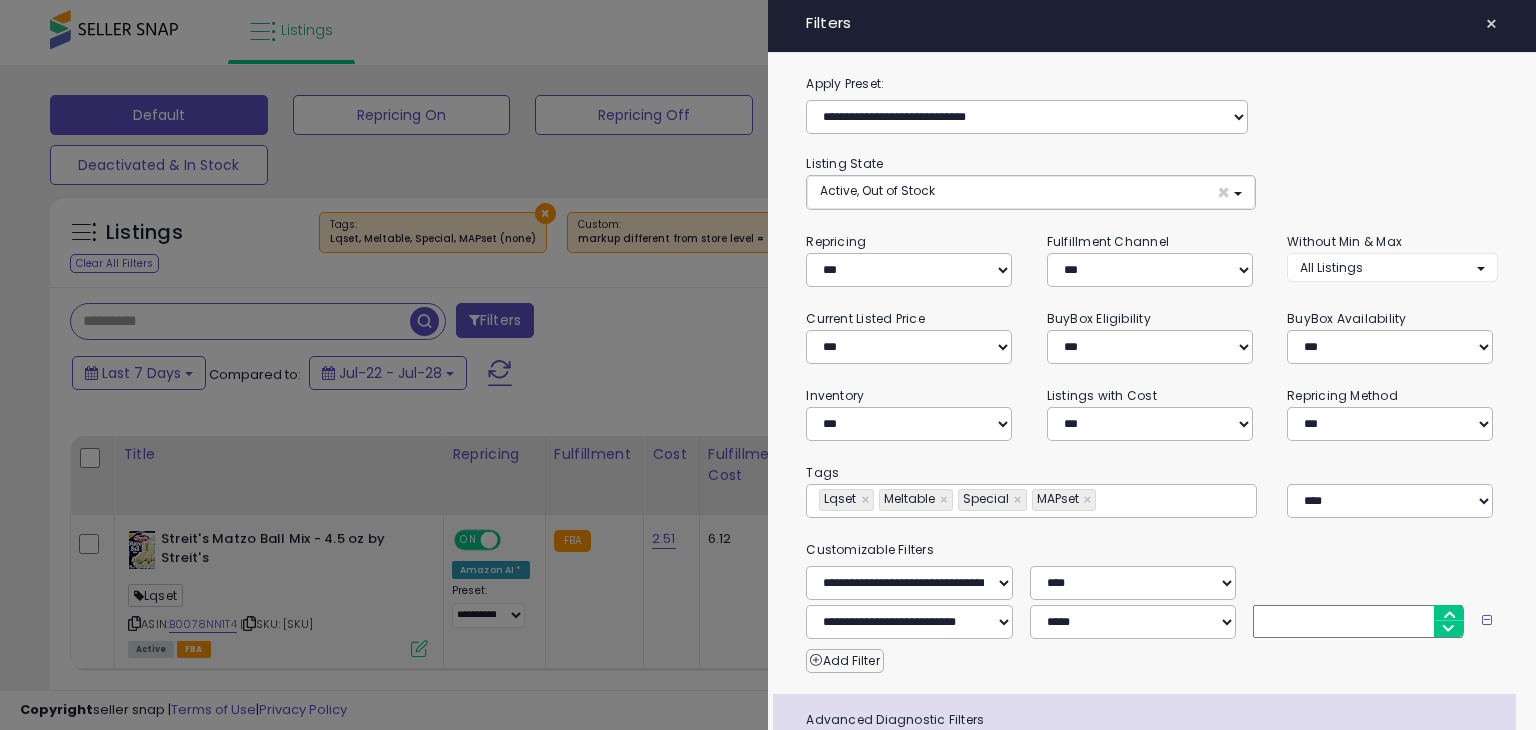 click at bounding box center (1358, 621) 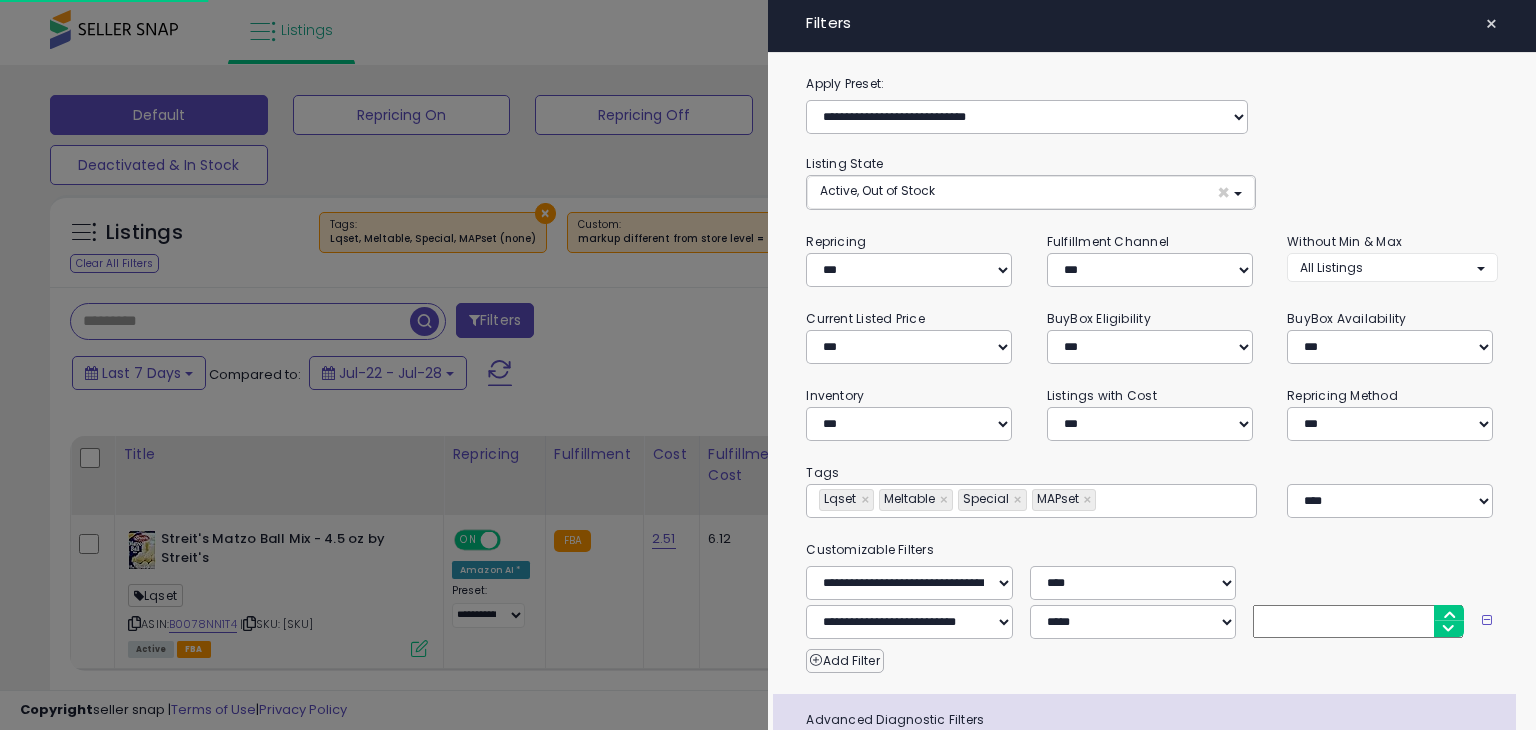 type on "*" 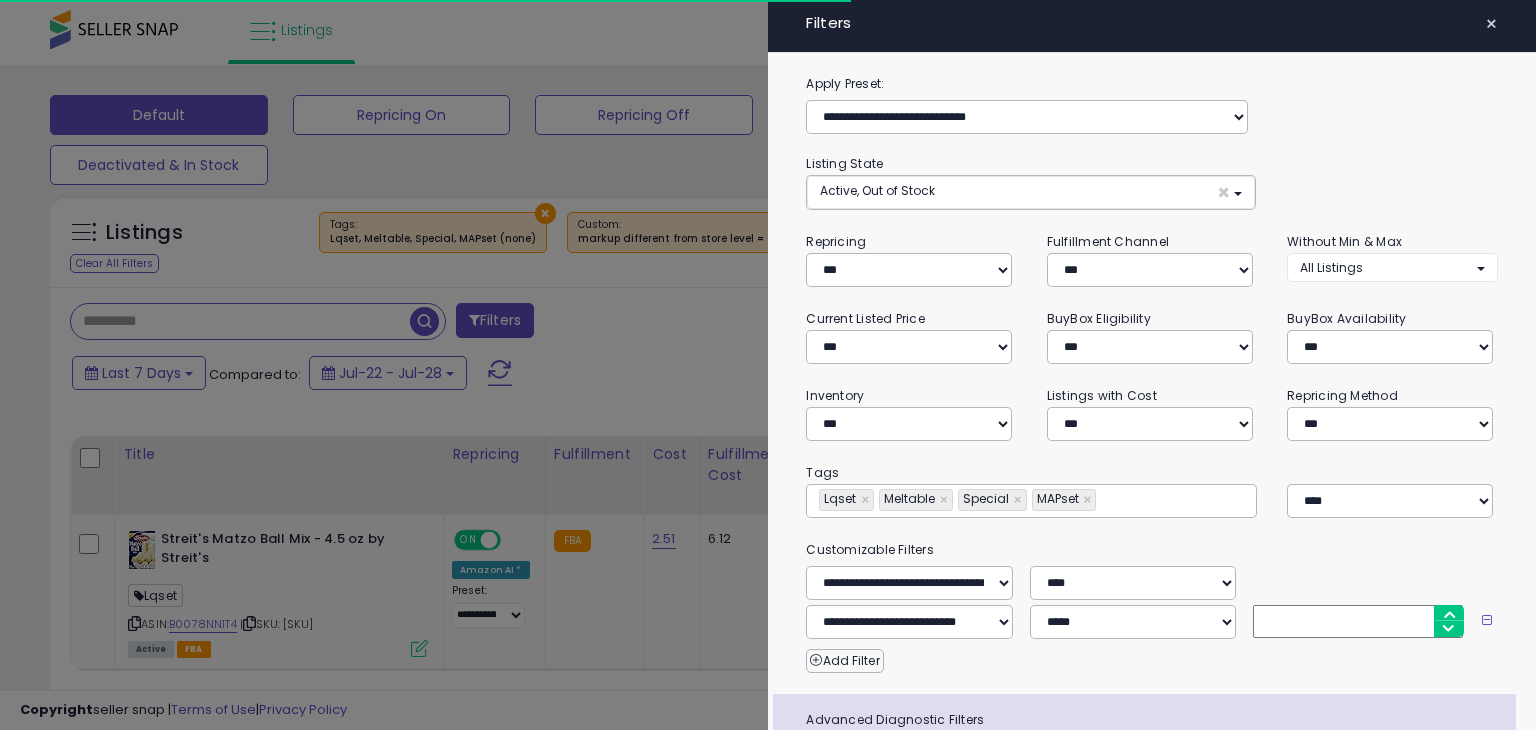 type on "**********" 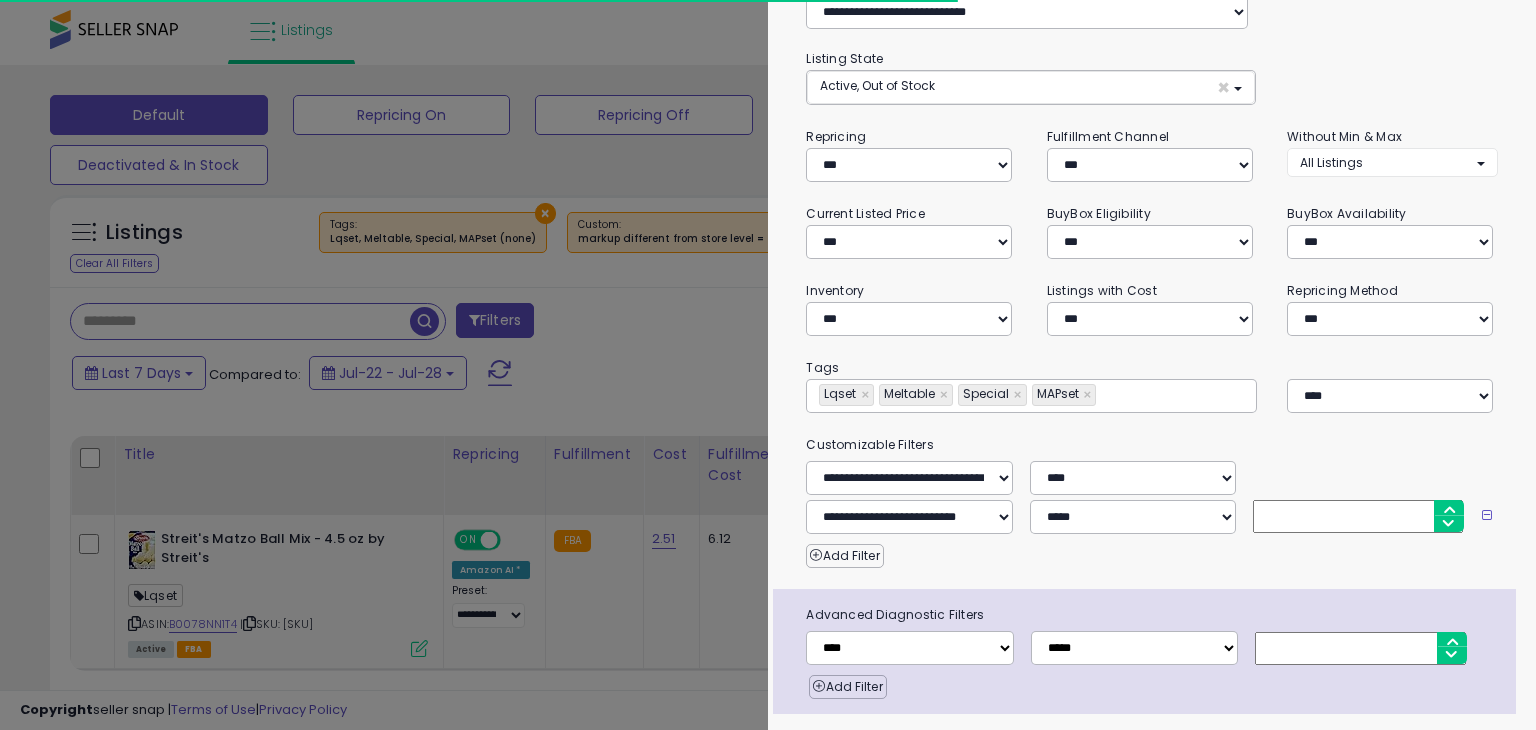 scroll, scrollTop: 159, scrollLeft: 0, axis: vertical 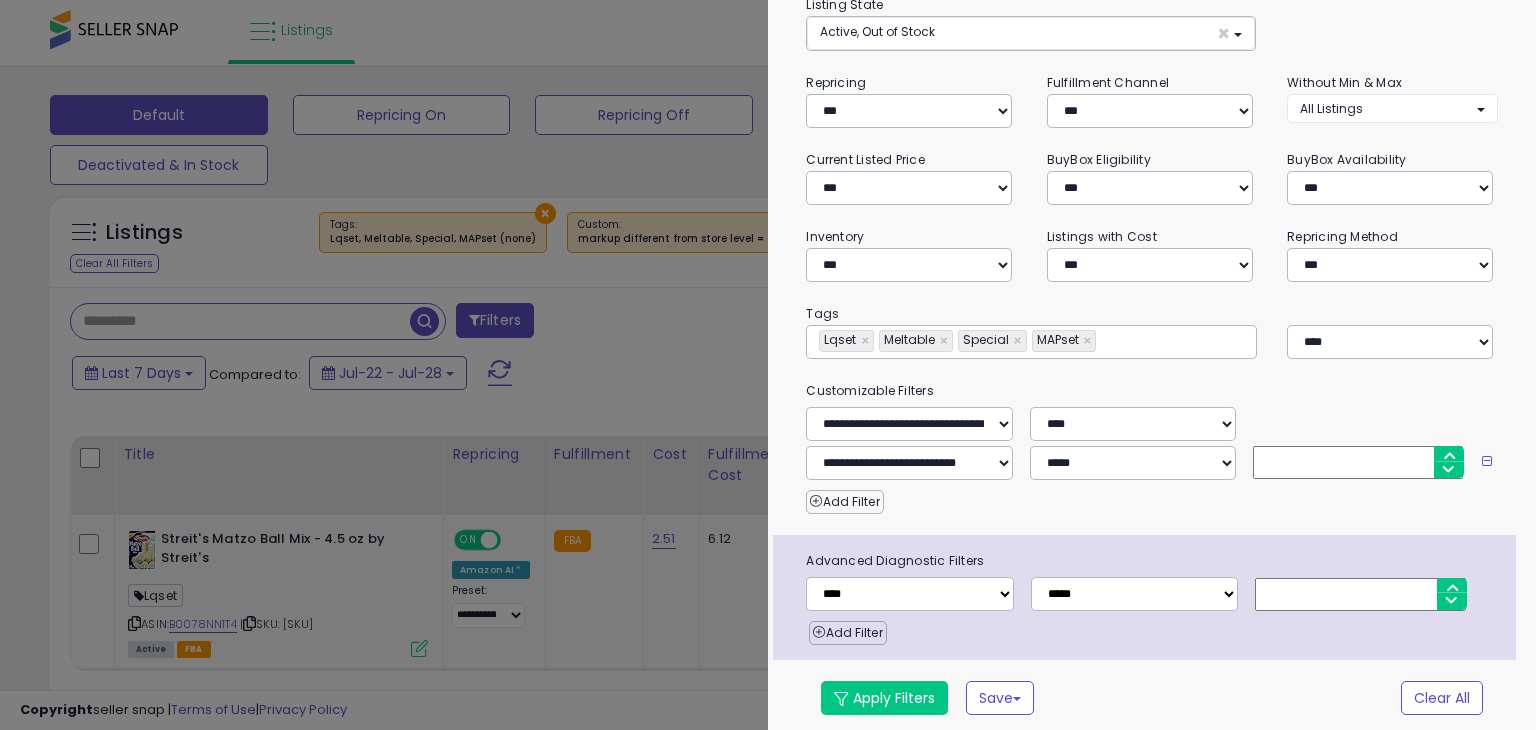 type on "**********" 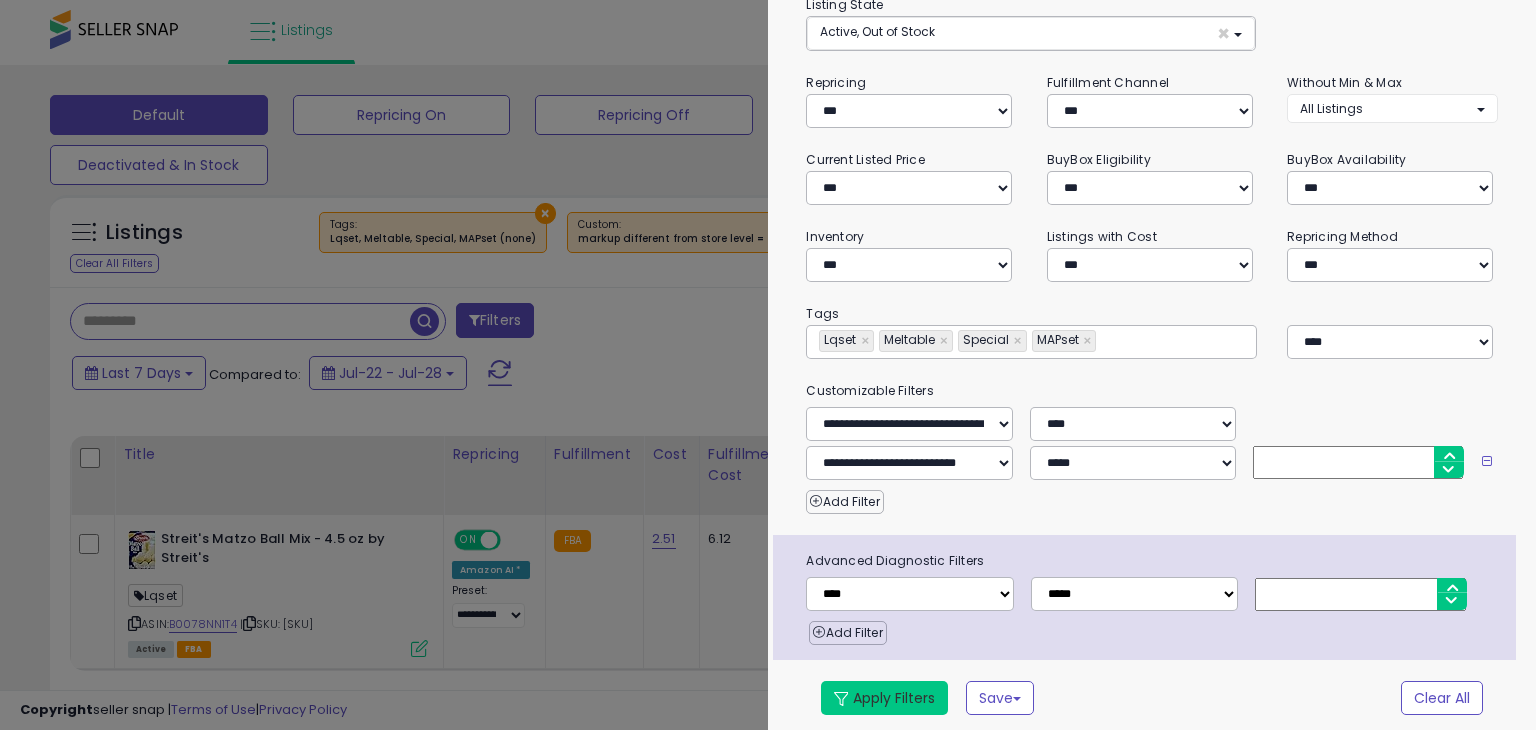 click on "Apply Filters" at bounding box center (884, 698) 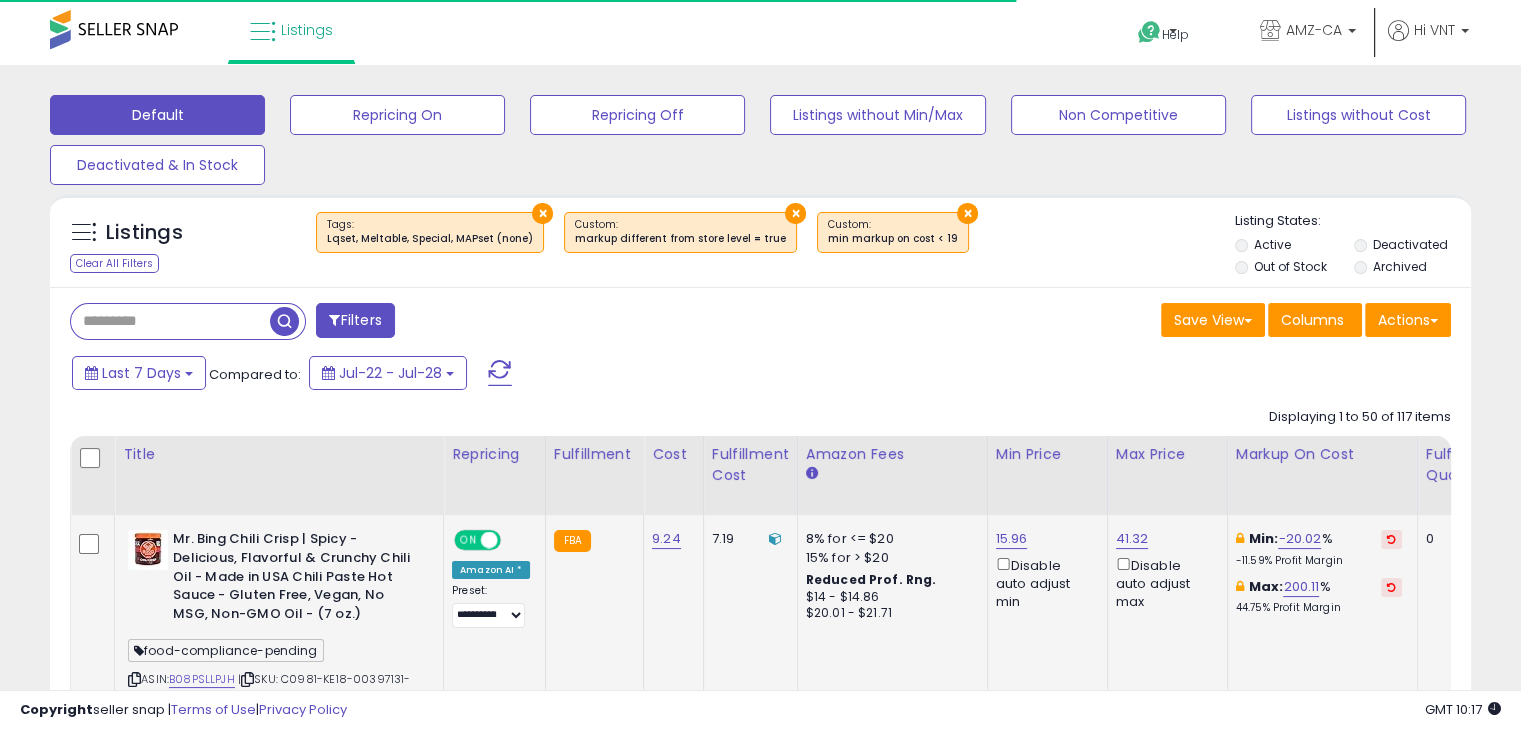 click on "food-compliance-pending" at bounding box center [226, 650] 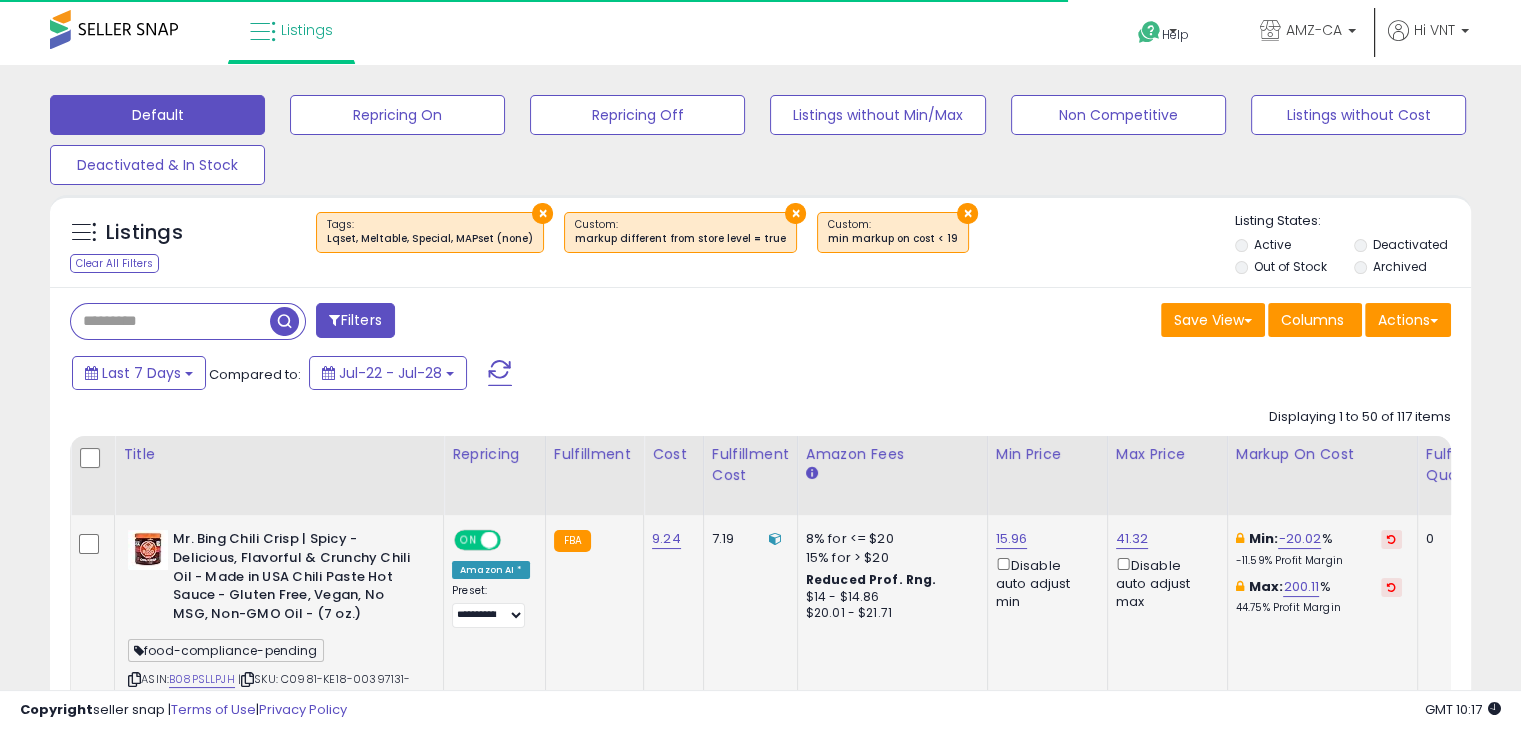 click on "food-compliance-pending" at bounding box center (226, 650) 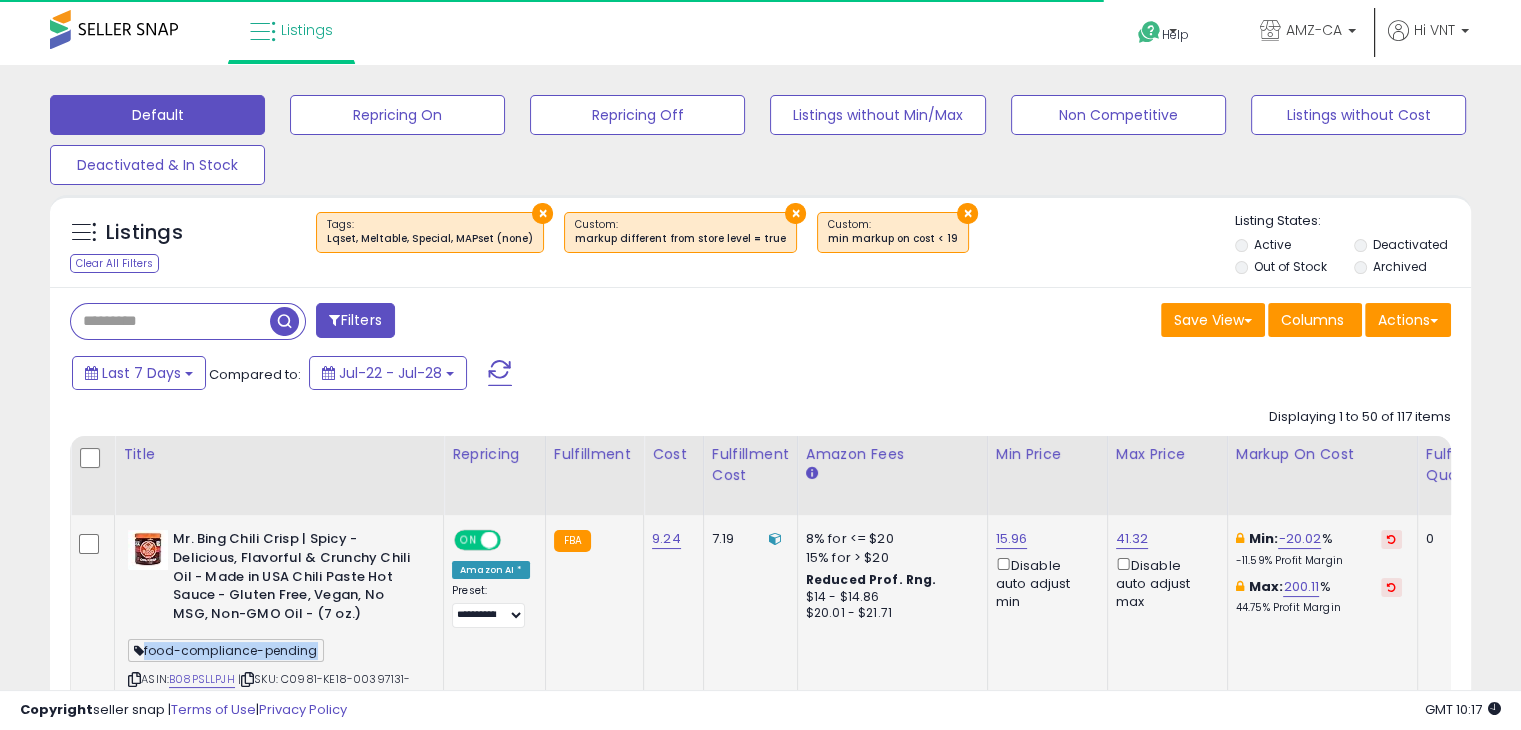 click on "food-compliance-pending" at bounding box center (226, 650) 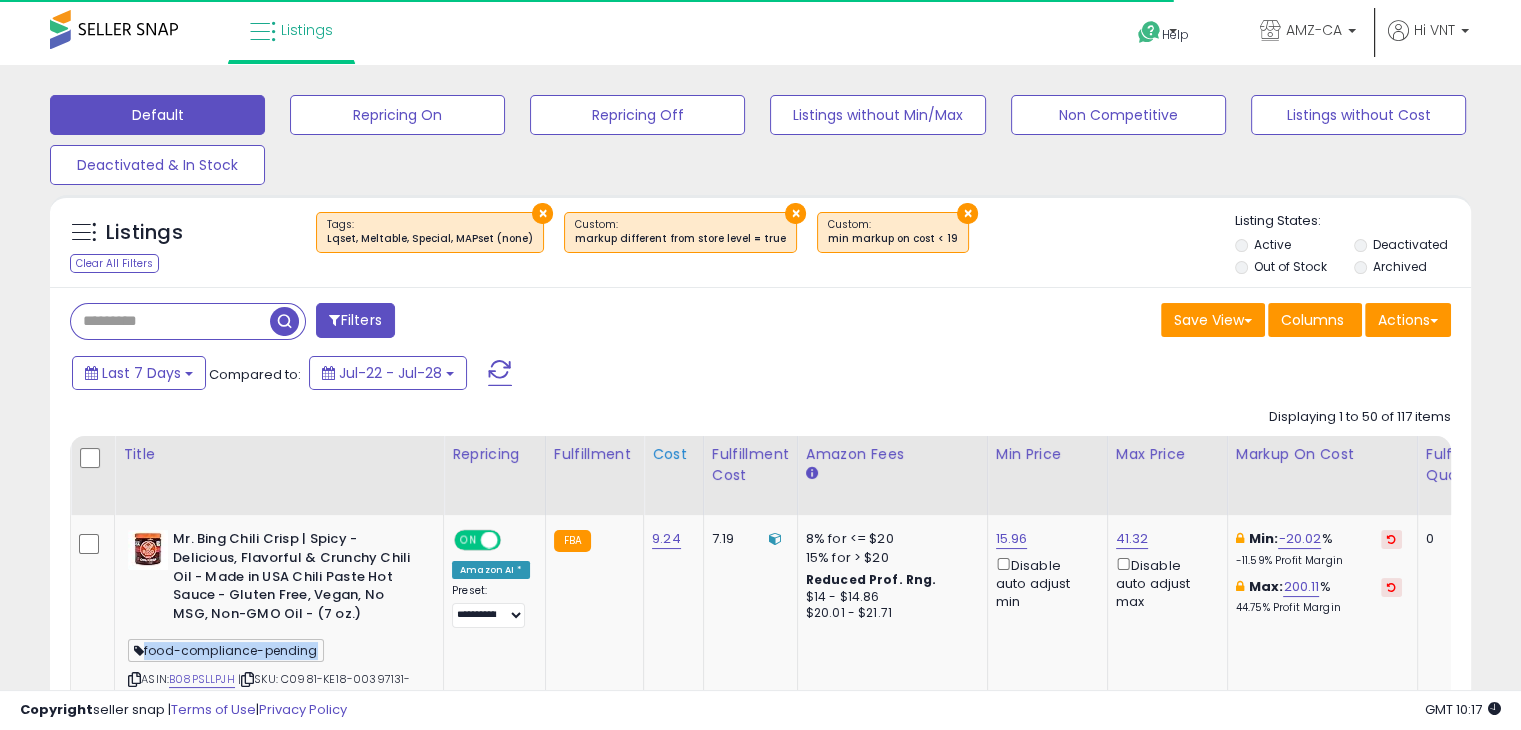 copy on "food-compliance-pending" 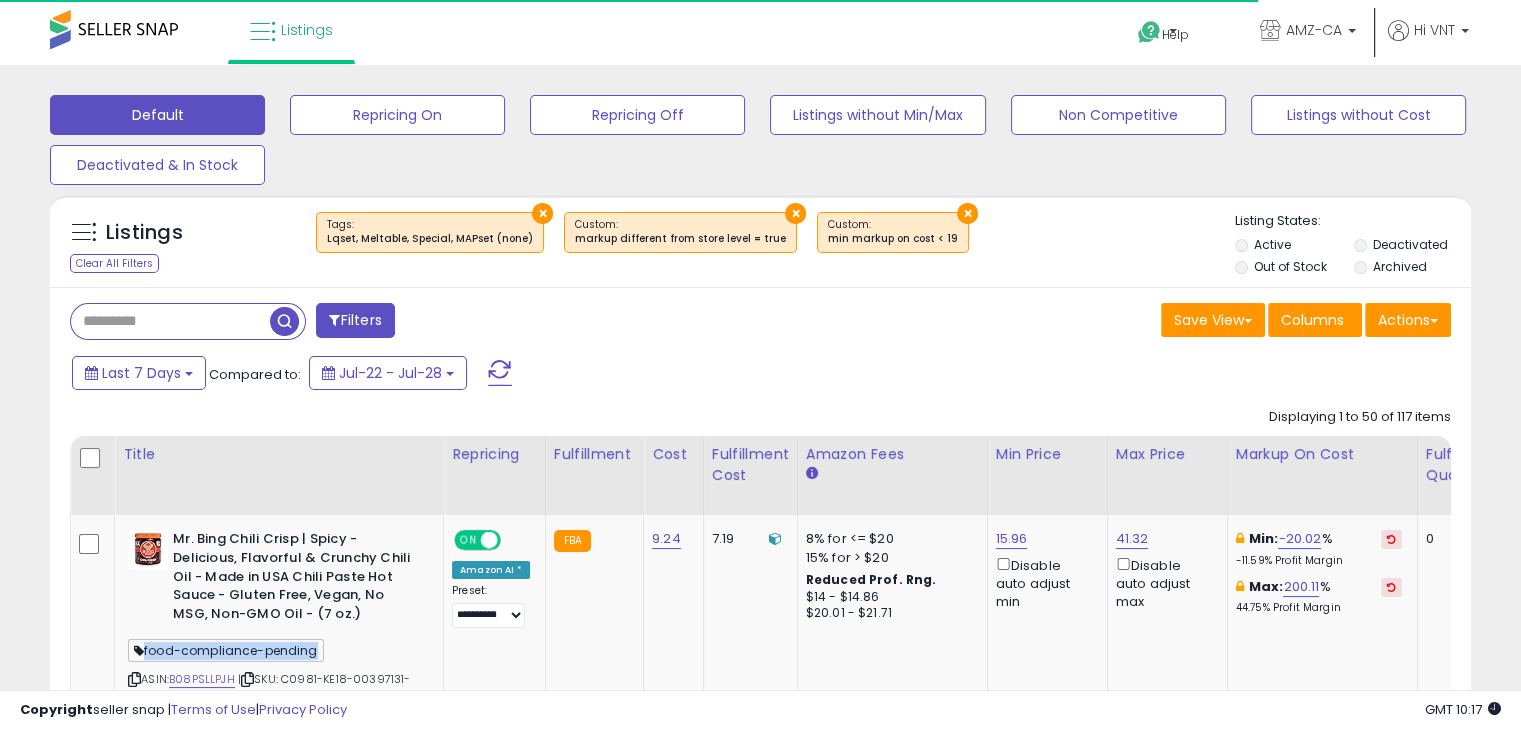 click on "Filters" at bounding box center [355, 320] 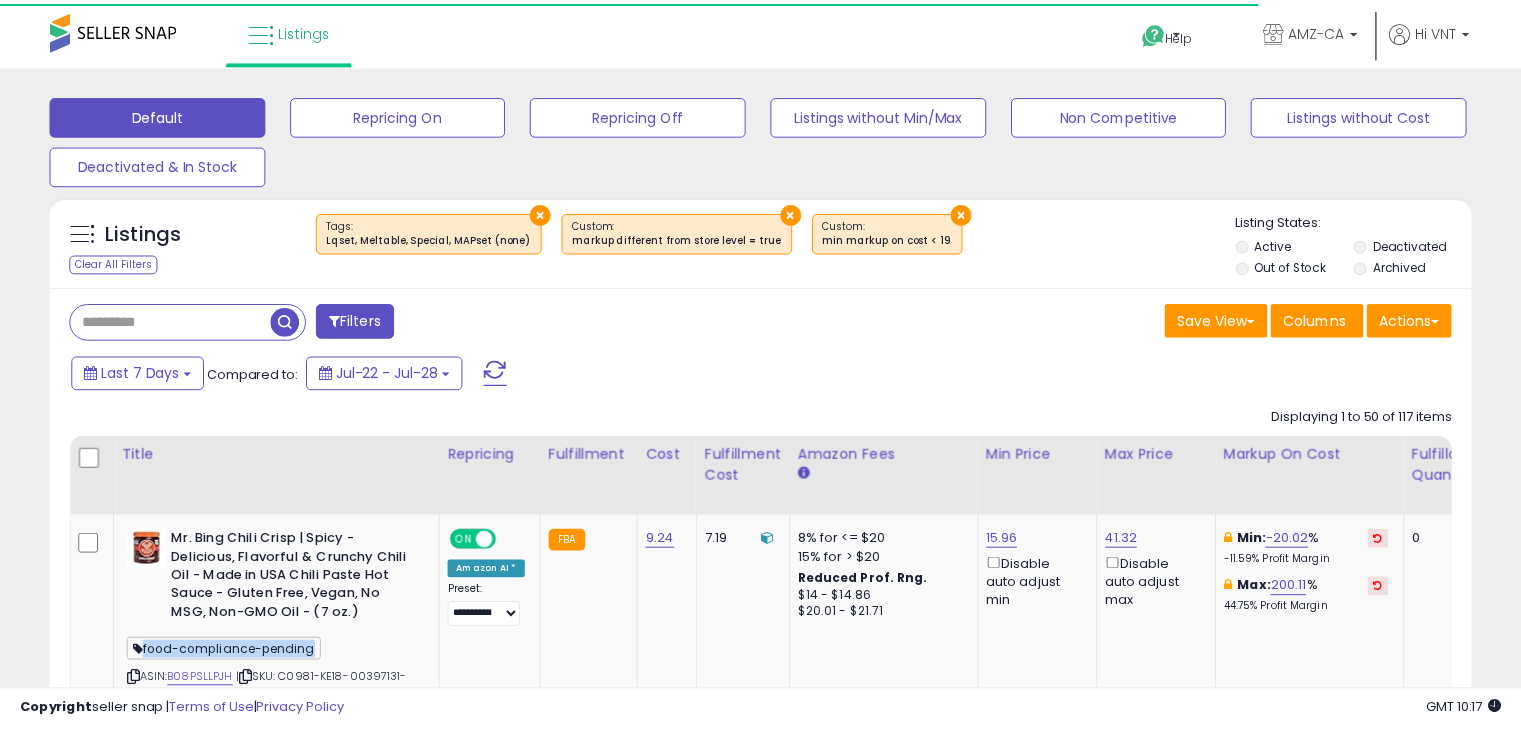 scroll, scrollTop: 157, scrollLeft: 0, axis: vertical 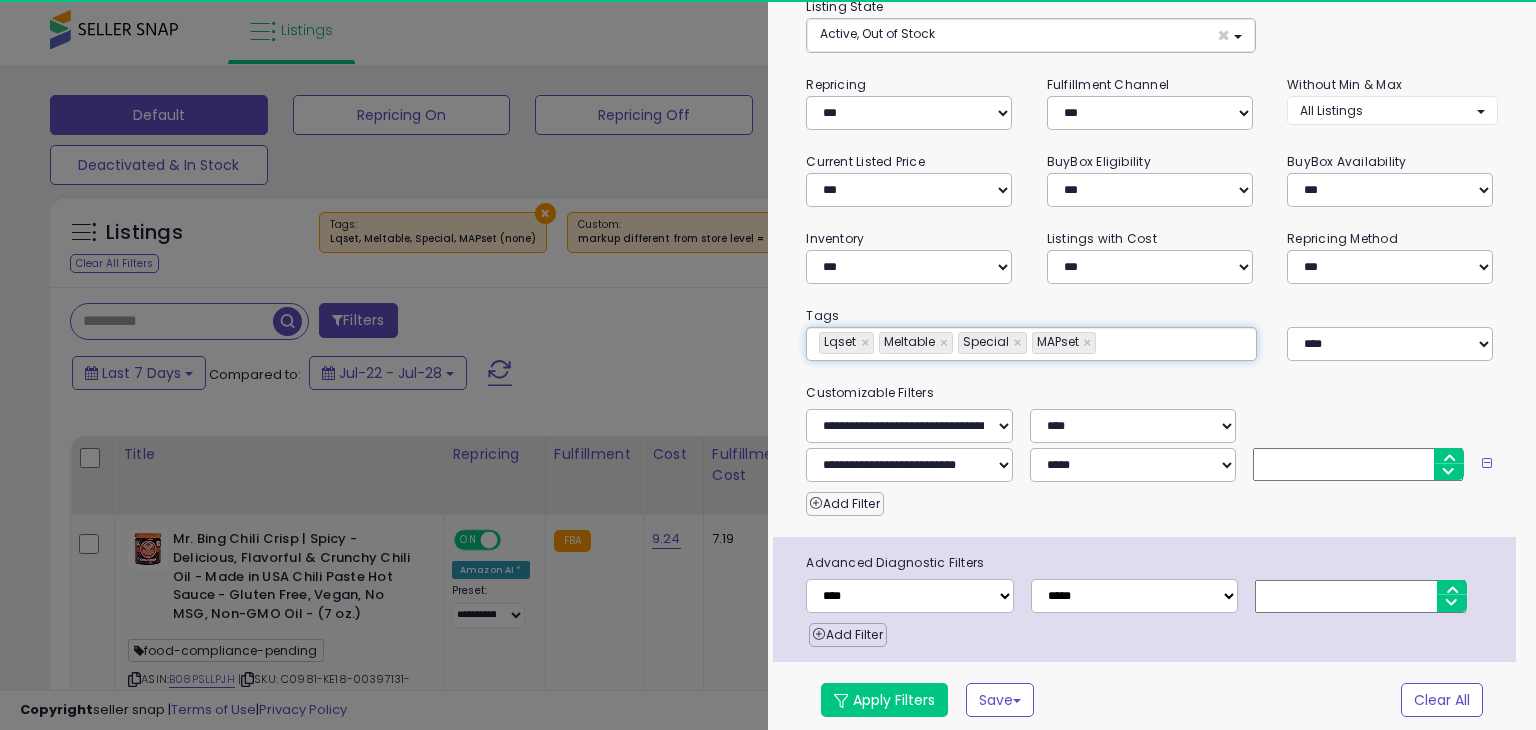click on "**********" at bounding box center [1031, 344] 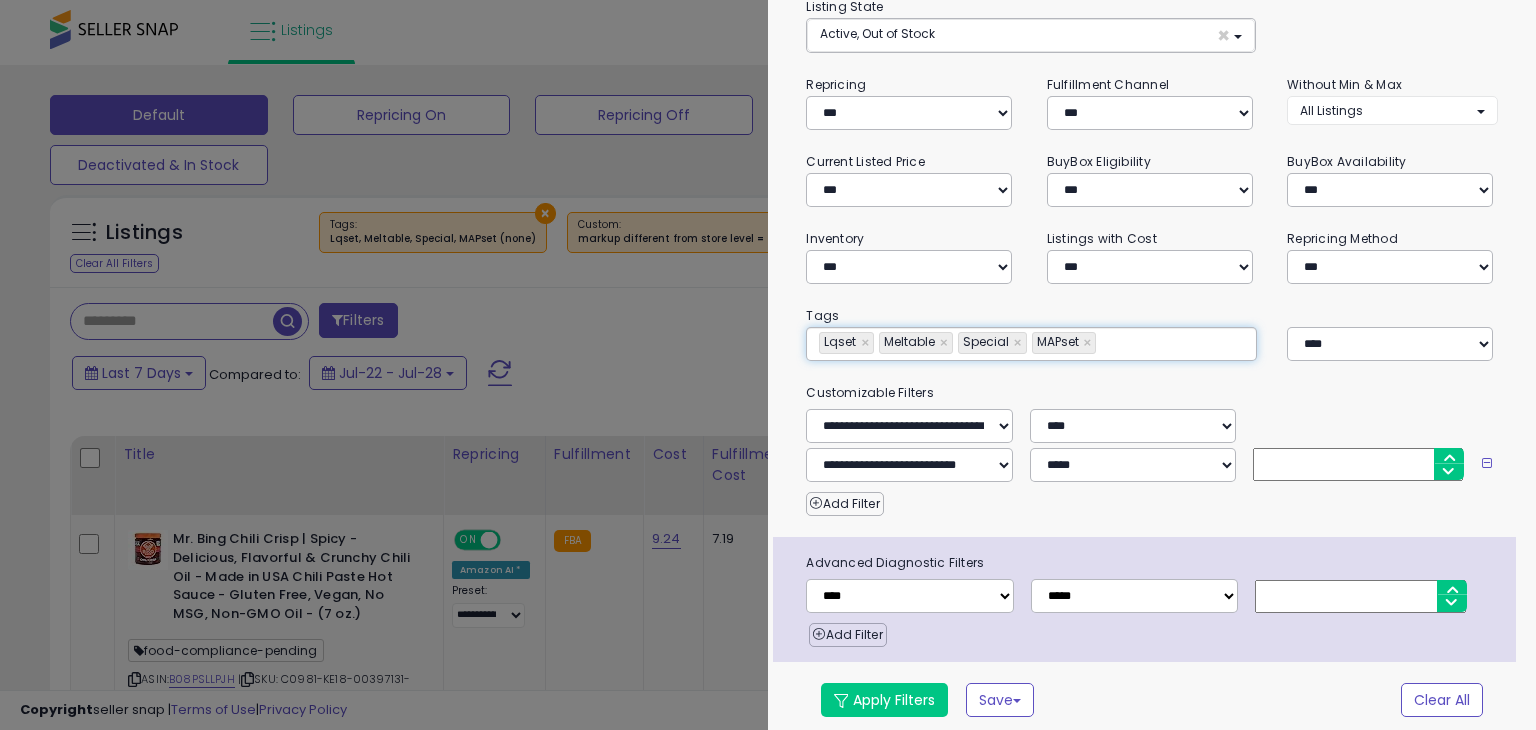 type on "**********" 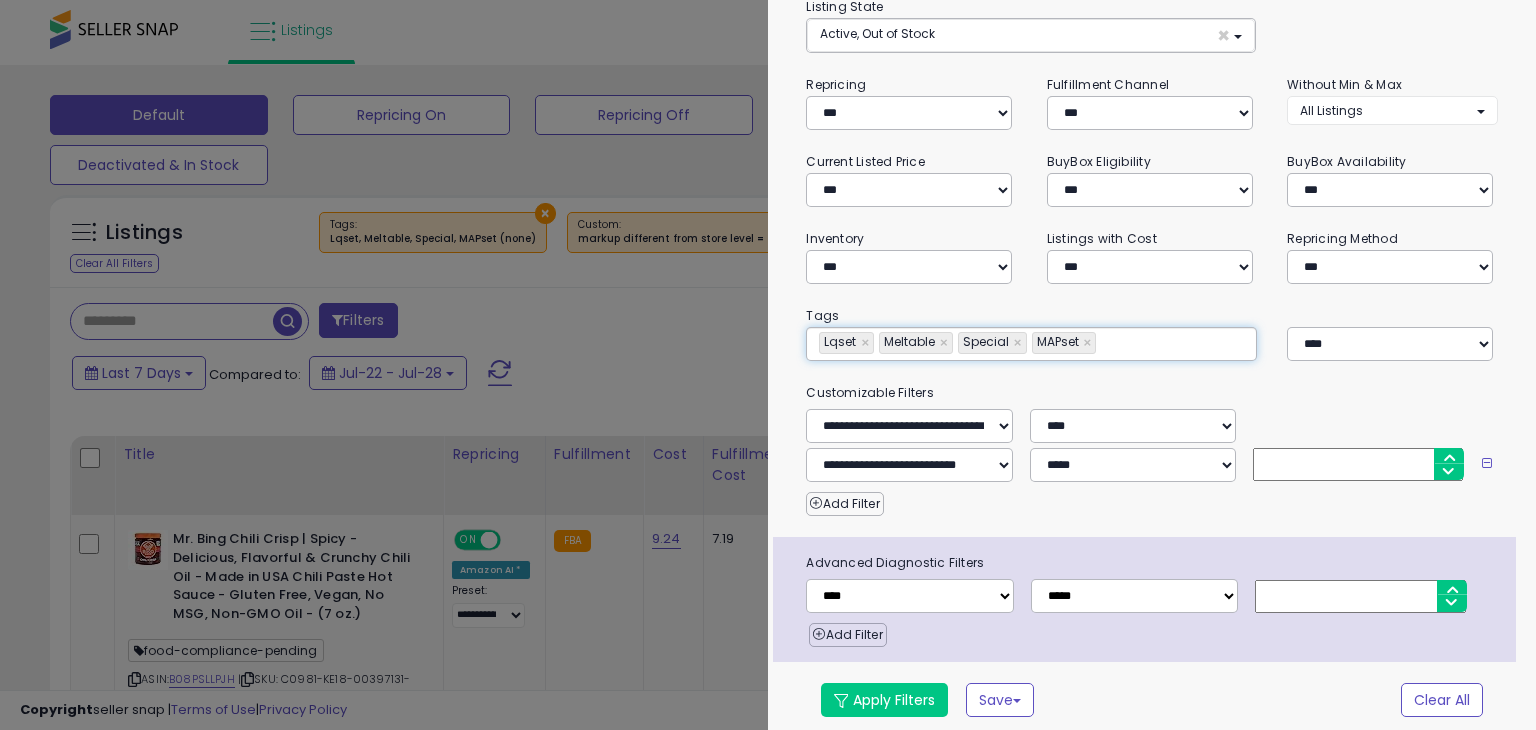 paste on "**********" 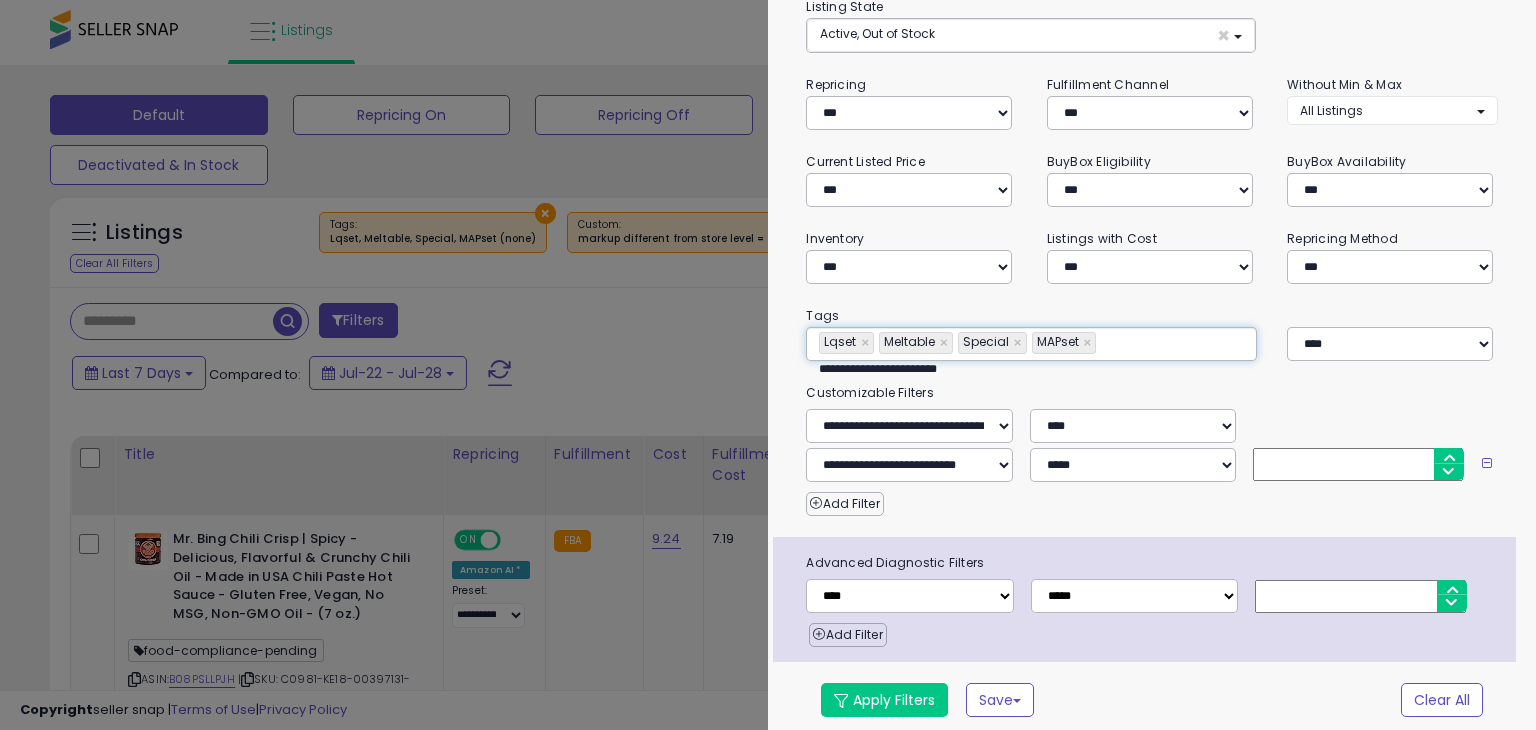type on "**********" 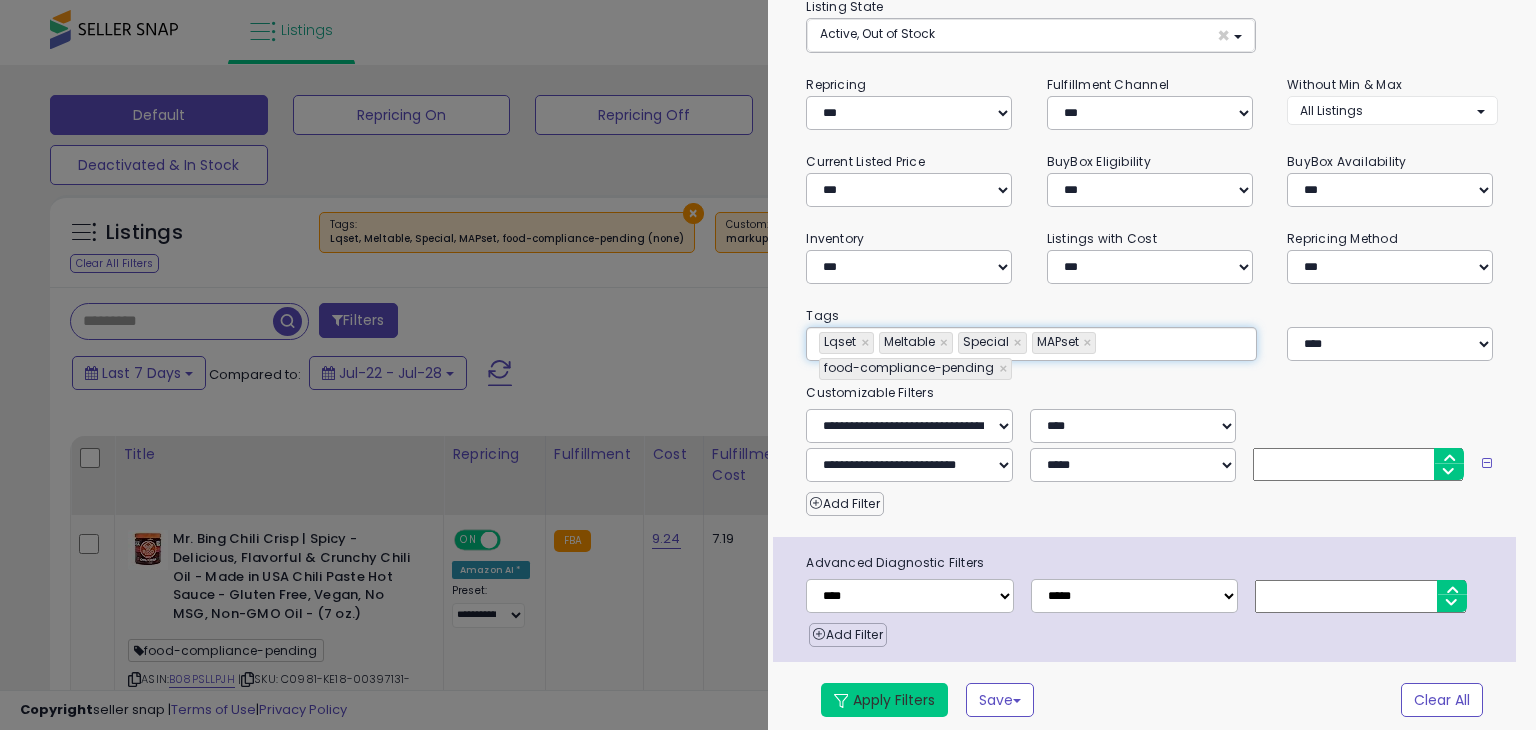 click on "Apply Filters" at bounding box center [884, 700] 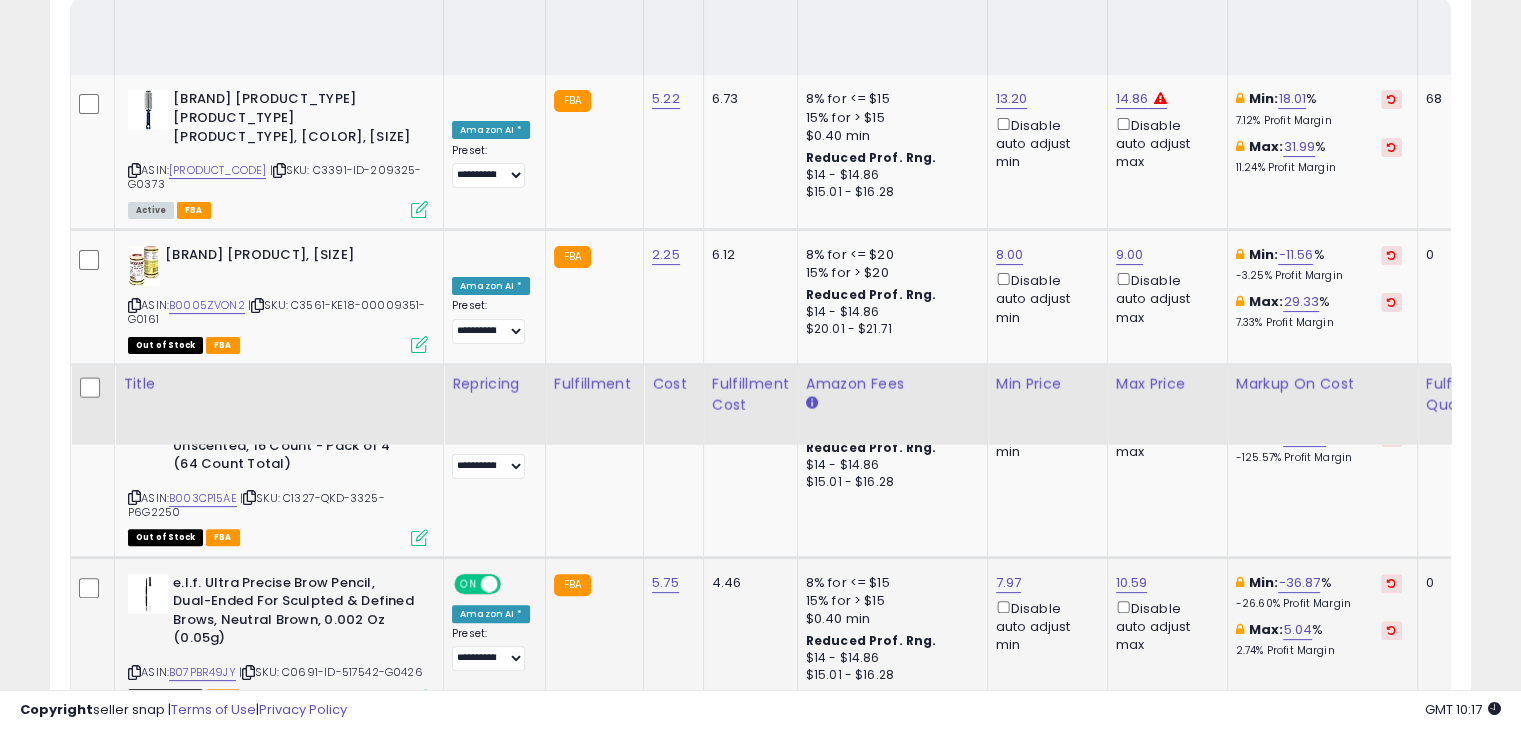 scroll, scrollTop: 284, scrollLeft: 0, axis: vertical 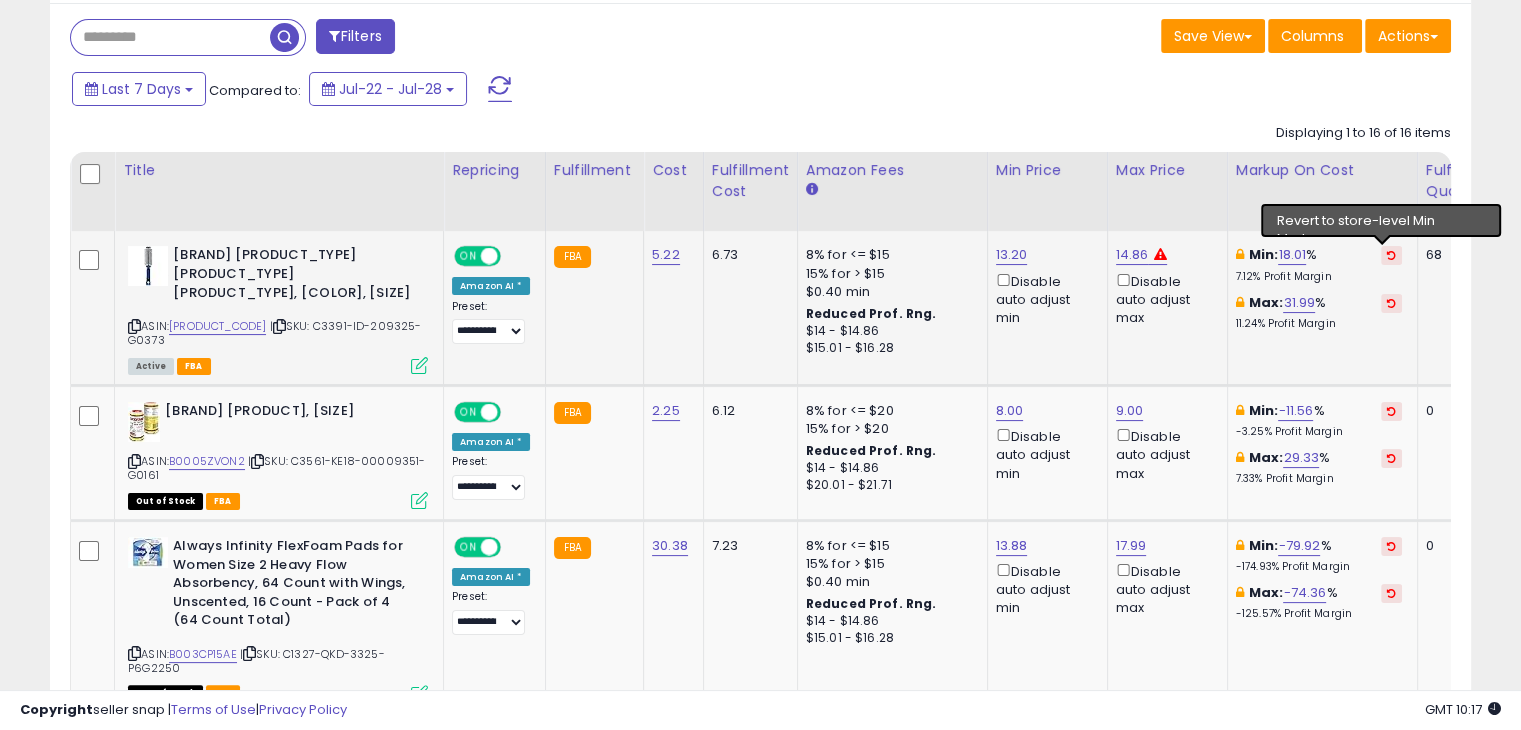 click at bounding box center (1391, 255) 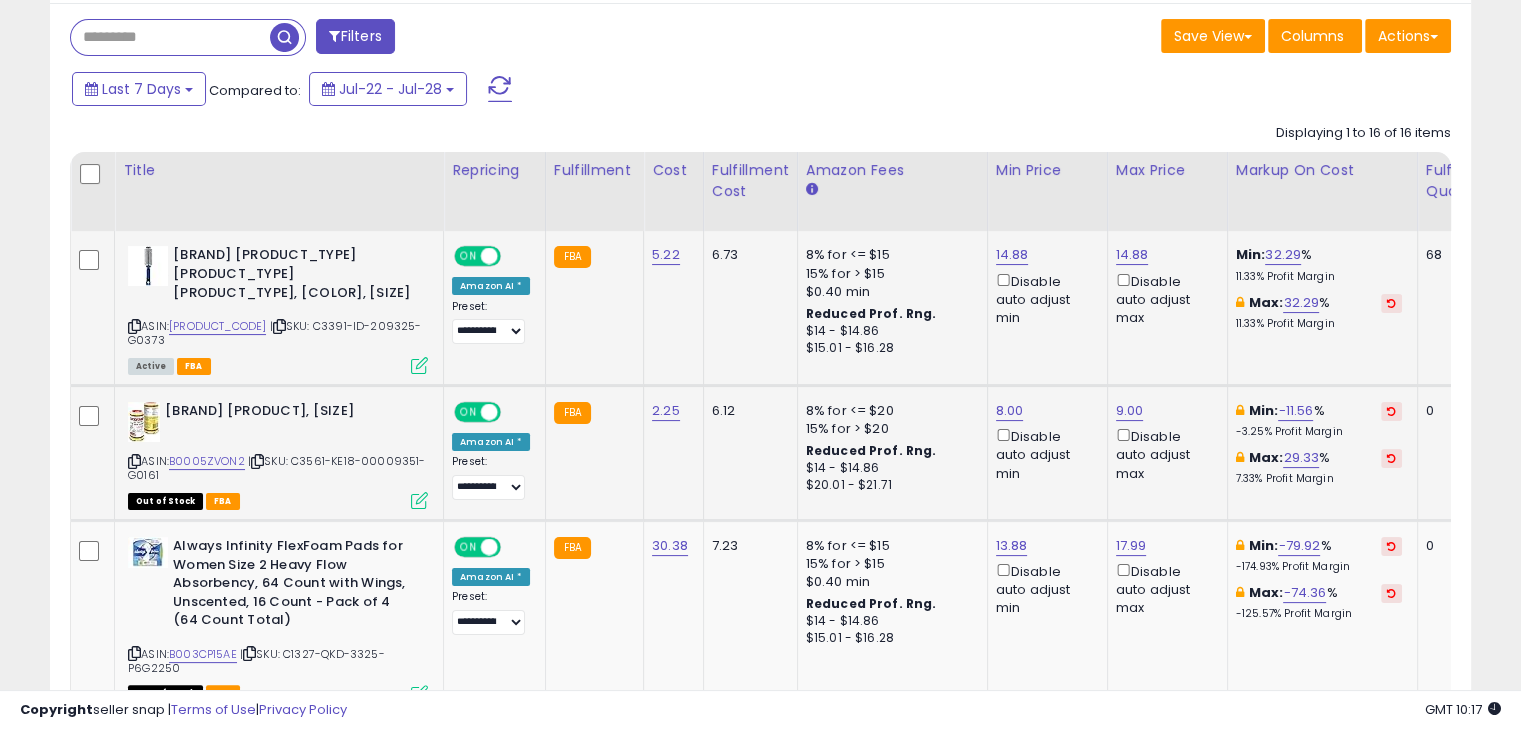 click at bounding box center [1391, 411] 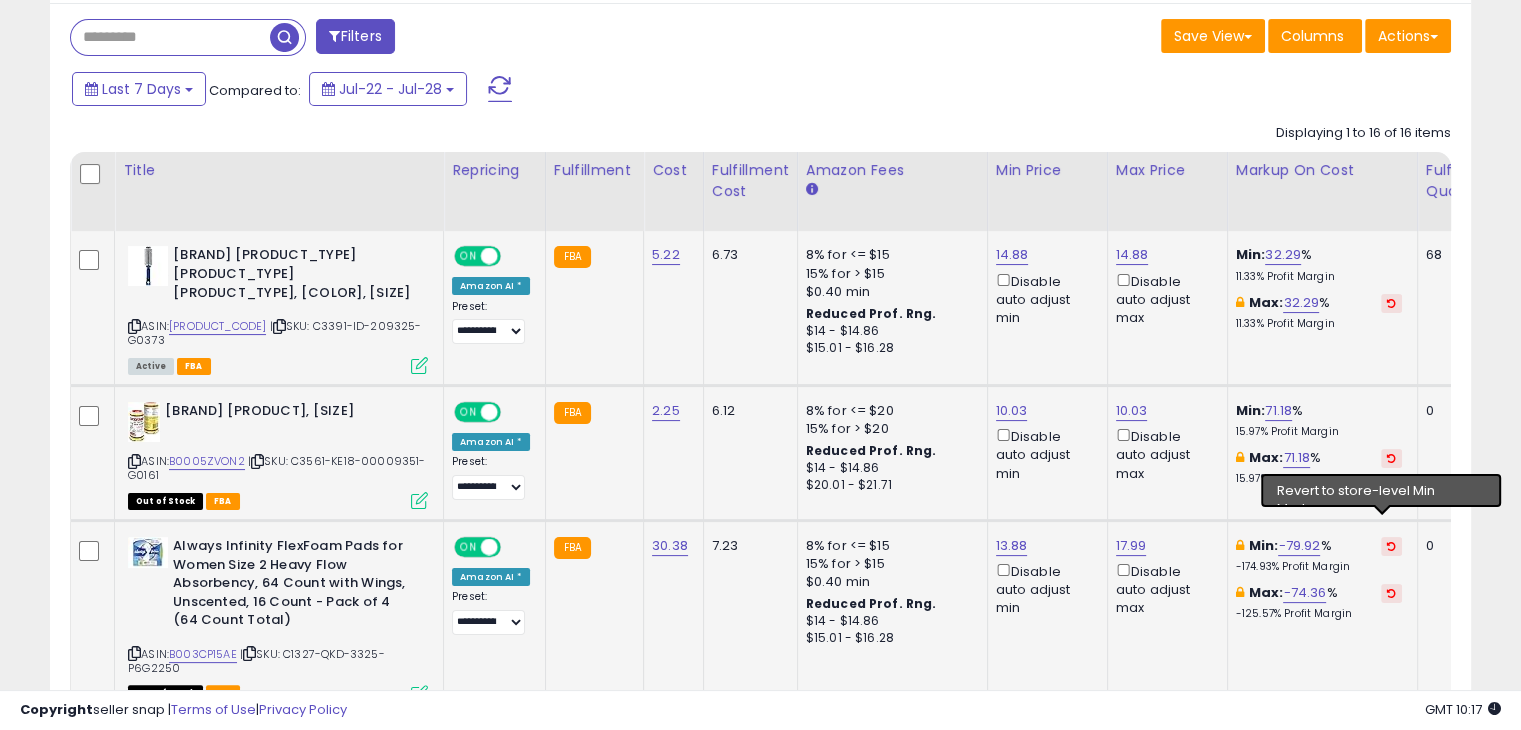 click at bounding box center [1391, 546] 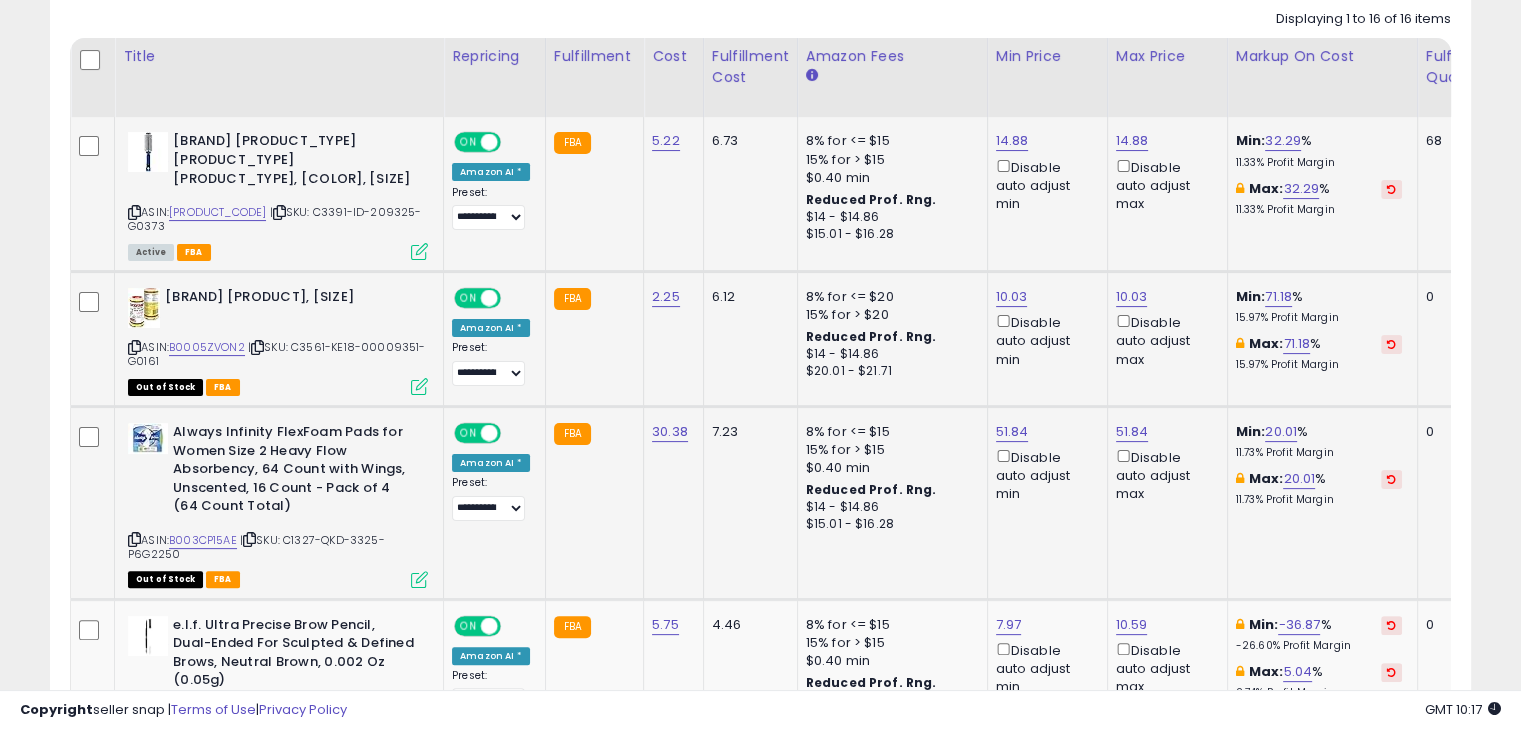 scroll, scrollTop: 484, scrollLeft: 0, axis: vertical 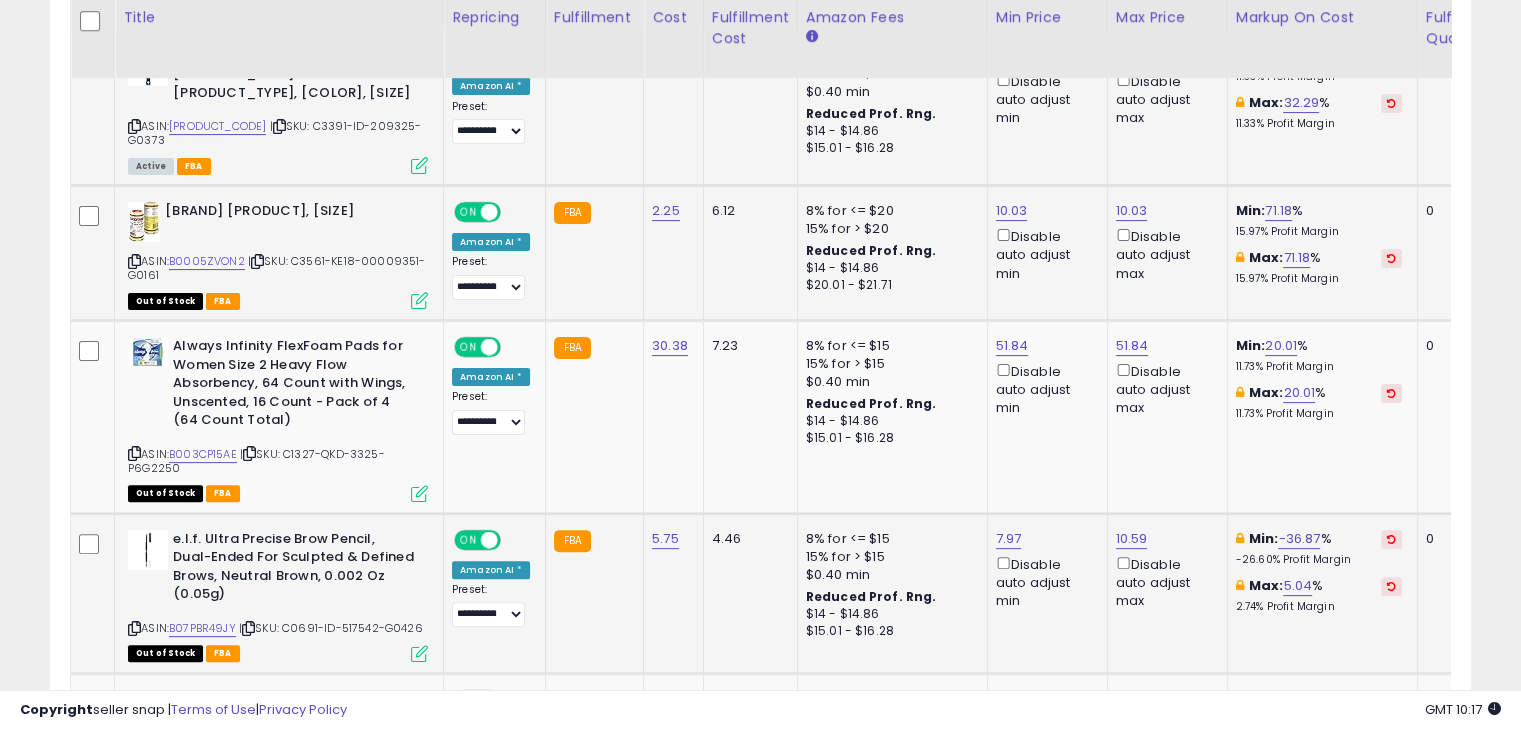 click at bounding box center (1391, 539) 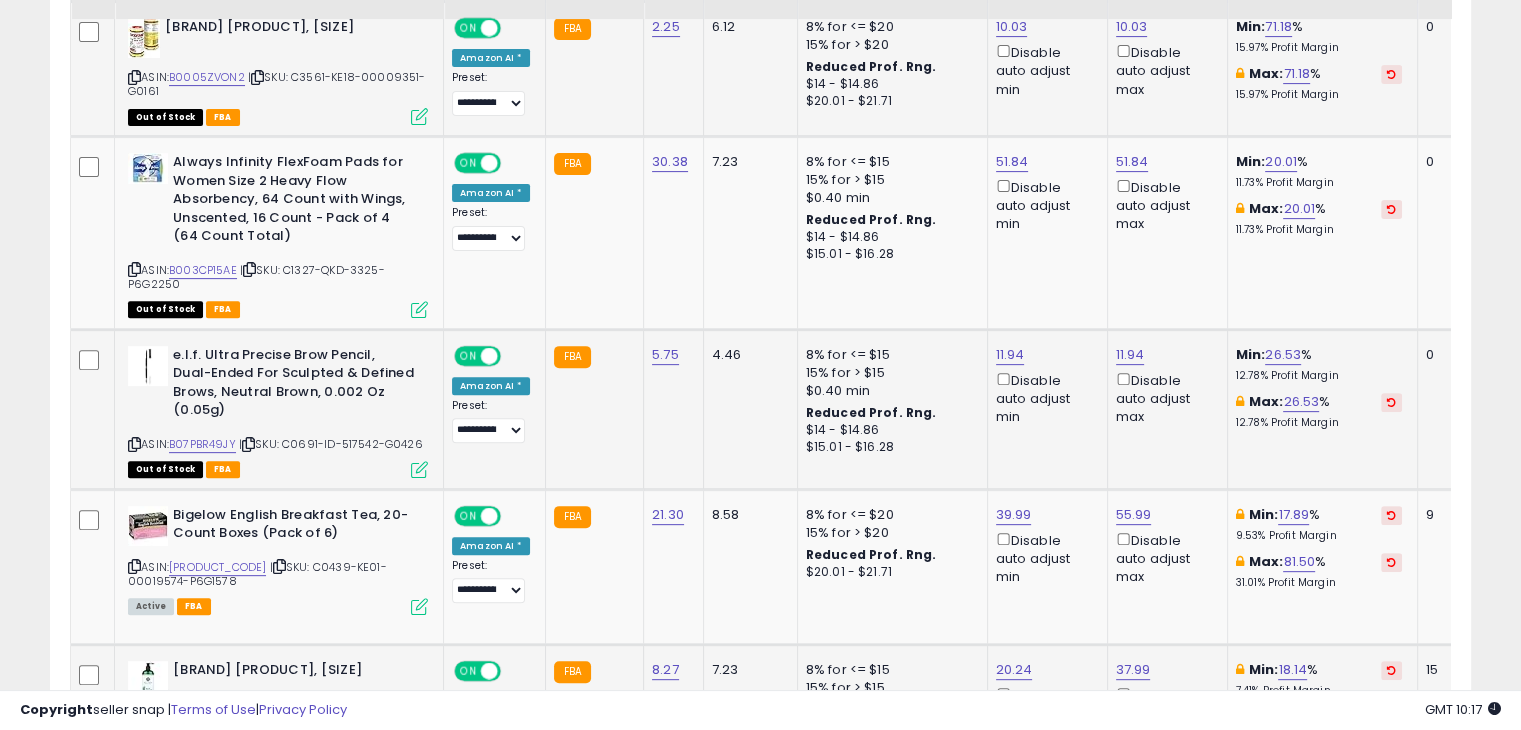 scroll, scrollTop: 784, scrollLeft: 0, axis: vertical 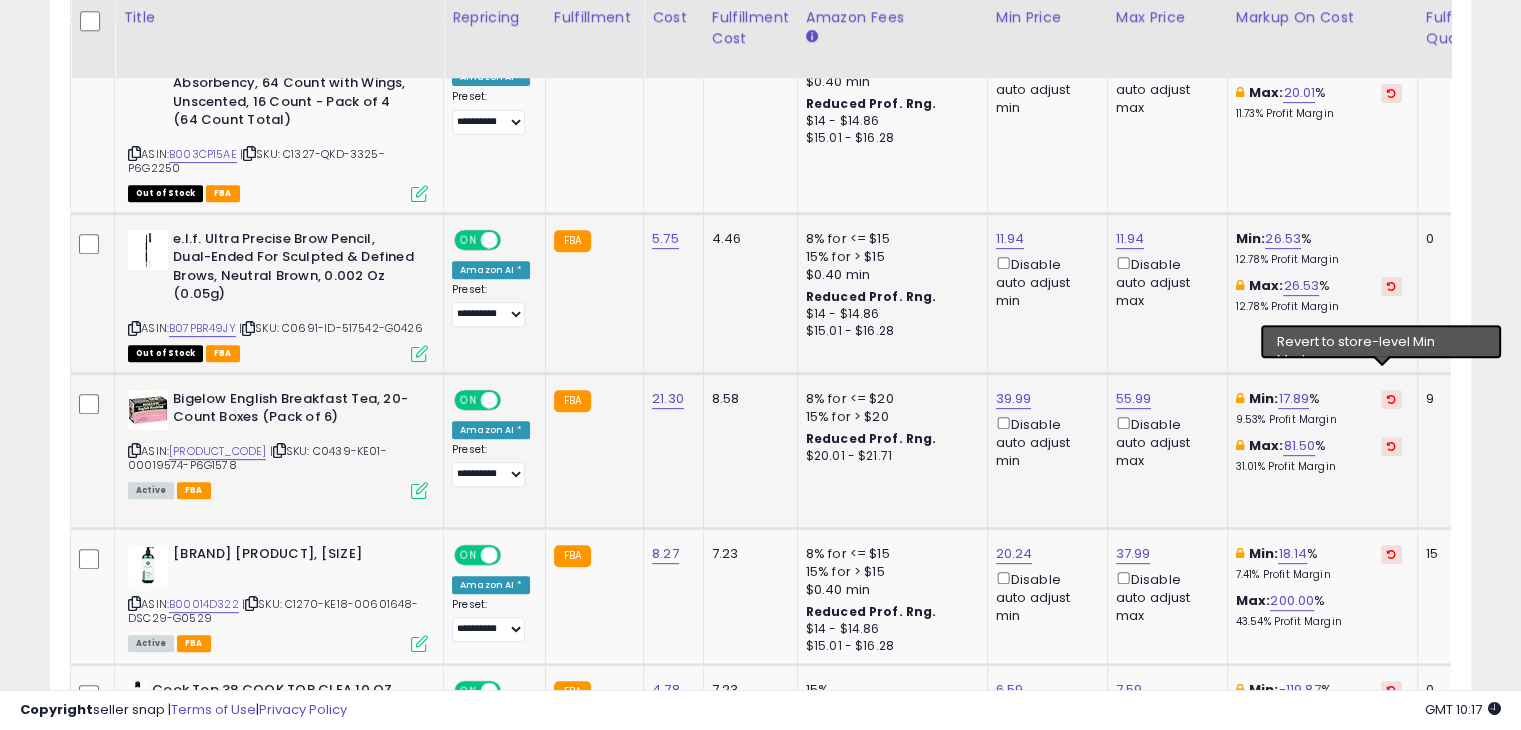 click at bounding box center [1391, 399] 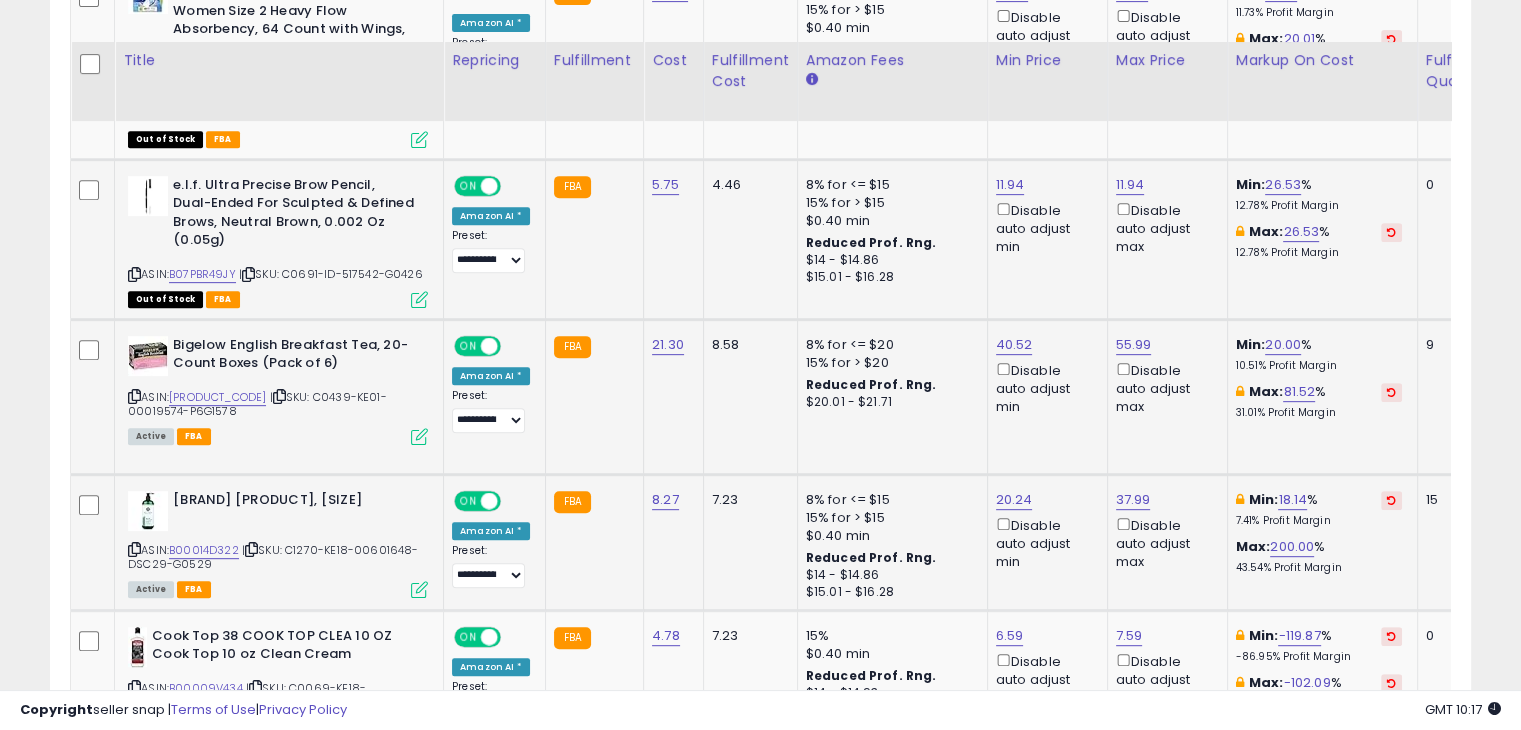 scroll, scrollTop: 884, scrollLeft: 0, axis: vertical 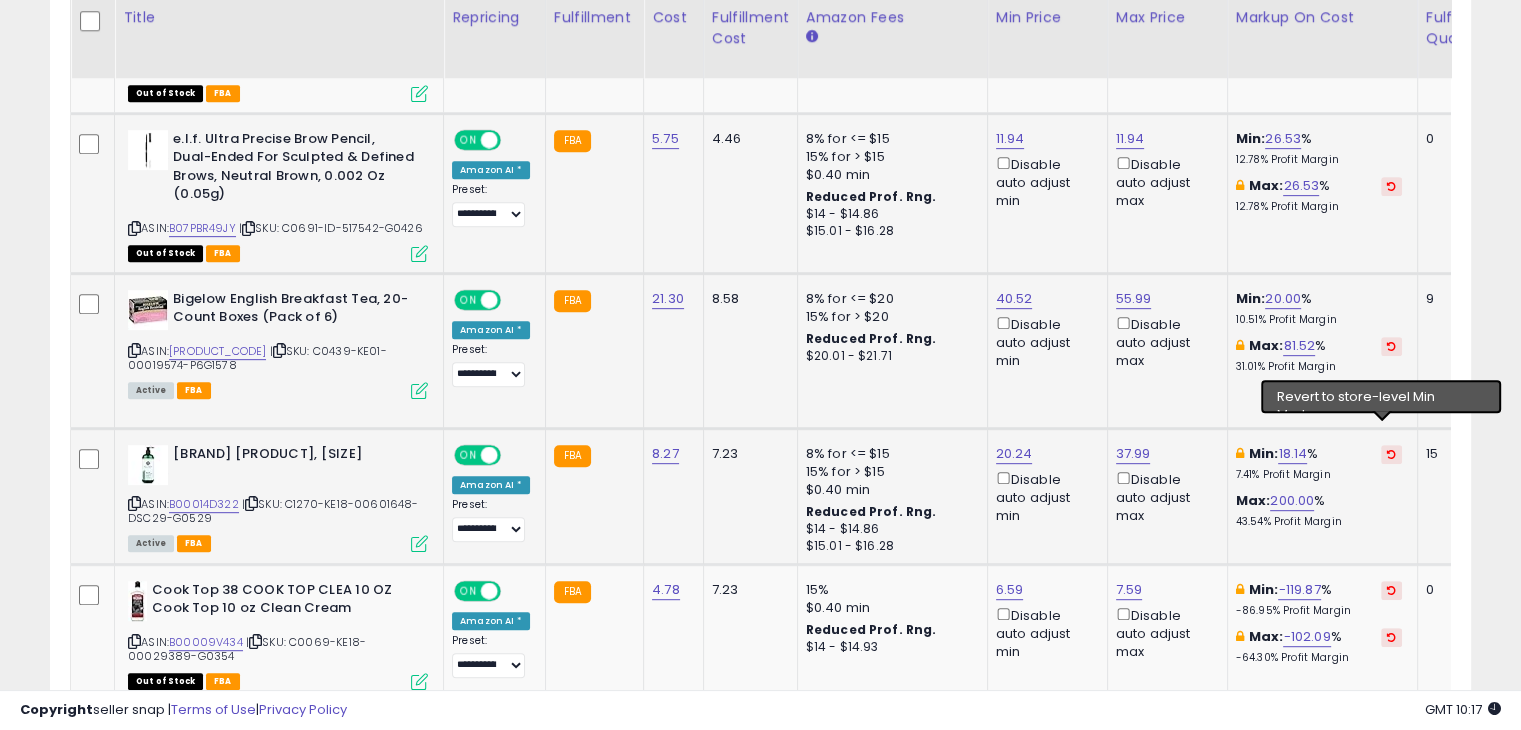 click at bounding box center [1391, 454] 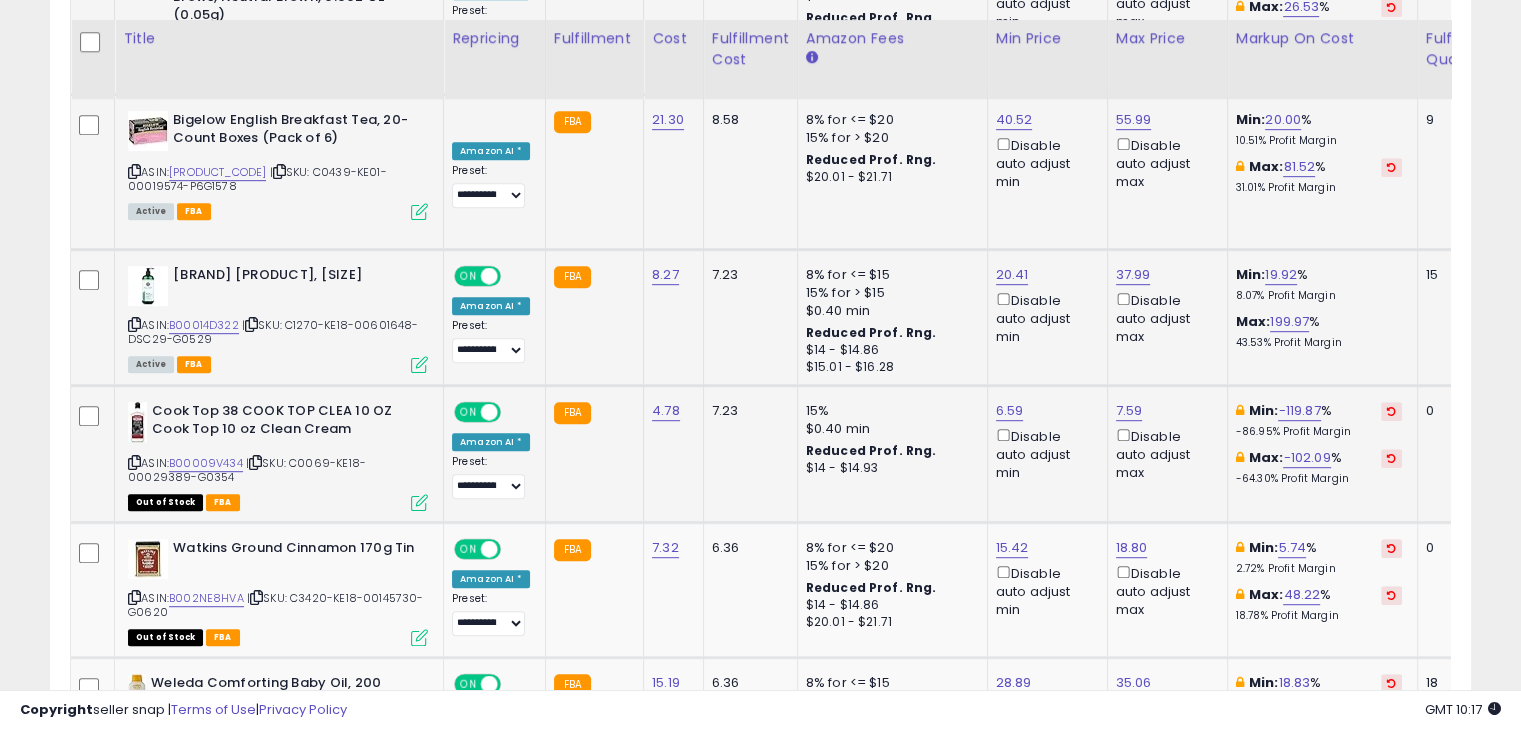 scroll, scrollTop: 1084, scrollLeft: 0, axis: vertical 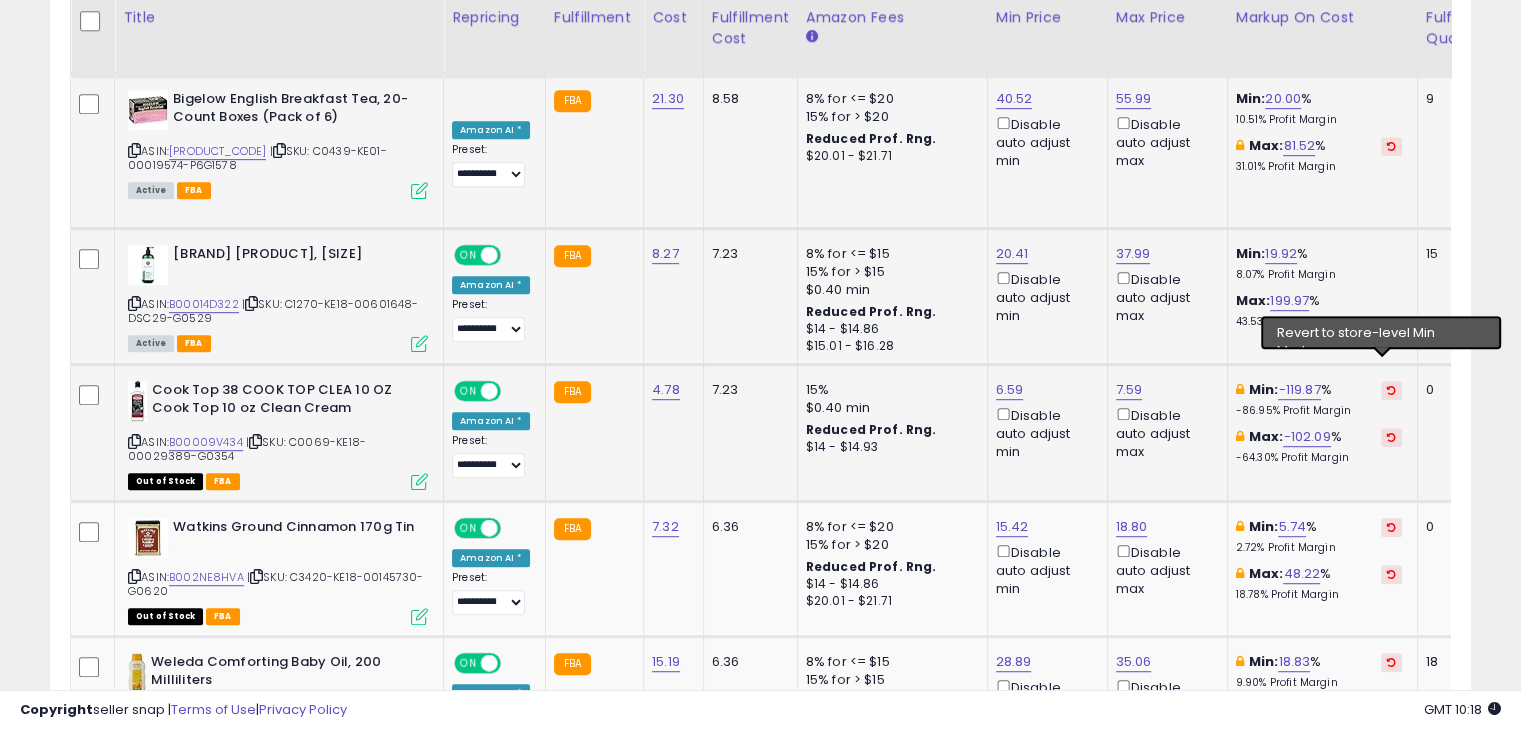 click at bounding box center [1391, 390] 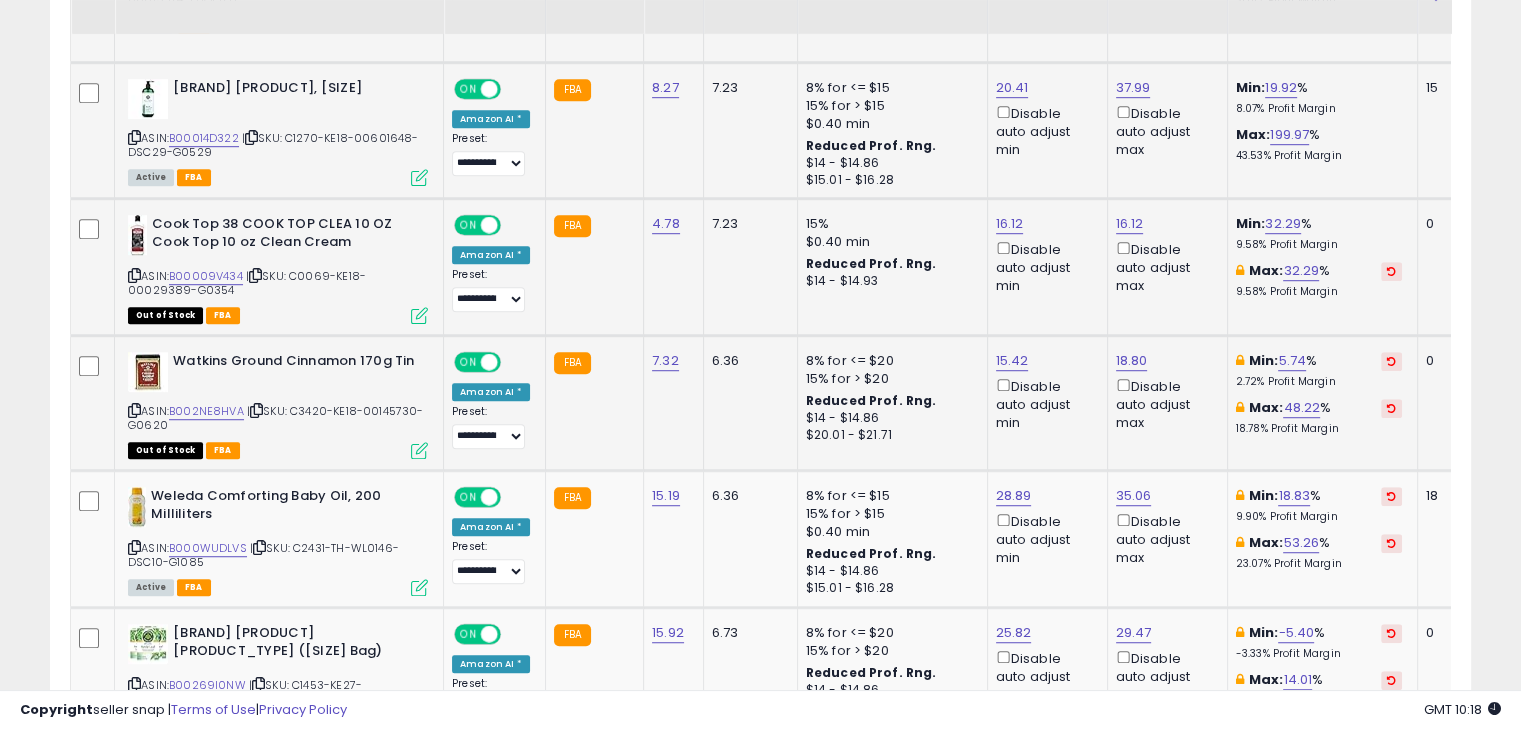 scroll, scrollTop: 1284, scrollLeft: 0, axis: vertical 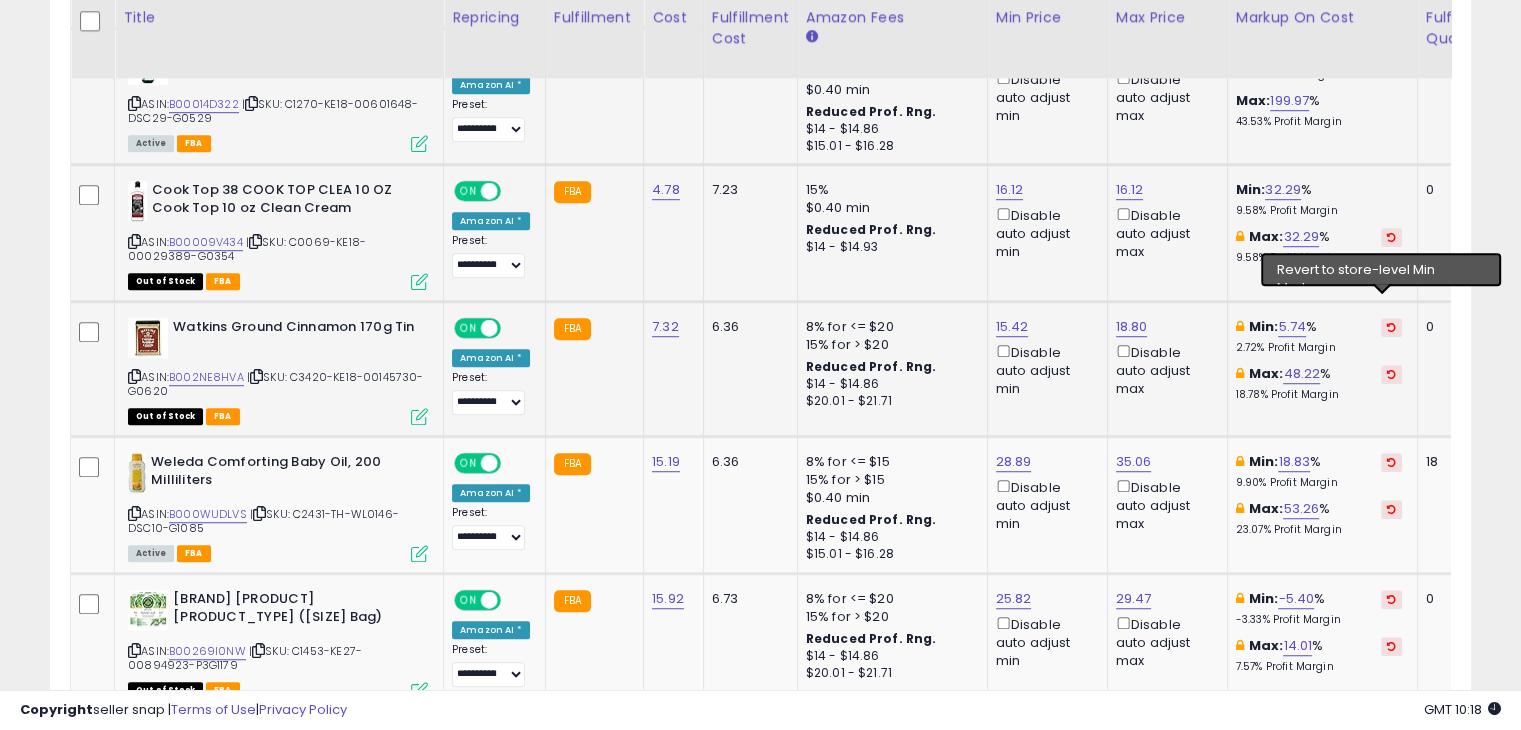 click at bounding box center (1391, 327) 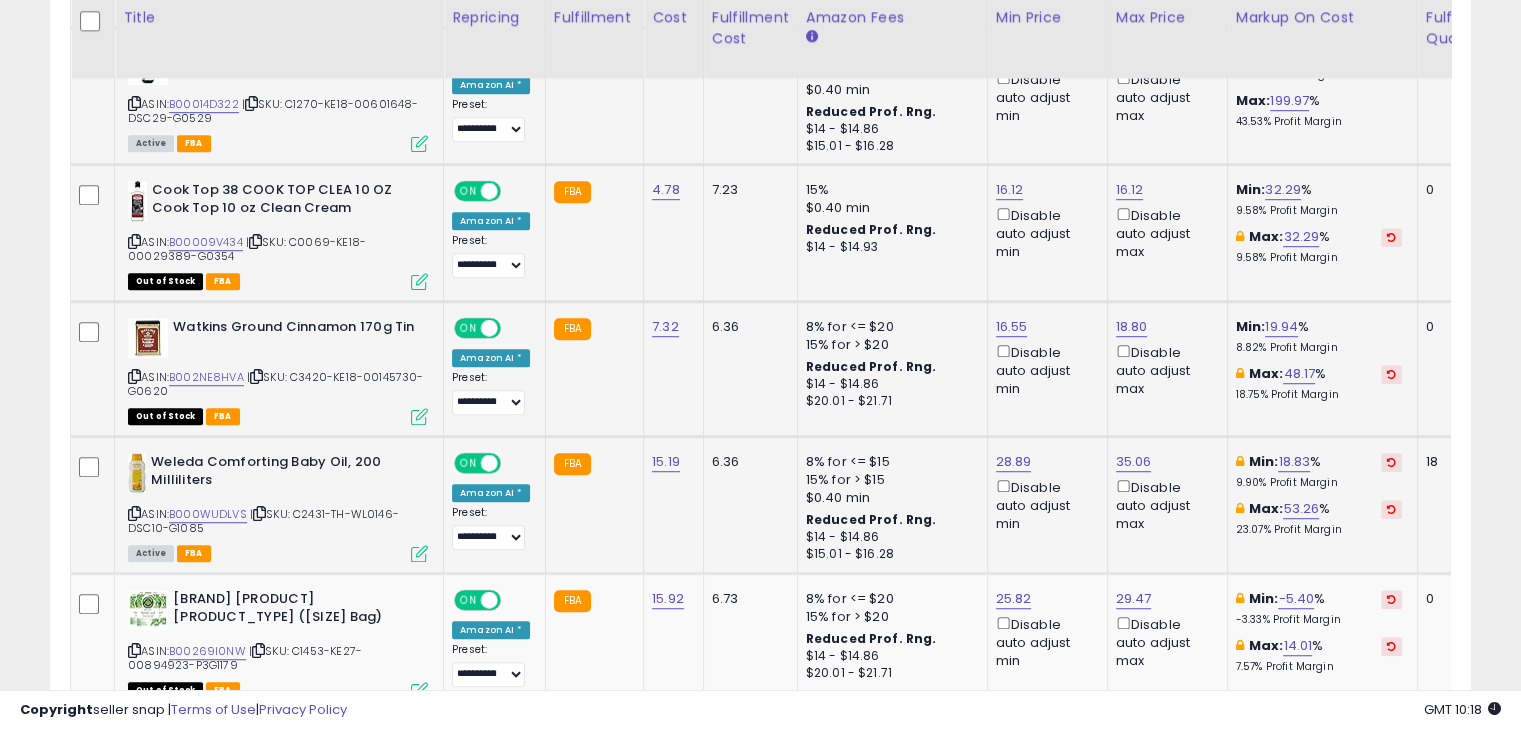 click at bounding box center [1391, 462] 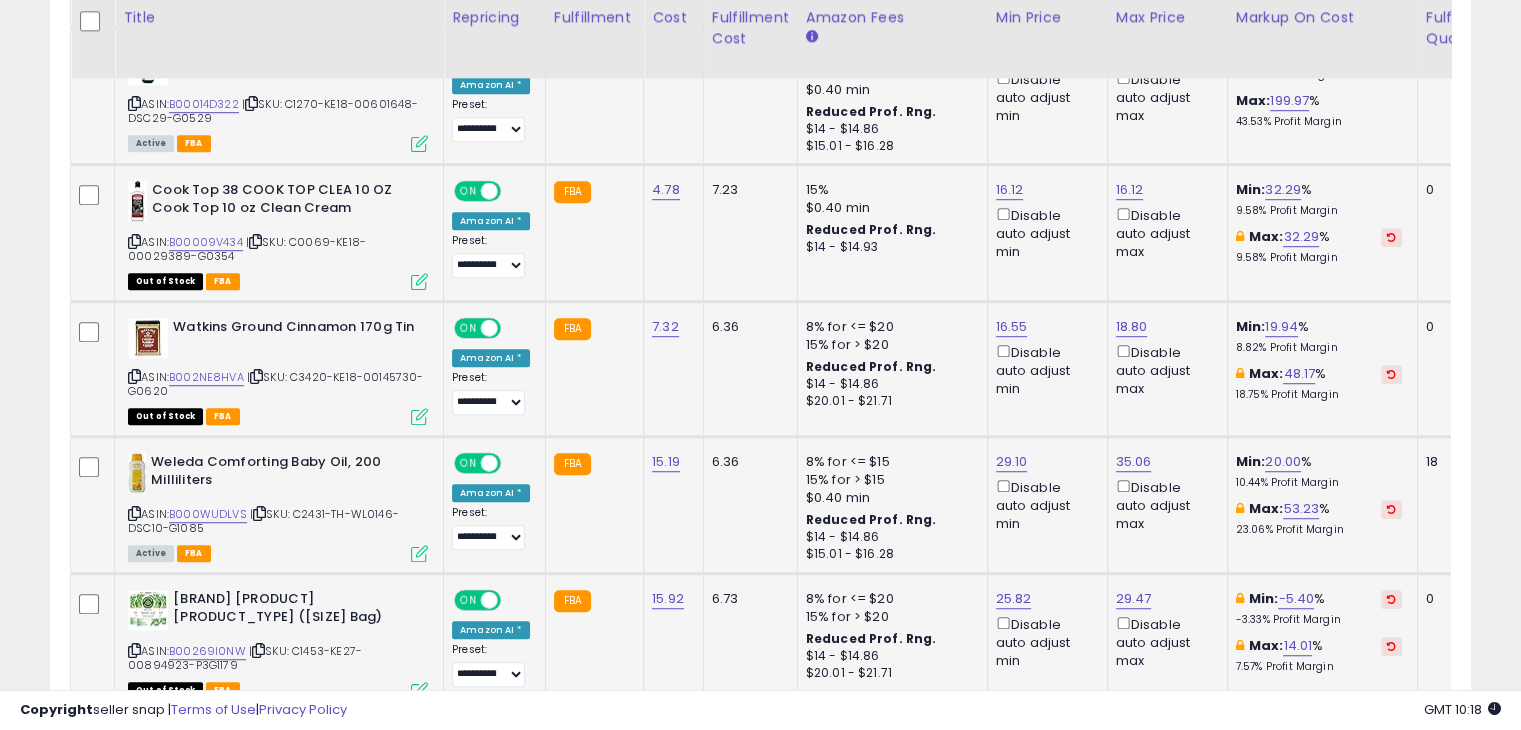 click at bounding box center (1391, 599) 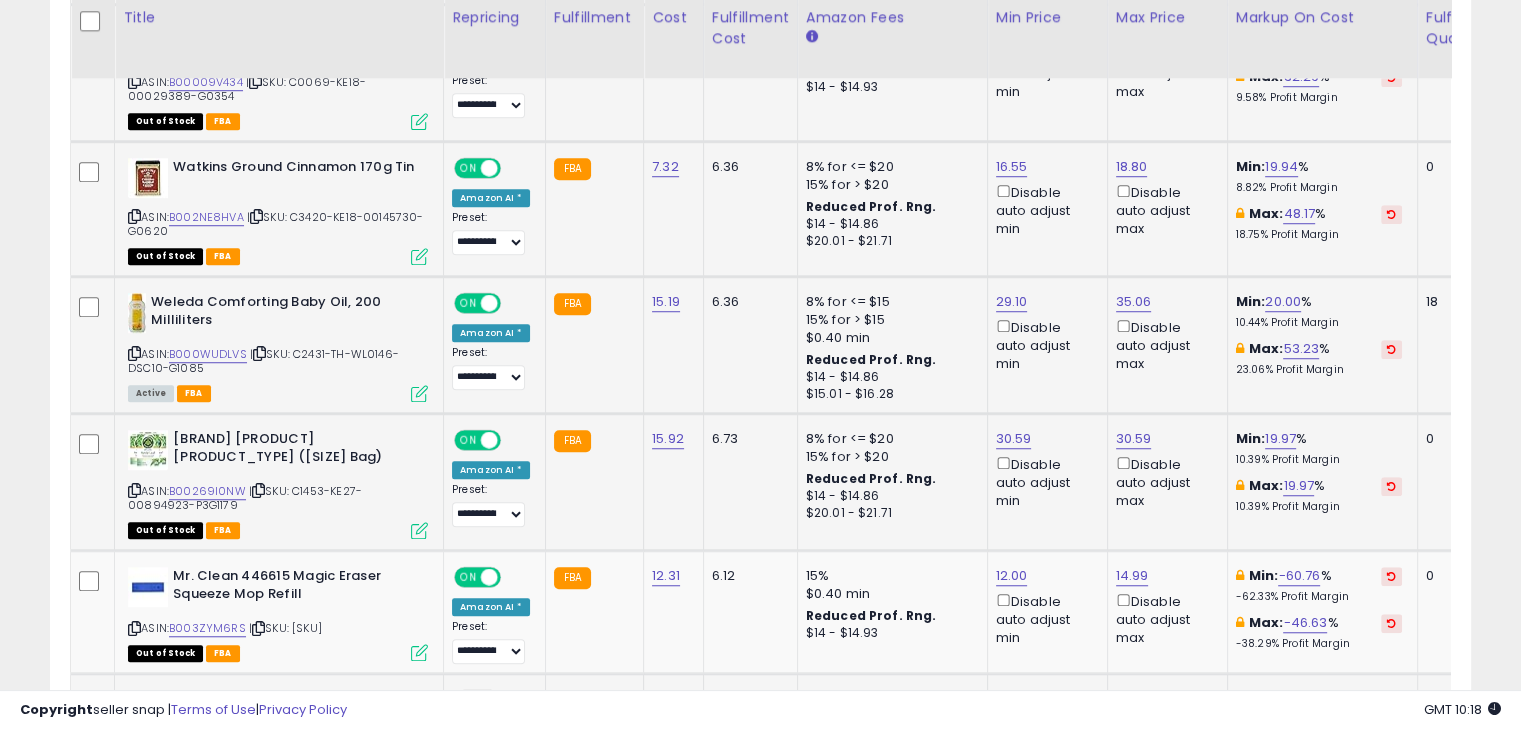 scroll, scrollTop: 1584, scrollLeft: 0, axis: vertical 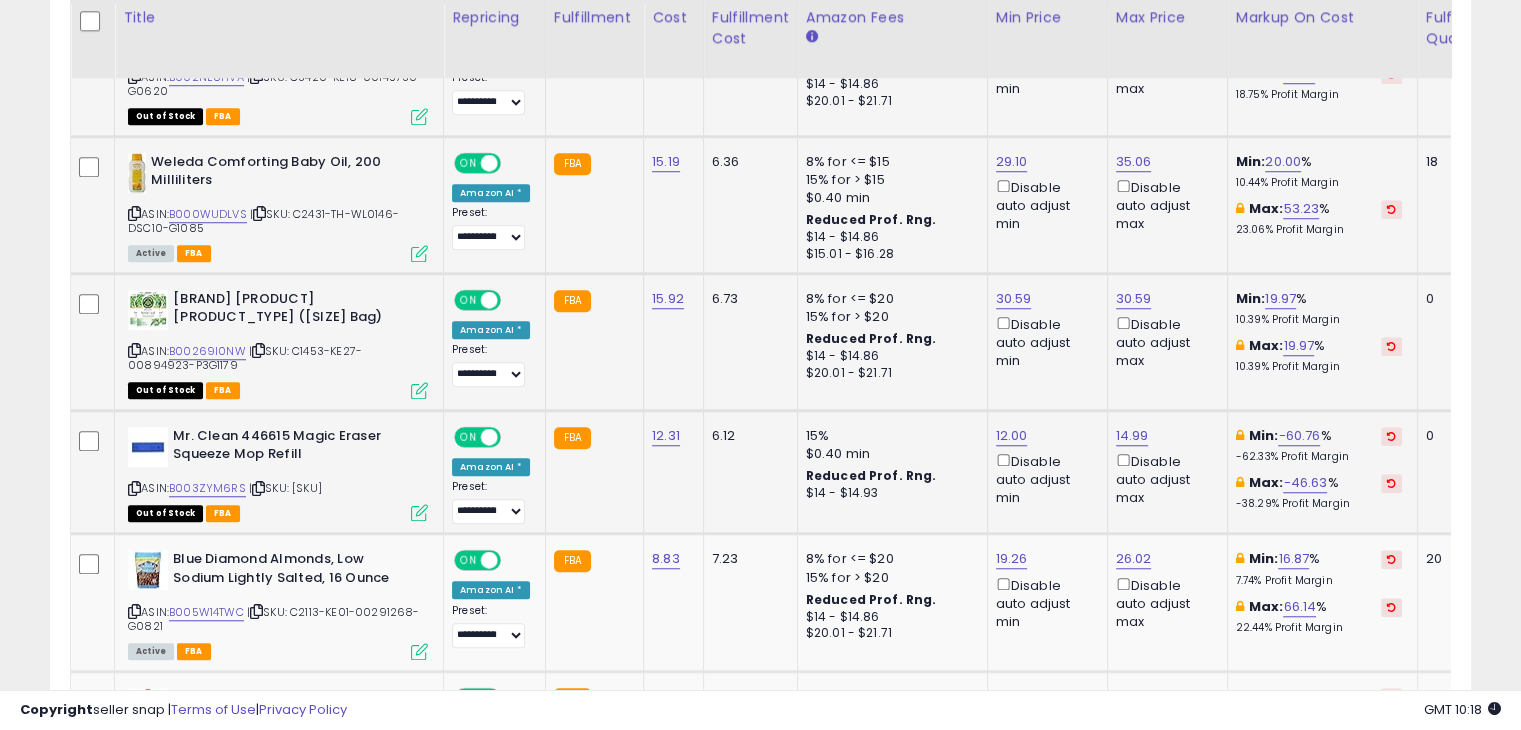 click on "Min:  -60.76 %    -62.33%  Profit Margin Max:  -46.63 %    -38.29%  Profit Margin" 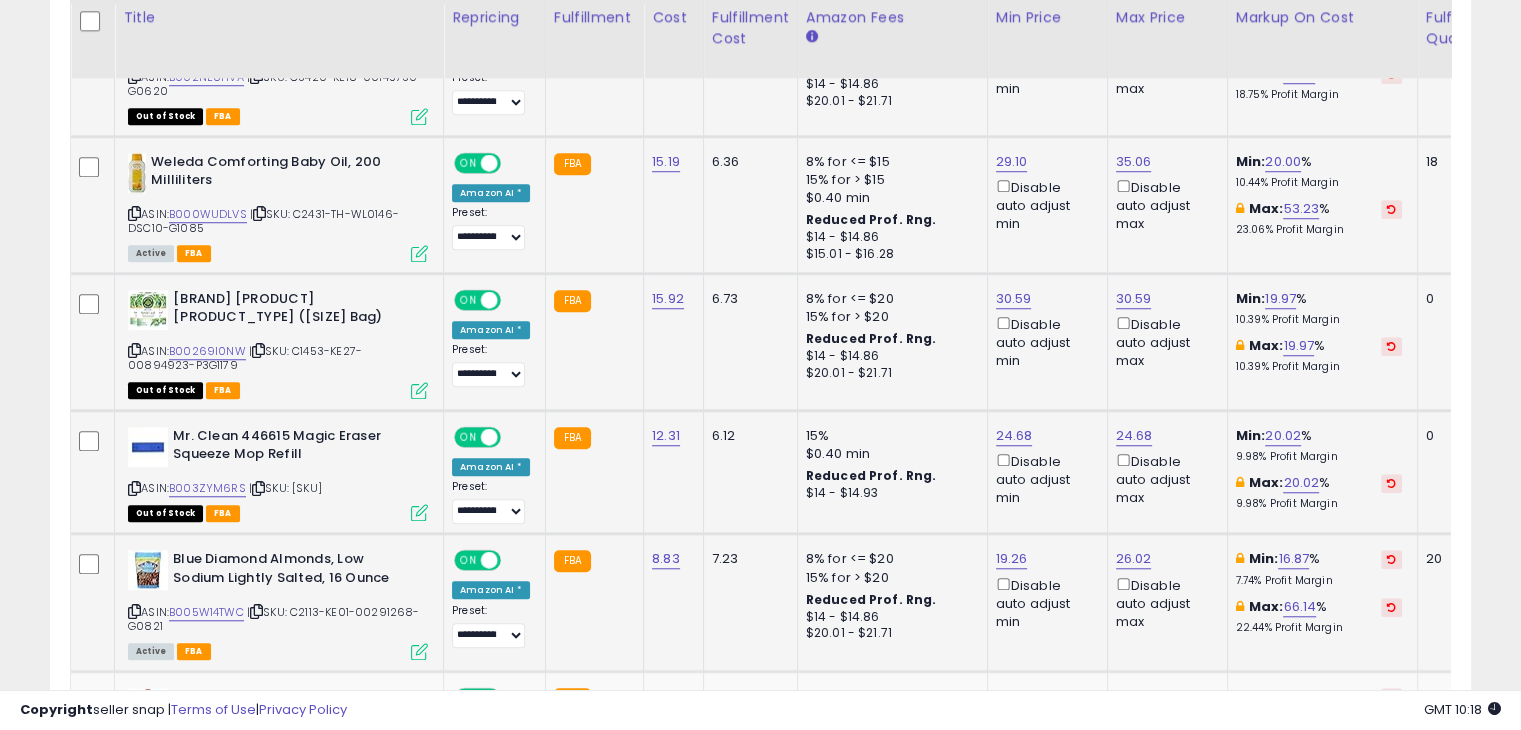 click at bounding box center (1391, 559) 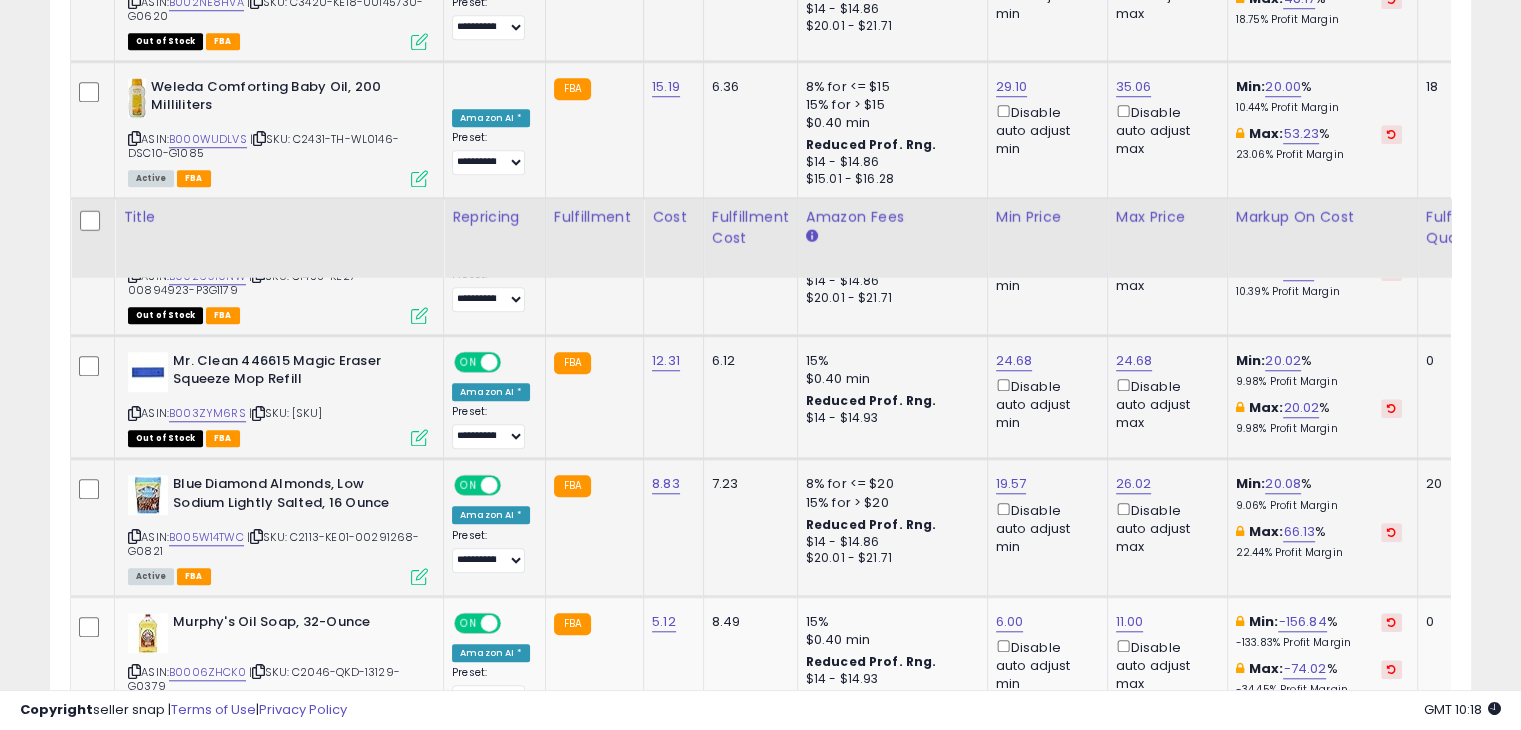 scroll, scrollTop: 1884, scrollLeft: 0, axis: vertical 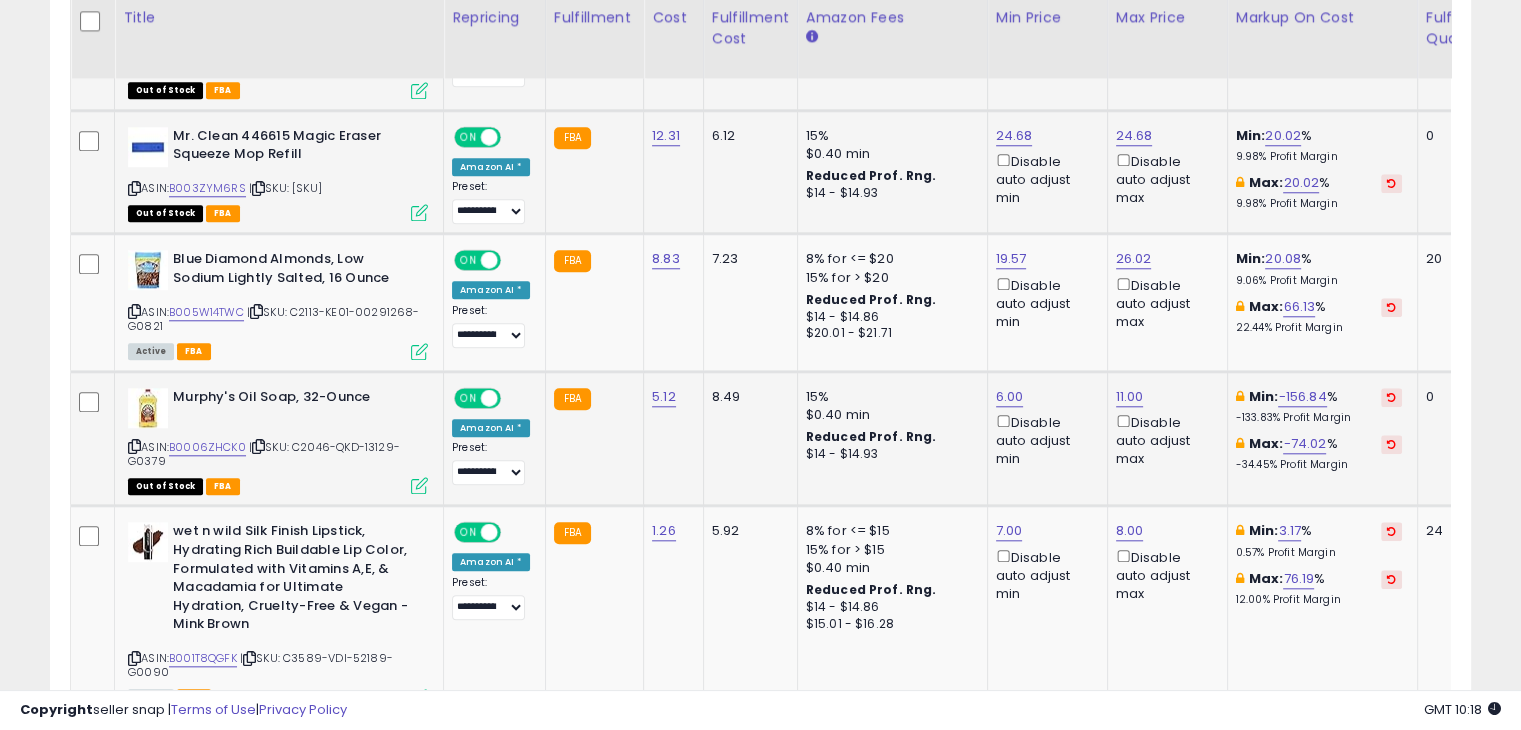 click at bounding box center (1391, 397) 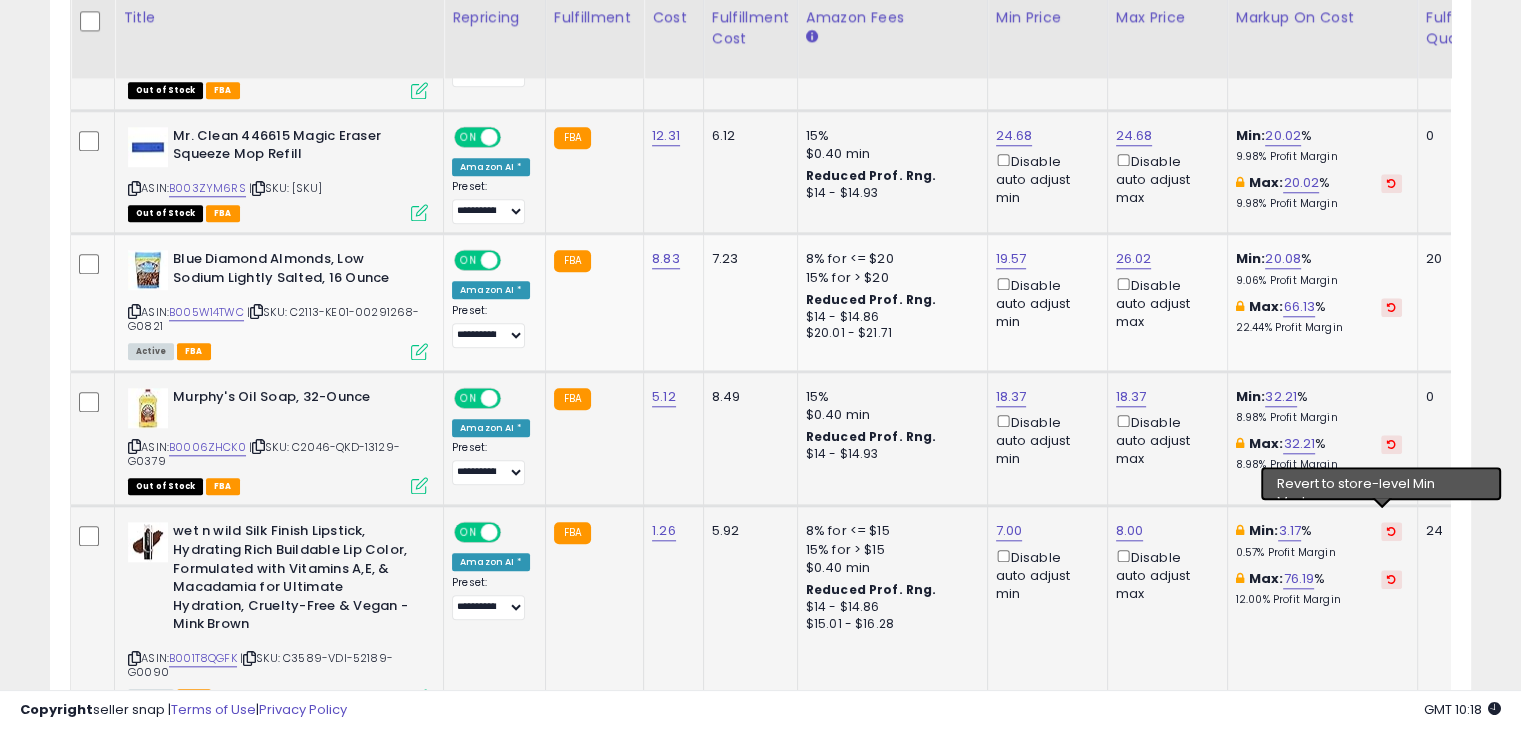 click at bounding box center (1391, 531) 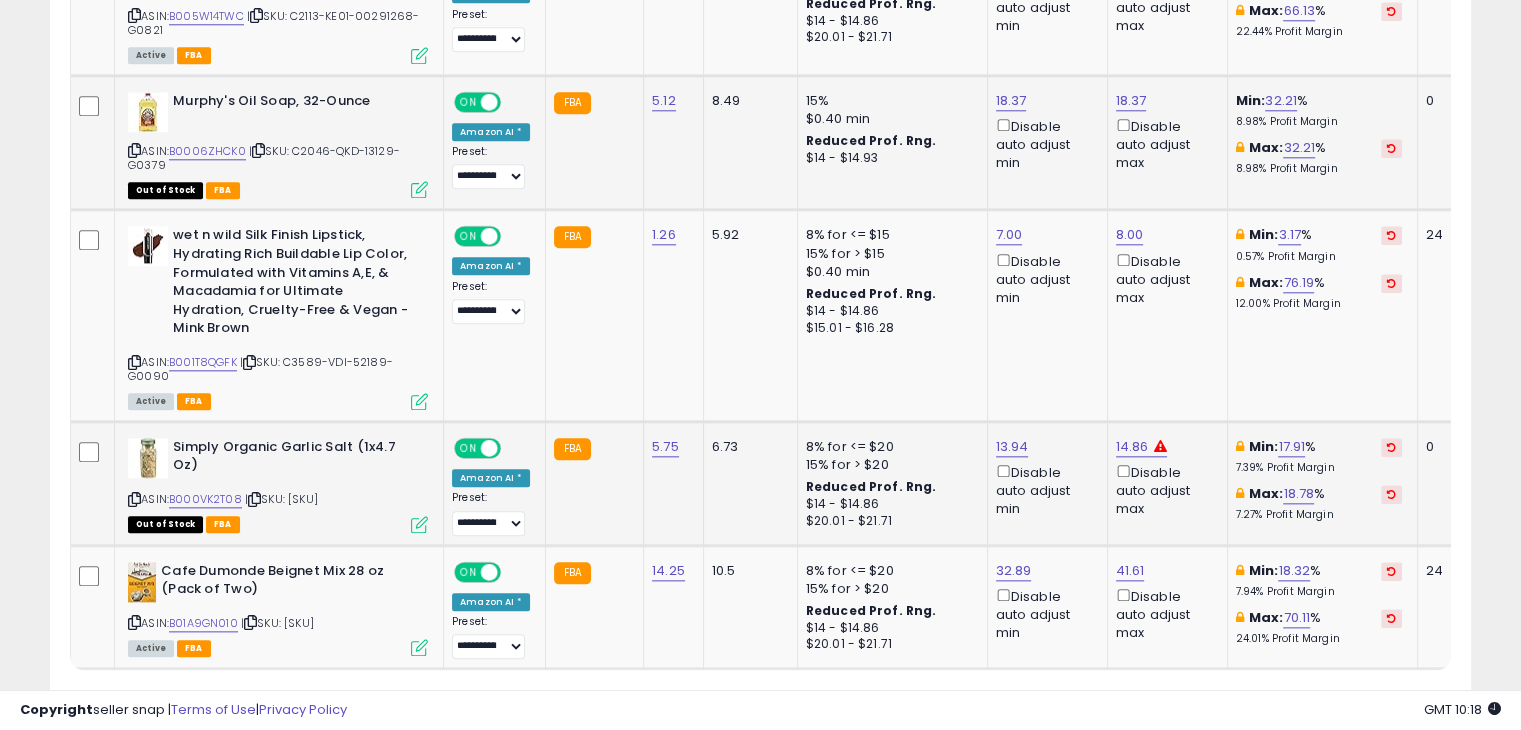 scroll, scrollTop: 2184, scrollLeft: 0, axis: vertical 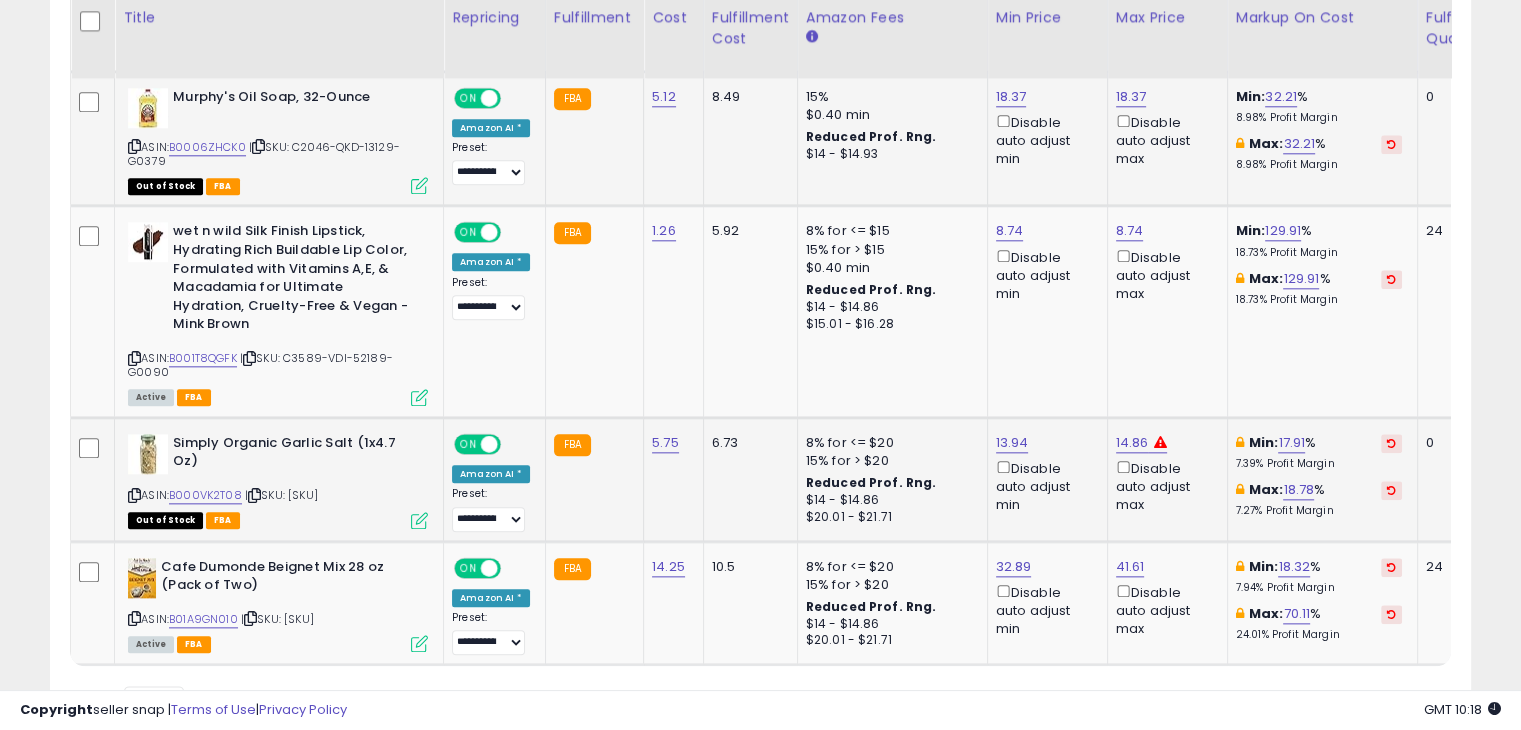 click at bounding box center [1391, 443] 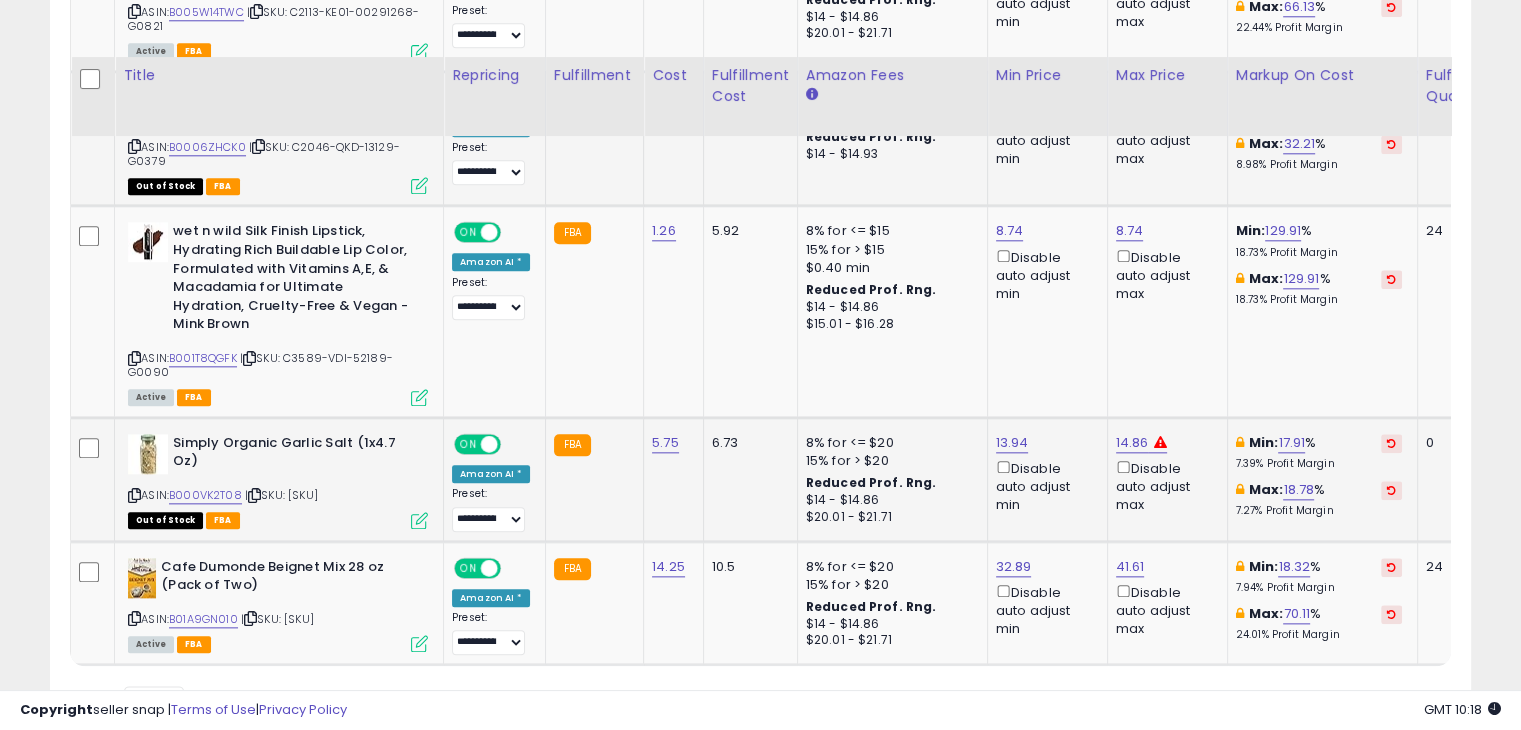 scroll, scrollTop: 2284, scrollLeft: 0, axis: vertical 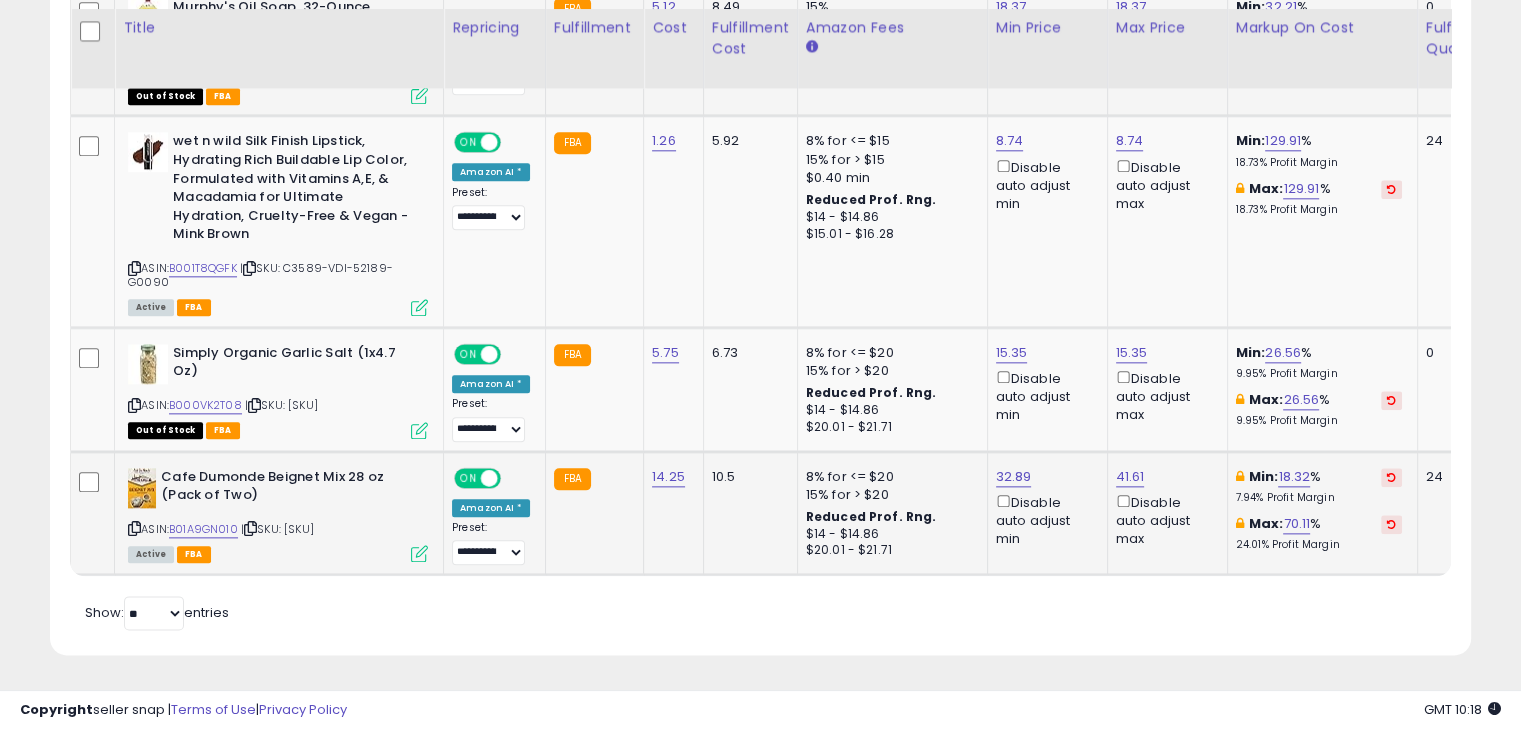 click at bounding box center [1391, 477] 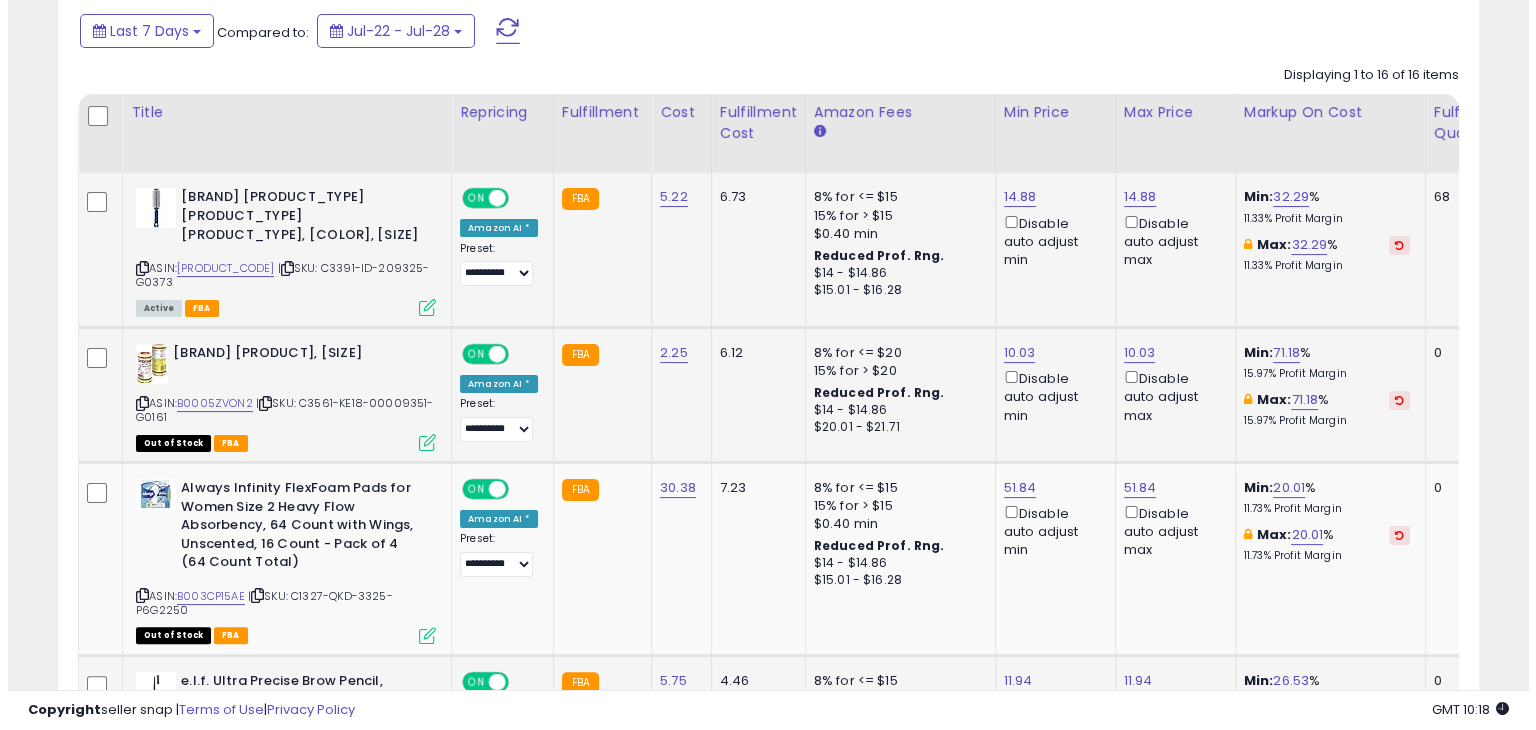 scroll, scrollTop: 0, scrollLeft: 0, axis: both 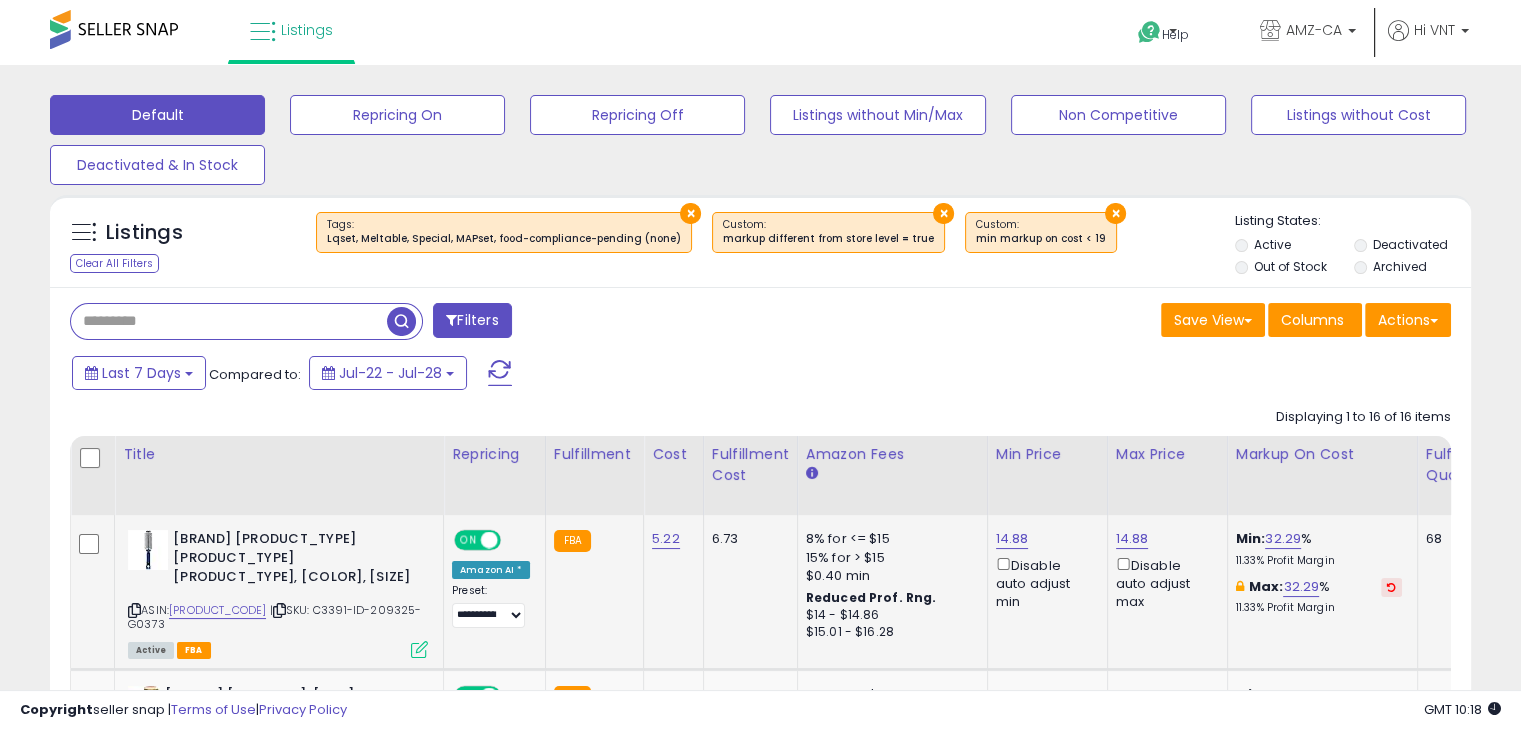 click at bounding box center [229, 321] 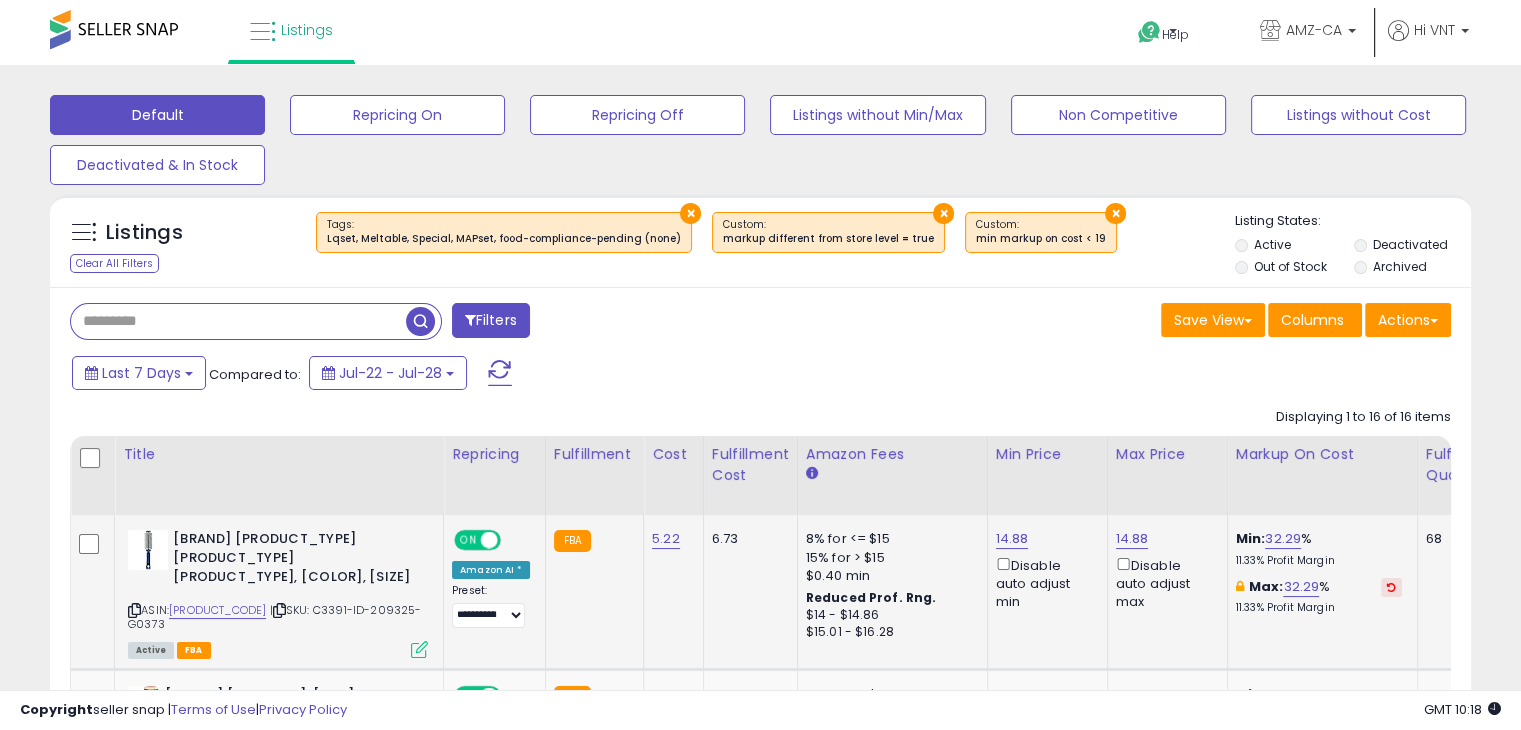 click at bounding box center (420, 321) 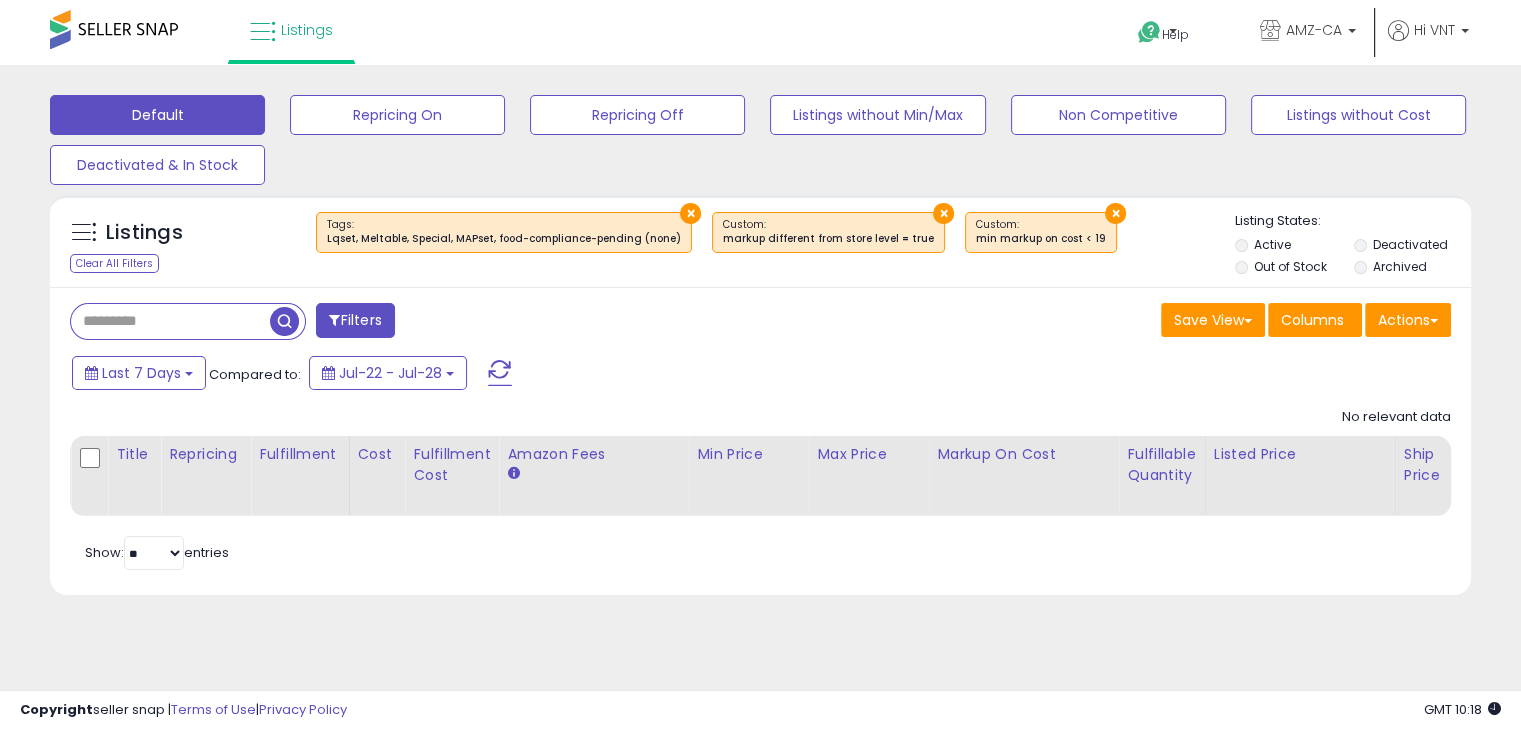 click on "Filters" at bounding box center [355, 320] 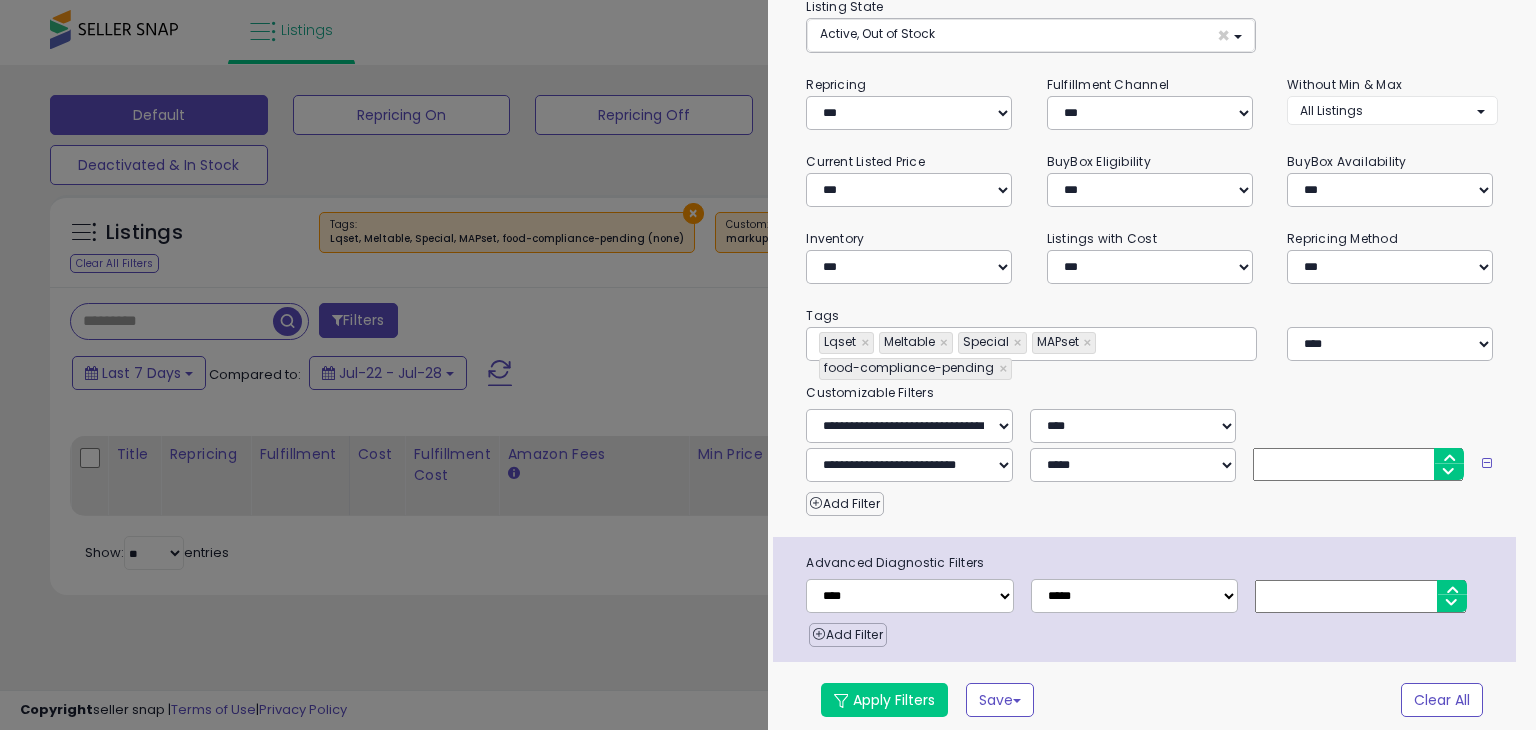 click at bounding box center (768, 365) 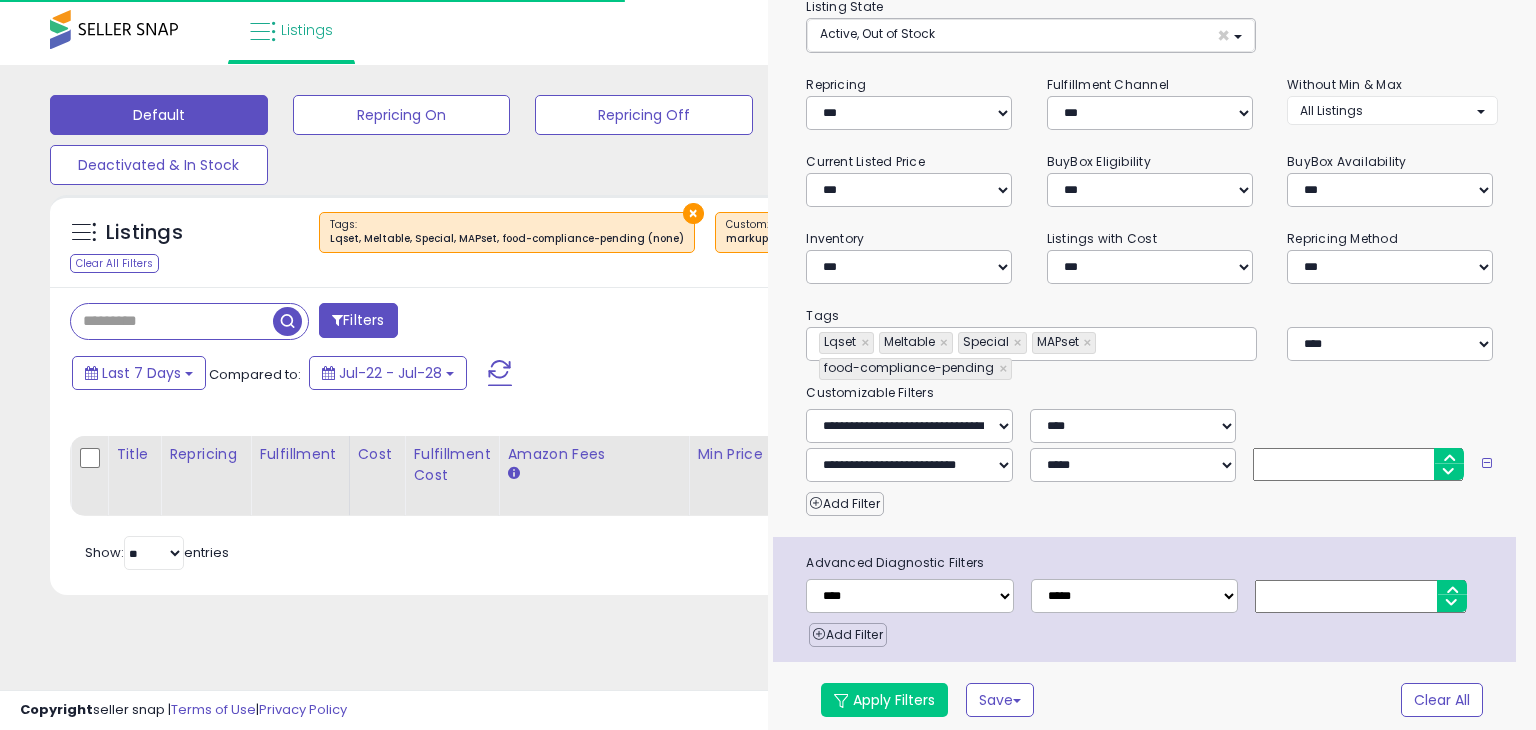 type on "**********" 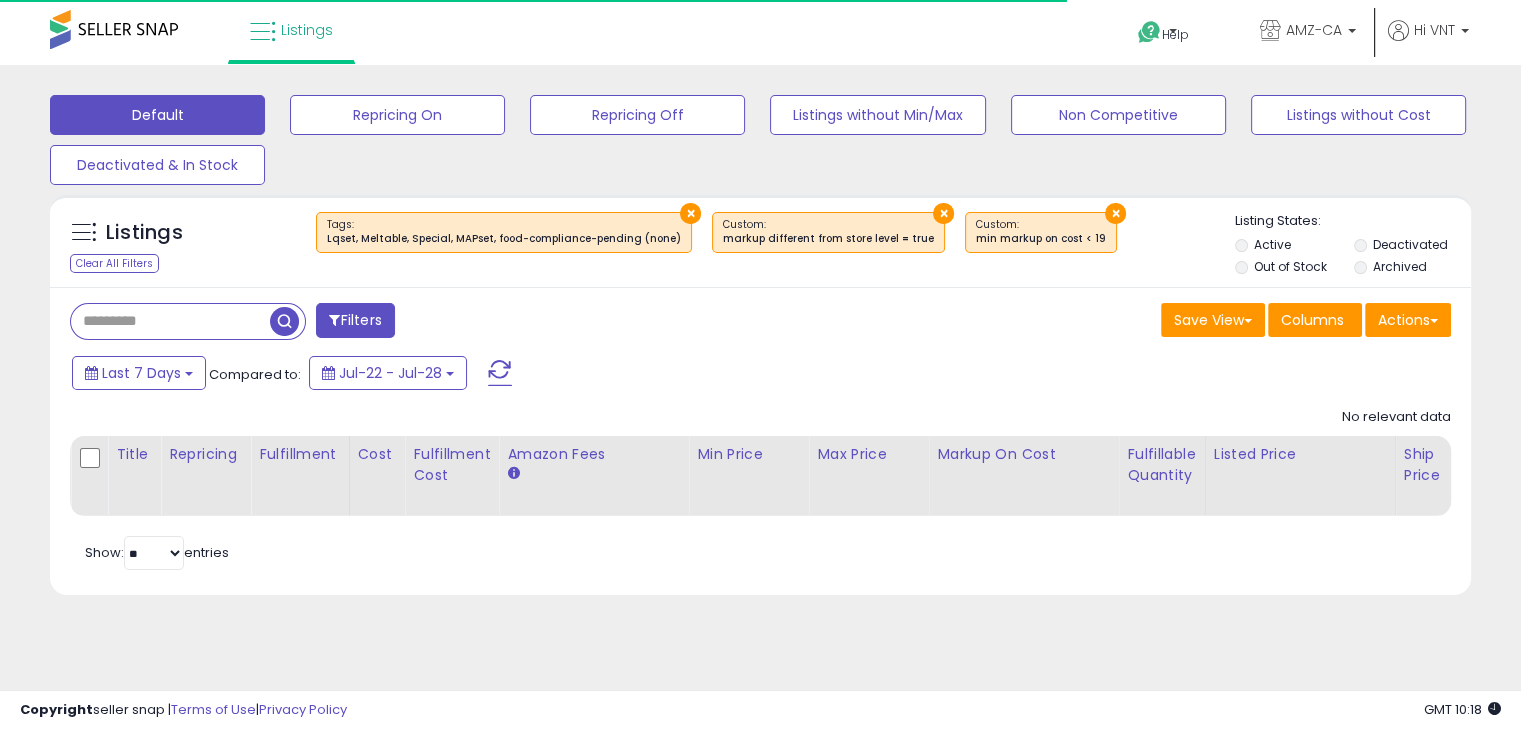 click on "×" at bounding box center [690, 213] 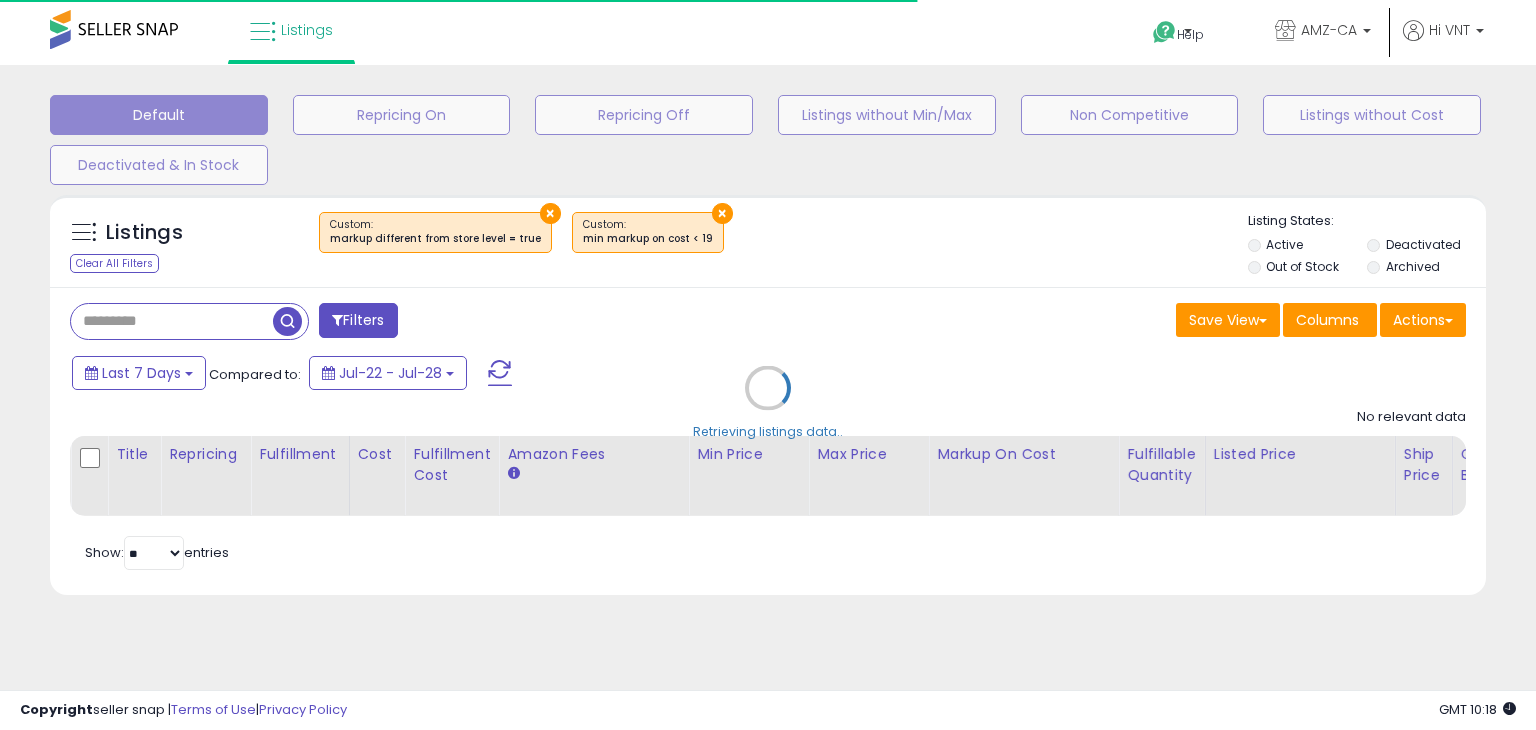 click on "Retrieving listings data.." at bounding box center [768, 402] 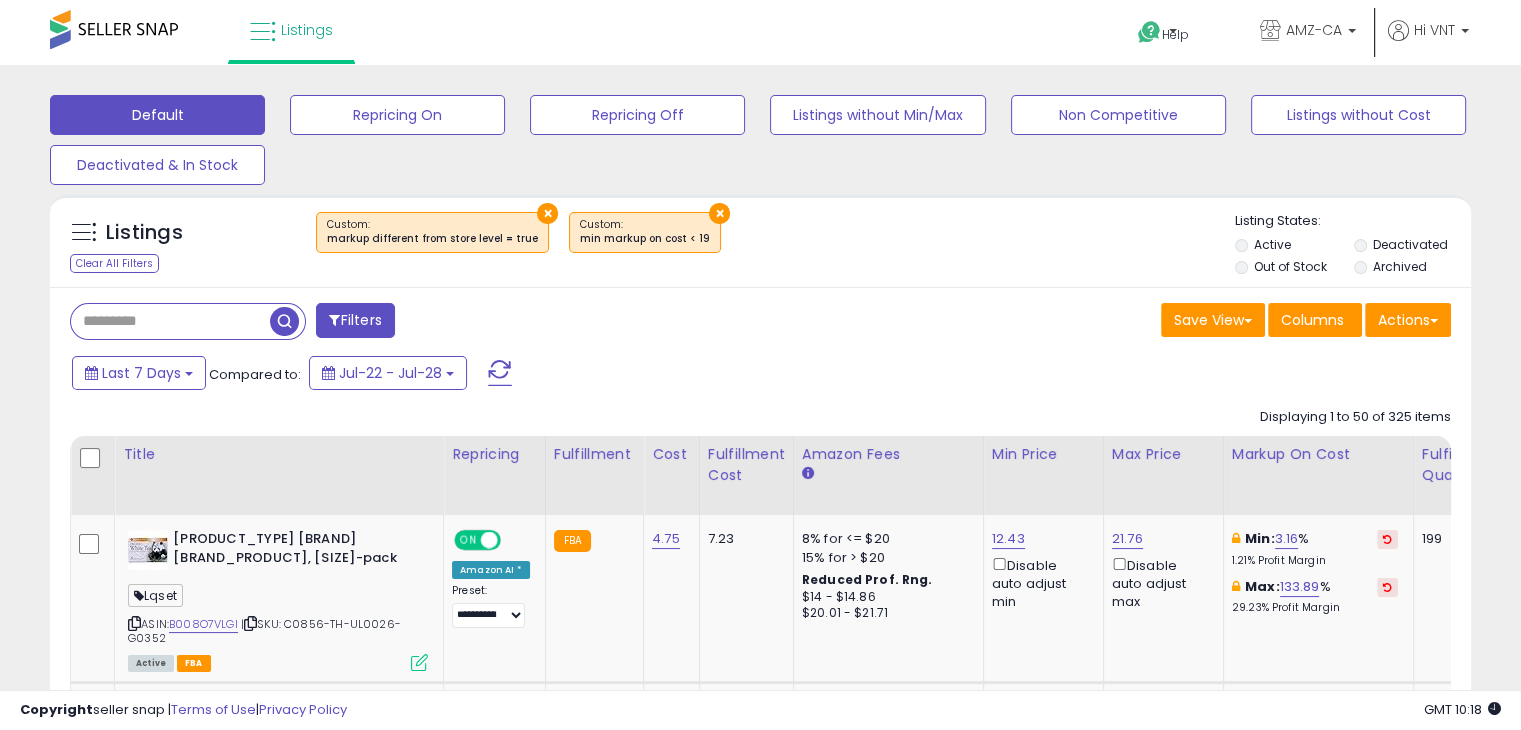 click on "×" at bounding box center [547, 213] 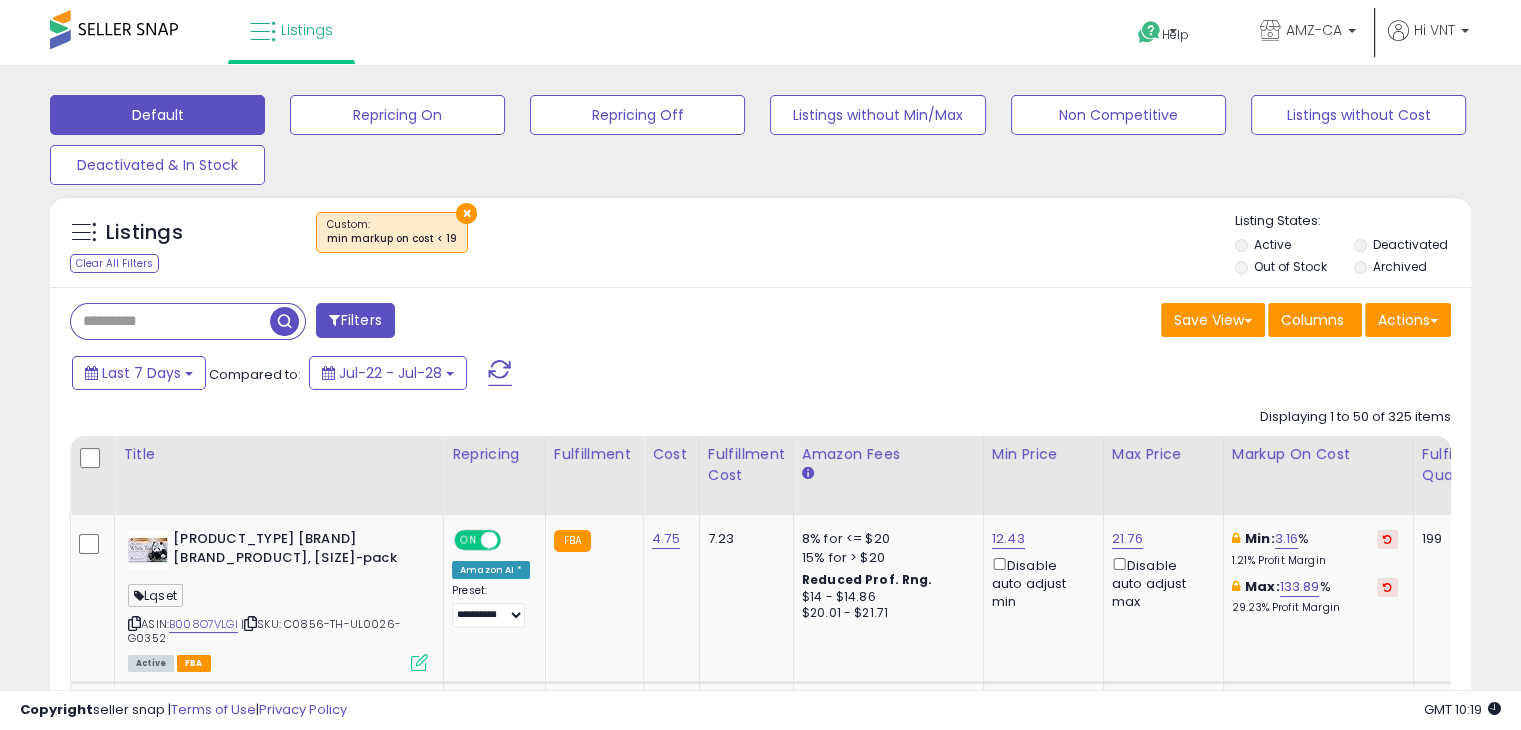 click on "×" at bounding box center (466, 213) 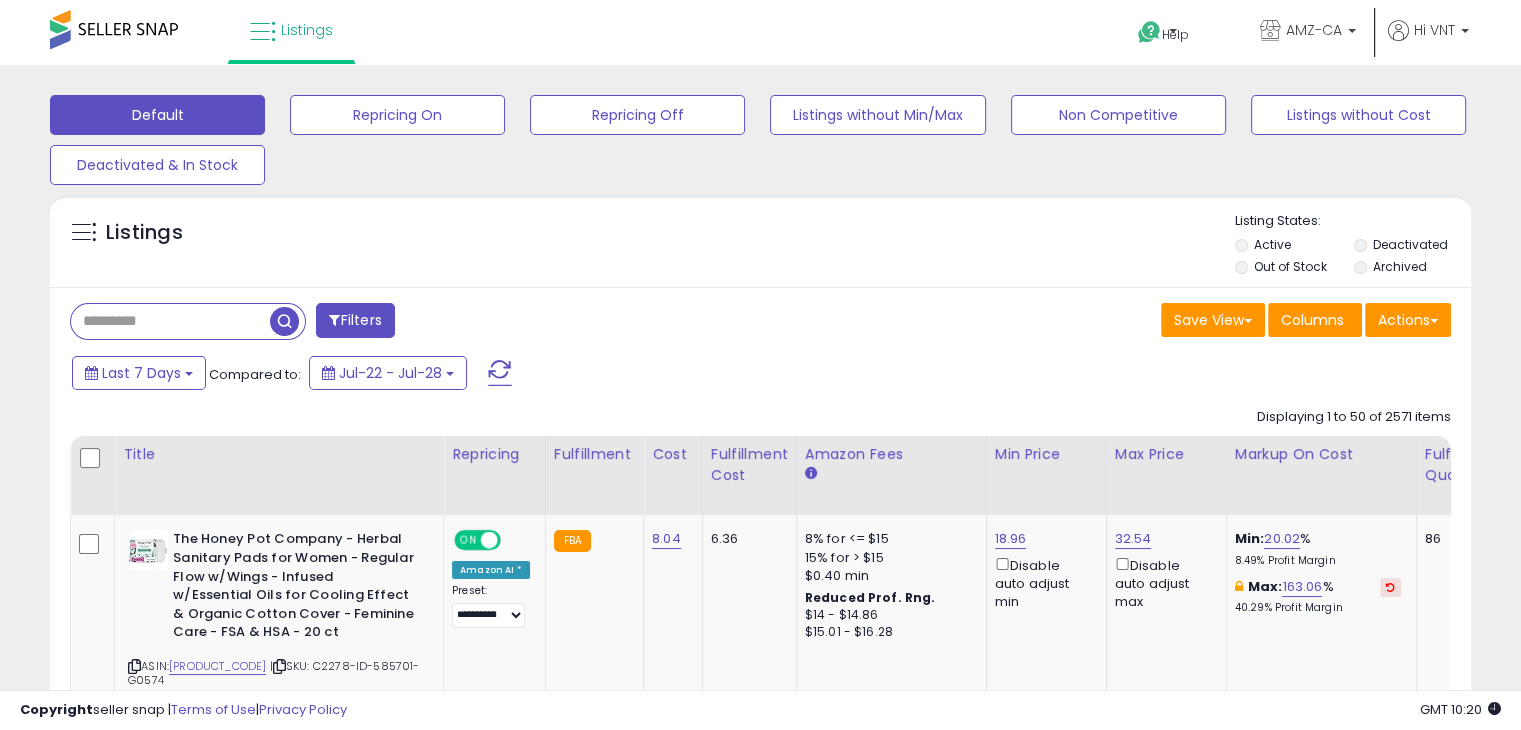 click on "Filters" at bounding box center [355, 320] 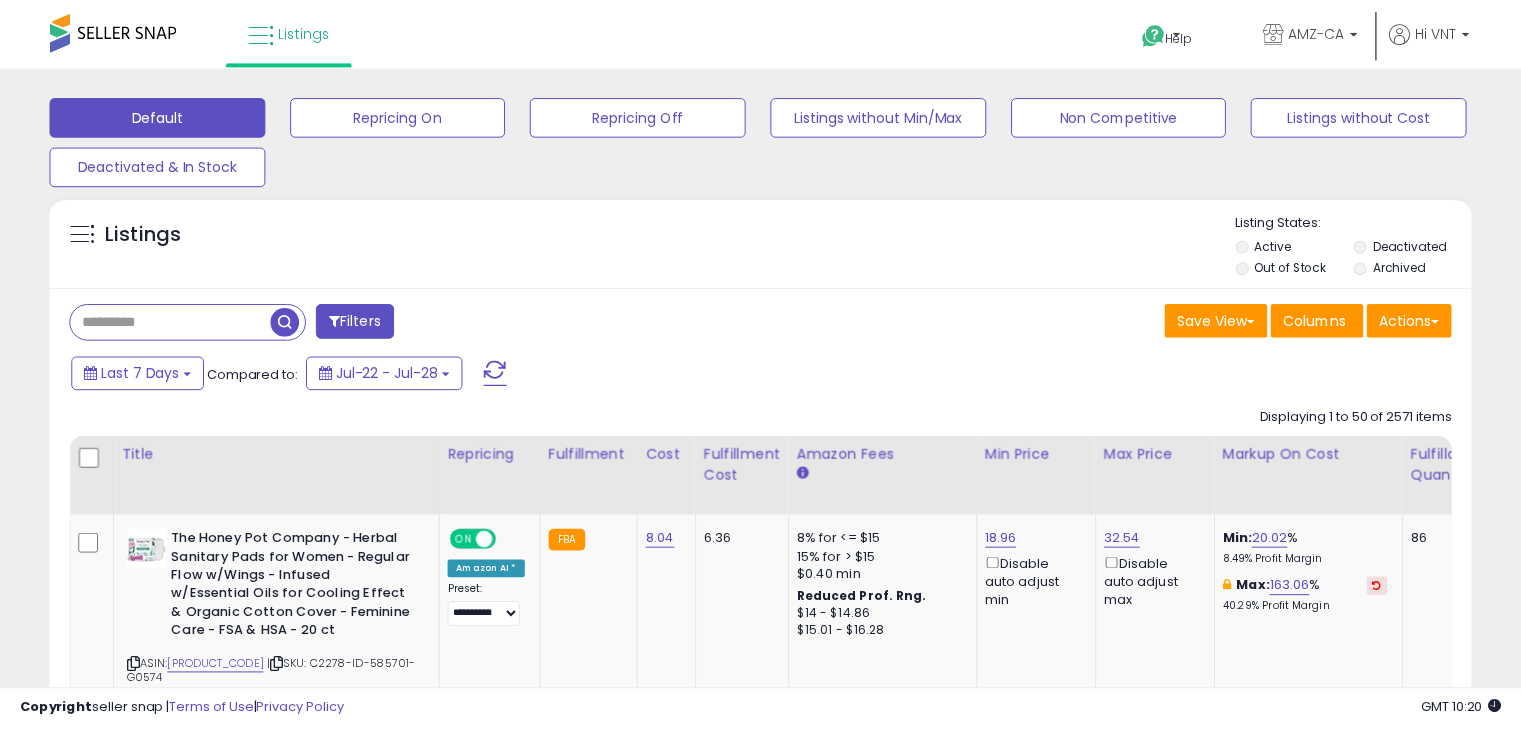 scroll, scrollTop: 119, scrollLeft: 0, axis: vertical 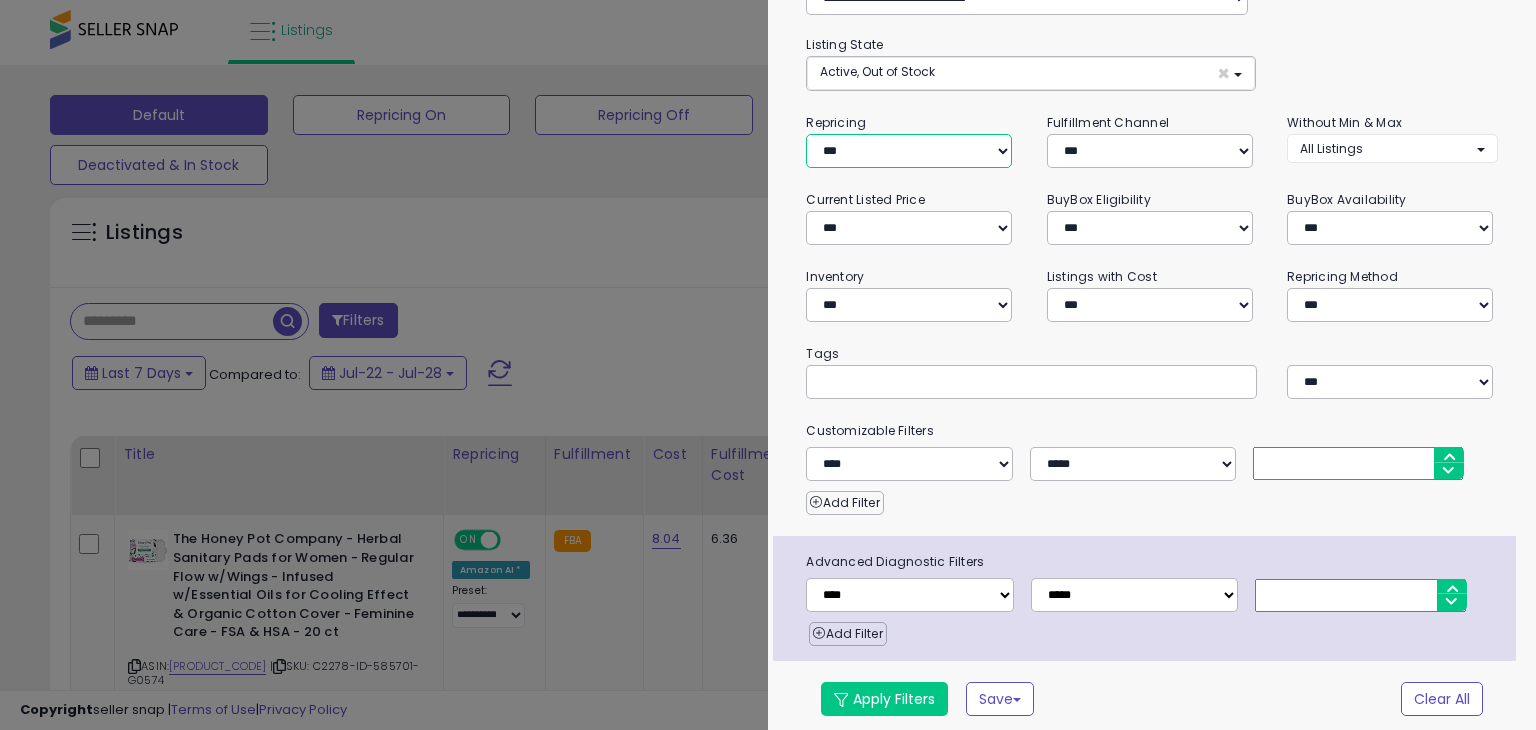 click on "**********" at bounding box center [909, 151] 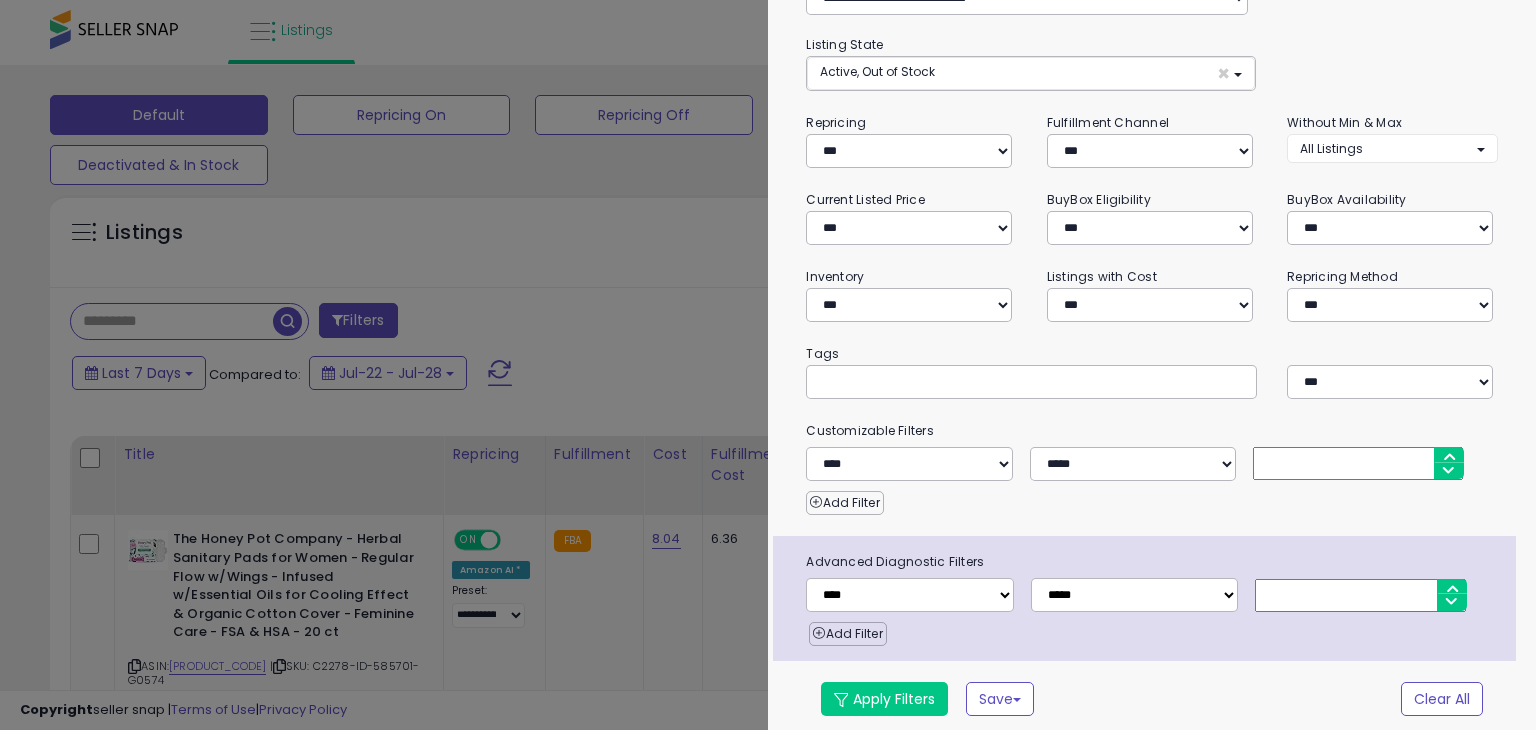 click on "**********" at bounding box center (1152, 345) 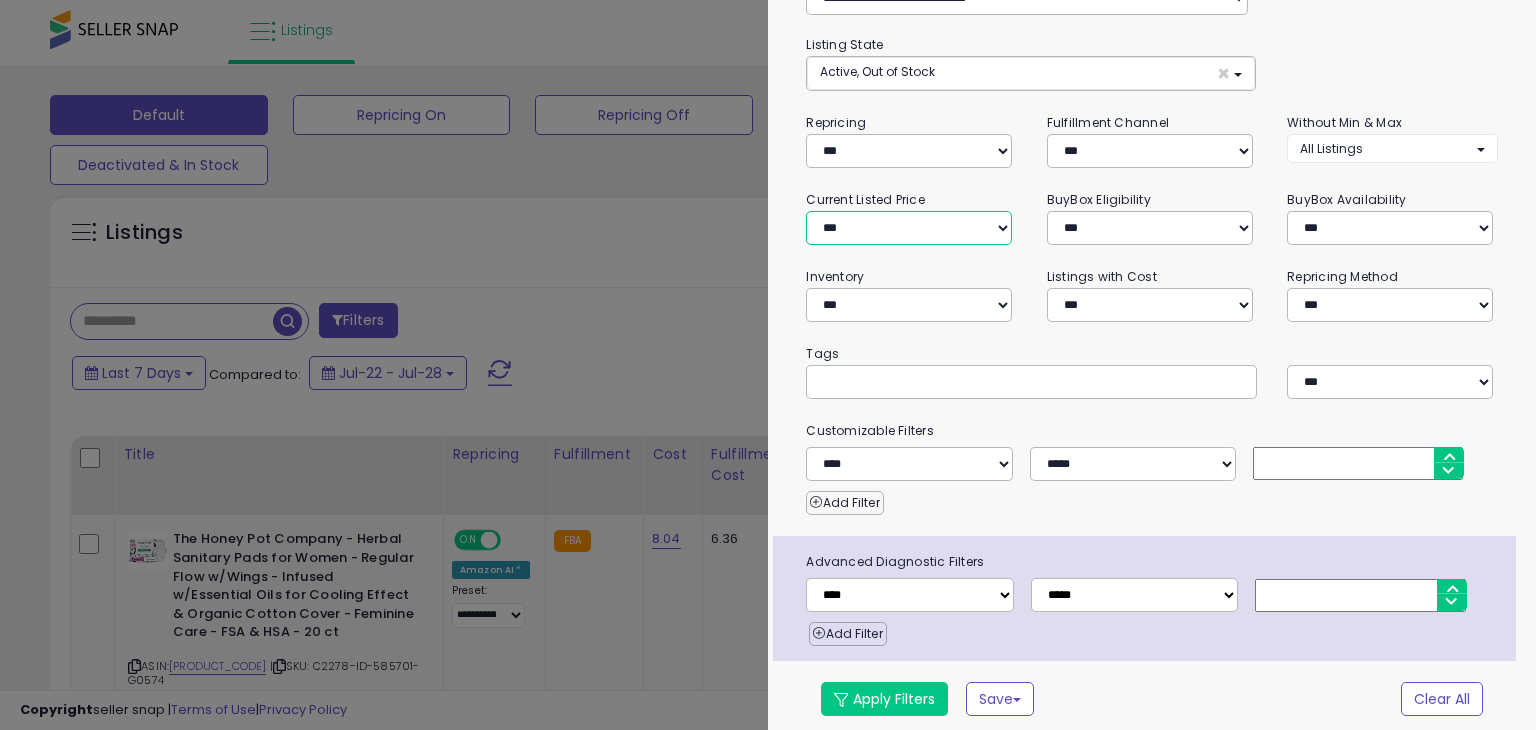 click on "**********" at bounding box center [909, 228] 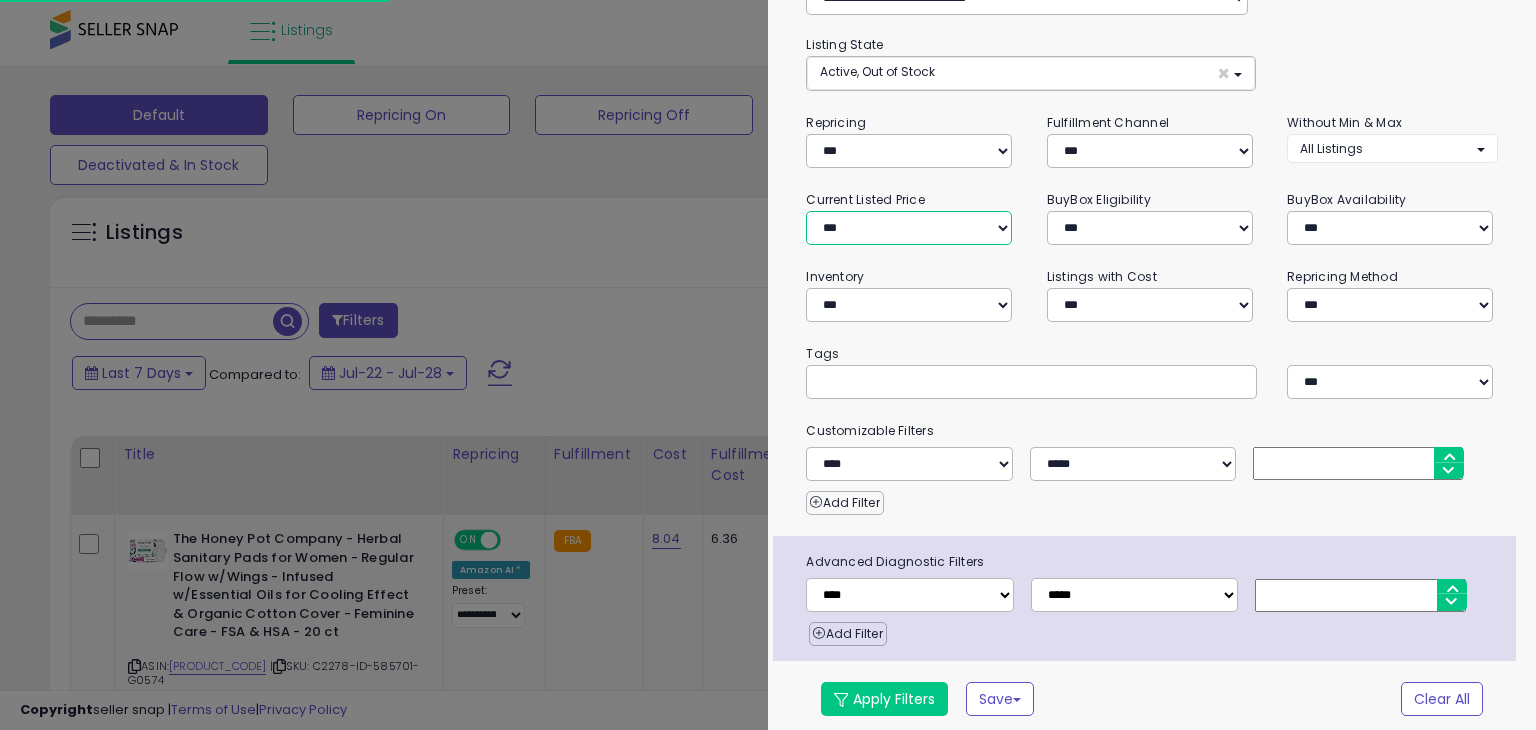 select on "******" 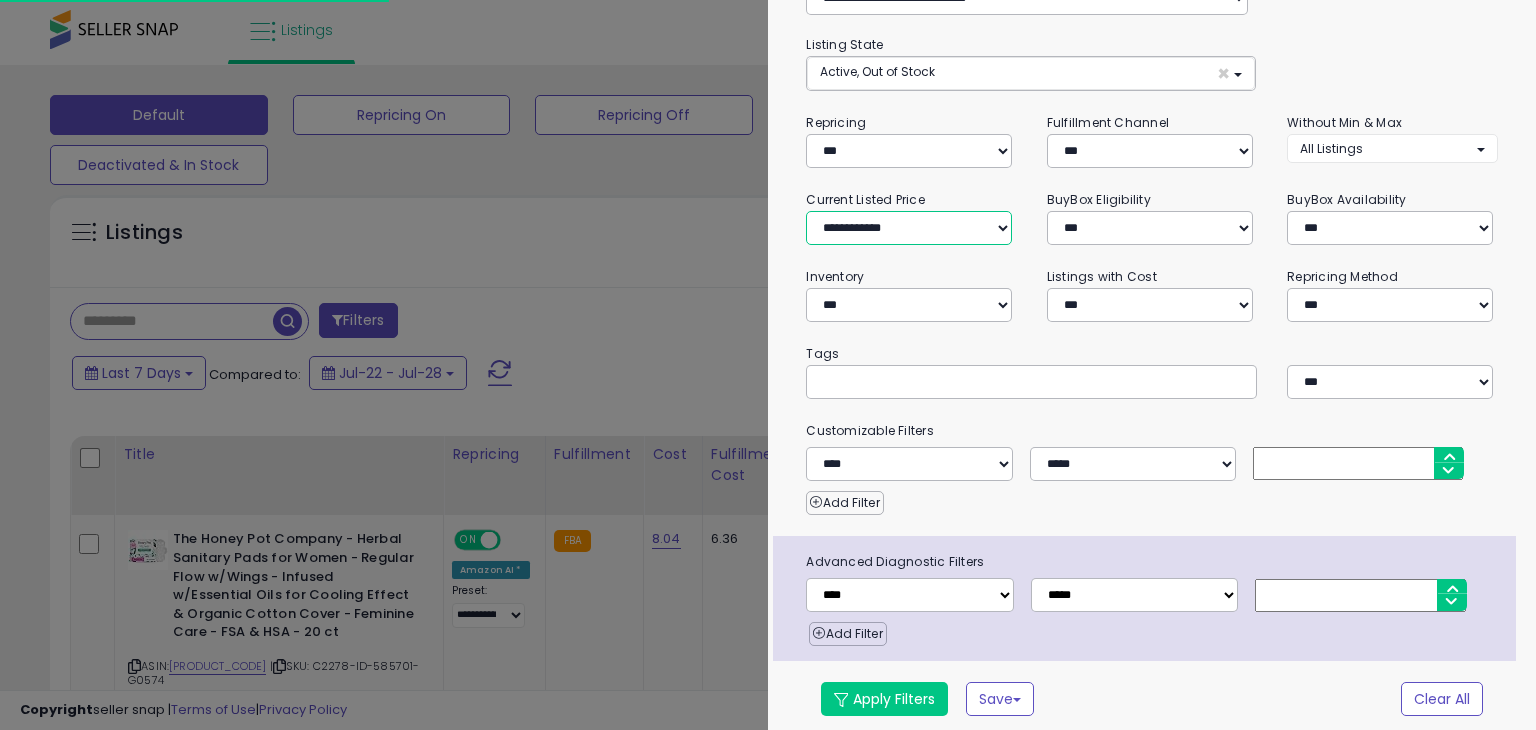 click on "**********" at bounding box center [909, 228] 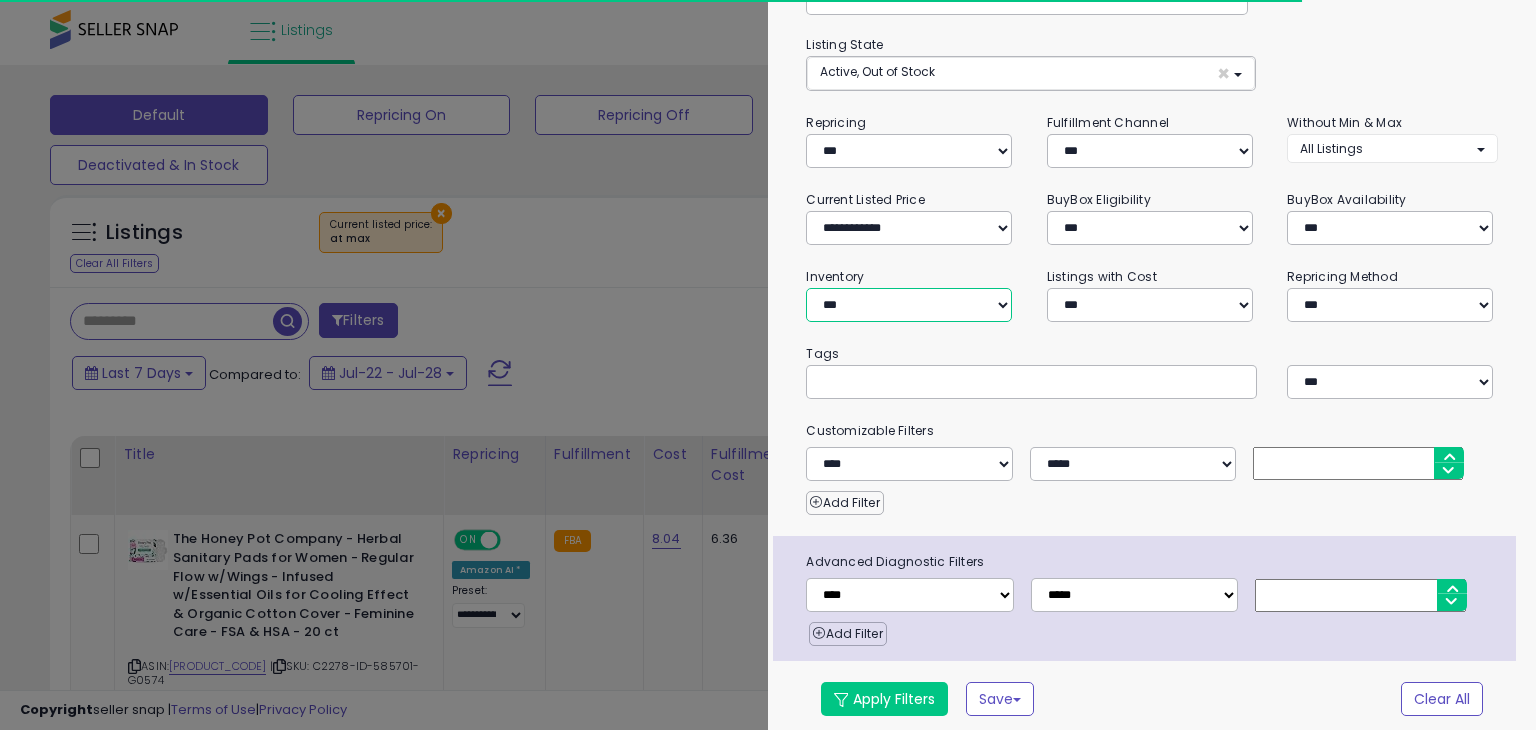 click on "**********" at bounding box center [909, 305] 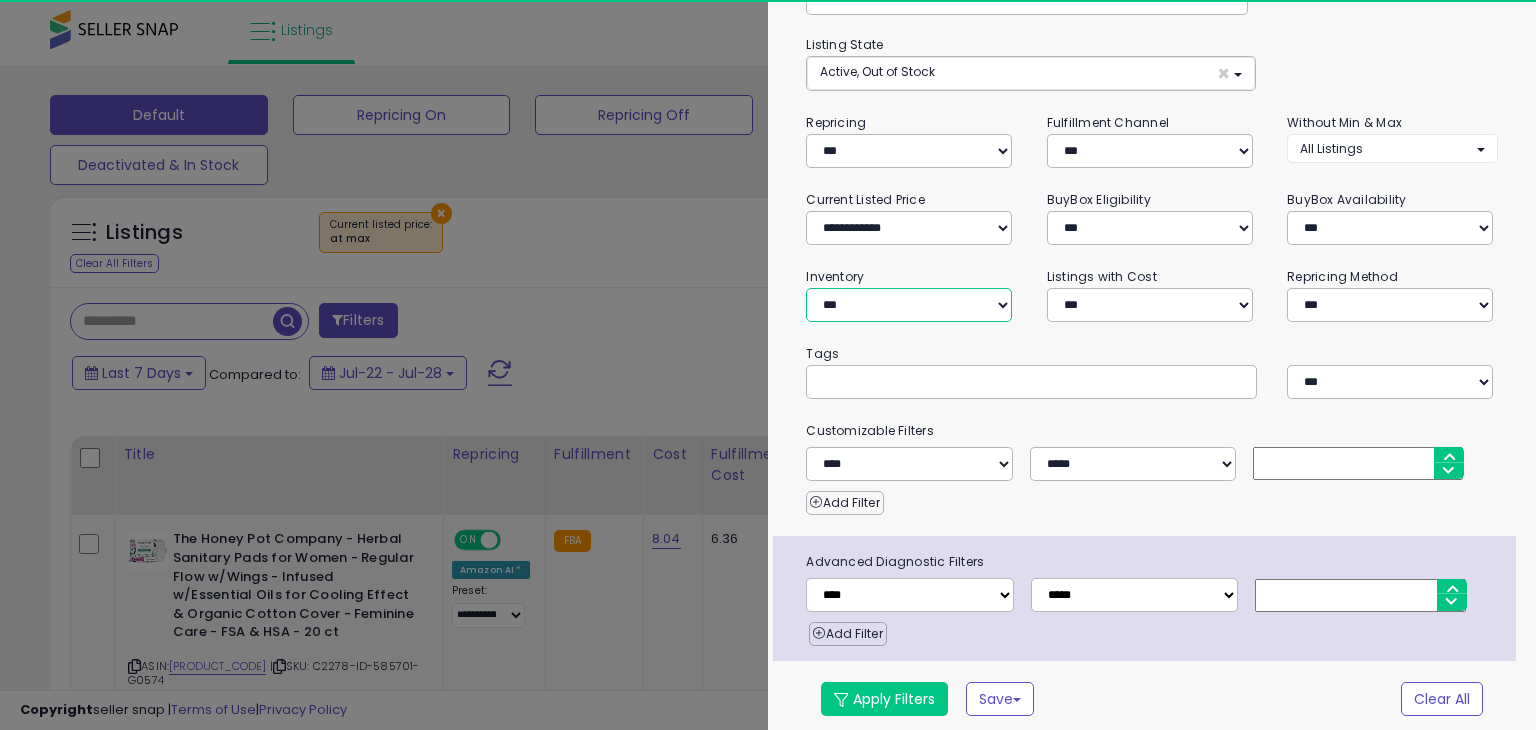 select on "********" 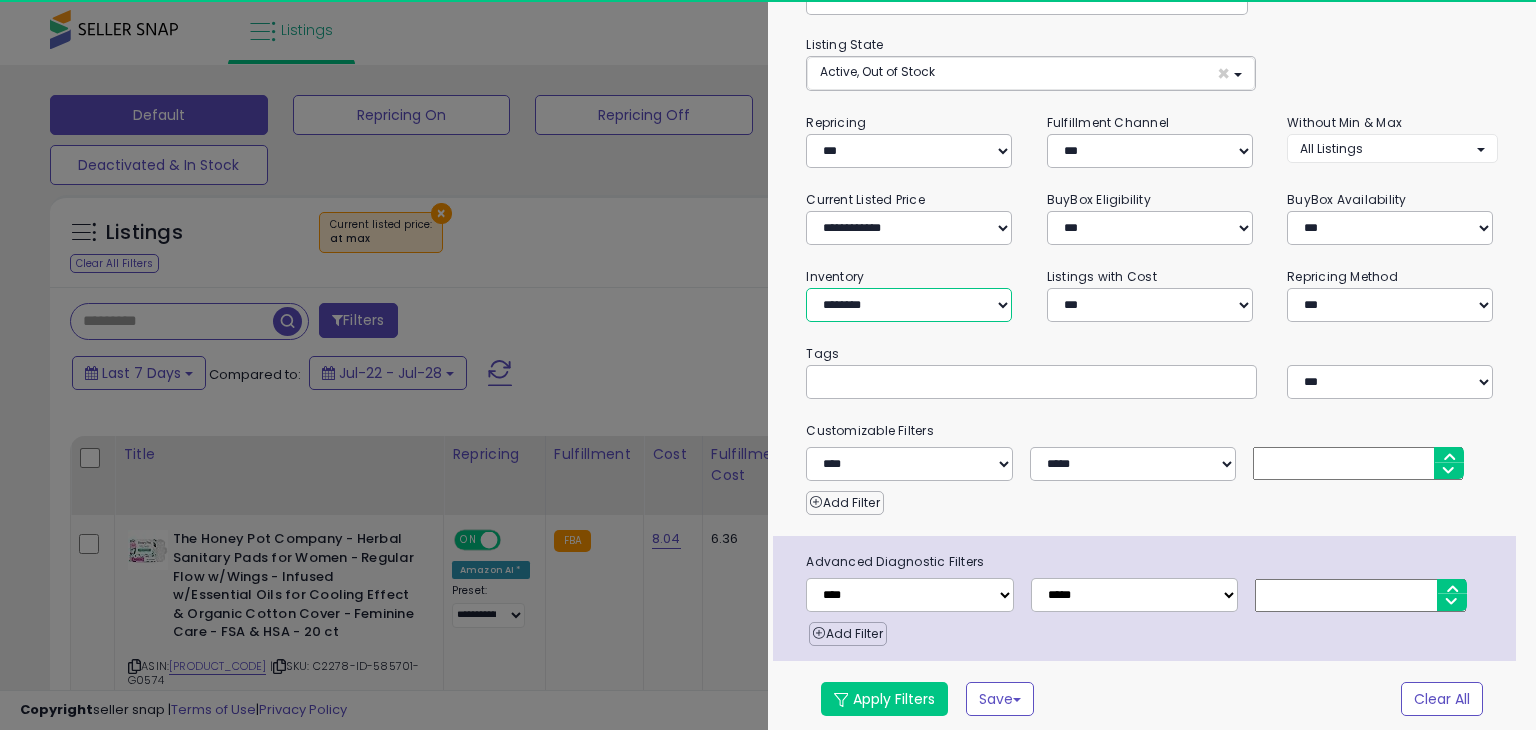 click on "**********" at bounding box center (909, 305) 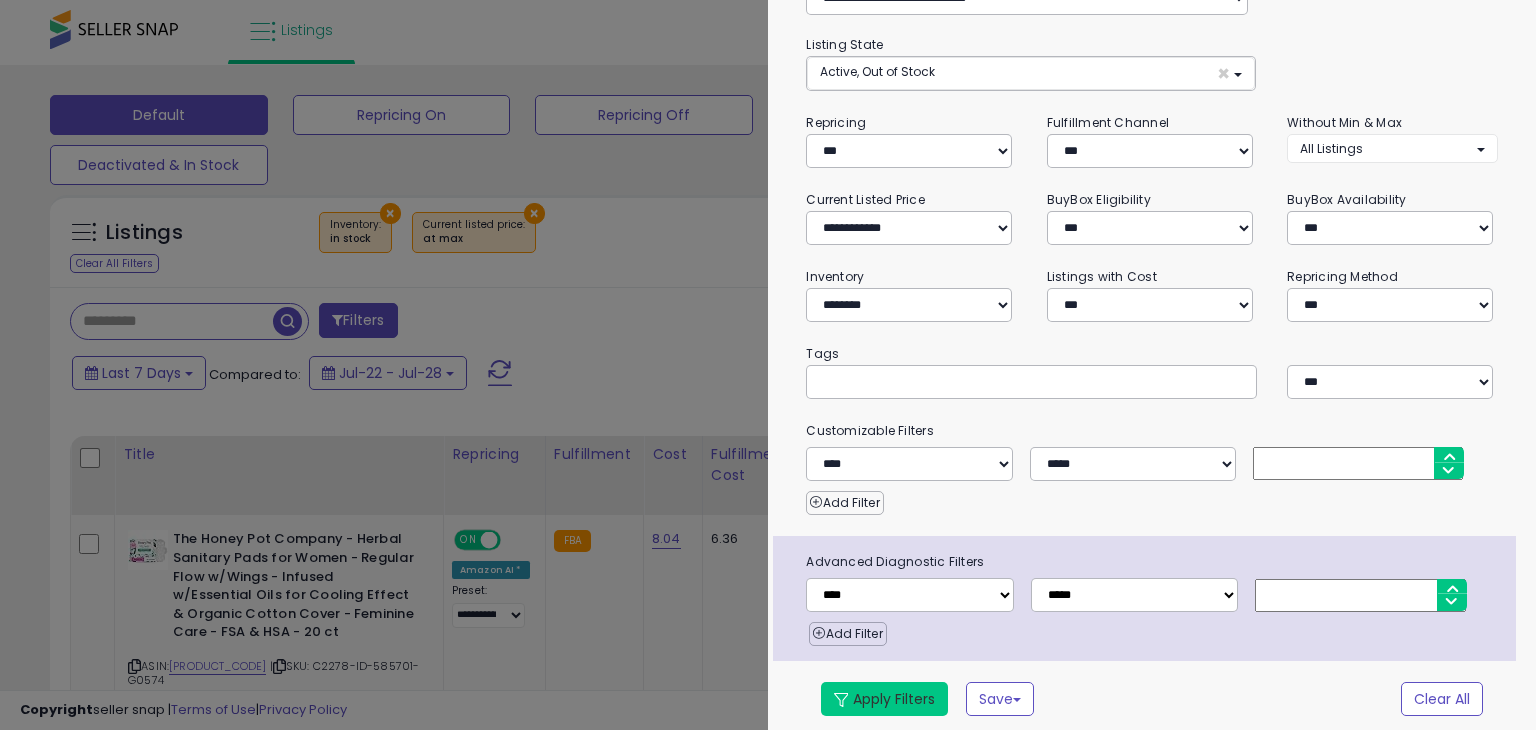 click on "Apply Filters" at bounding box center [884, 699] 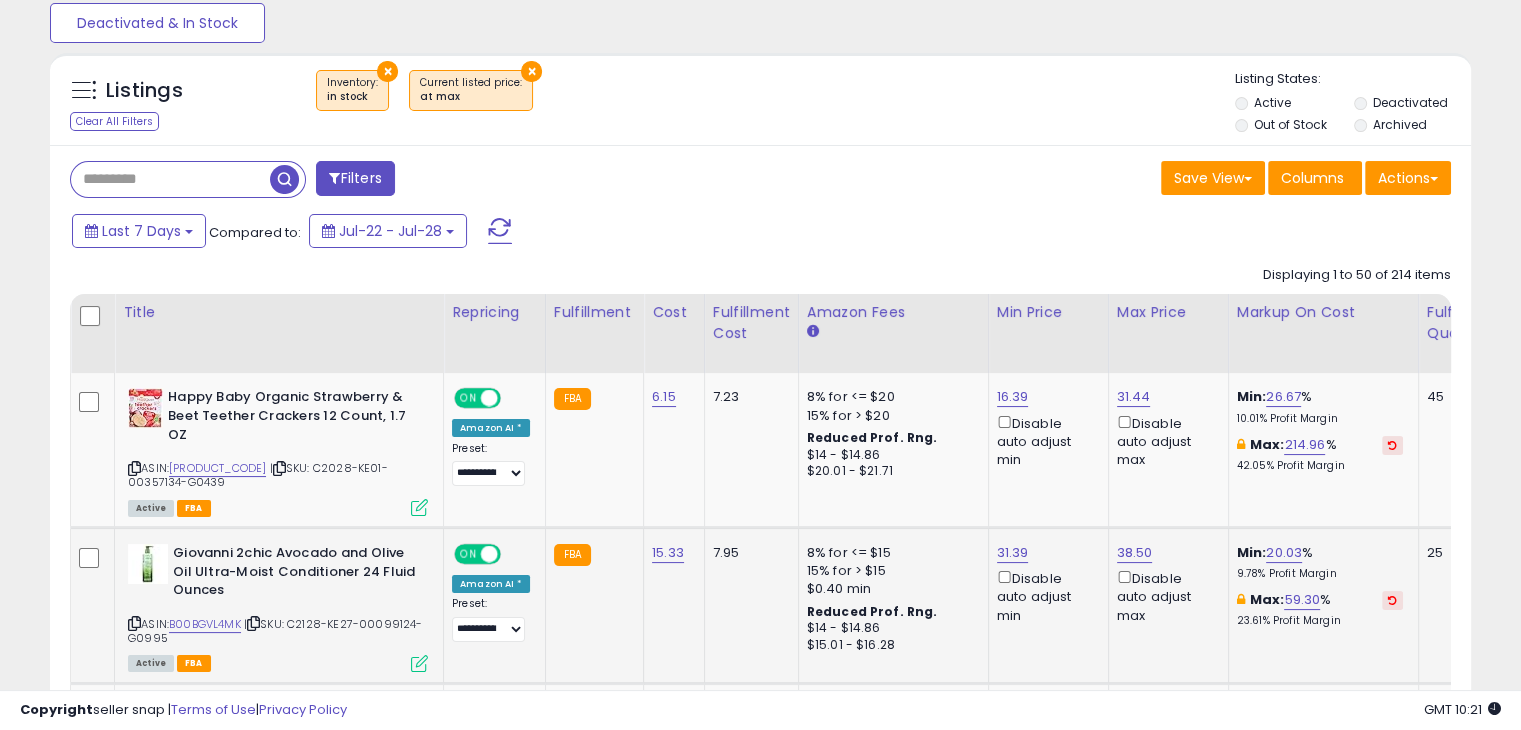 scroll, scrollTop: 200, scrollLeft: 0, axis: vertical 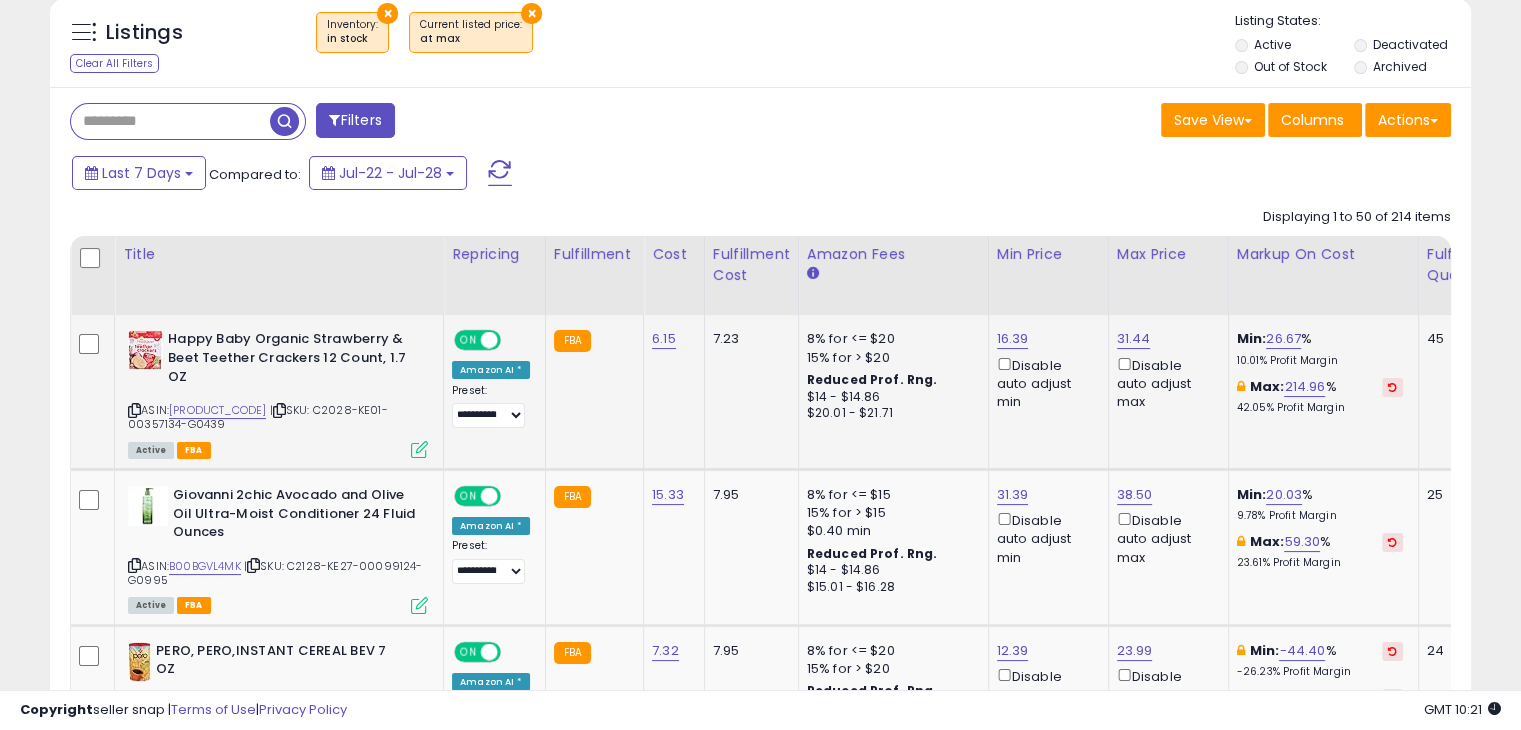 click at bounding box center (134, 410) 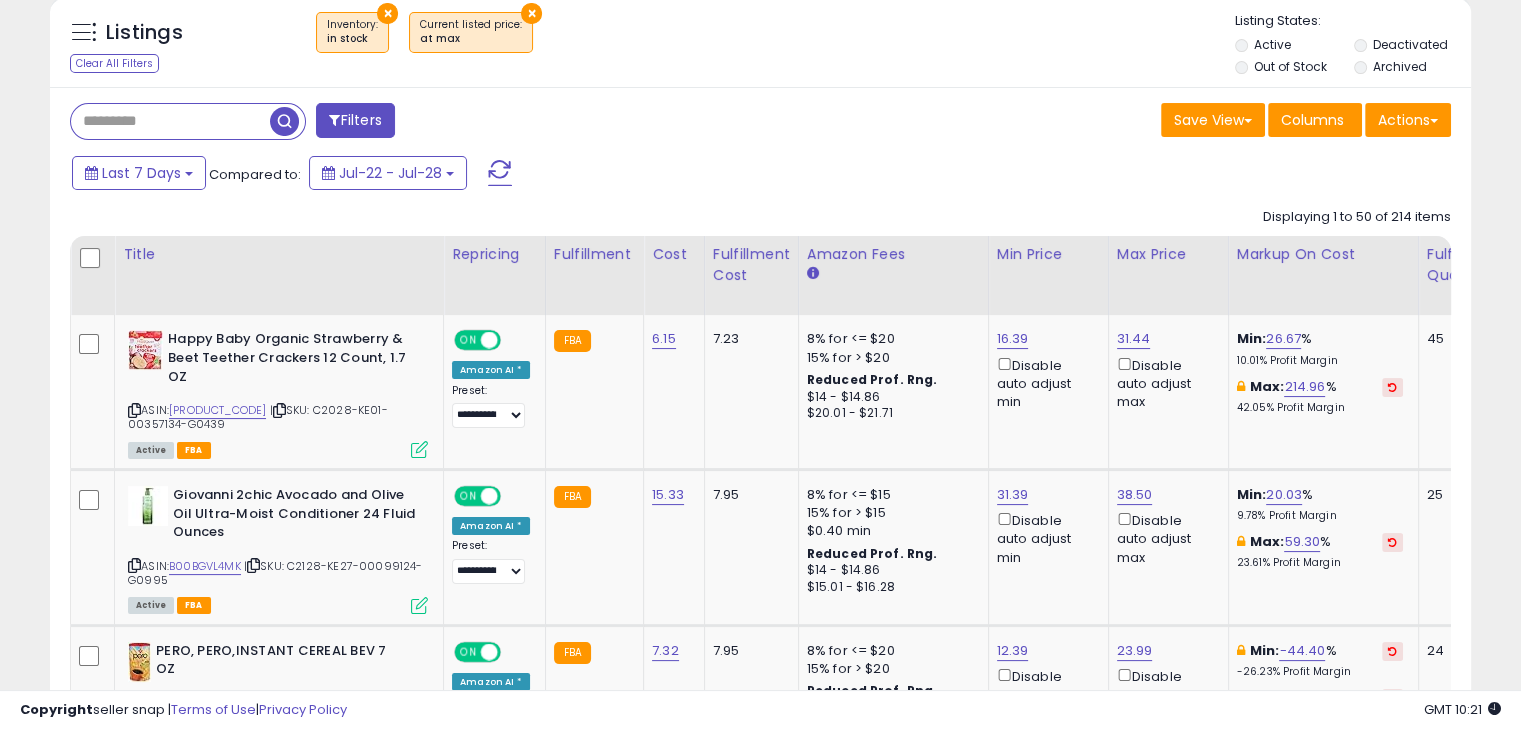 scroll, scrollTop: 0, scrollLeft: 196, axis: horizontal 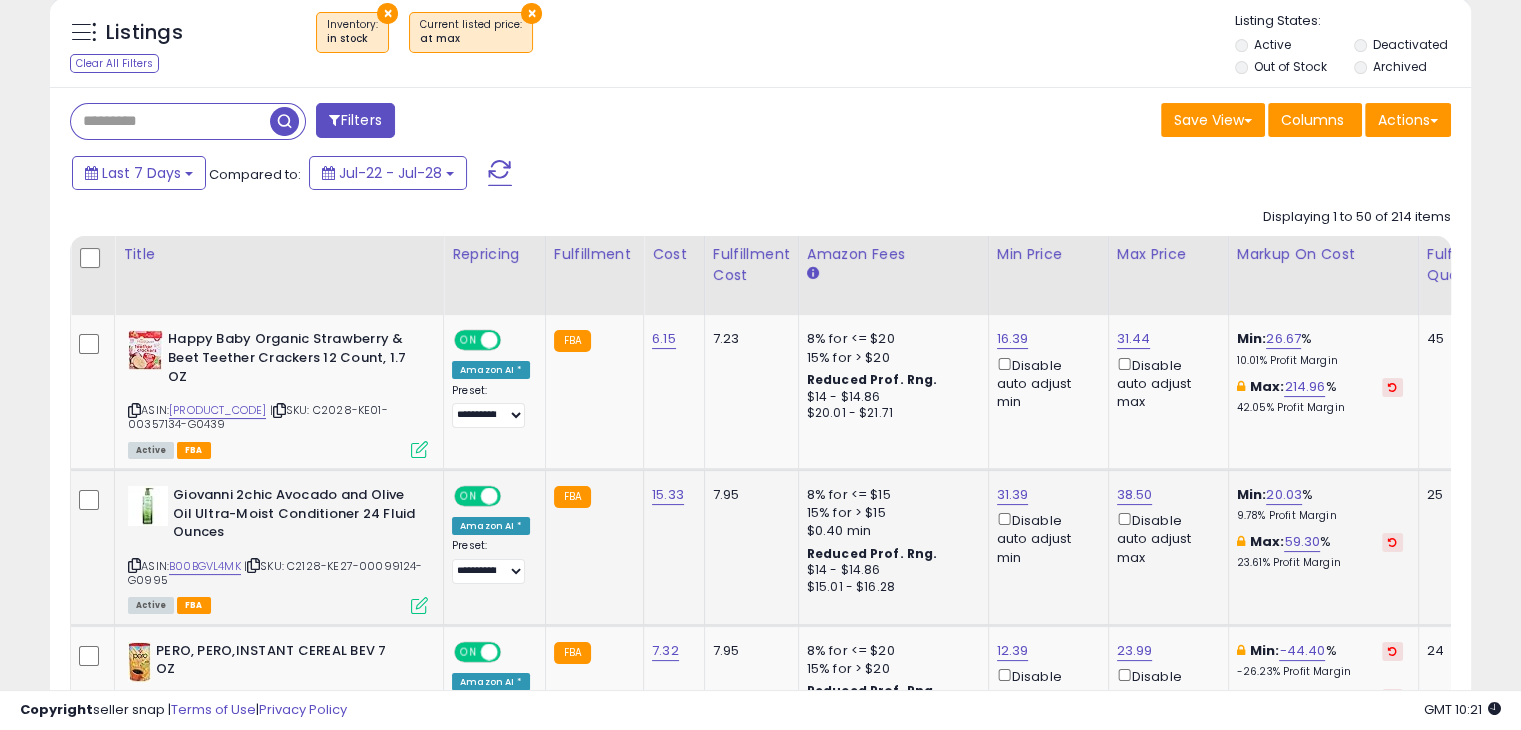 click at bounding box center (134, 565) 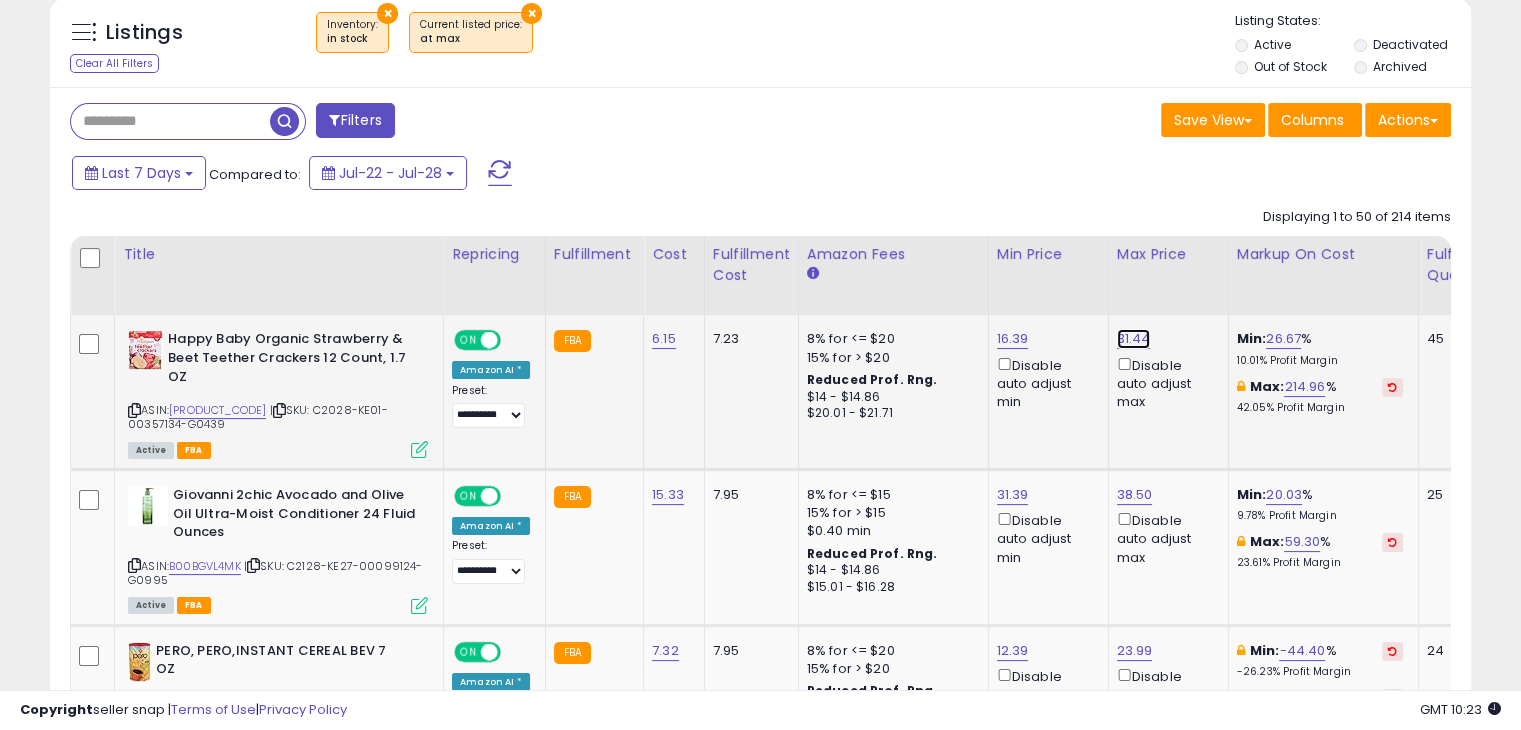 click on "31.44" at bounding box center (1134, 339) 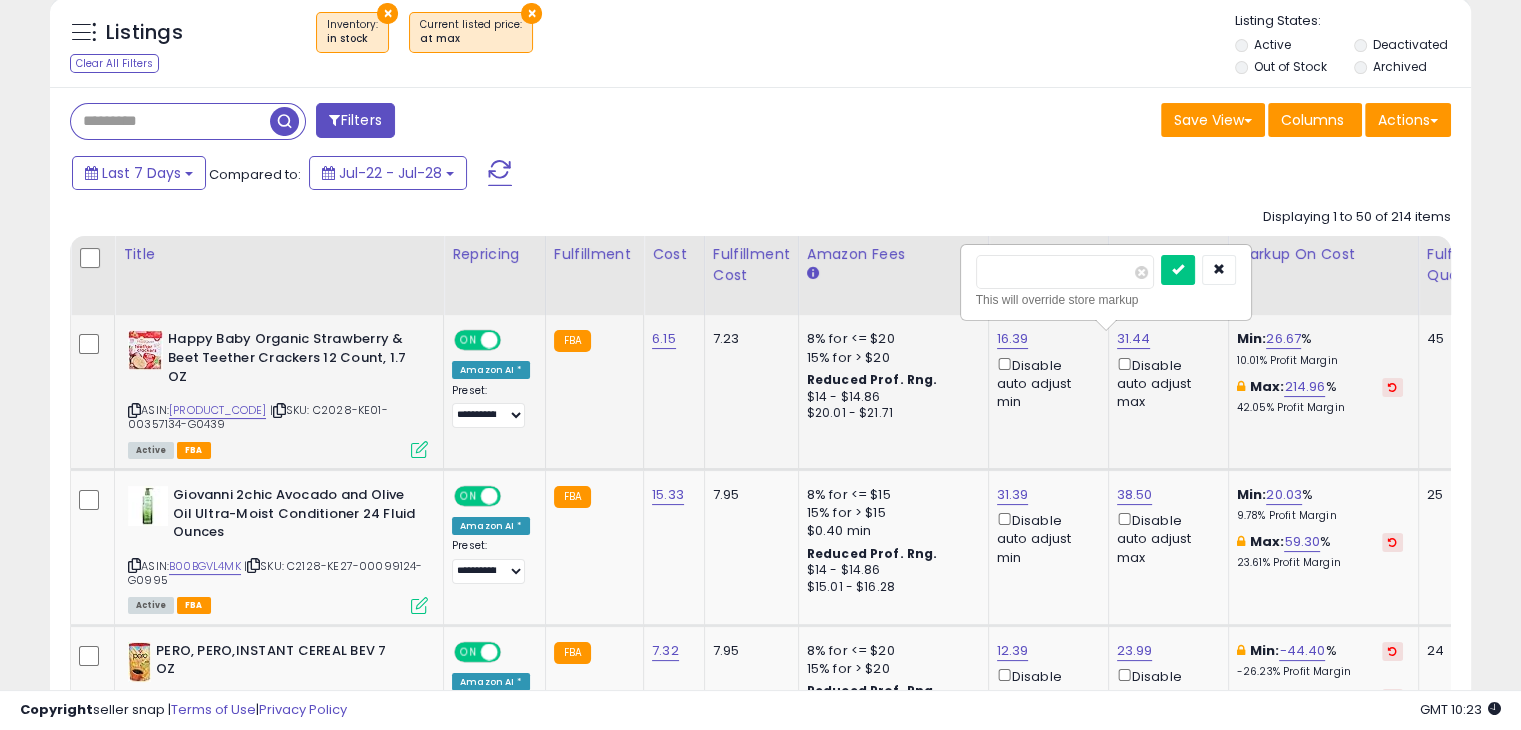 click at bounding box center (279, 410) 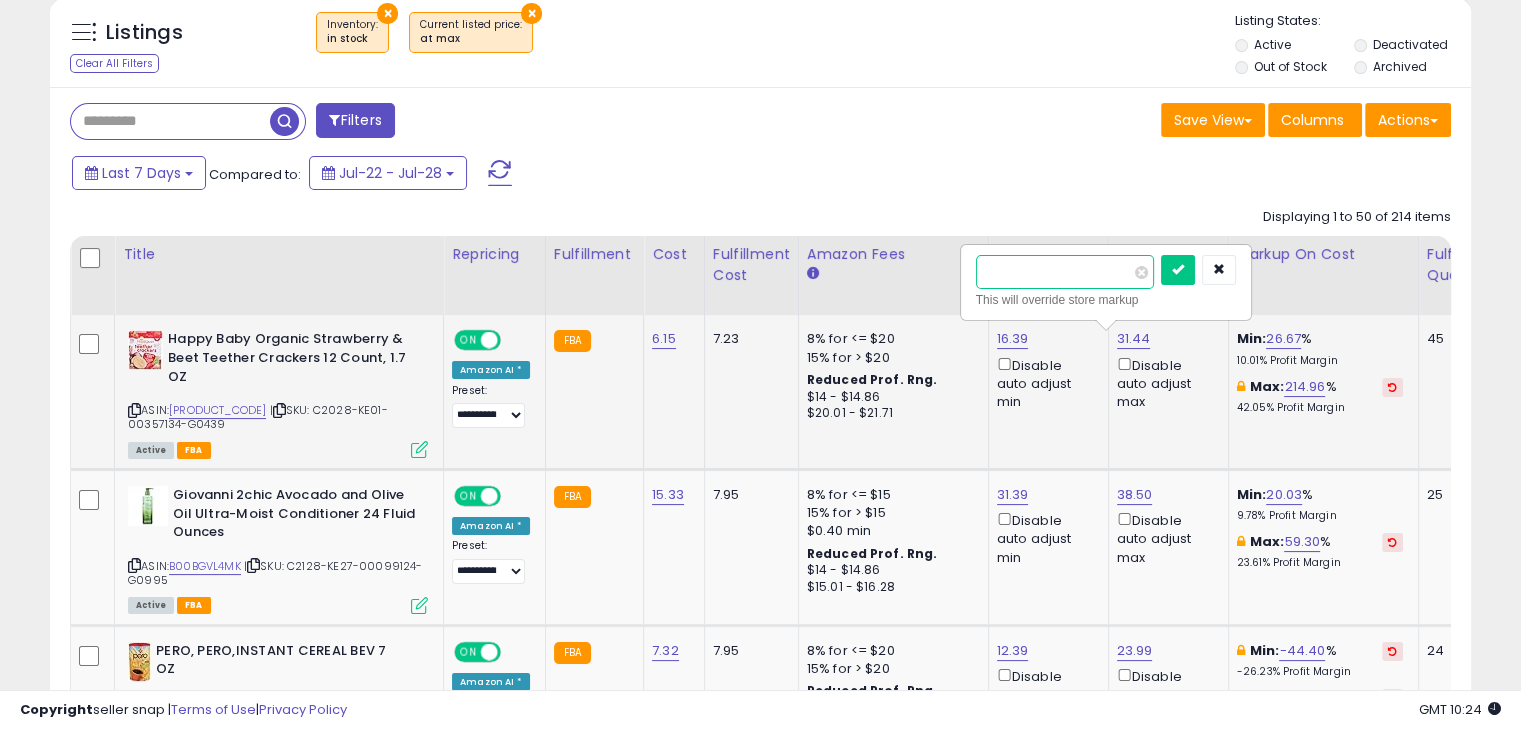 click on "*****" at bounding box center [1065, 272] 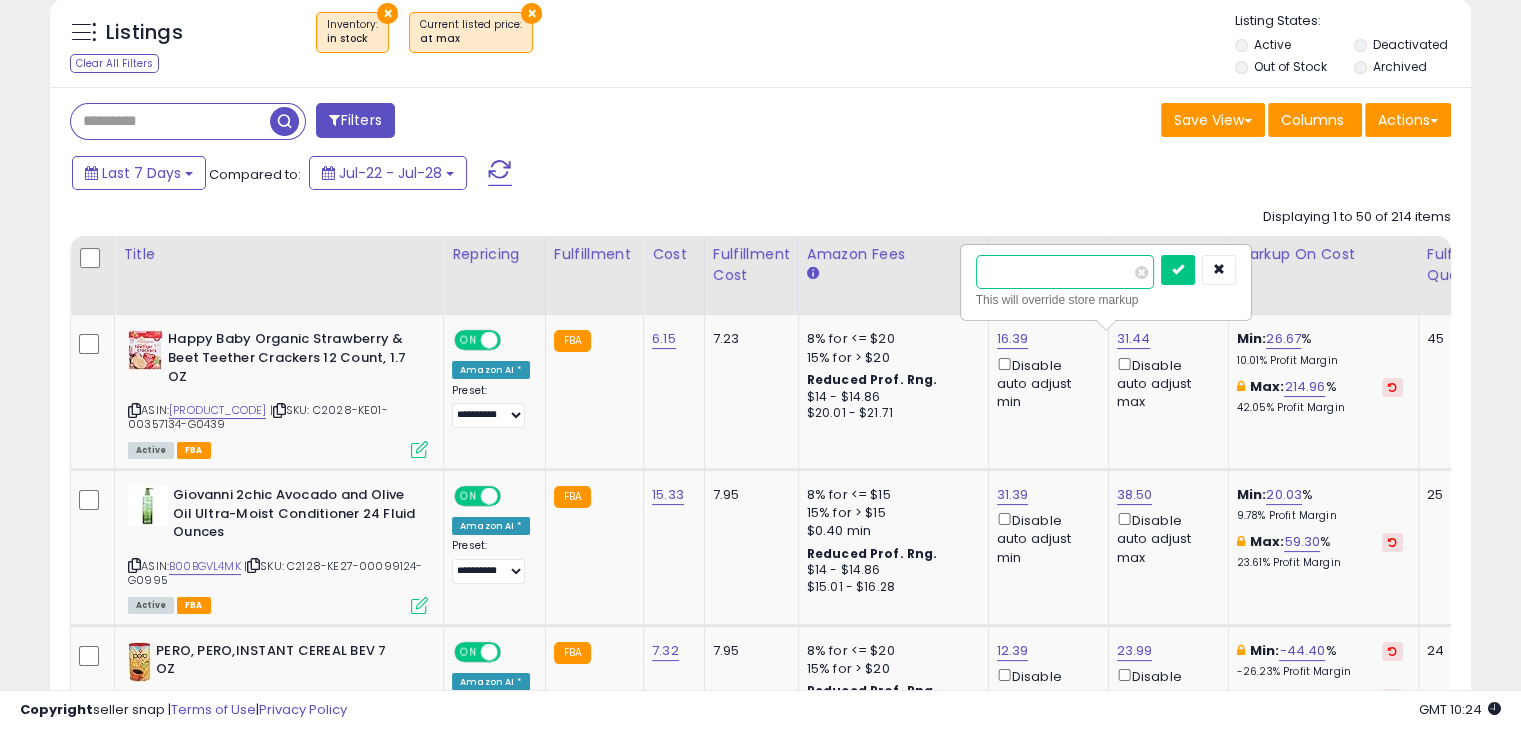 drag, startPoint x: 1055, startPoint y: 264, endPoint x: 900, endPoint y: 293, distance: 157.68958 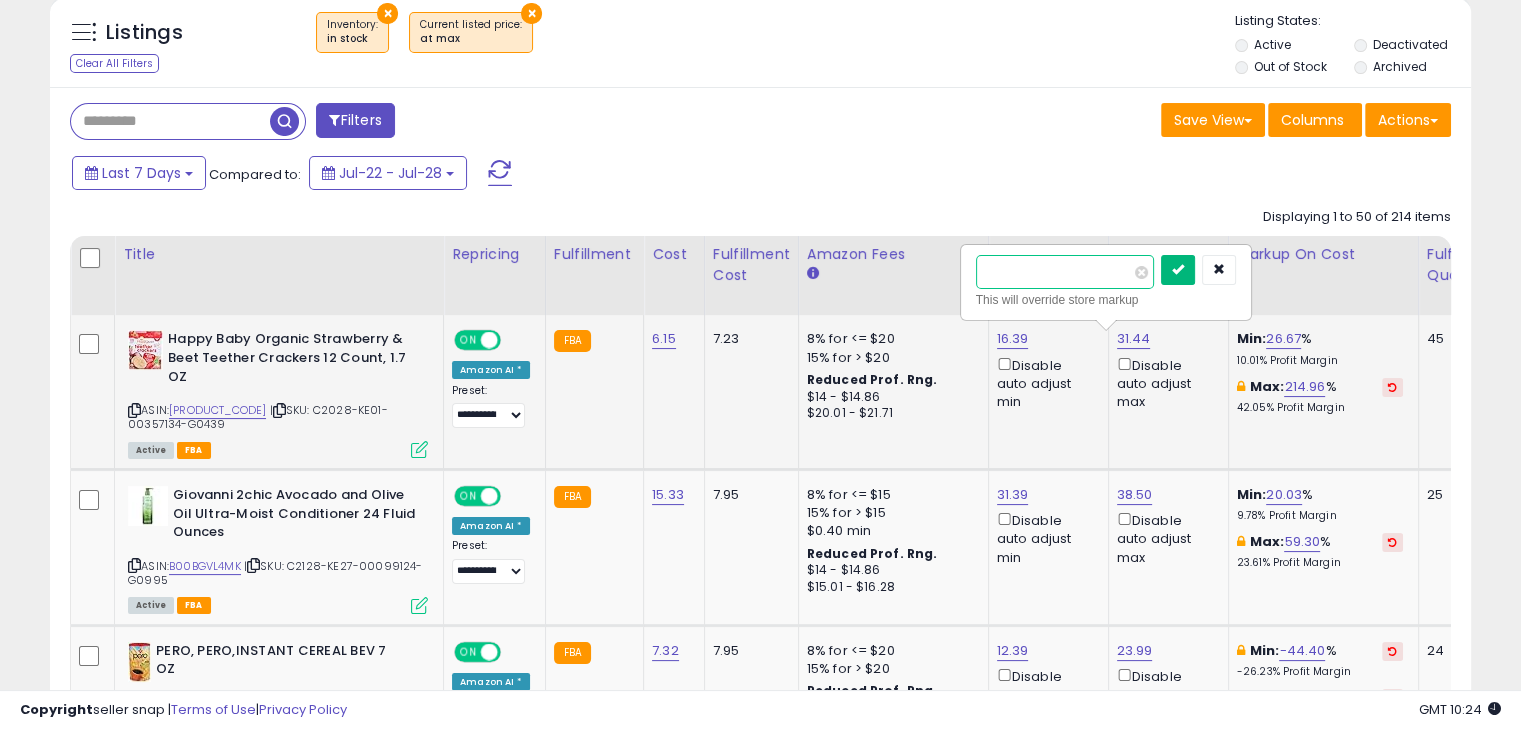 type on "*****" 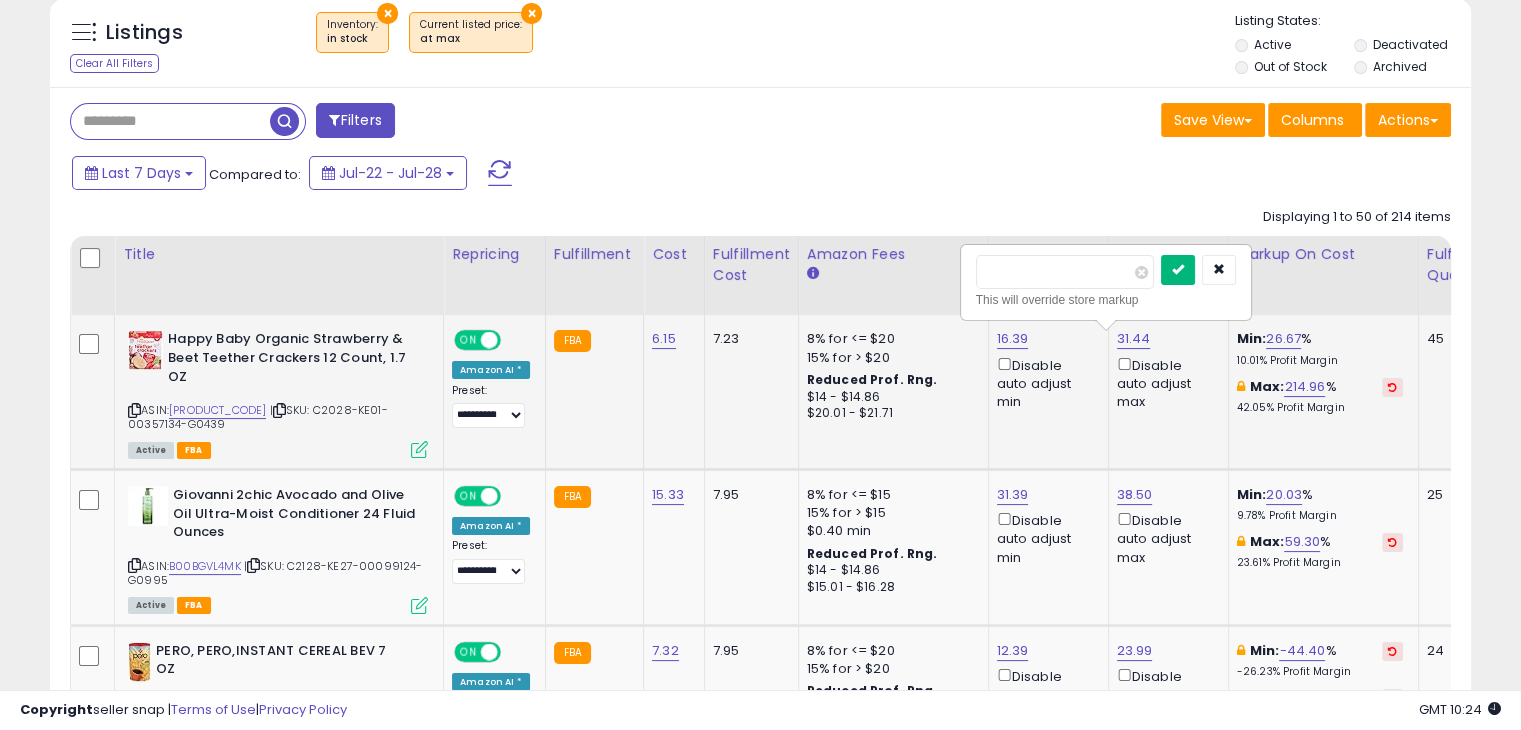click at bounding box center [1178, 270] 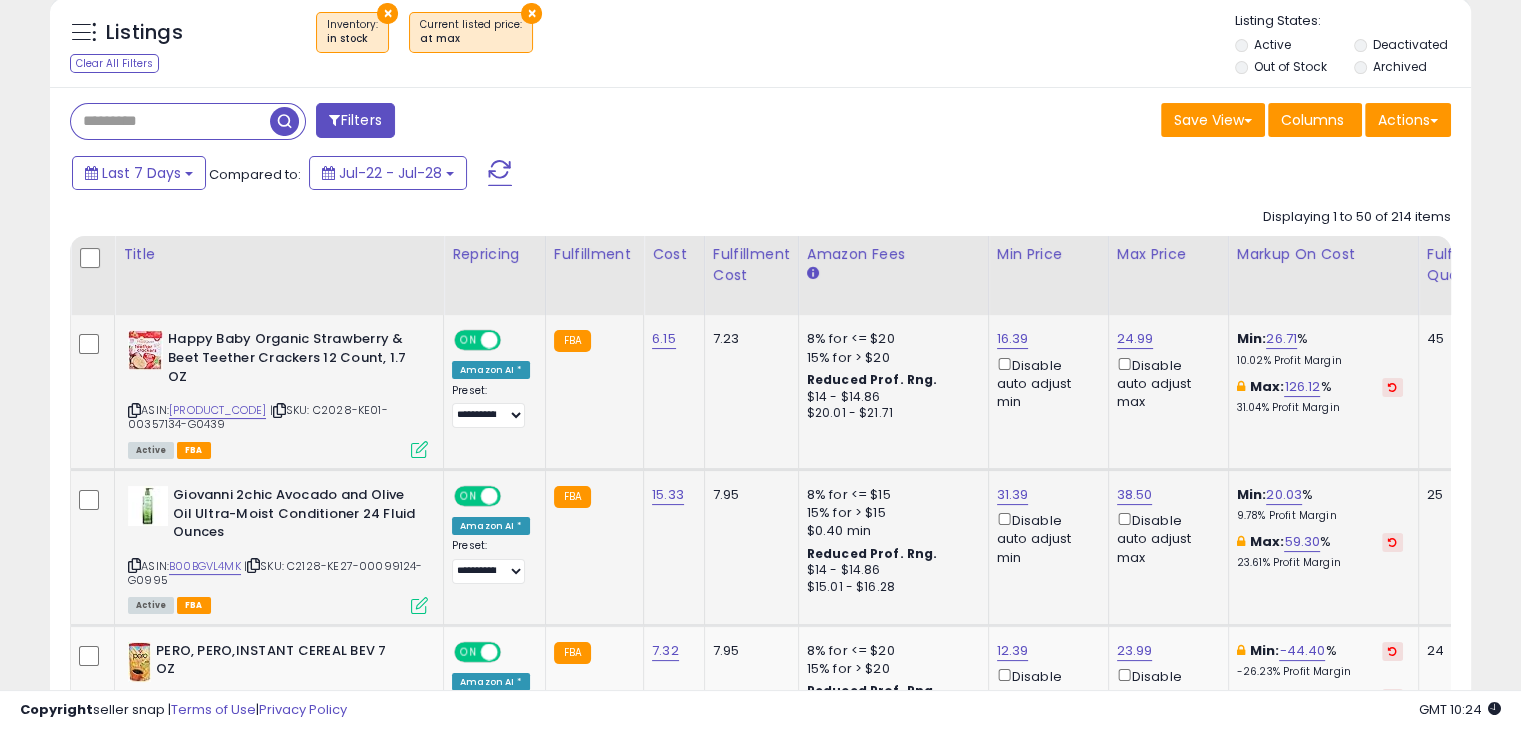 click at bounding box center [253, 565] 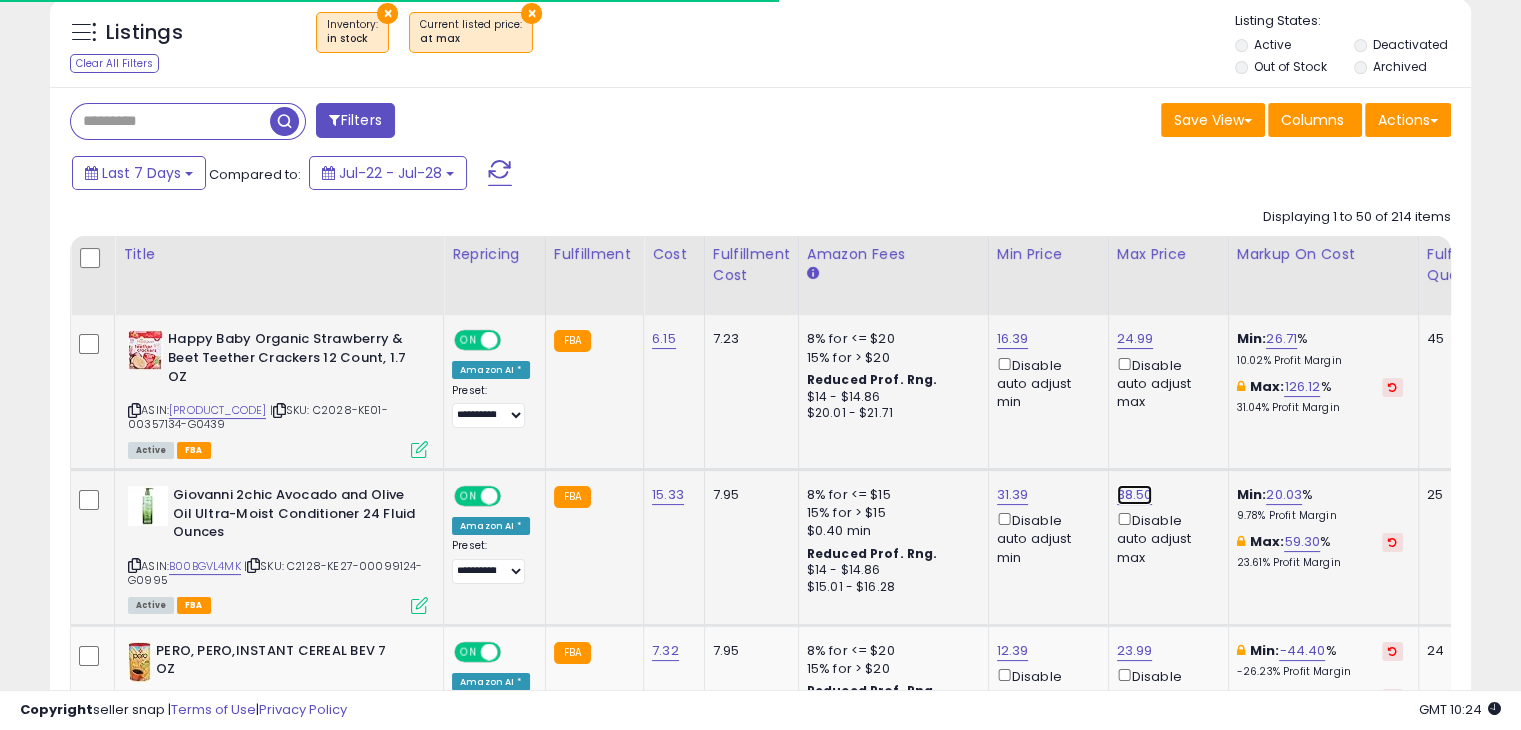 click on "38.50" at bounding box center (1135, 339) 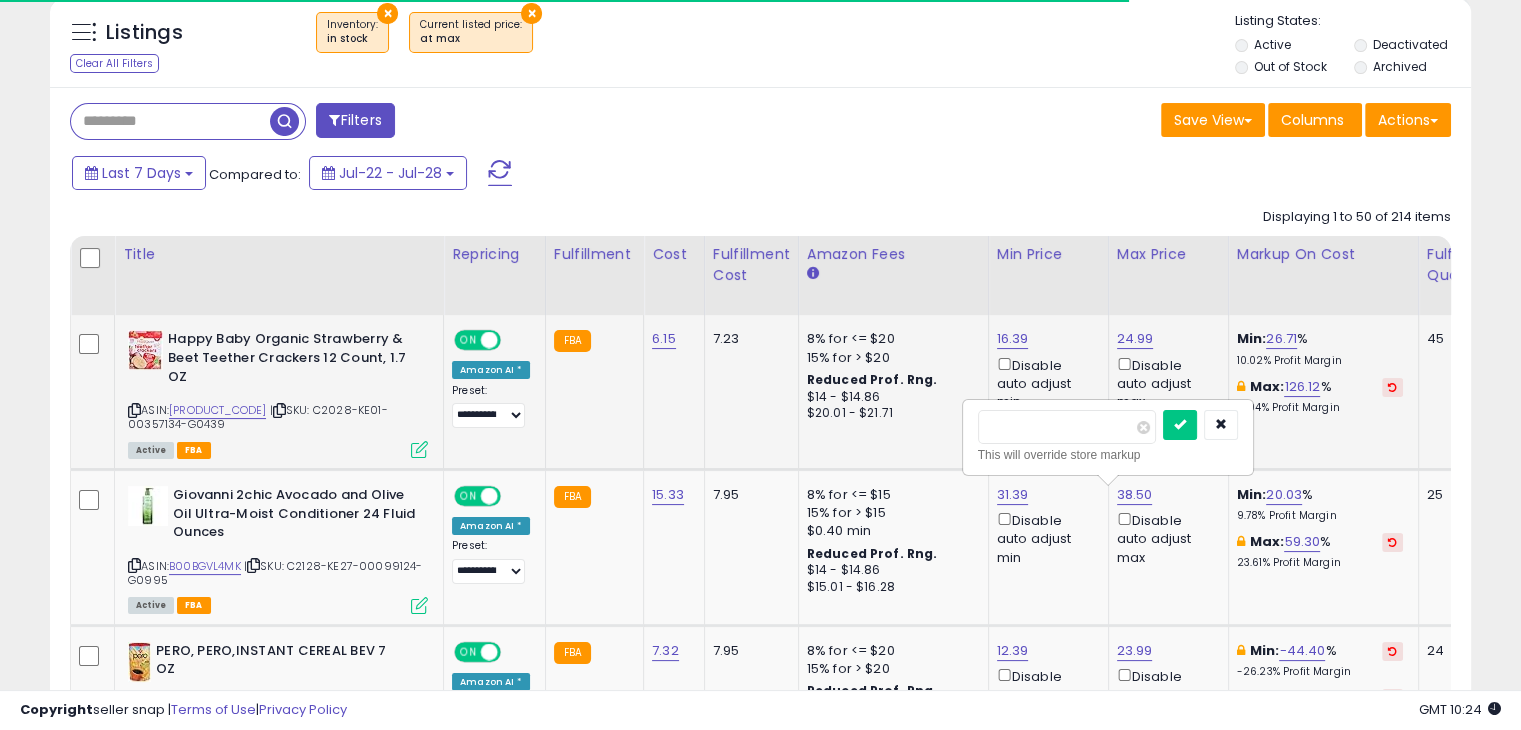 drag, startPoint x: 1084, startPoint y: 427, endPoint x: 940, endPoint y: 426, distance: 144.00348 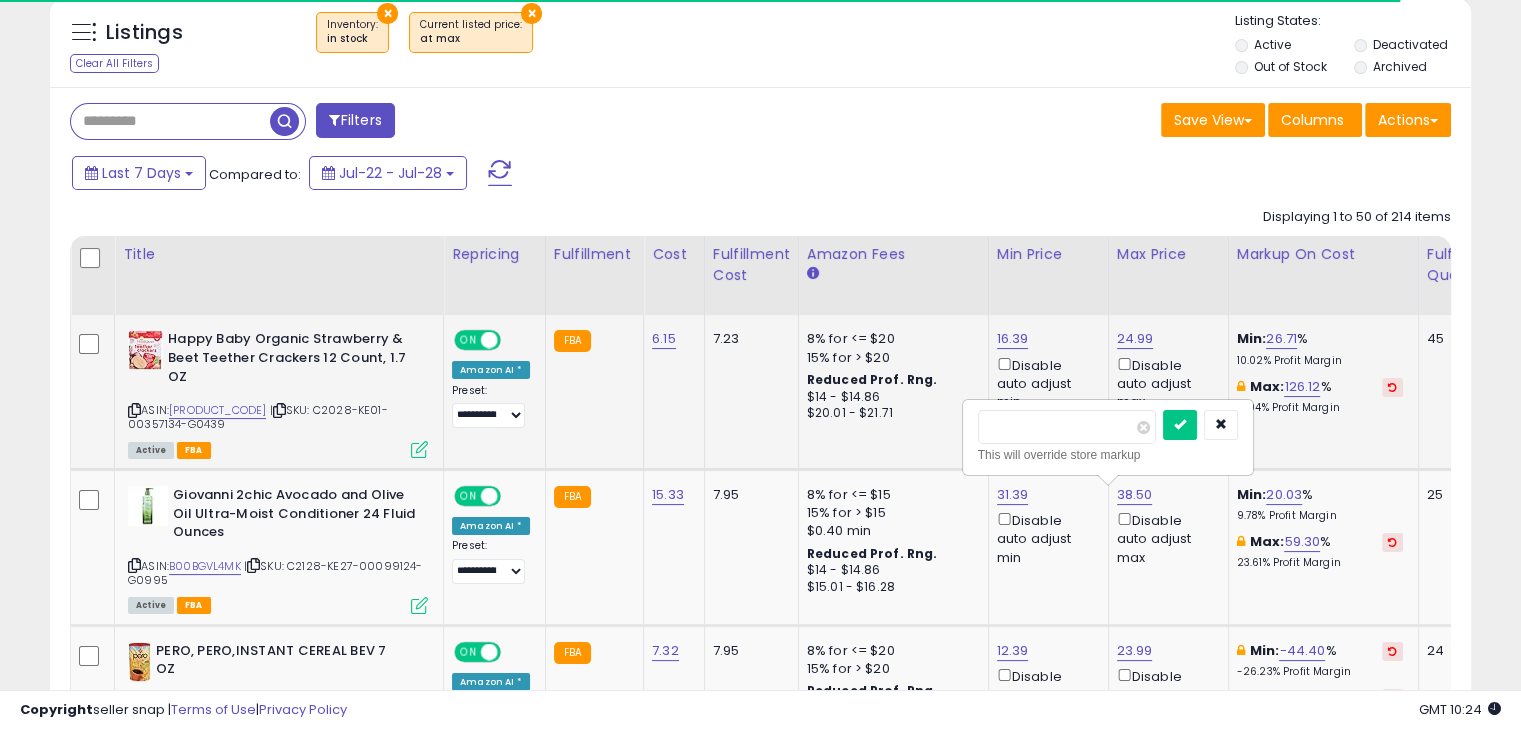 type on "**" 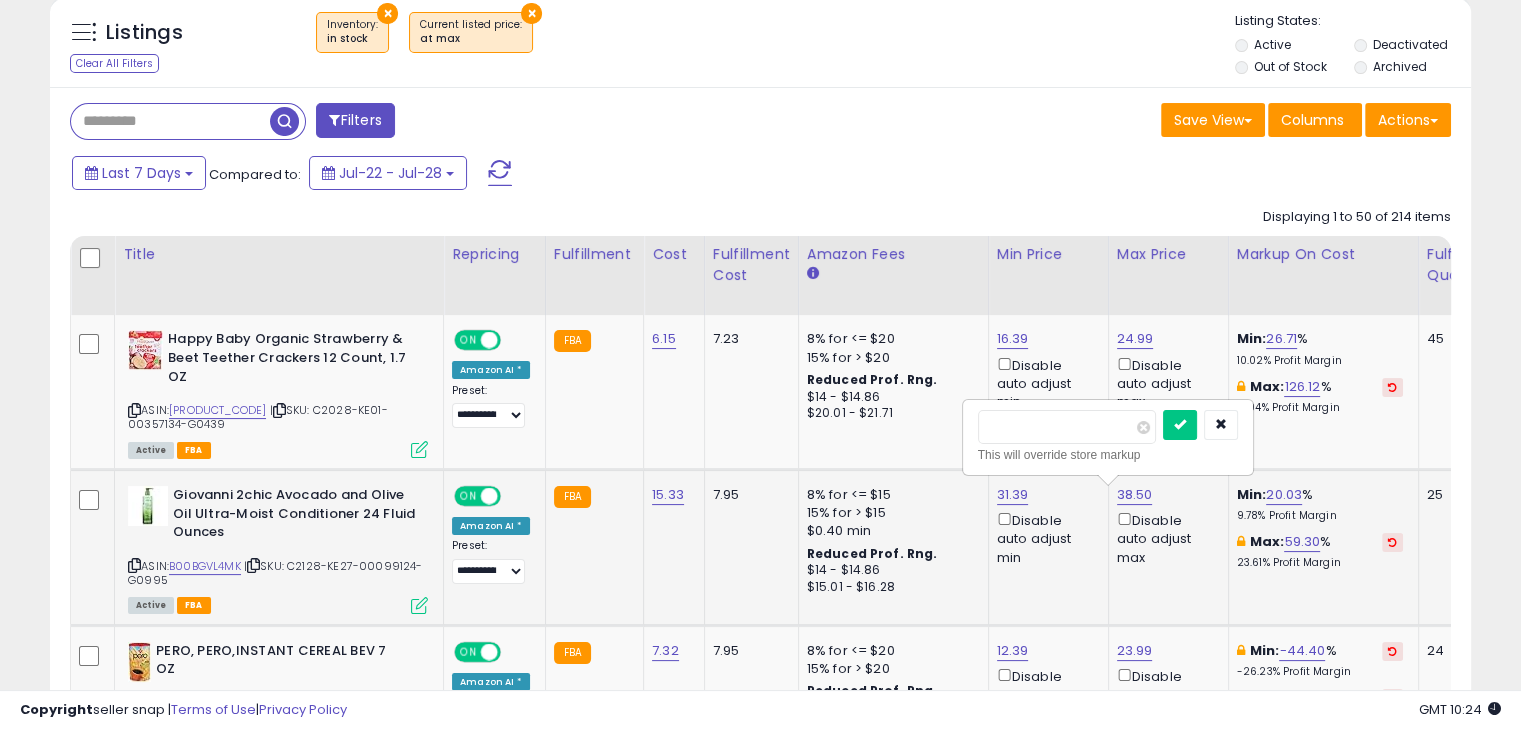 click on "*****" at bounding box center [1067, 427] 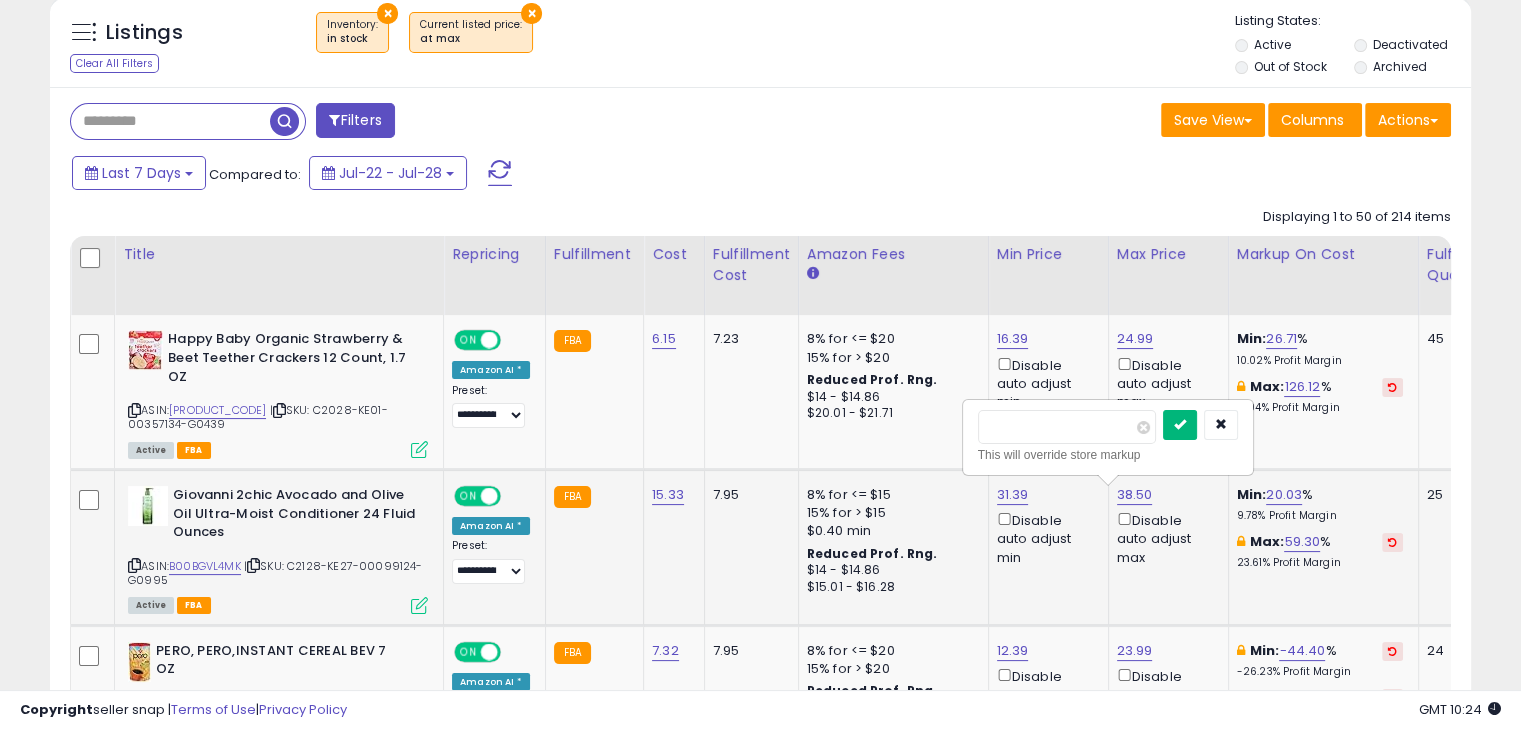 type on "*****" 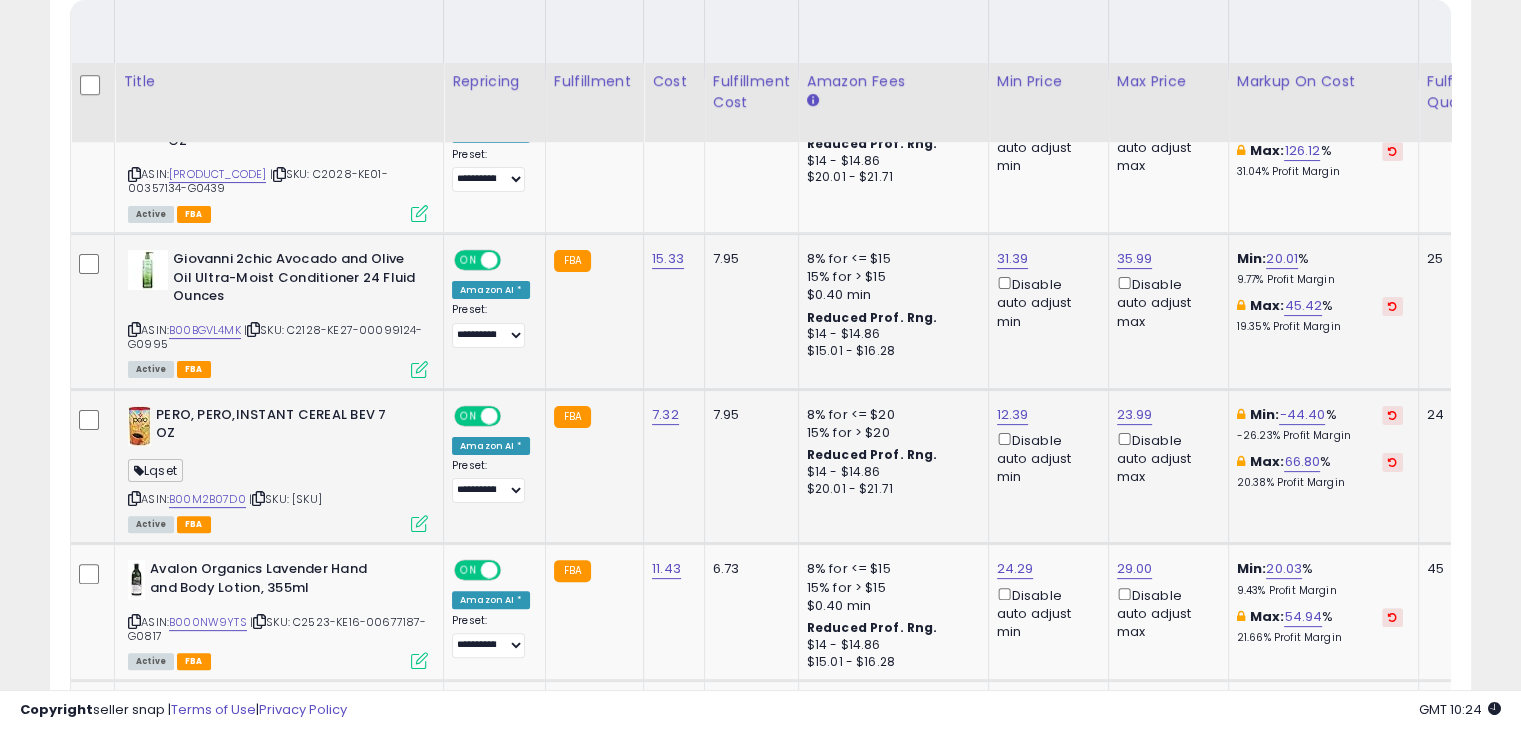 scroll, scrollTop: 500, scrollLeft: 0, axis: vertical 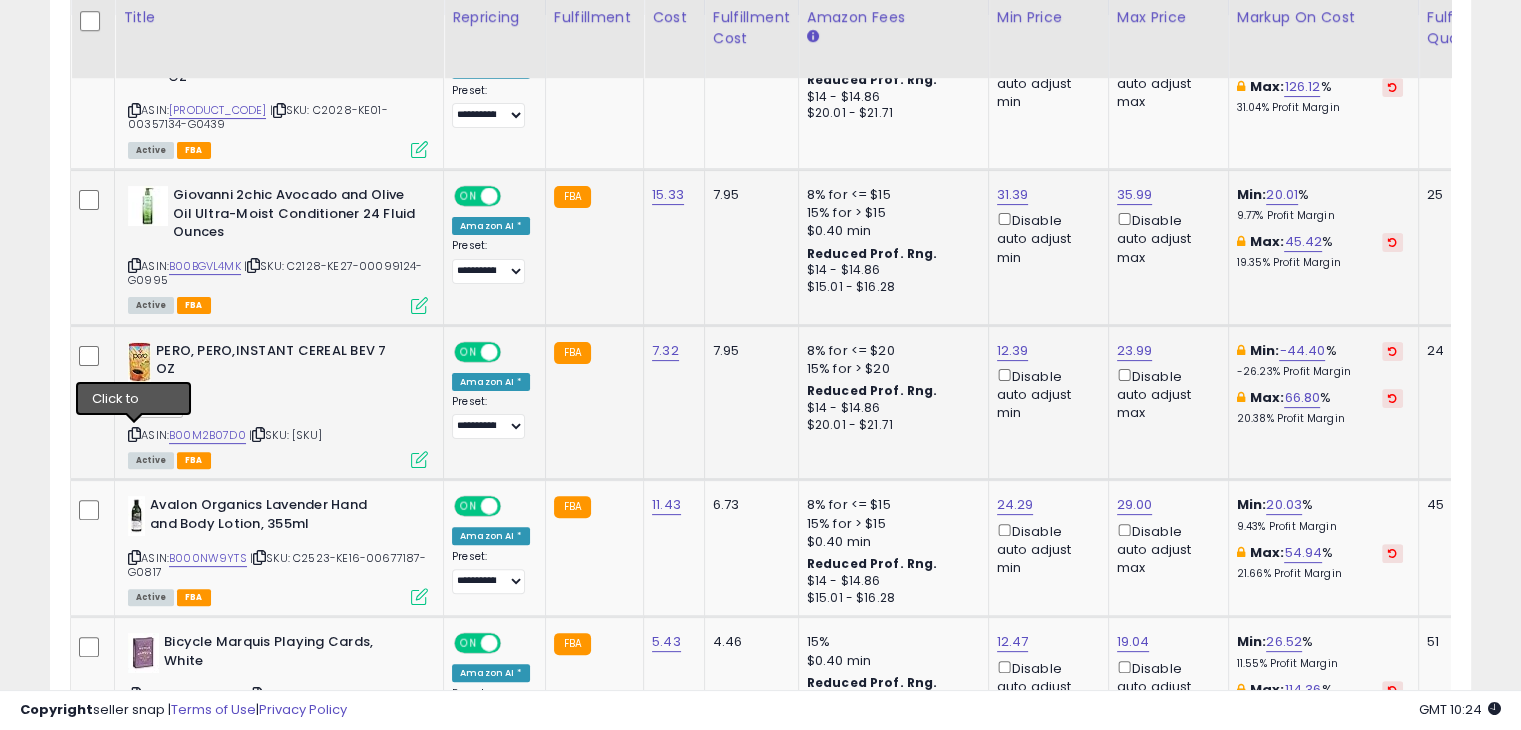 click at bounding box center (134, 434) 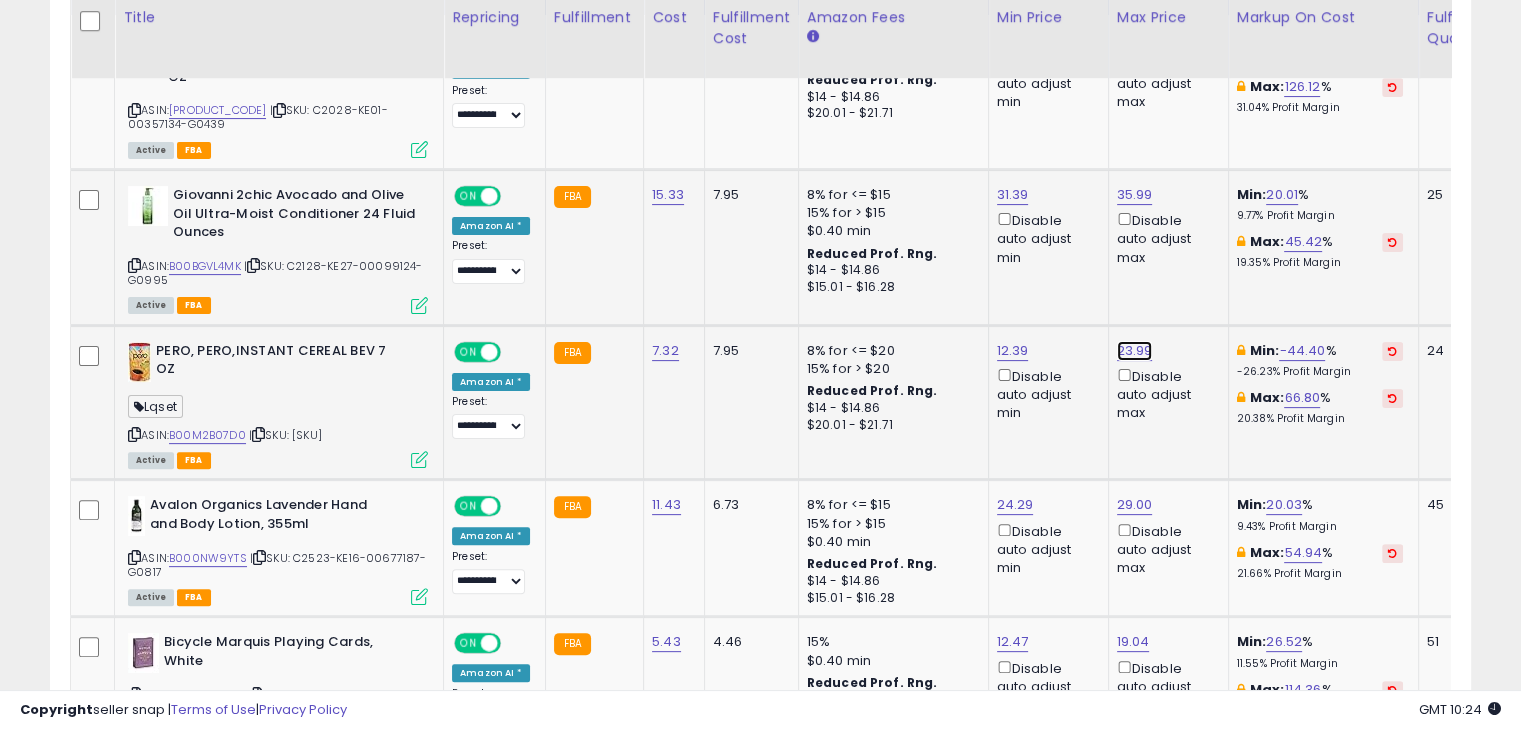 click on "23.99" at bounding box center (1135, 39) 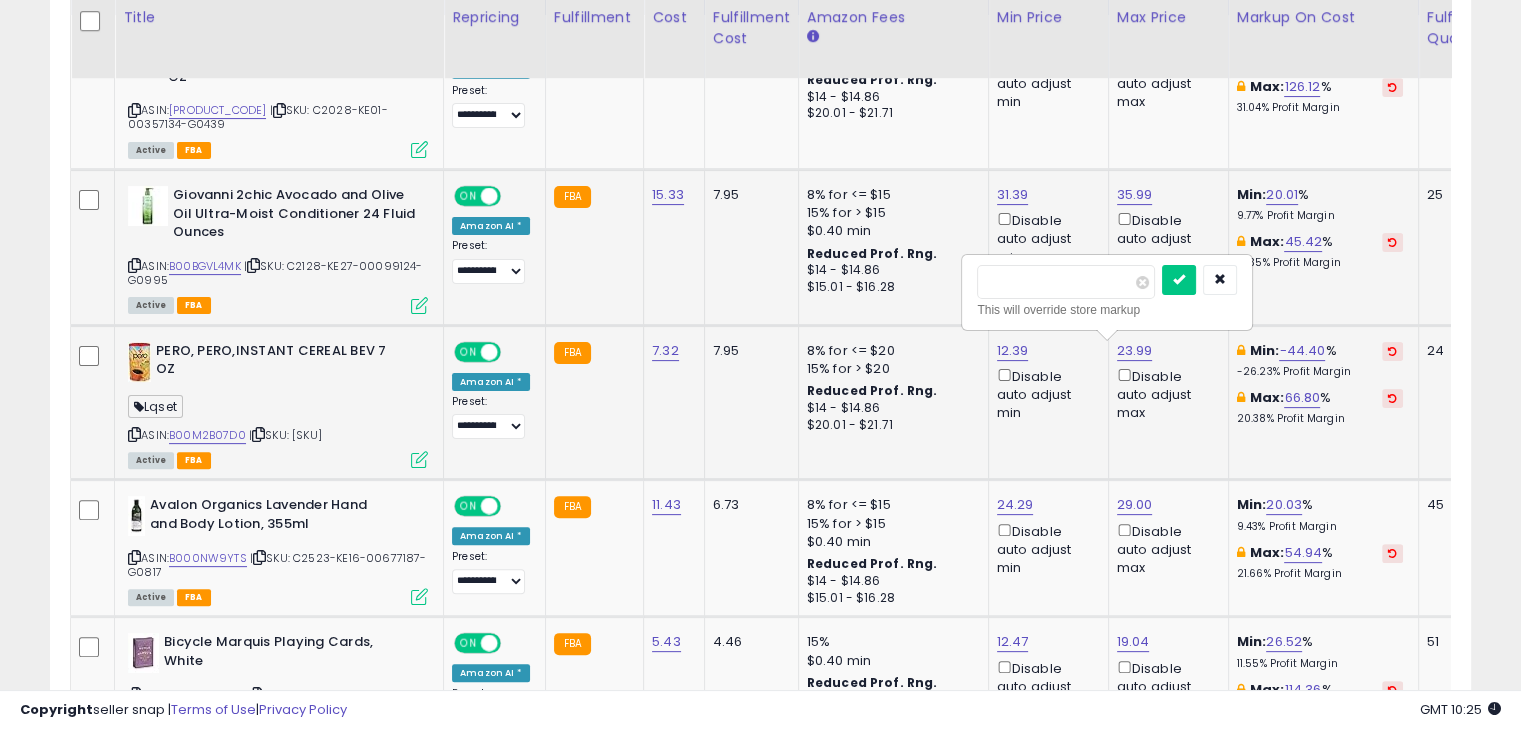 click at bounding box center (258, 434) 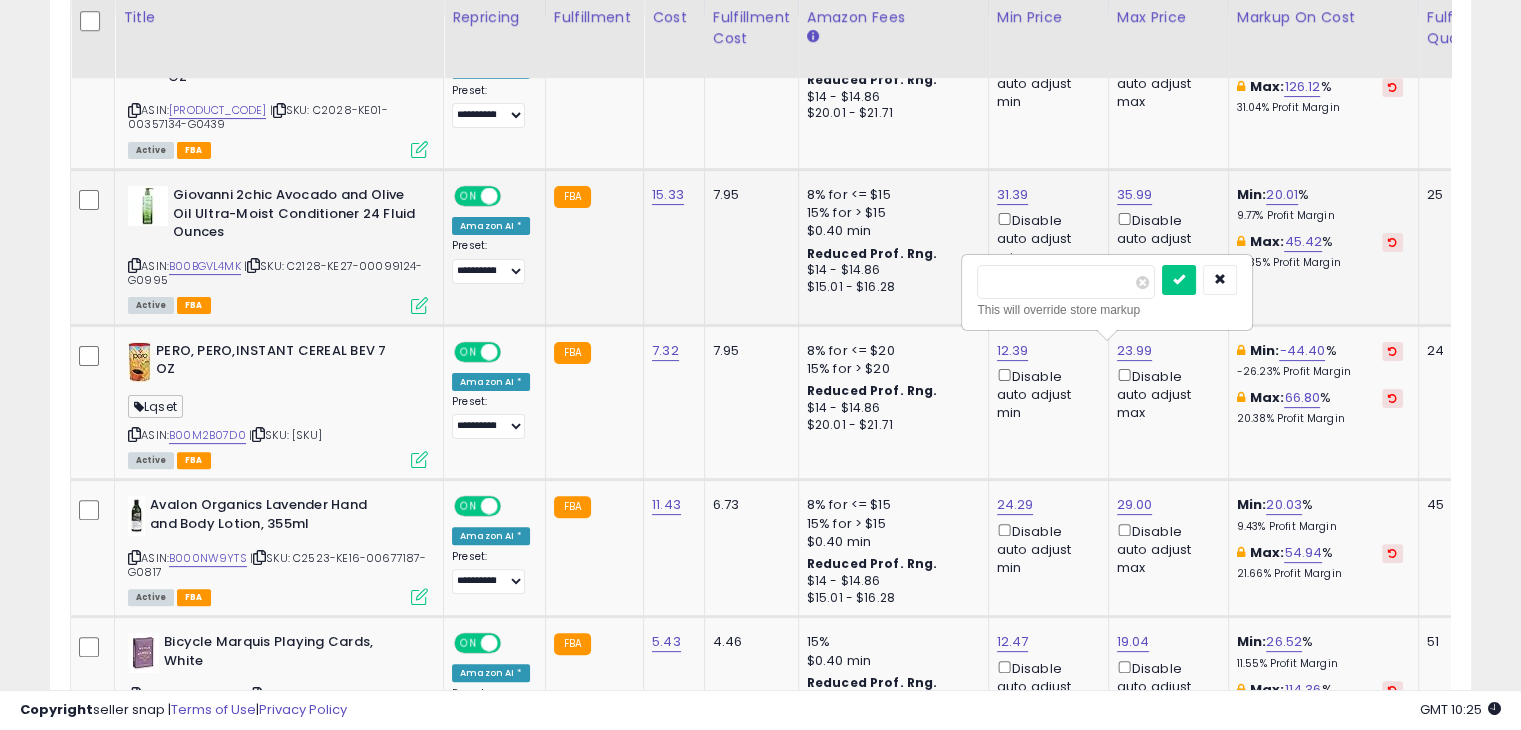 scroll, scrollTop: 0, scrollLeft: 464, axis: horizontal 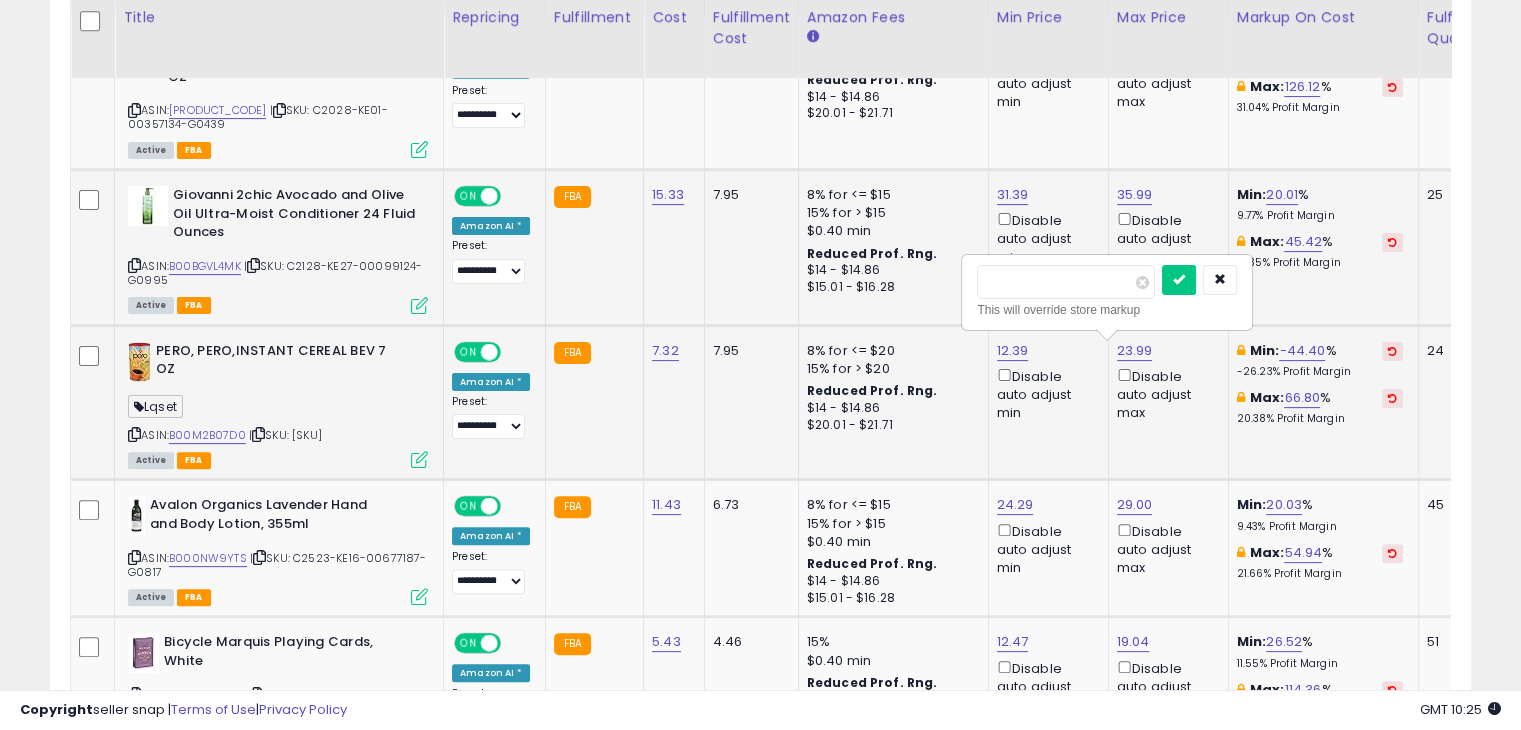 click at bounding box center (1392, 351) 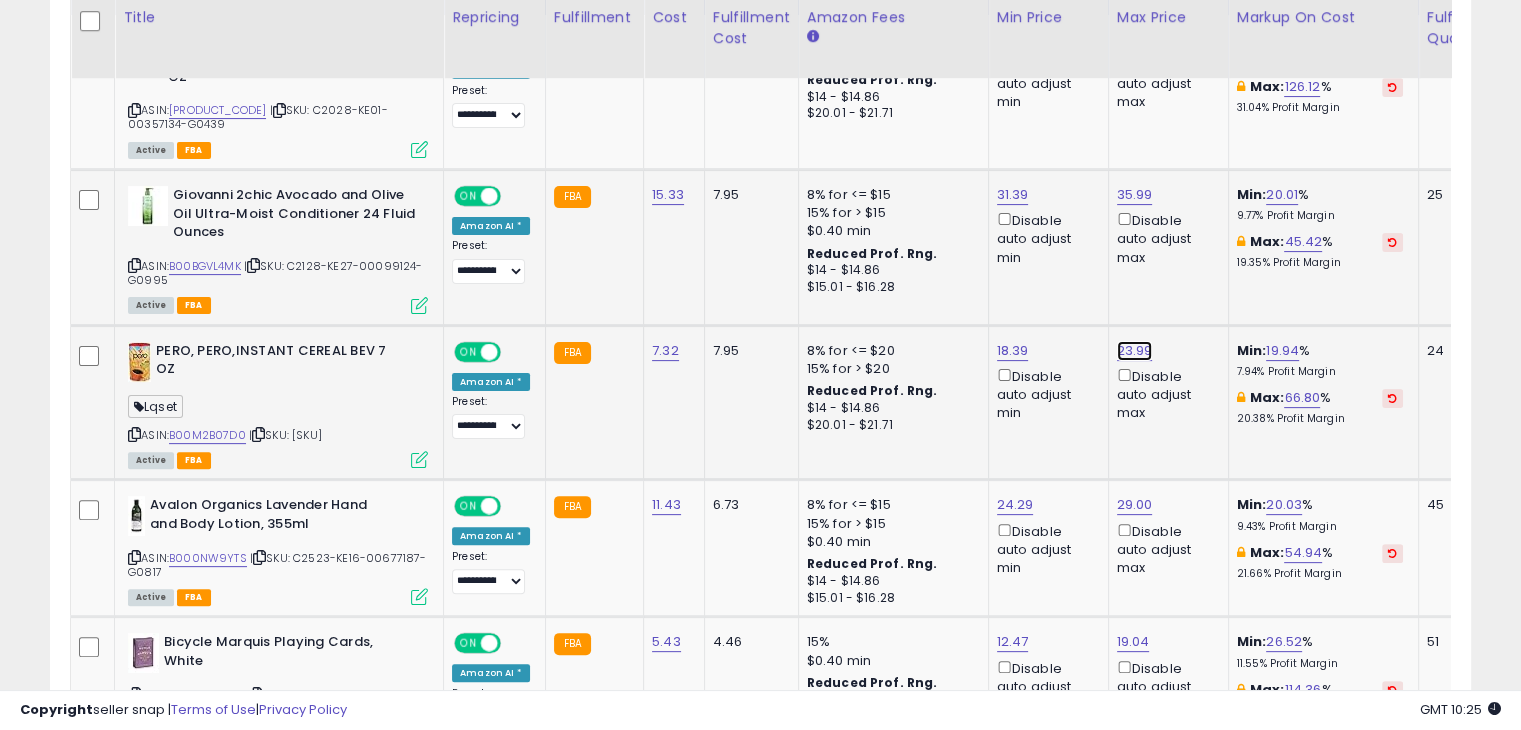 click on "23.99" at bounding box center [1135, 39] 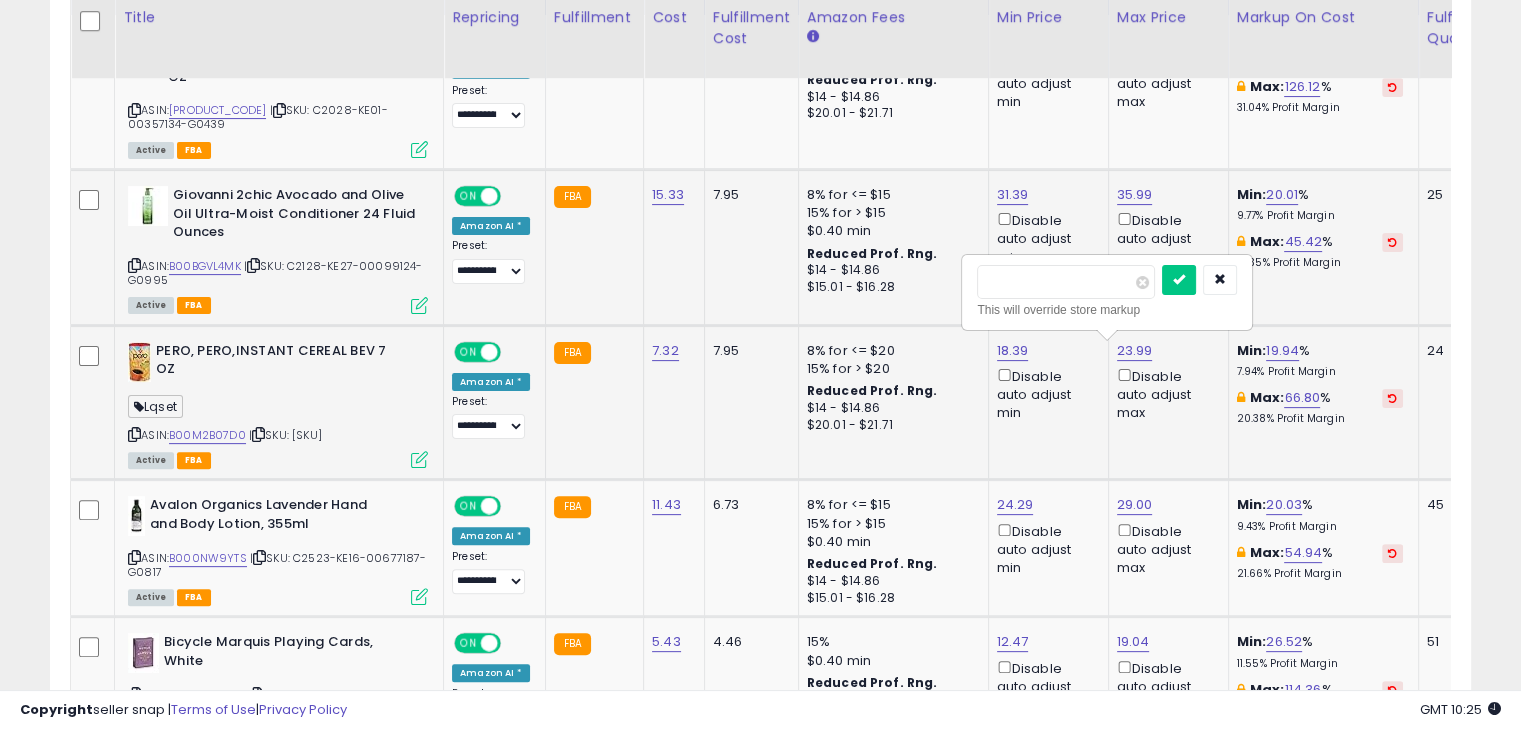 click on "*****" at bounding box center [1066, 282] 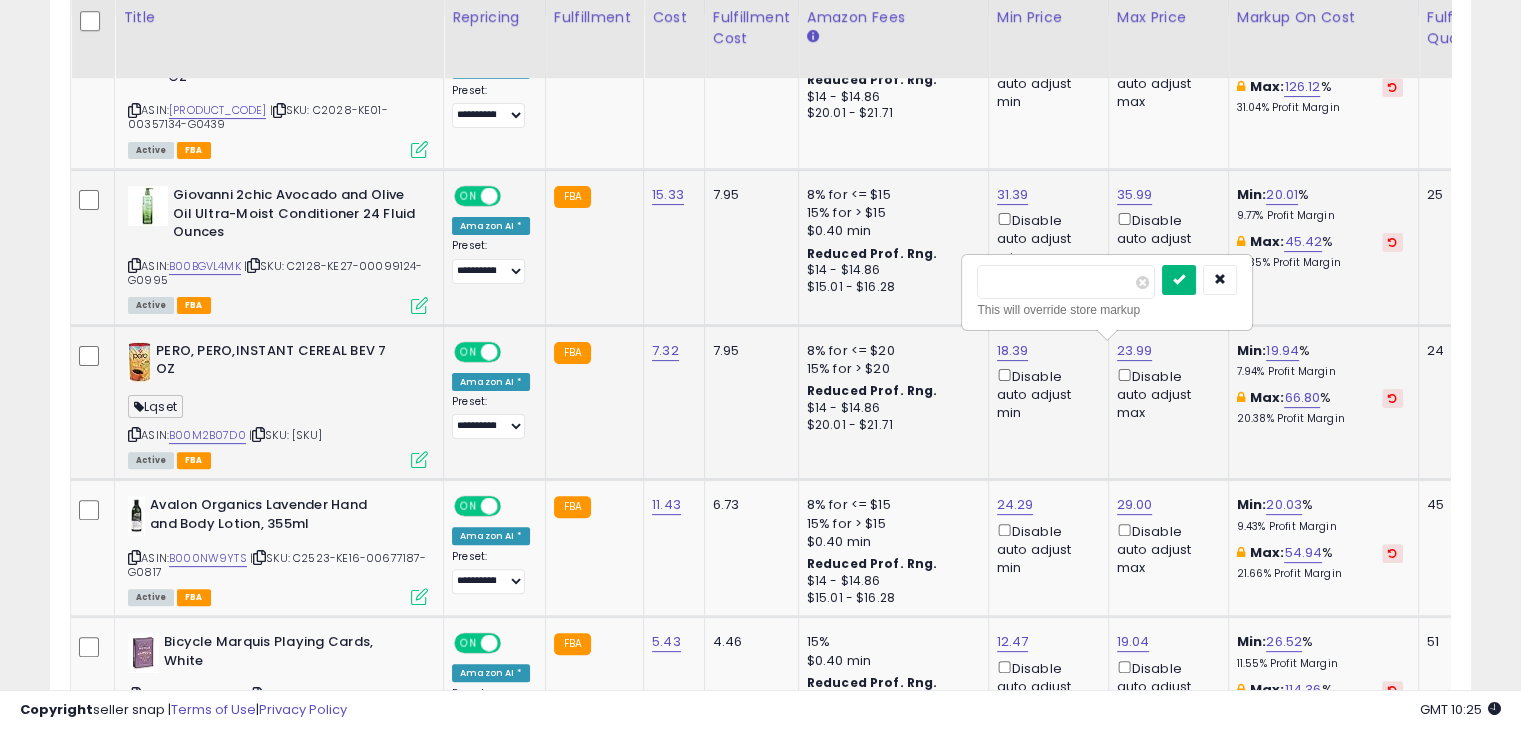 type on "*****" 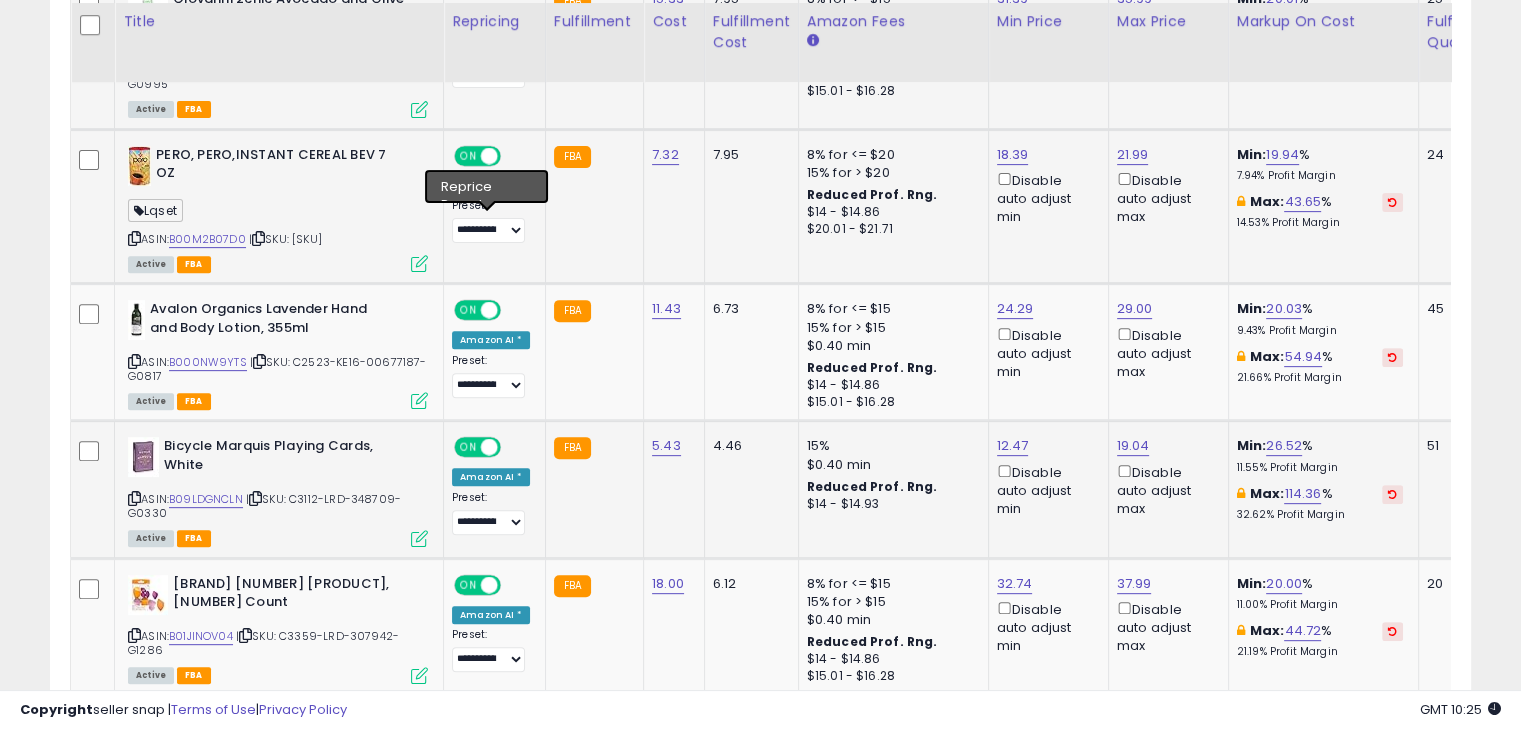 scroll, scrollTop: 700, scrollLeft: 0, axis: vertical 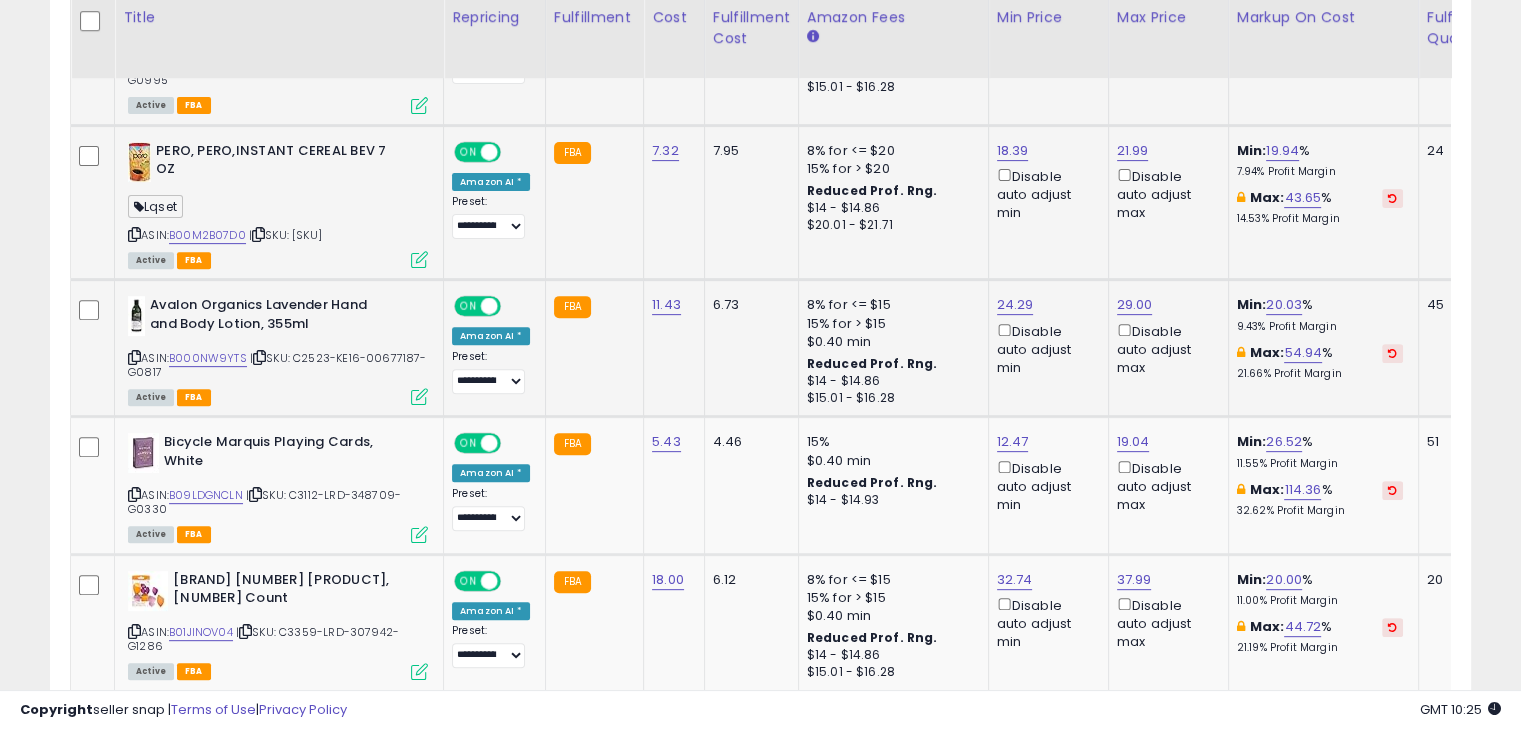 click at bounding box center (134, 357) 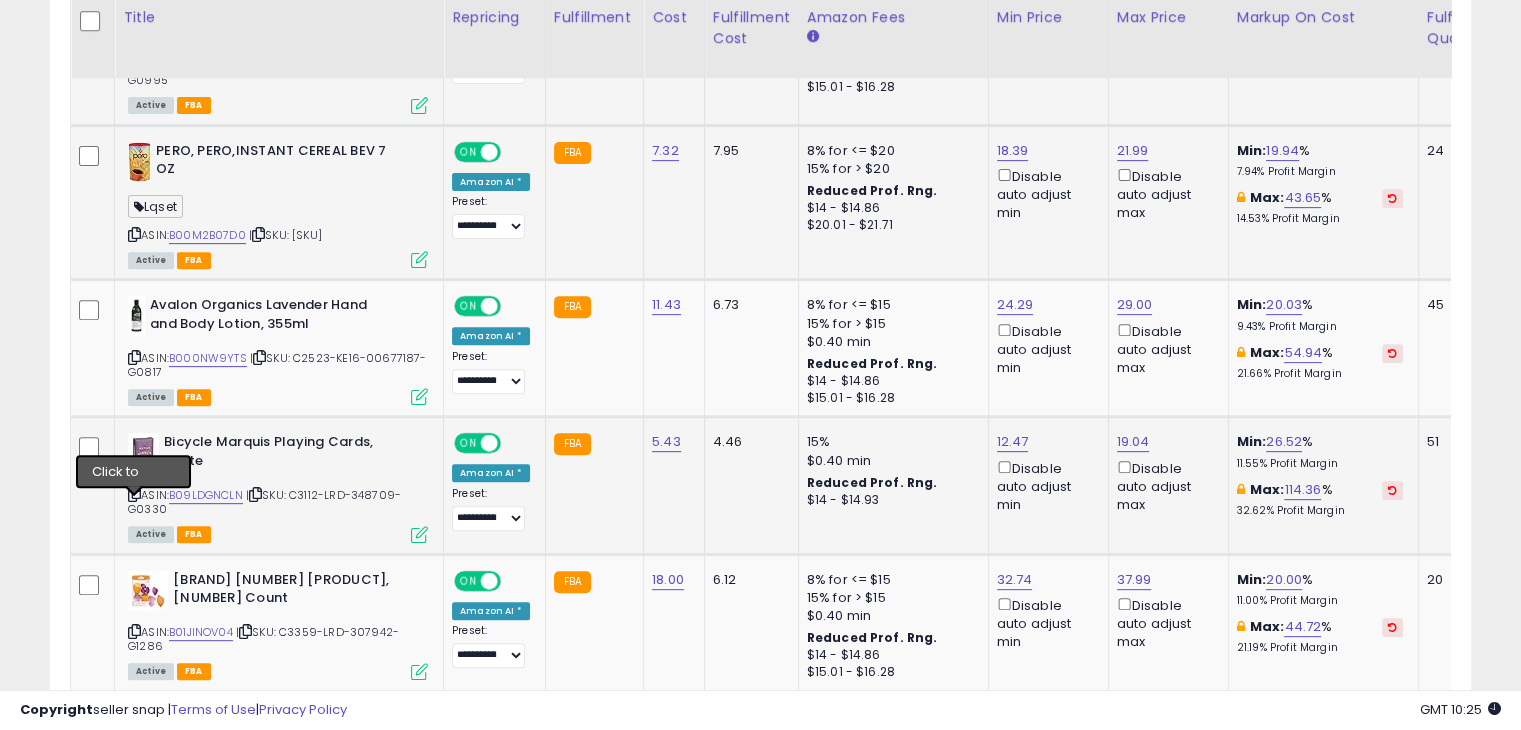 click at bounding box center [134, 494] 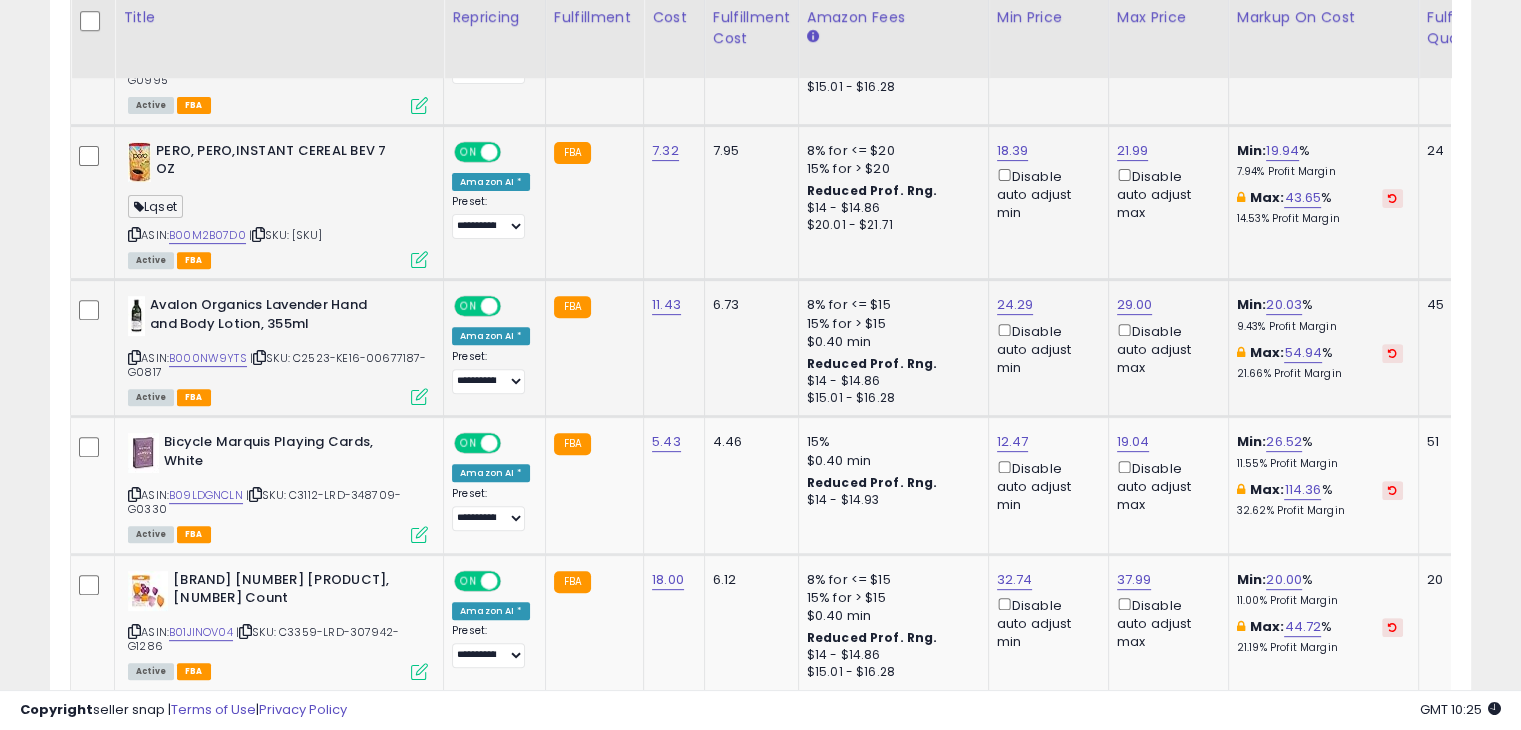 click at bounding box center (259, 357) 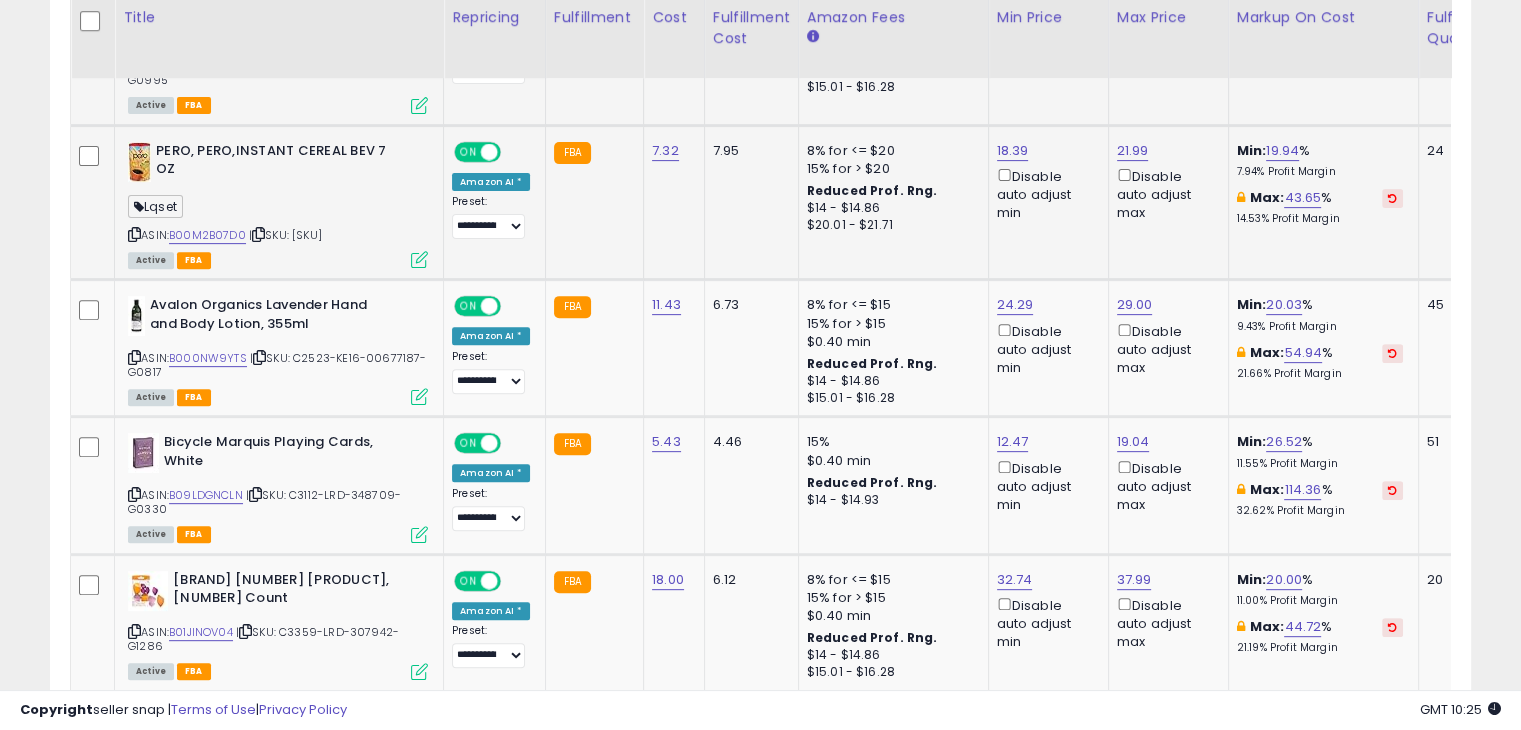 scroll, scrollTop: 0, scrollLeft: 313, axis: horizontal 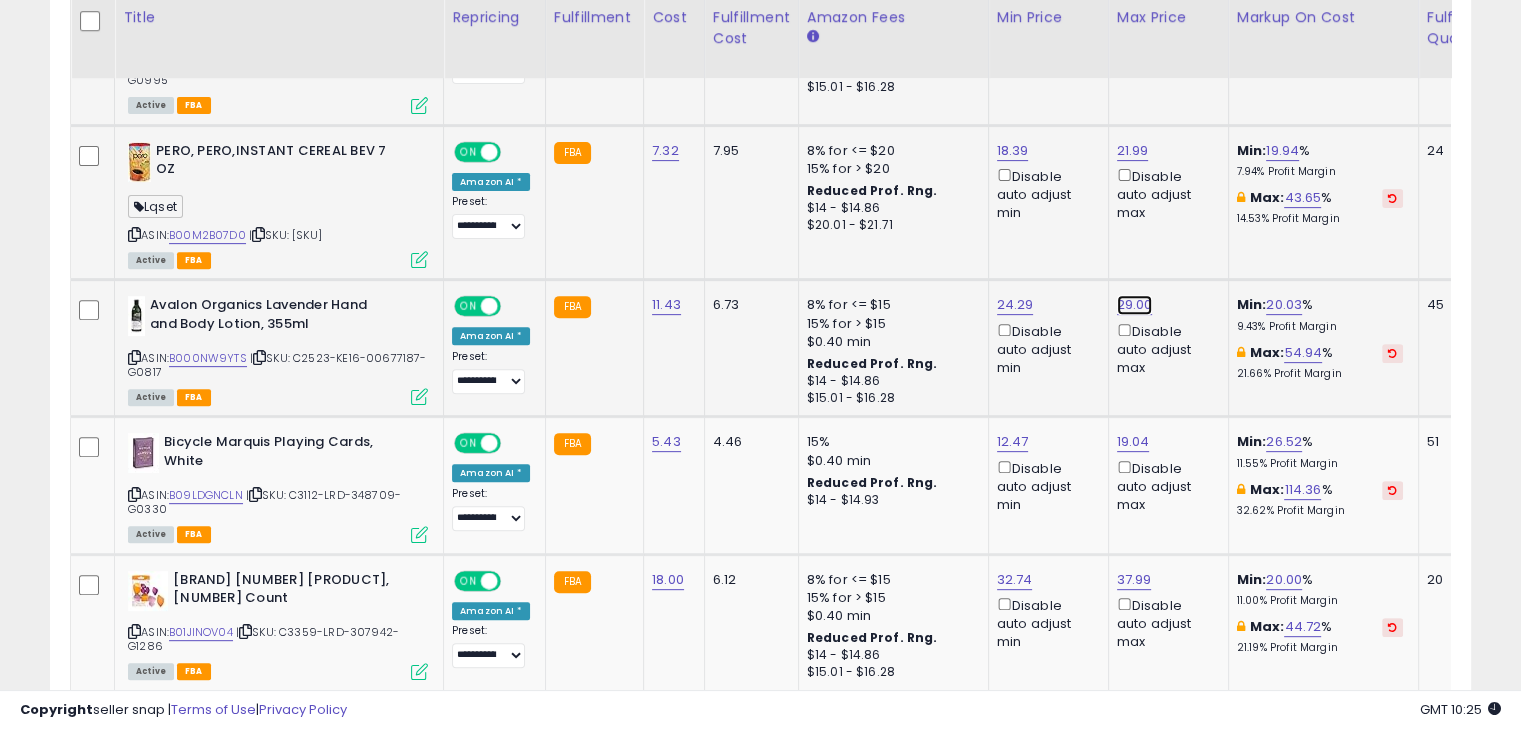 click on "29.00" at bounding box center [1135, -161] 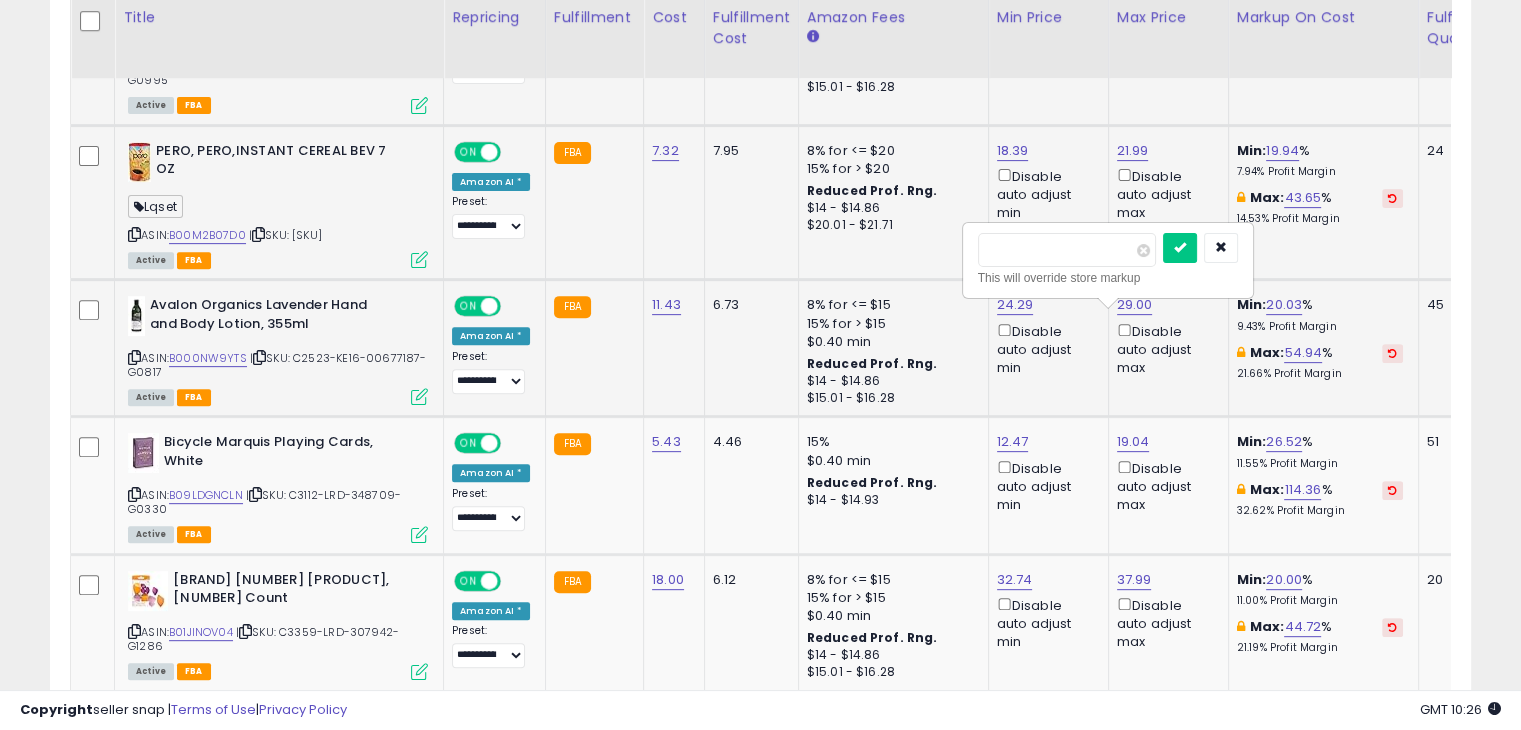 click on "*****" at bounding box center (1067, 250) 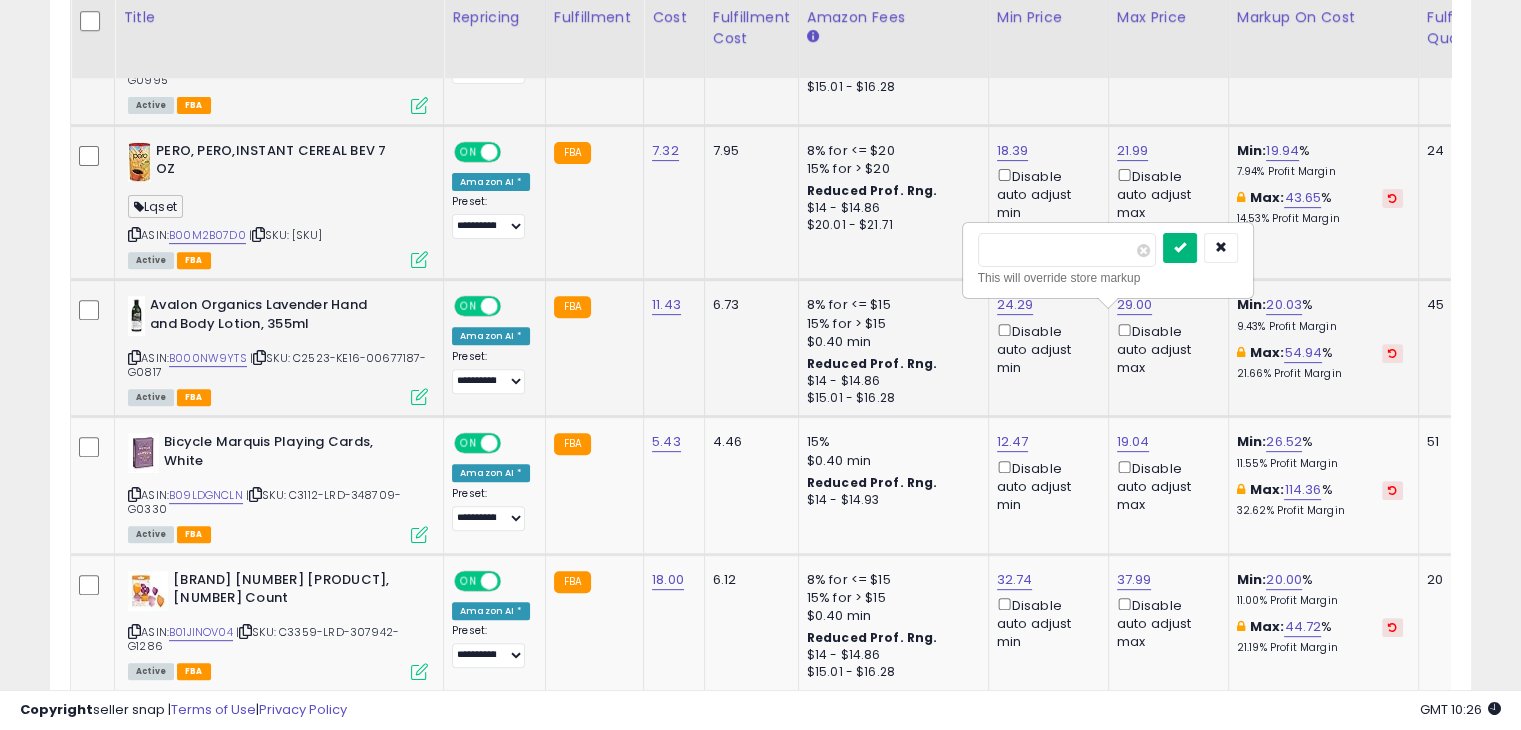 type on "*****" 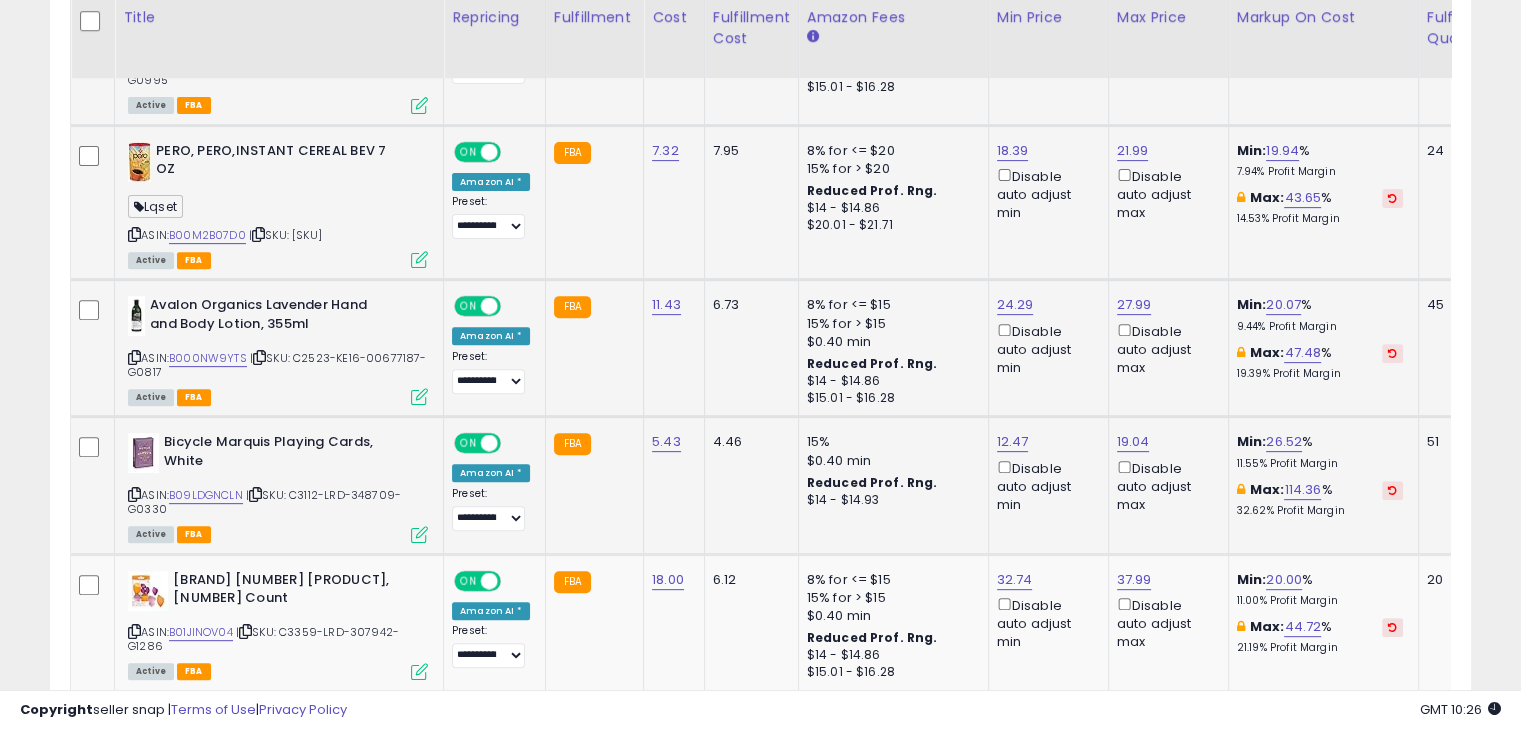 click at bounding box center [255, 494] 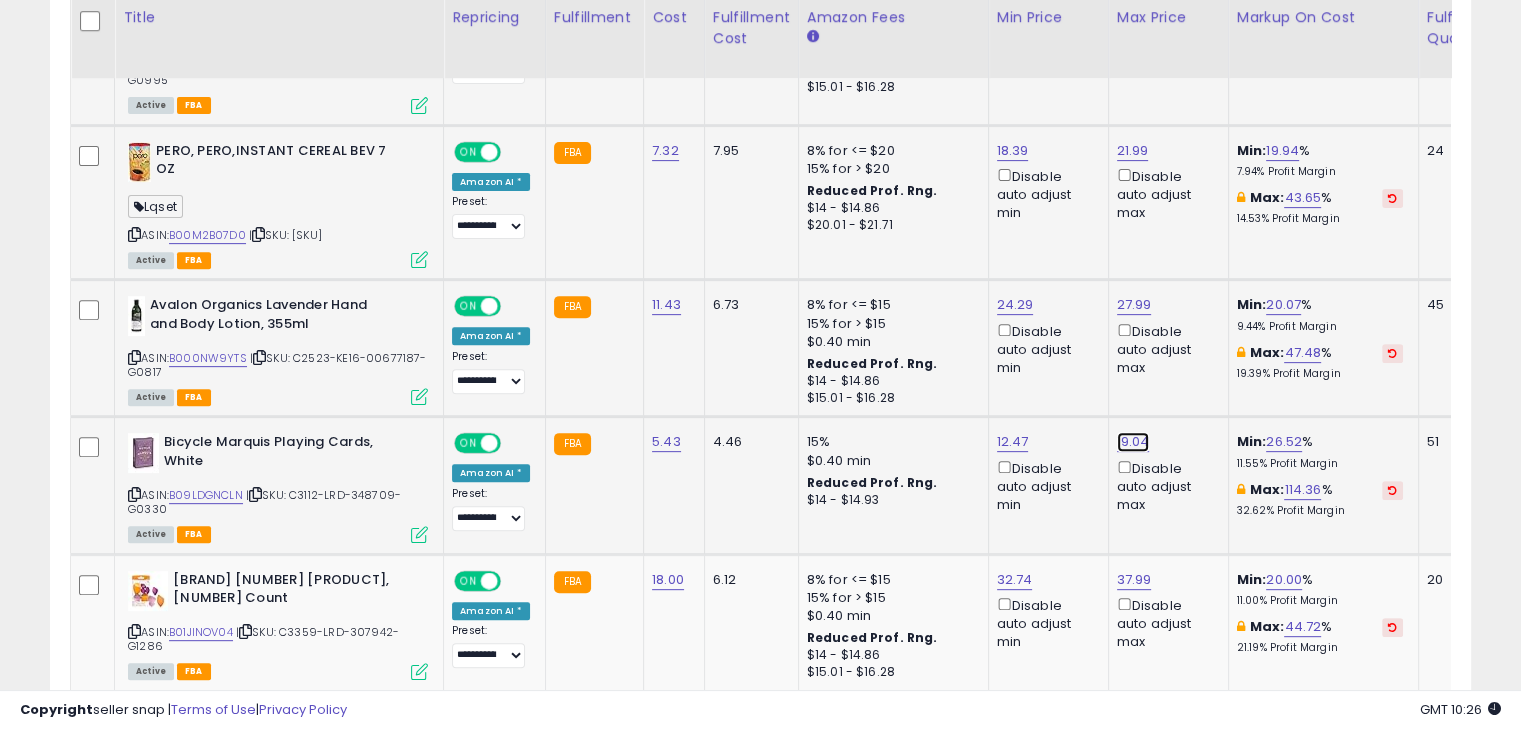 click on "19.04" at bounding box center [1135, -161] 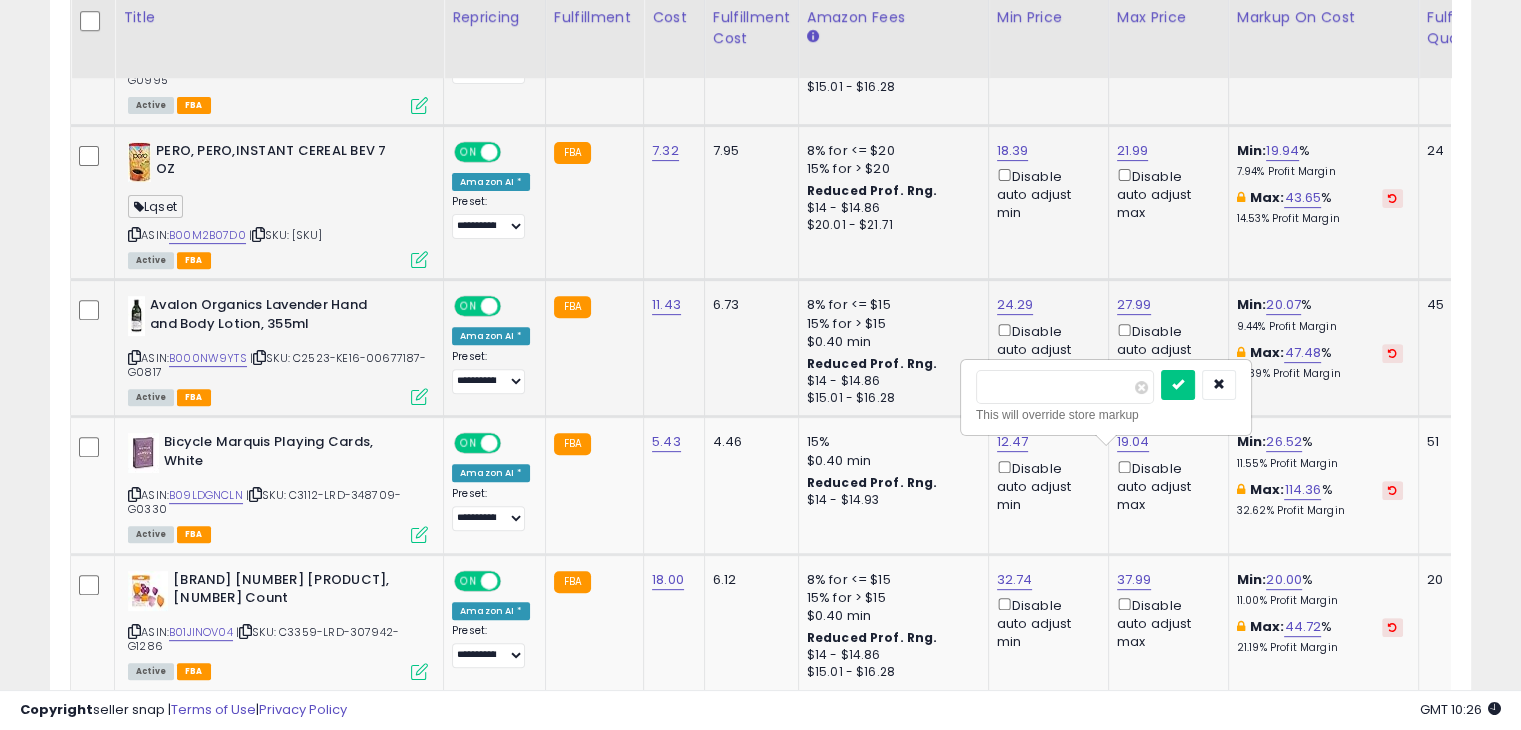 drag, startPoint x: 948, startPoint y: 410, endPoint x: 928, endPoint y: 410, distance: 20 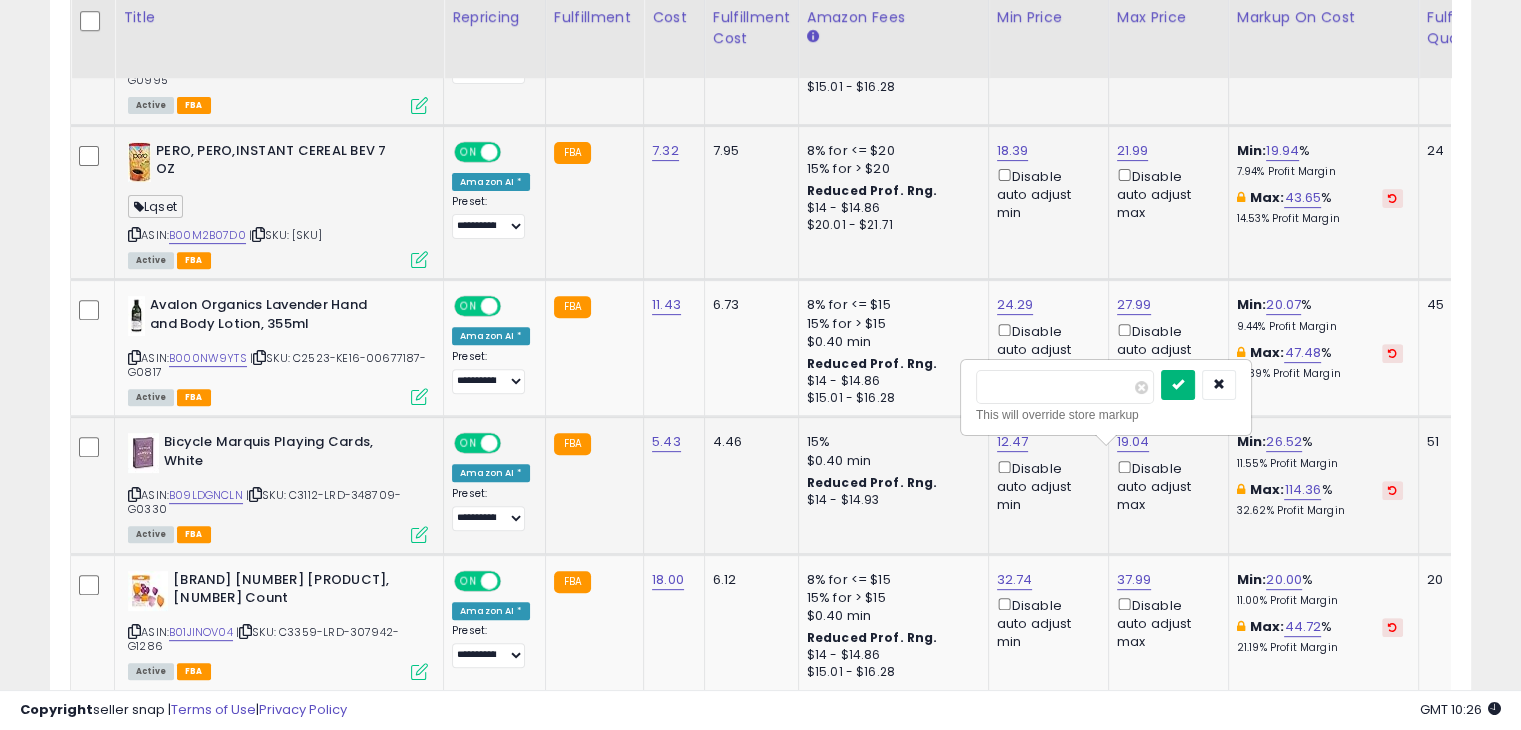 type on "*****" 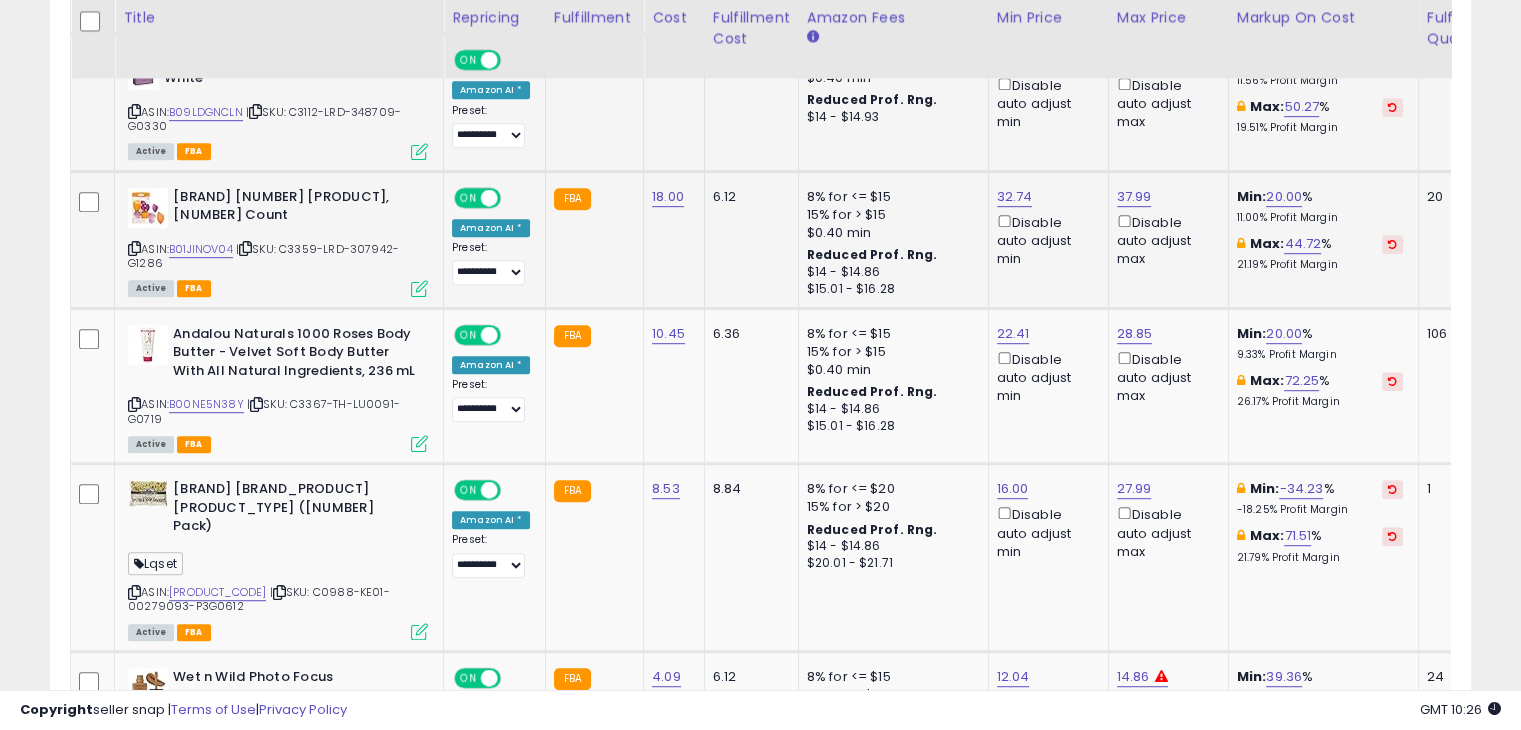scroll, scrollTop: 1100, scrollLeft: 0, axis: vertical 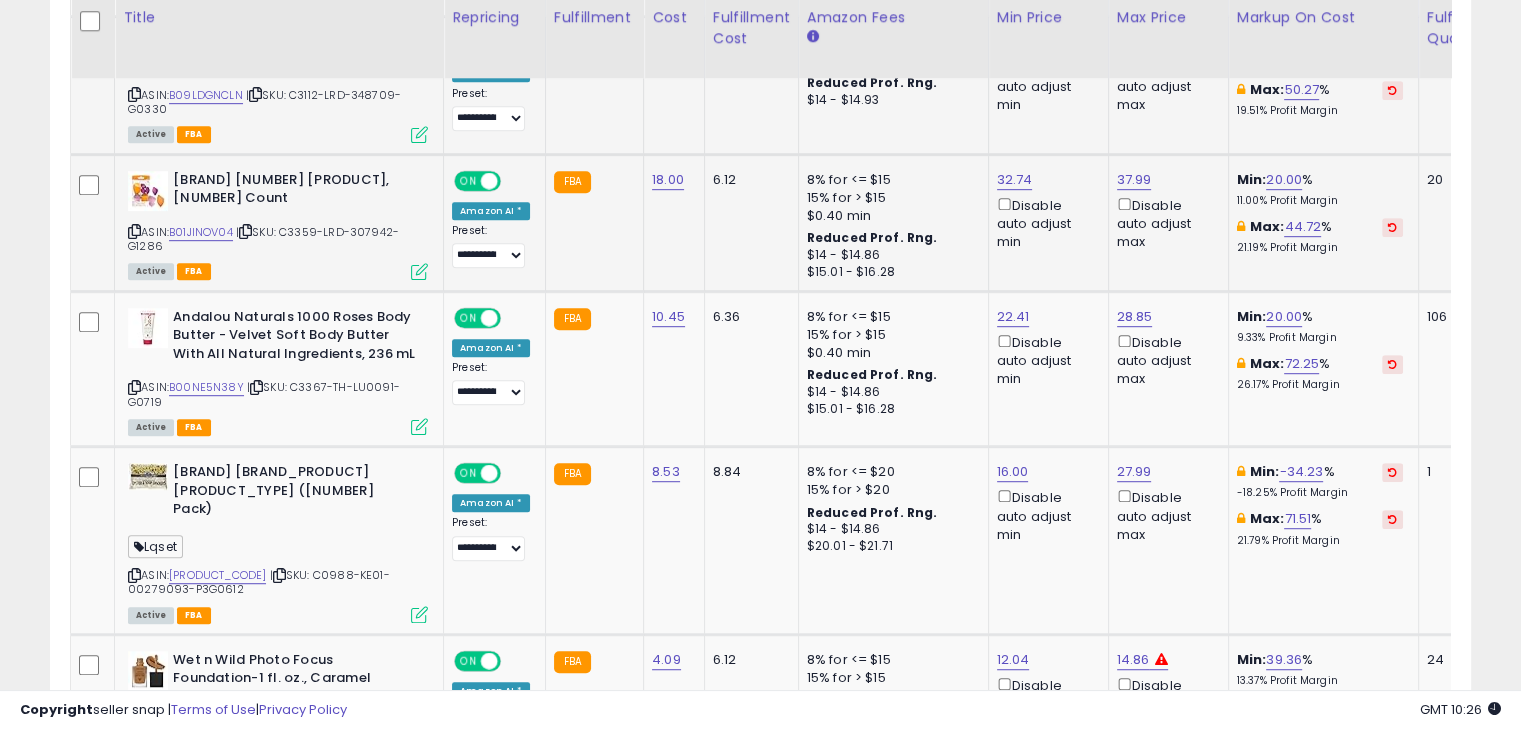 click at bounding box center [134, 231] 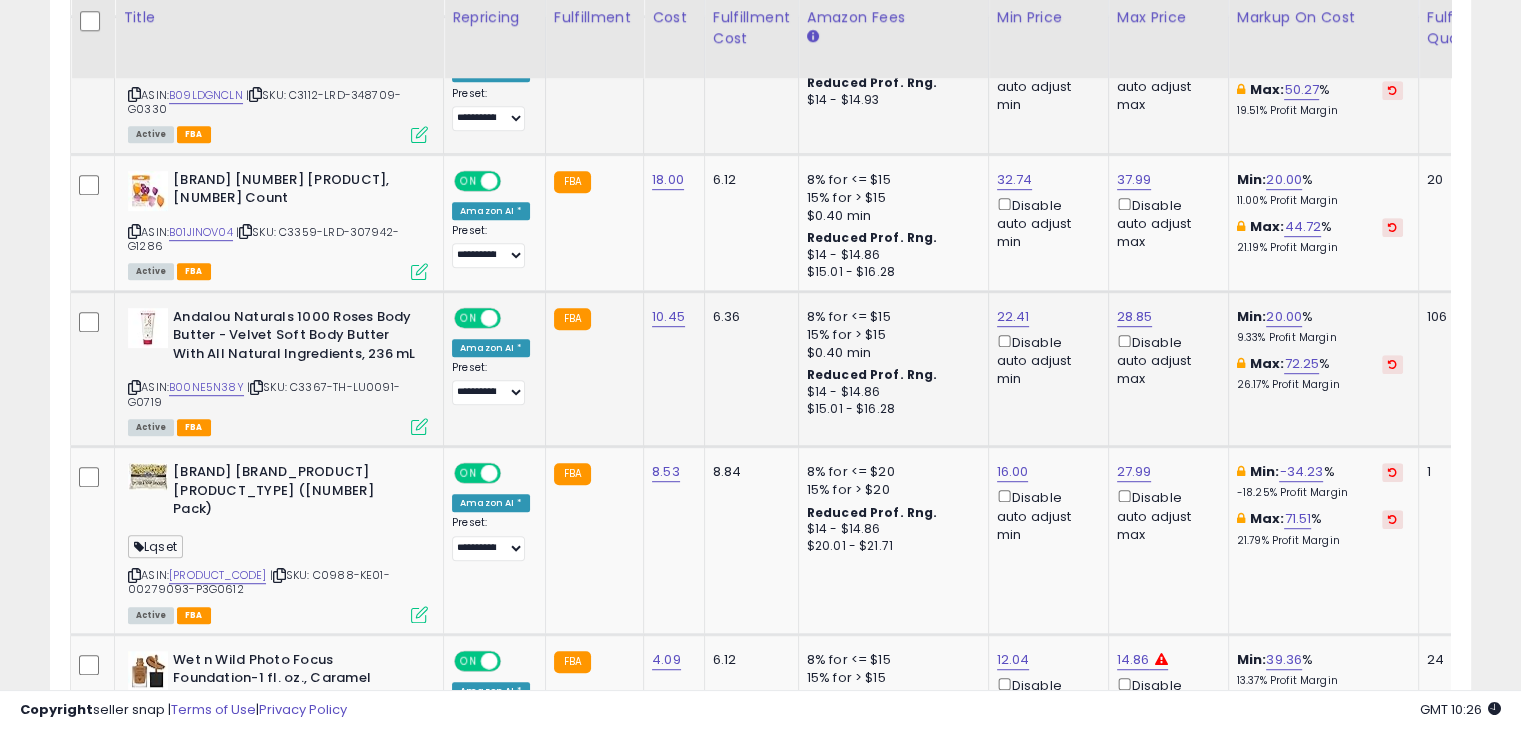 click at bounding box center [134, 387] 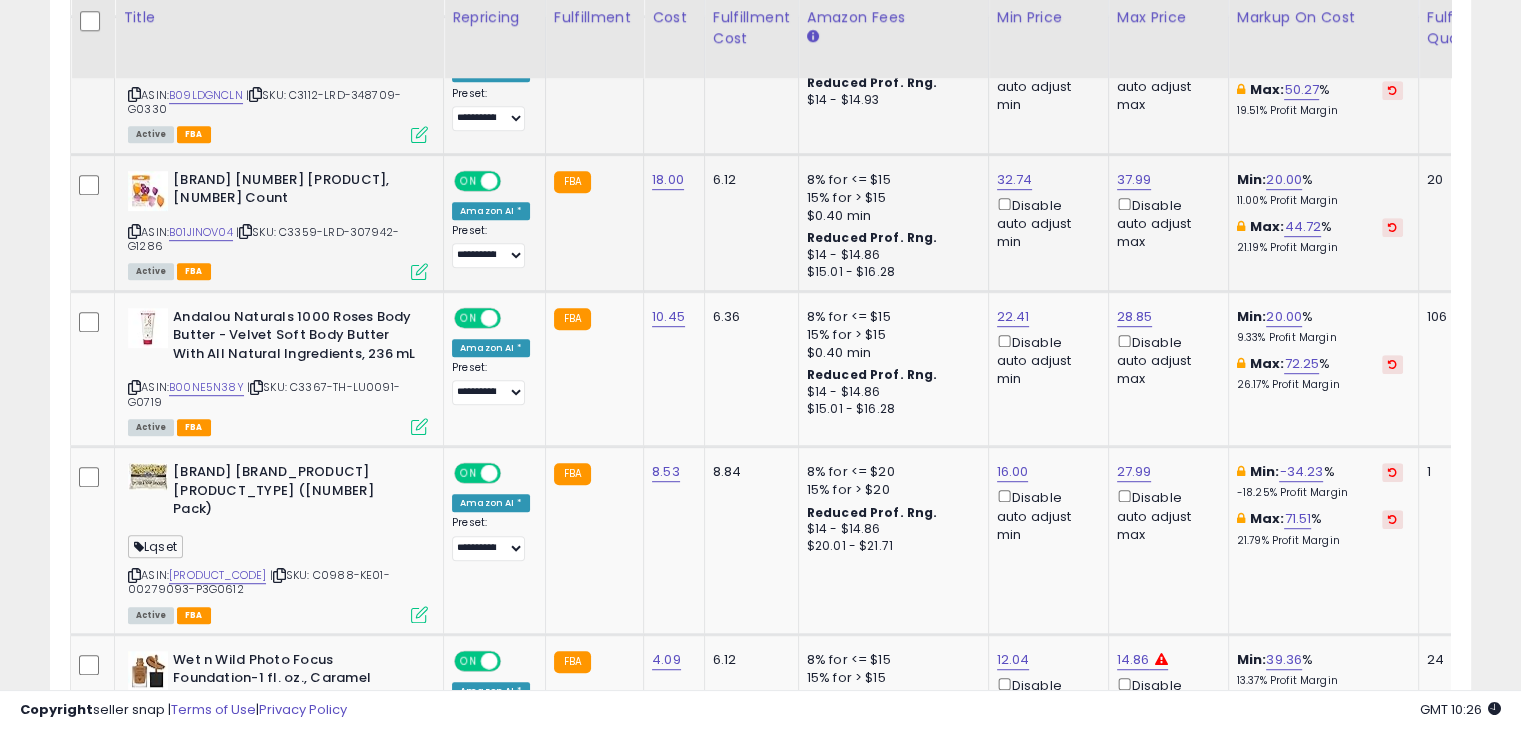 click at bounding box center (245, 231) 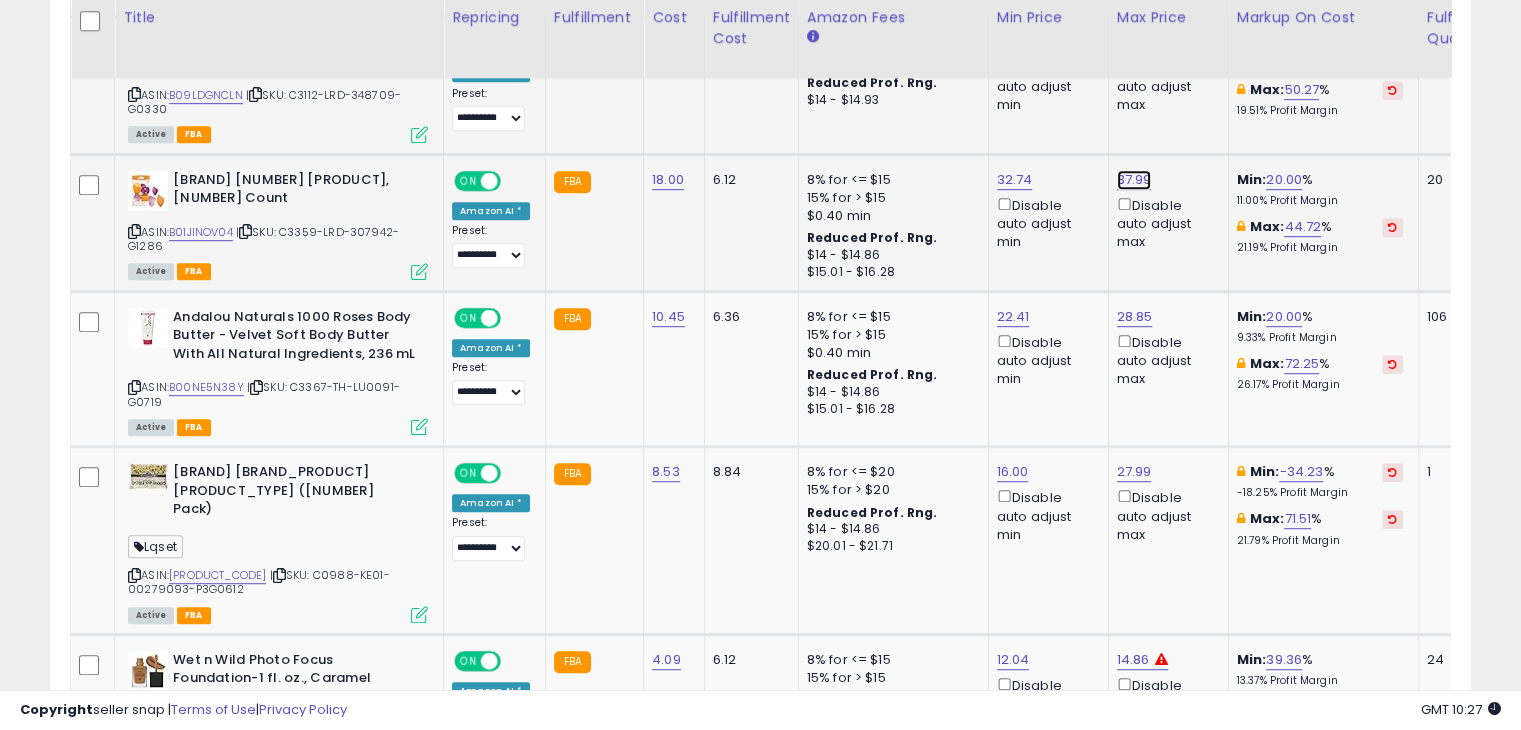click on "37.99" at bounding box center (1135, -561) 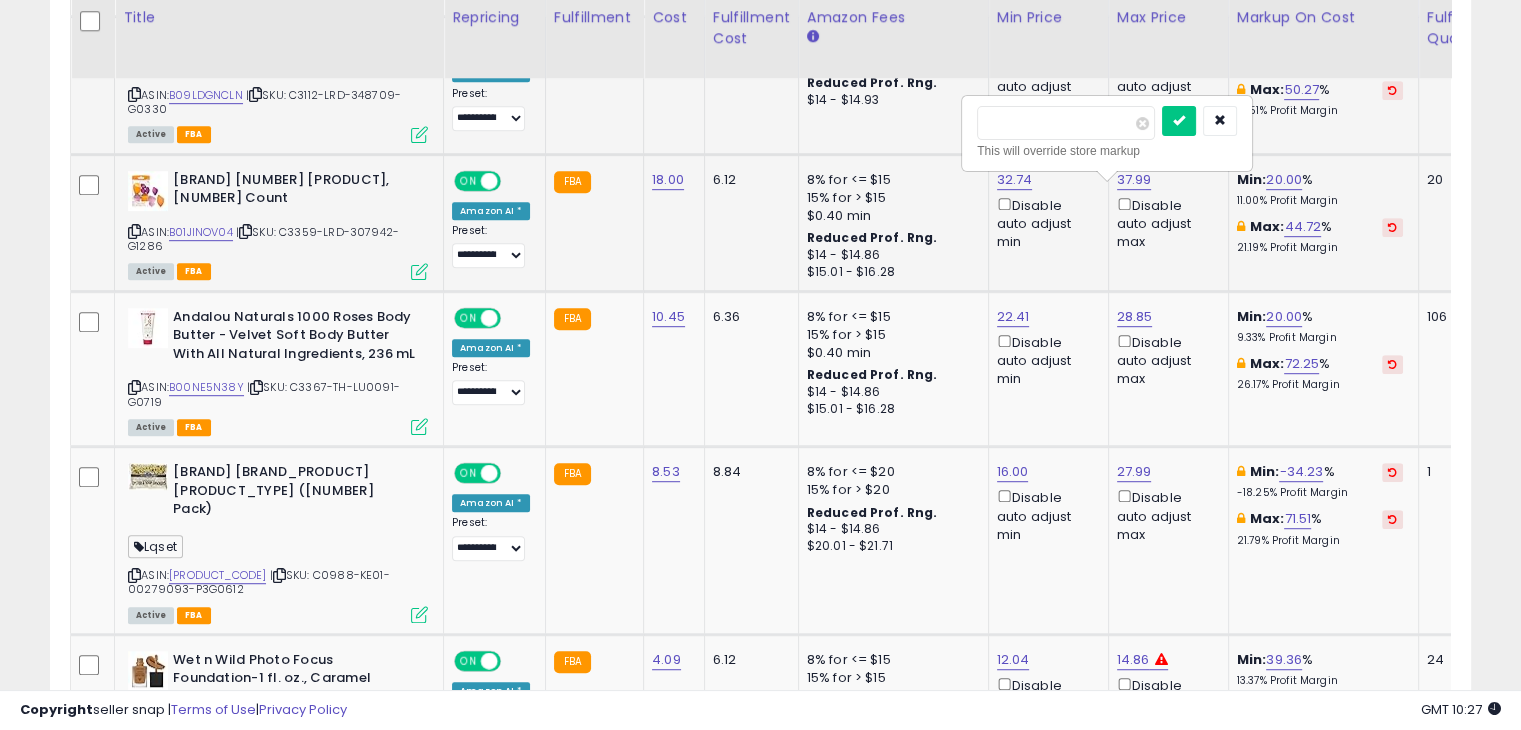 drag, startPoint x: 1047, startPoint y: 130, endPoint x: 973, endPoint y: 120, distance: 74.672615 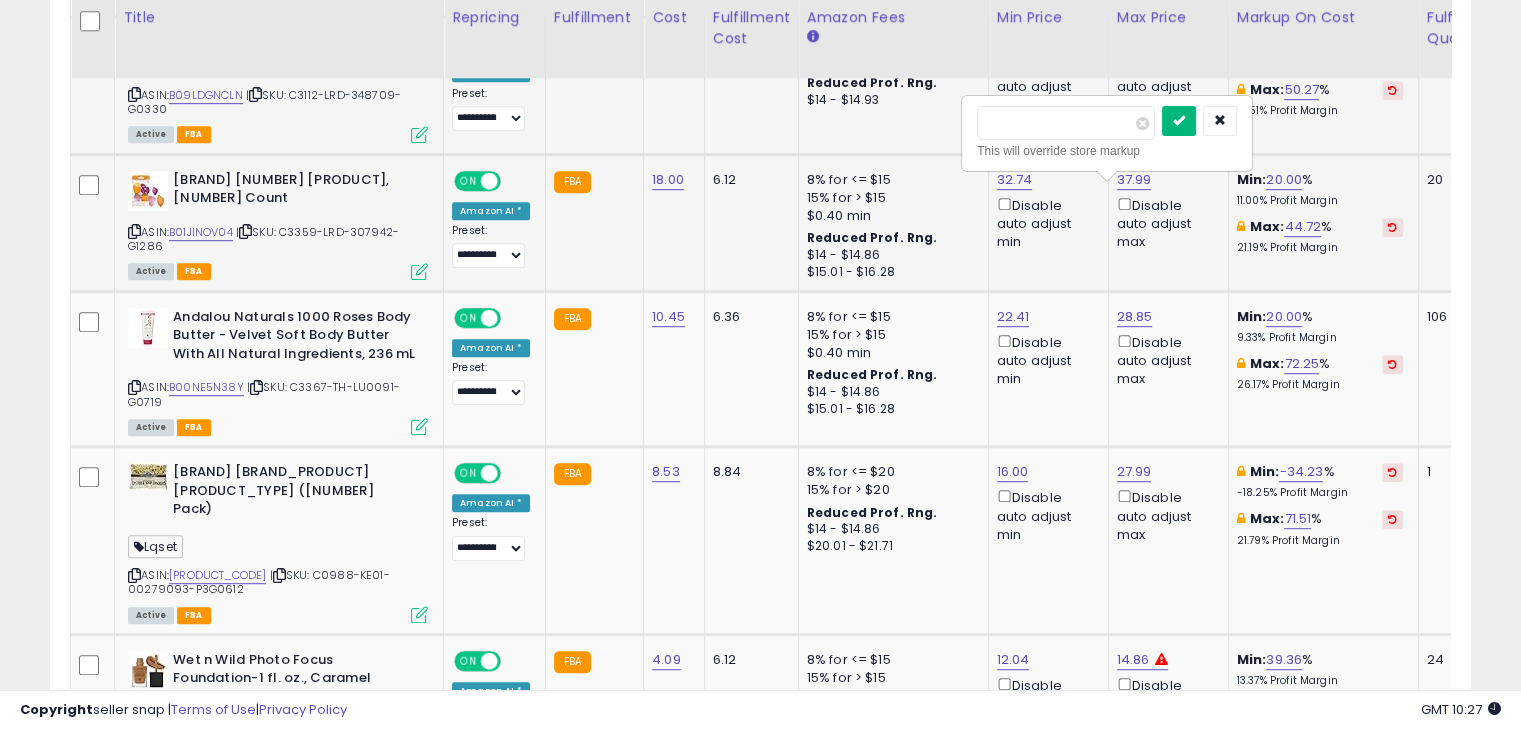 type on "*****" 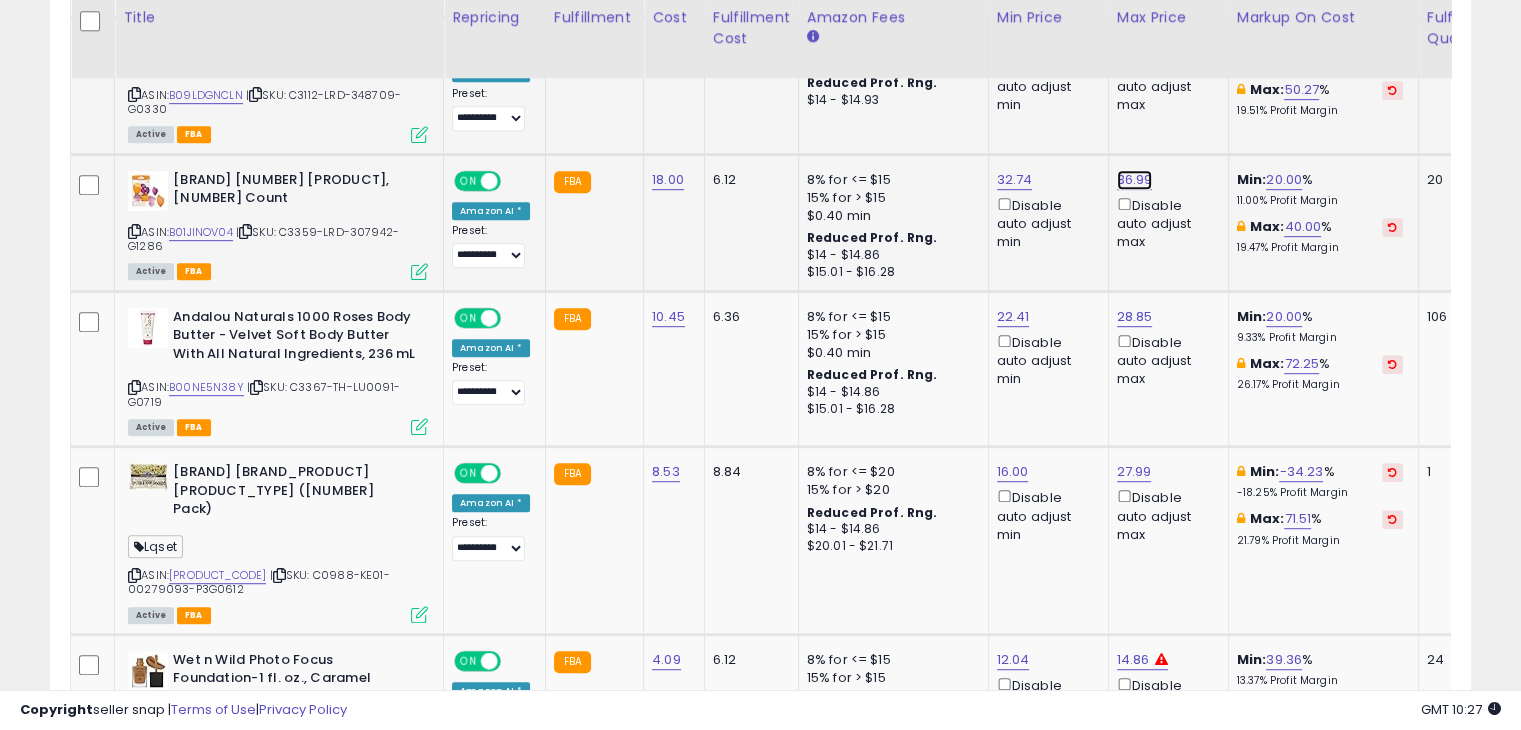 click on "36.99" at bounding box center (1135, -561) 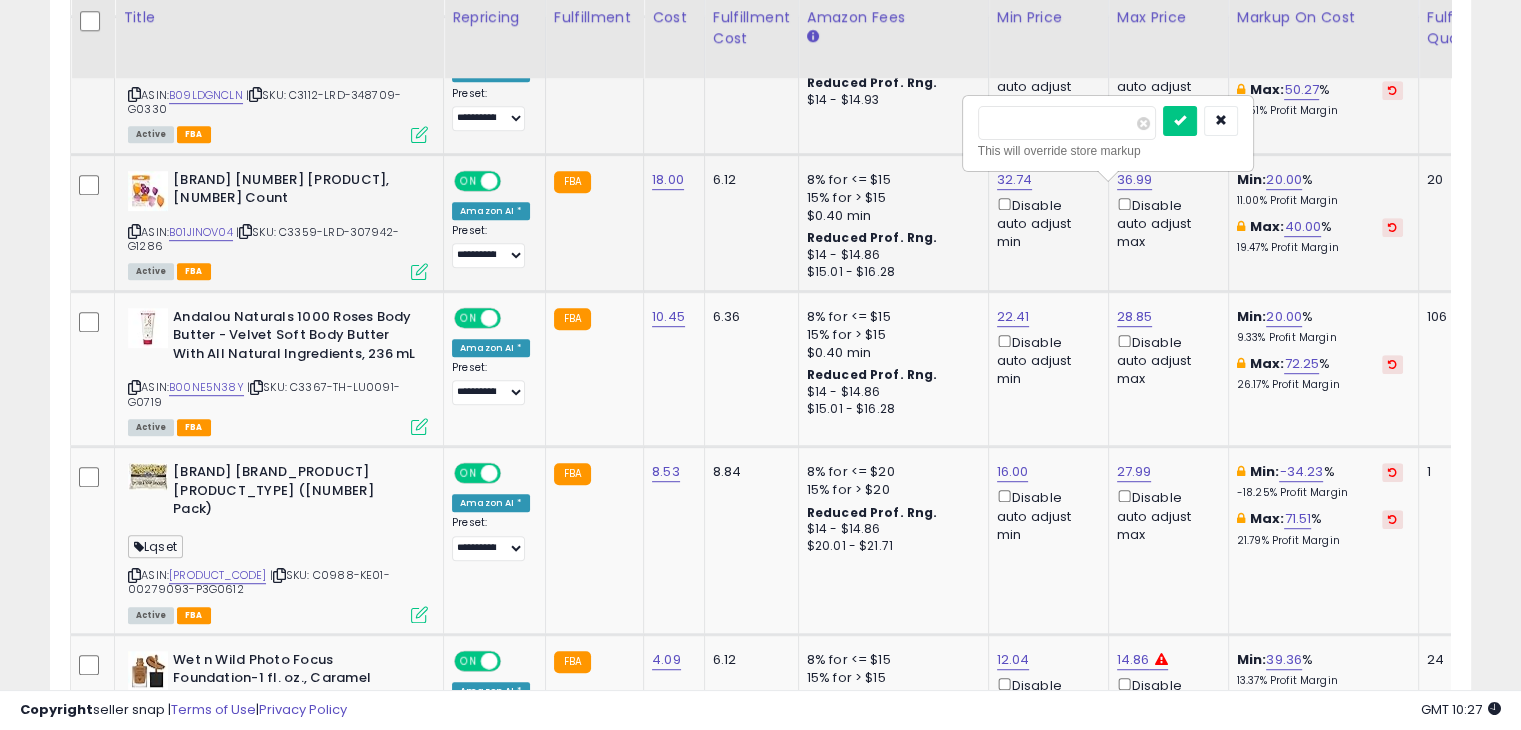 click on "*****" at bounding box center (1067, 123) 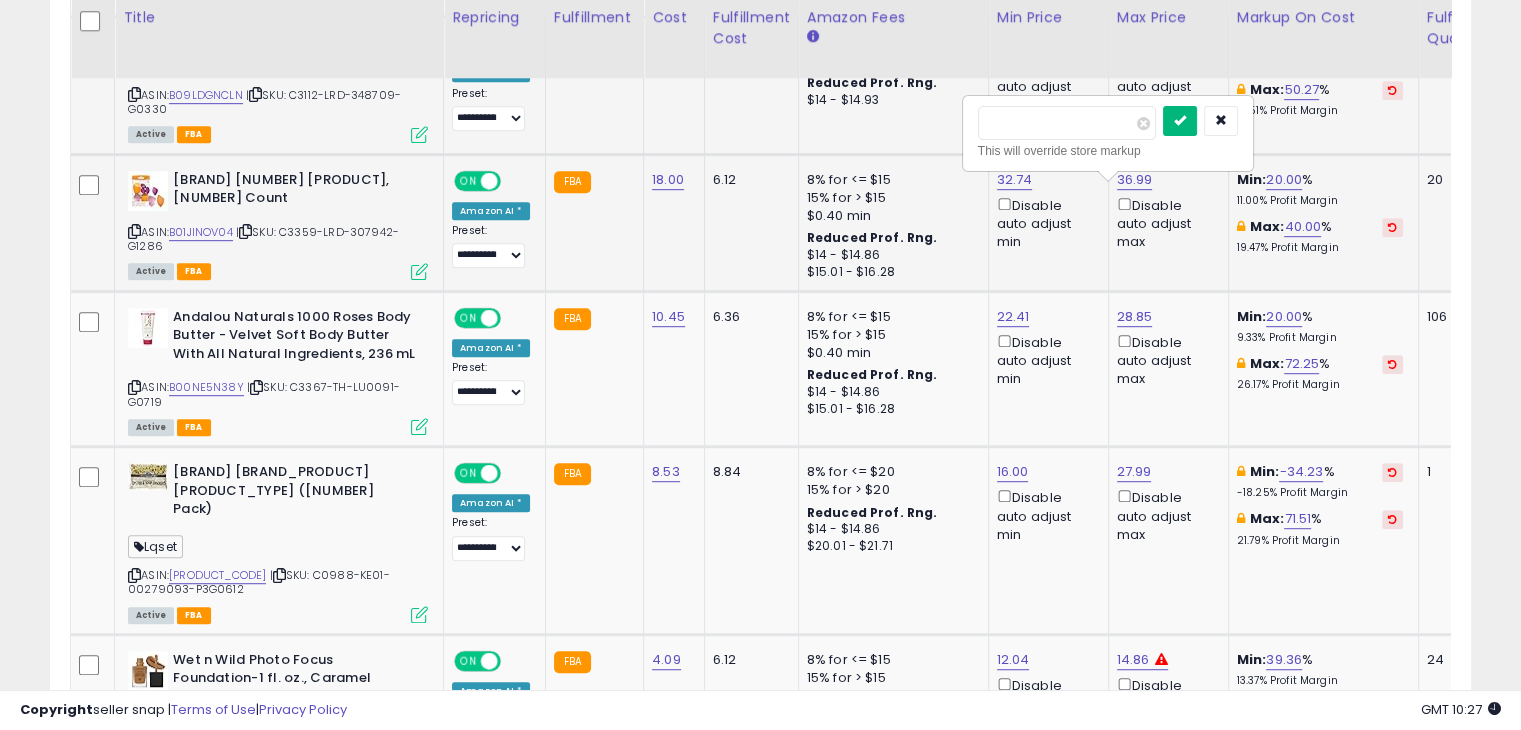 type on "*****" 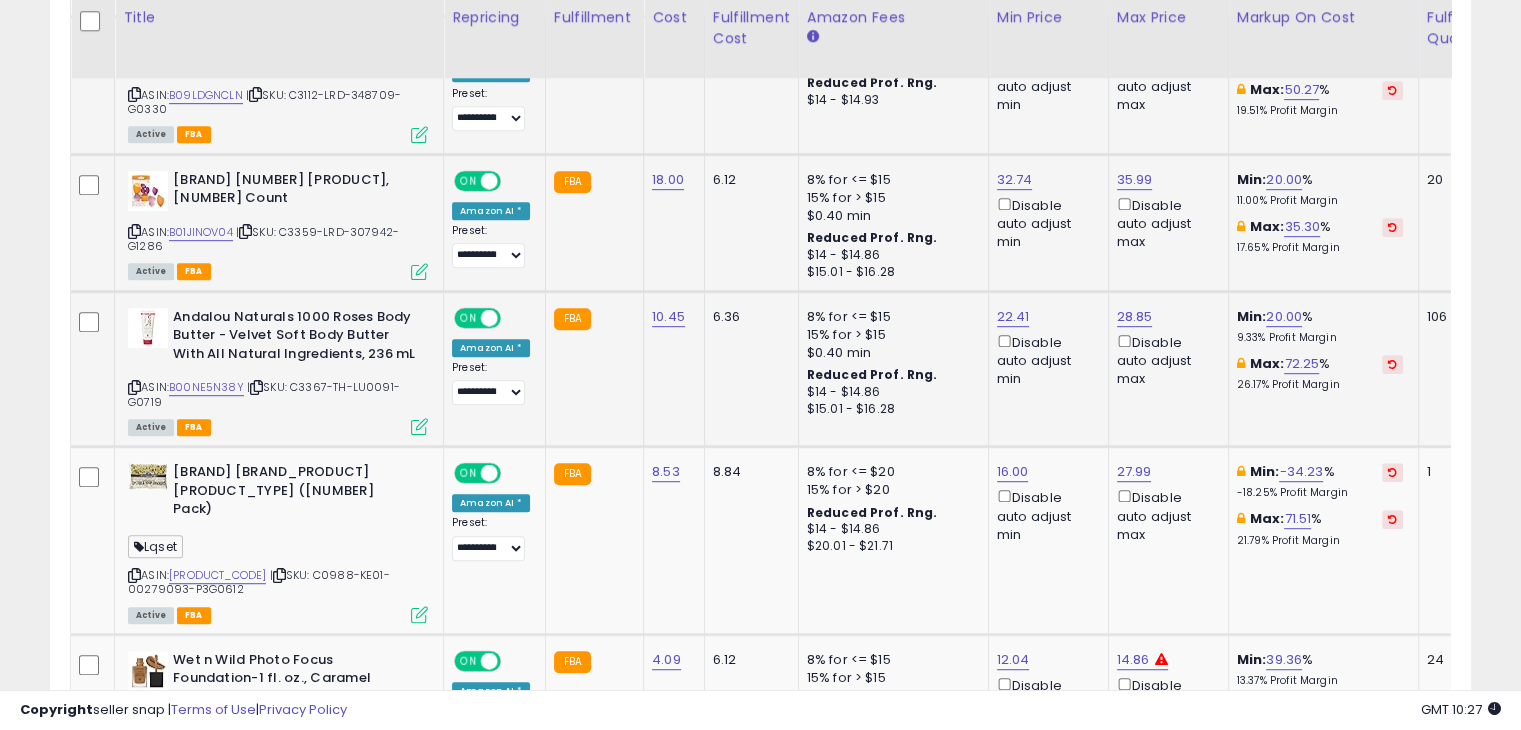 click at bounding box center (134, 387) 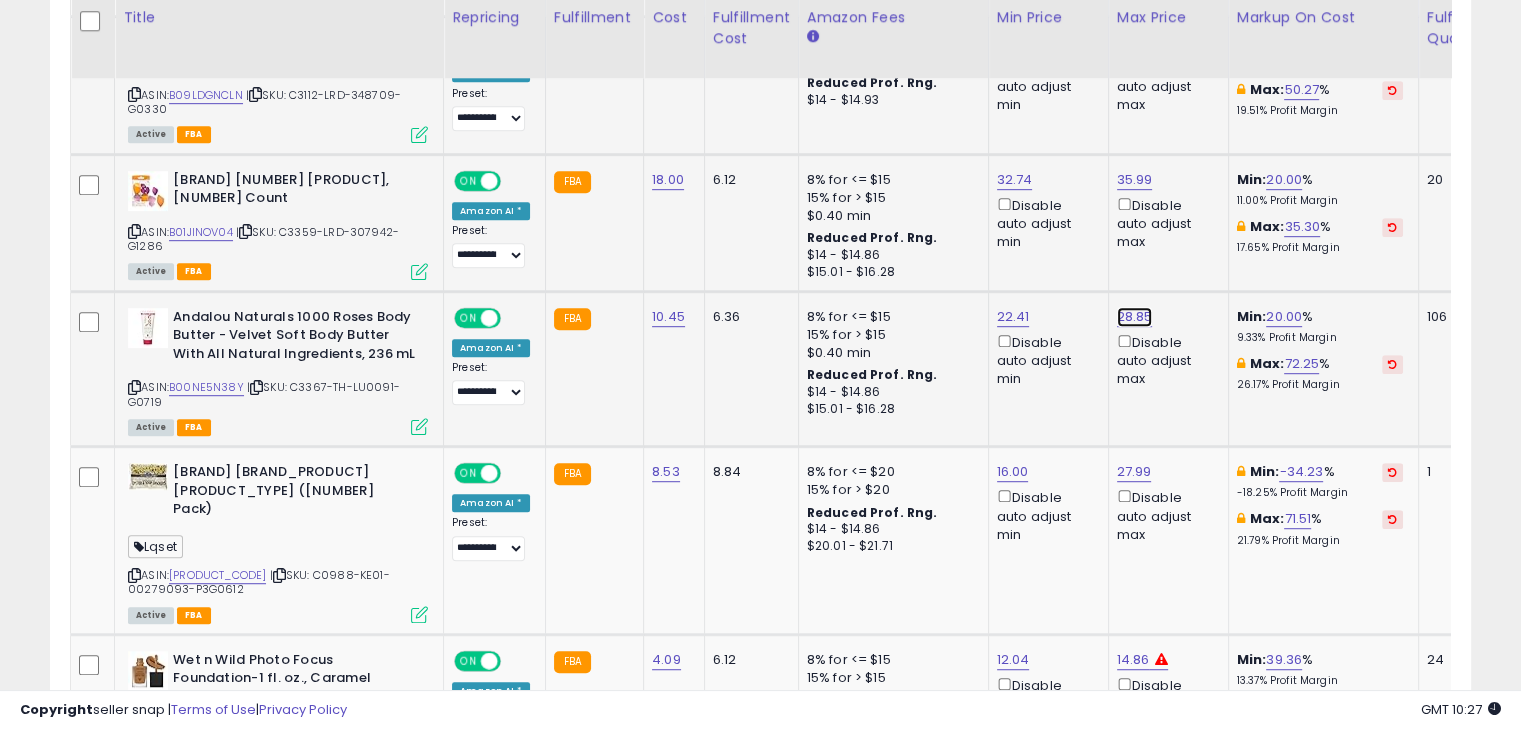 click on "28.85" at bounding box center (1135, -561) 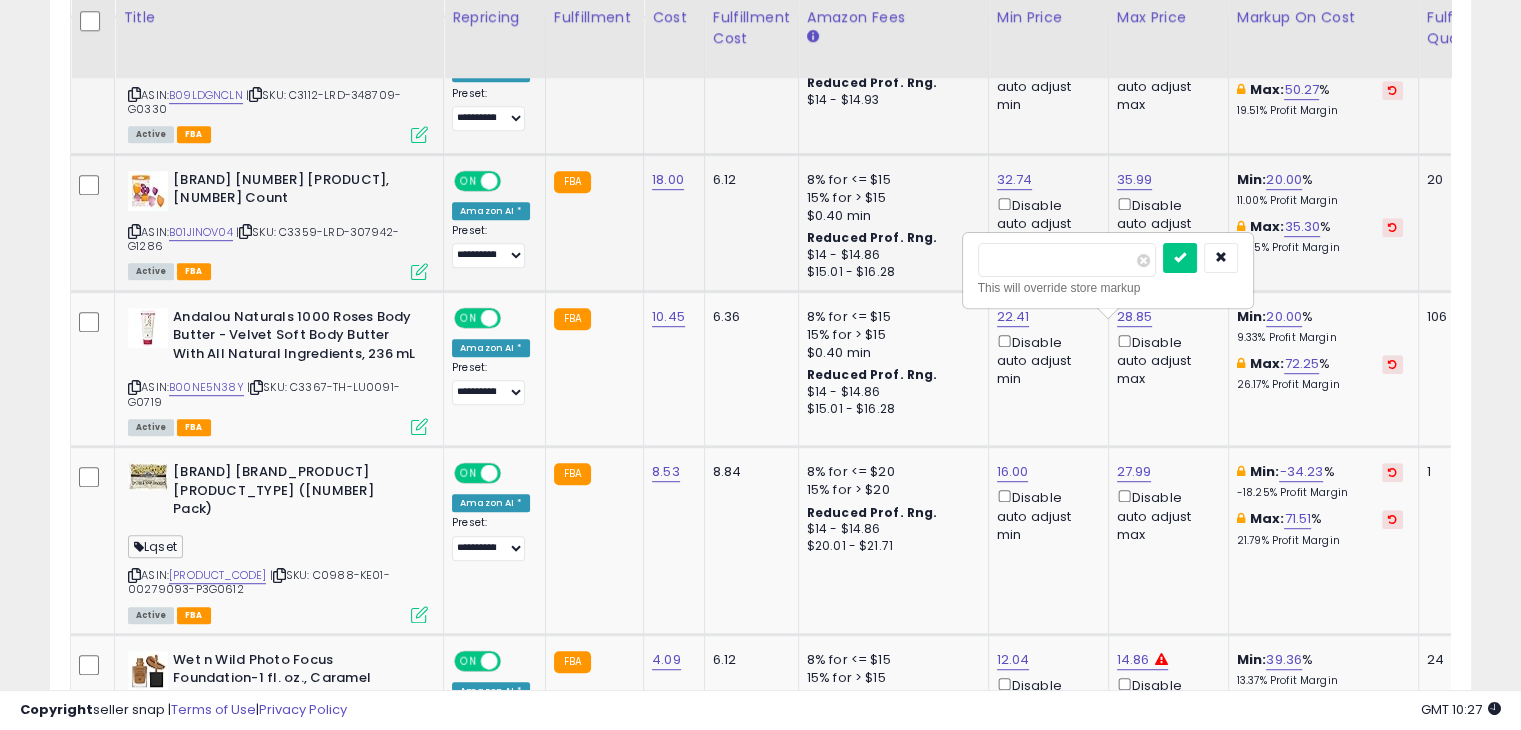 drag, startPoint x: 1049, startPoint y: 257, endPoint x: 949, endPoint y: 269, distance: 100.71743 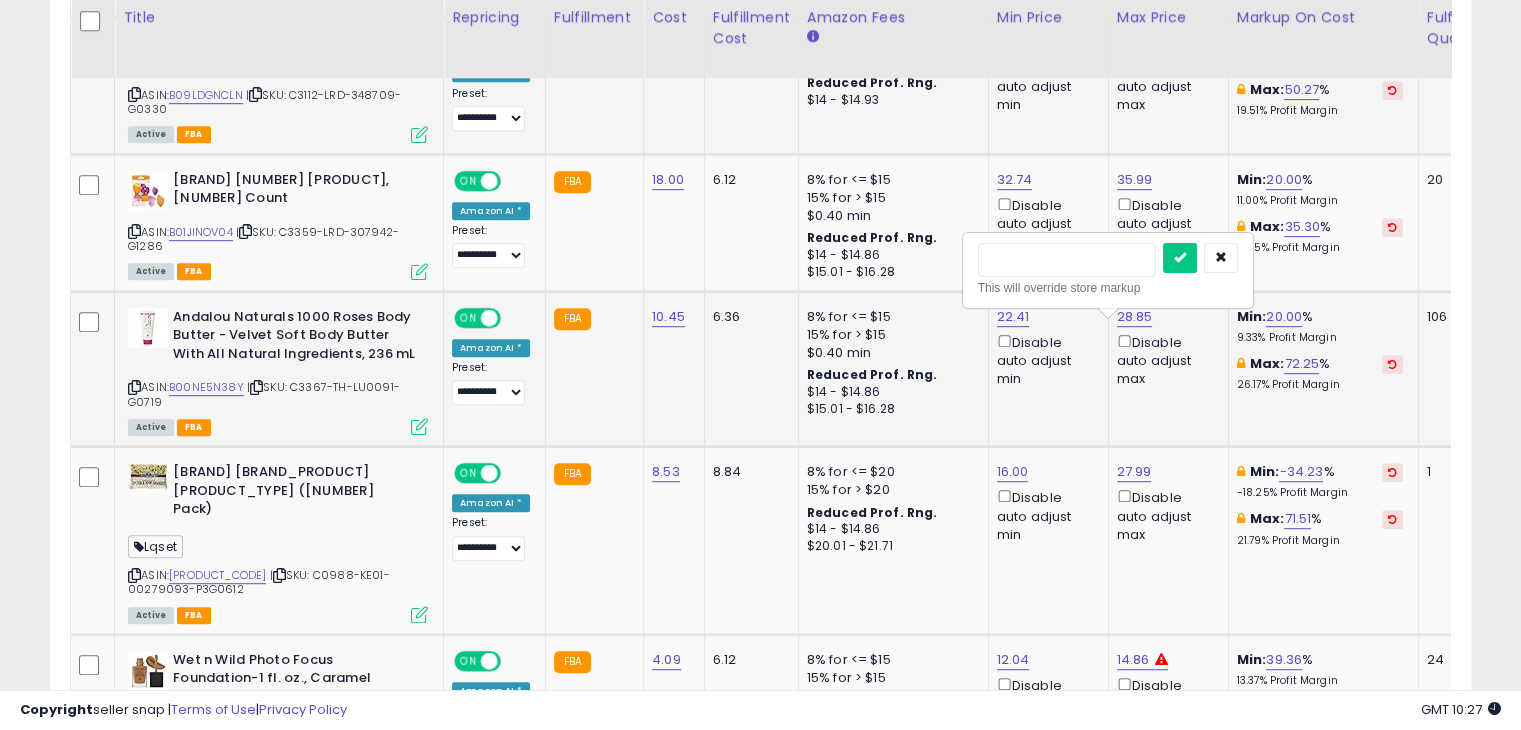 type on "*****" 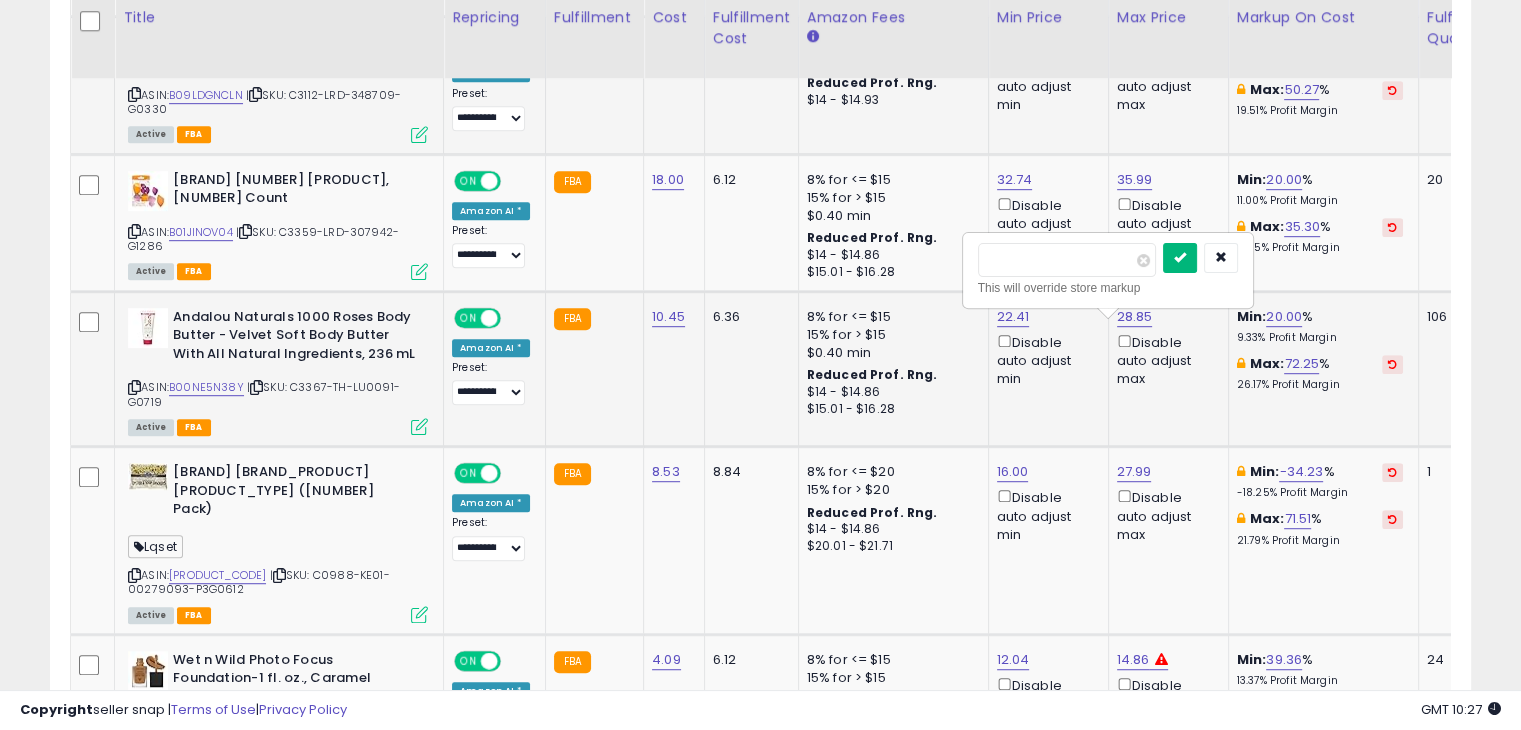 click at bounding box center [1180, 258] 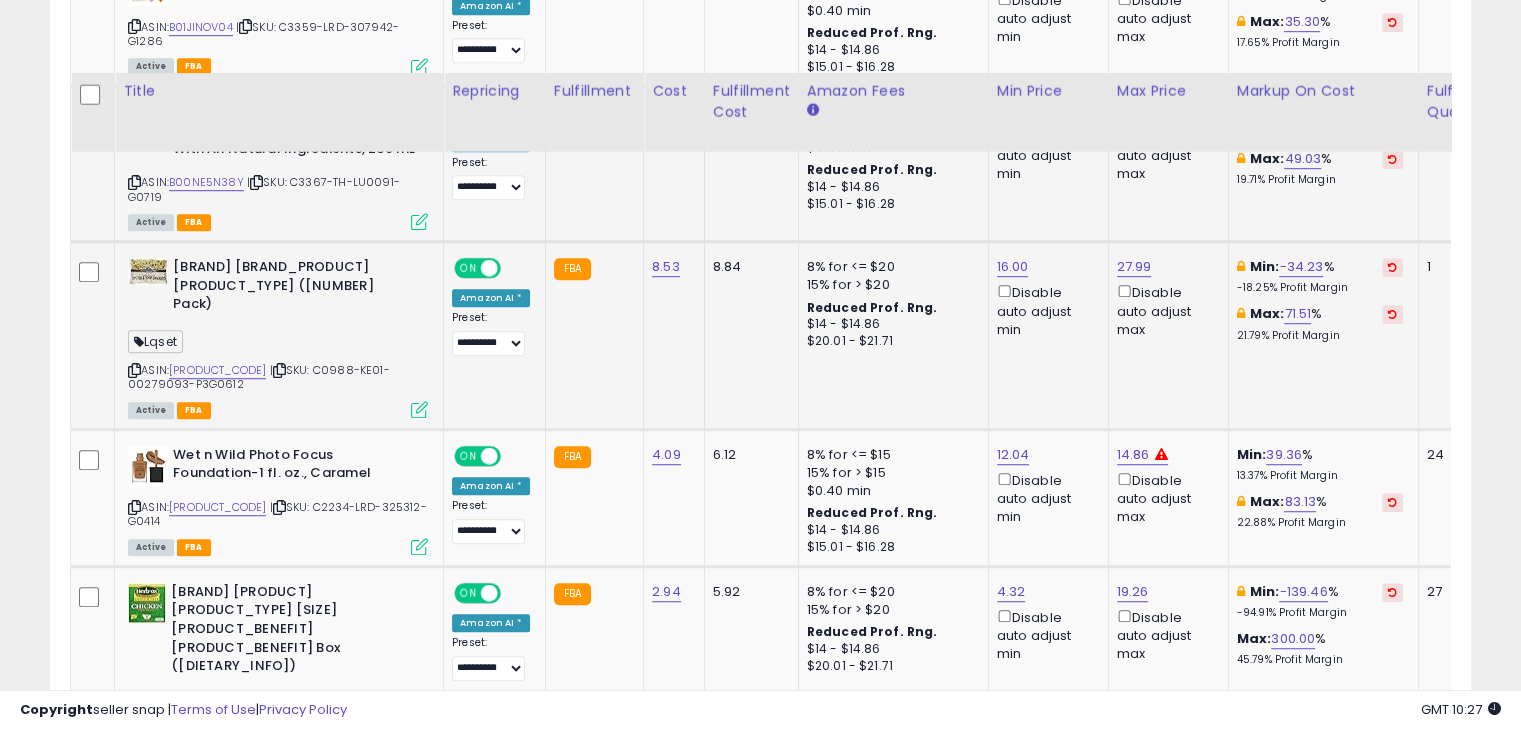 scroll, scrollTop: 1400, scrollLeft: 0, axis: vertical 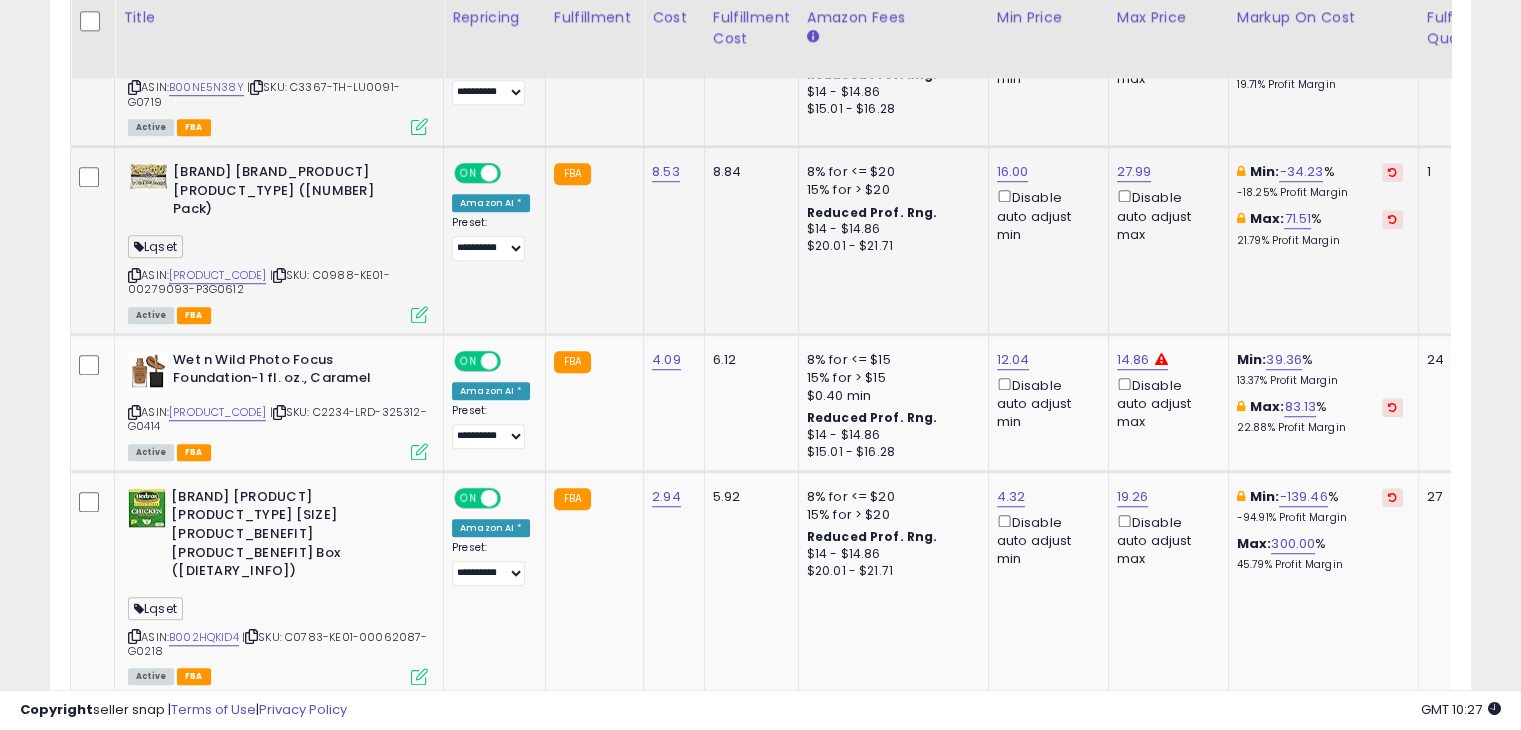click at bounding box center [134, 275] 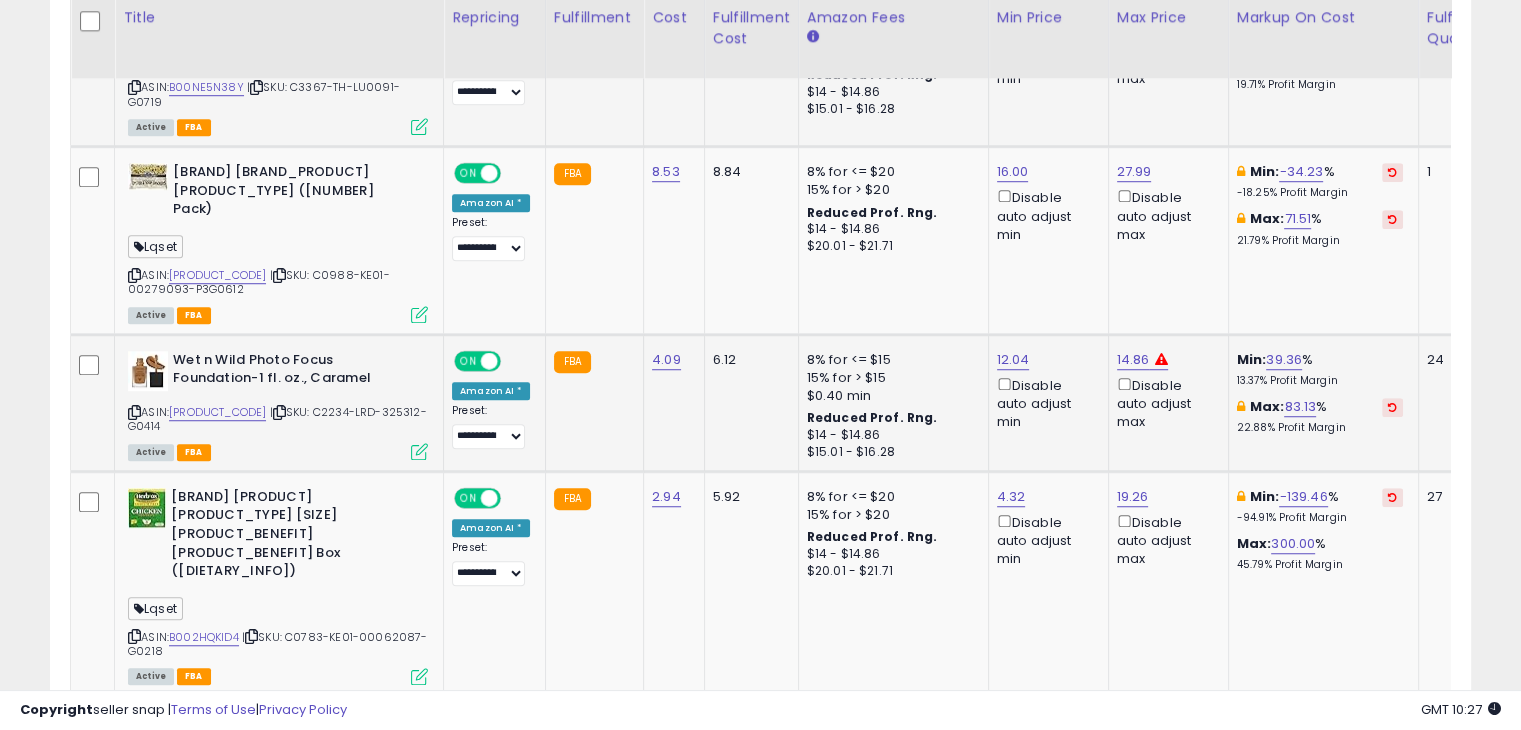 click at bounding box center [134, 412] 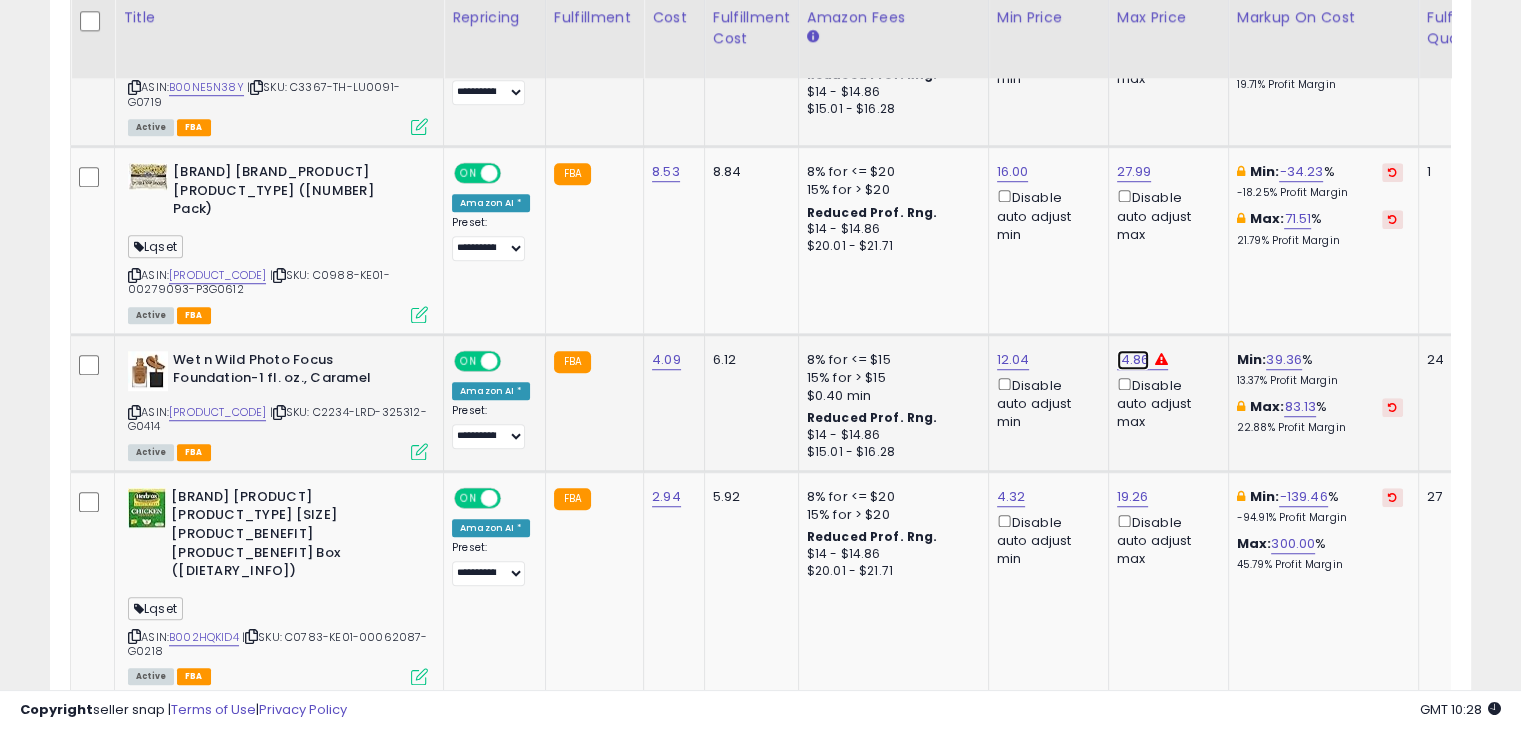click on "14.86" at bounding box center [1135, -861] 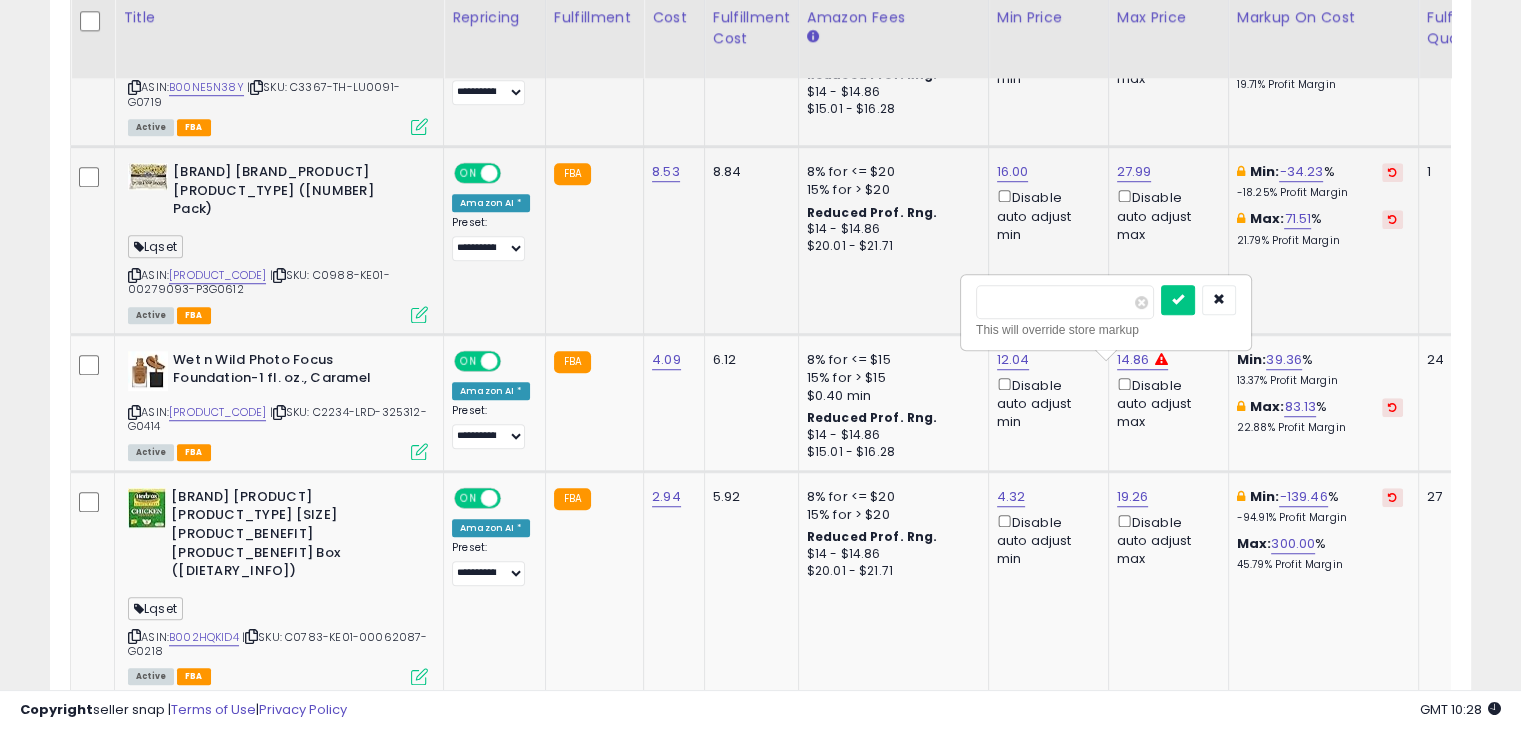 drag, startPoint x: 1078, startPoint y: 315, endPoint x: 929, endPoint y: 288, distance: 151.42654 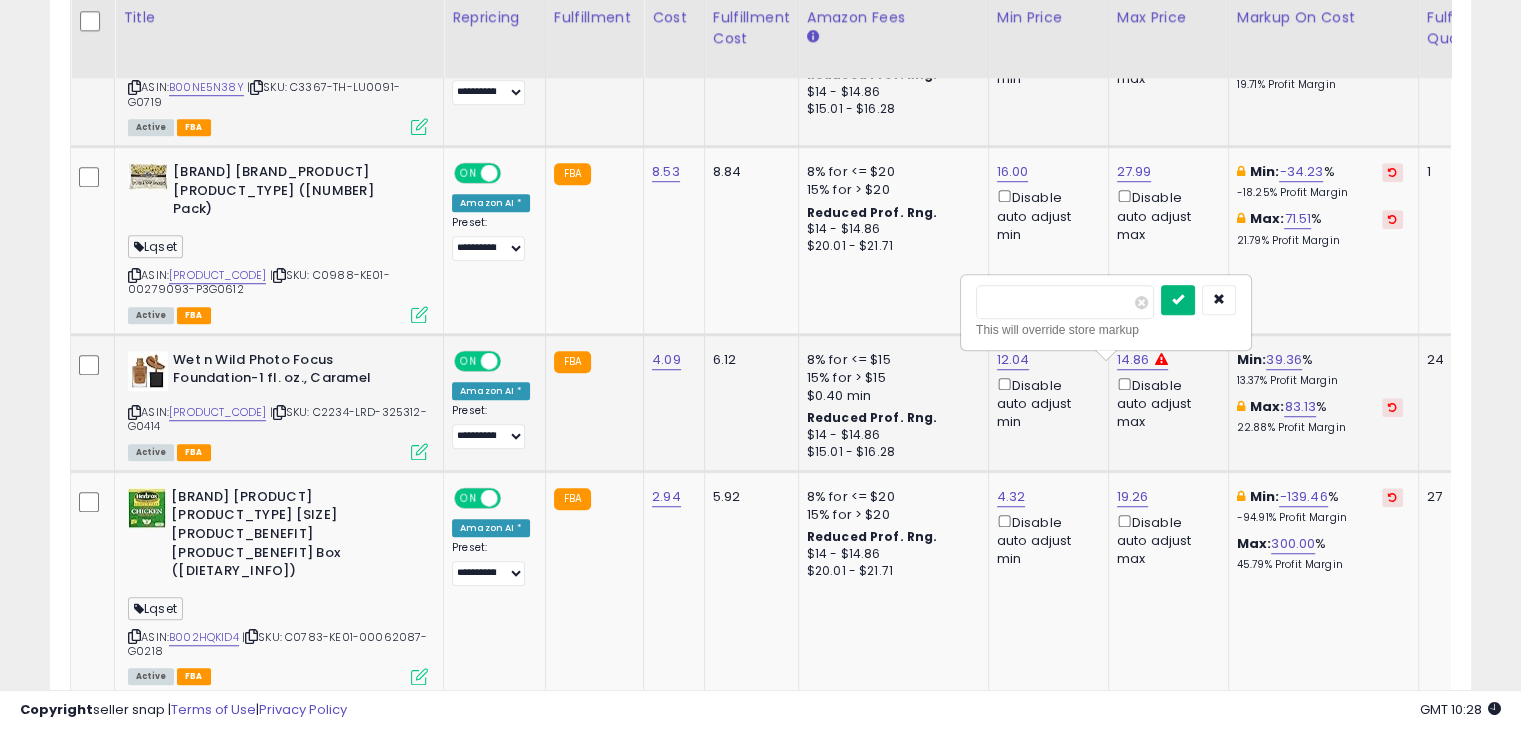 type on "*****" 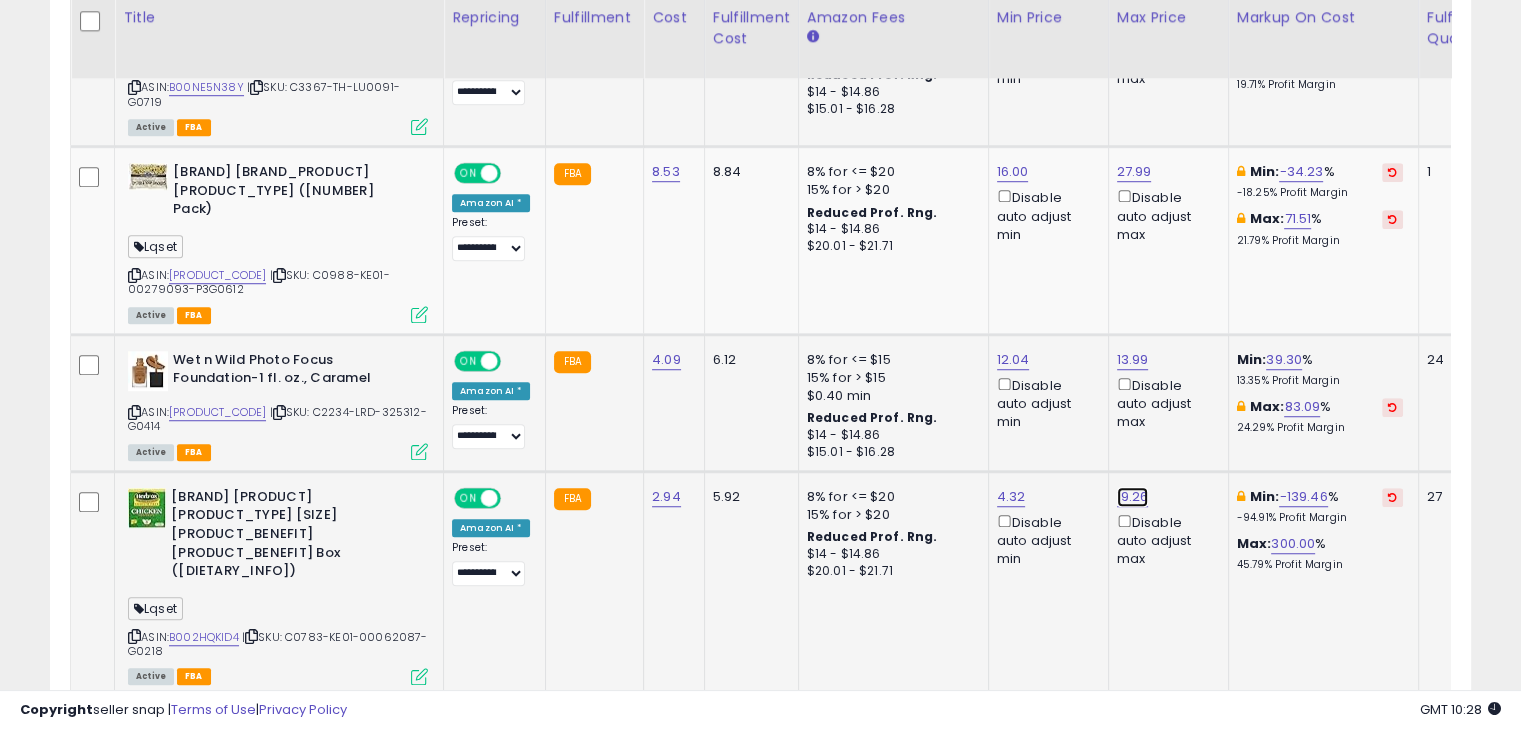 click on "19.26" at bounding box center (1135, -861) 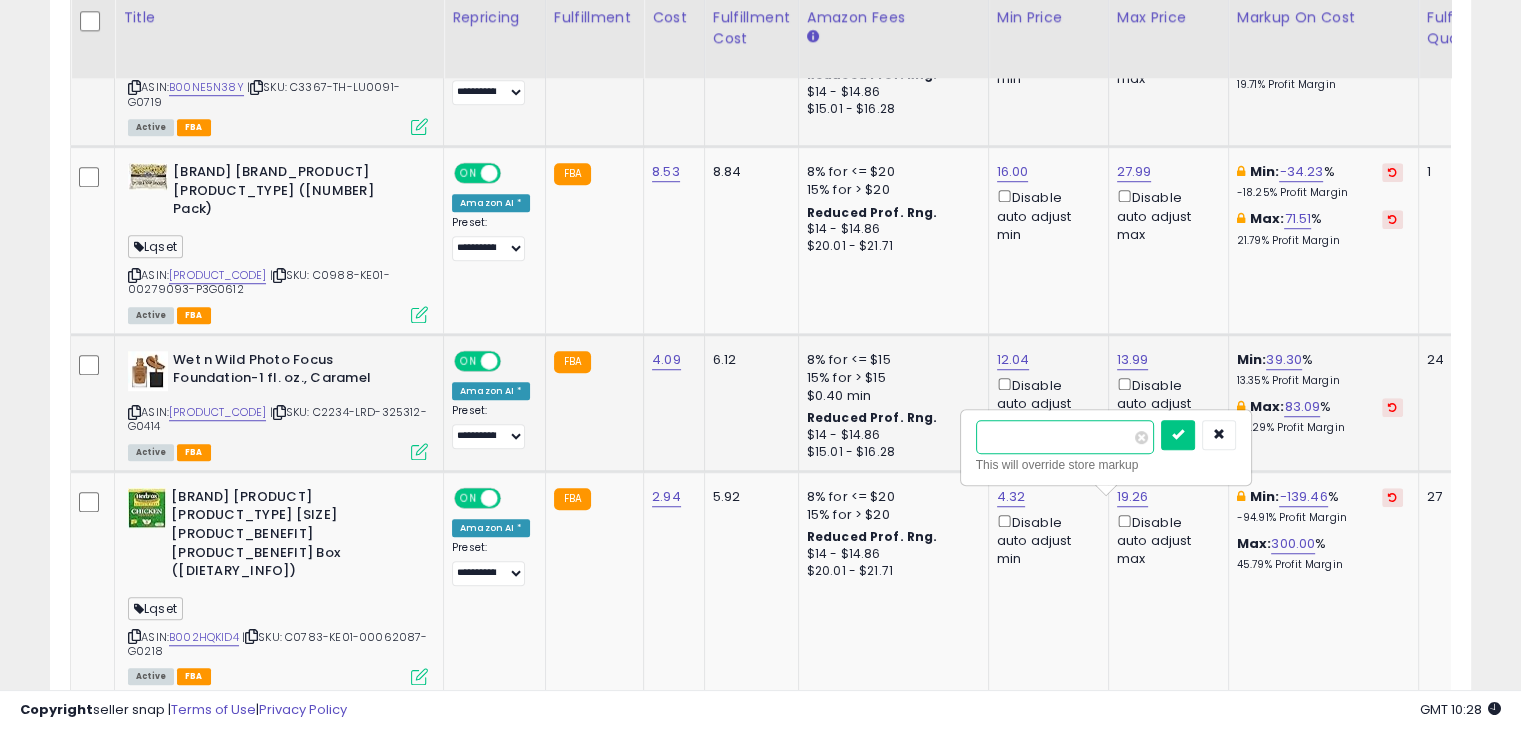 drag, startPoint x: 1063, startPoint y: 425, endPoint x: 933, endPoint y: 450, distance: 132.38202 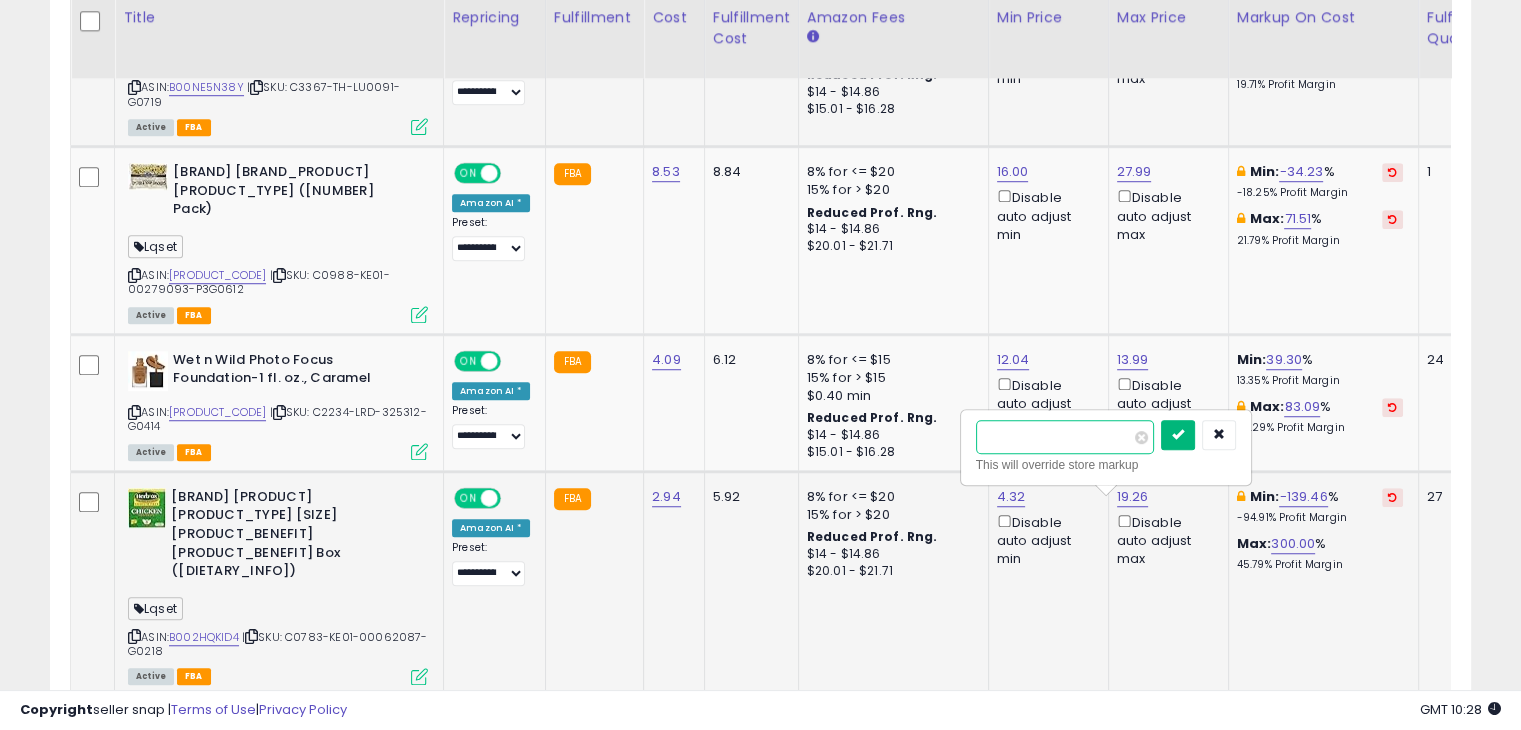 type on "*****" 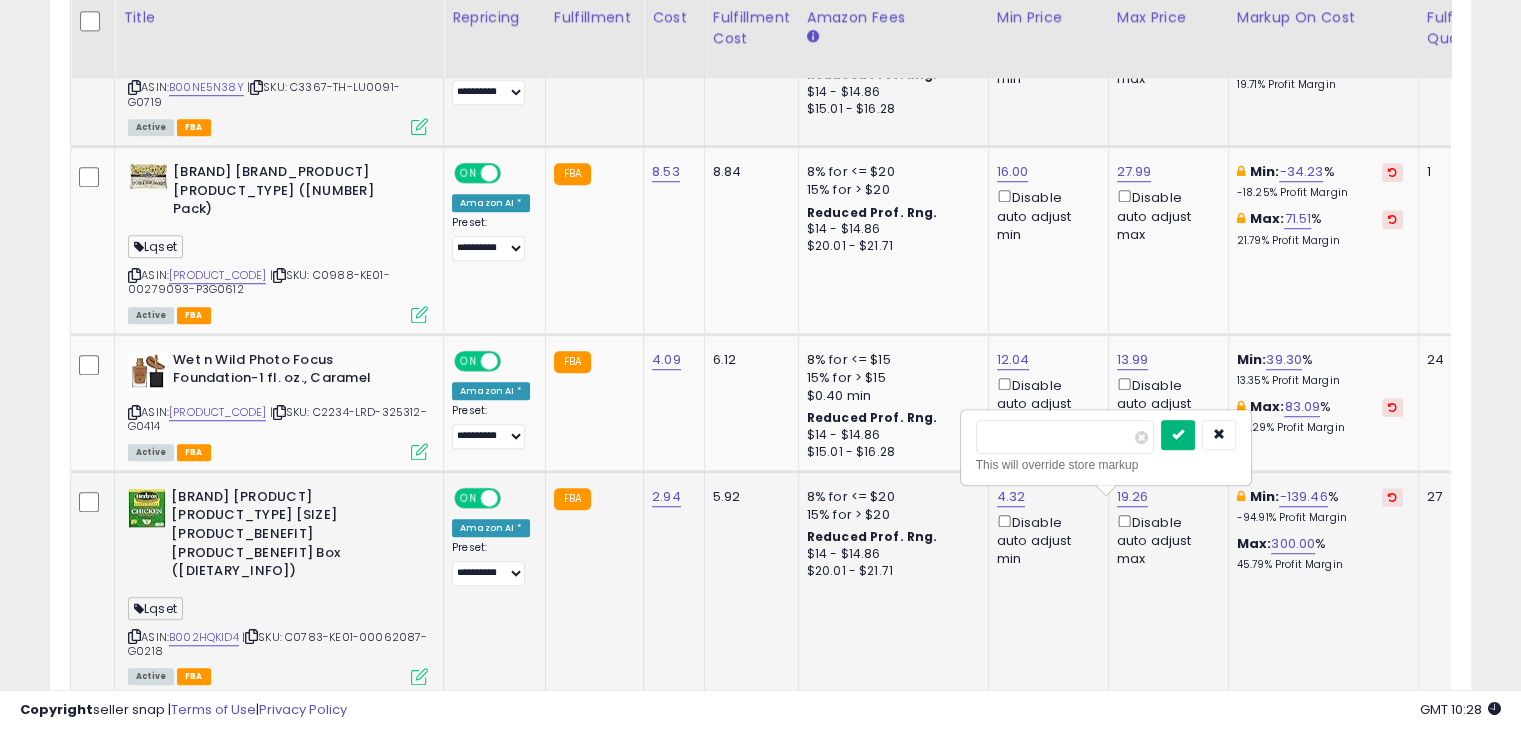 click at bounding box center (1178, 434) 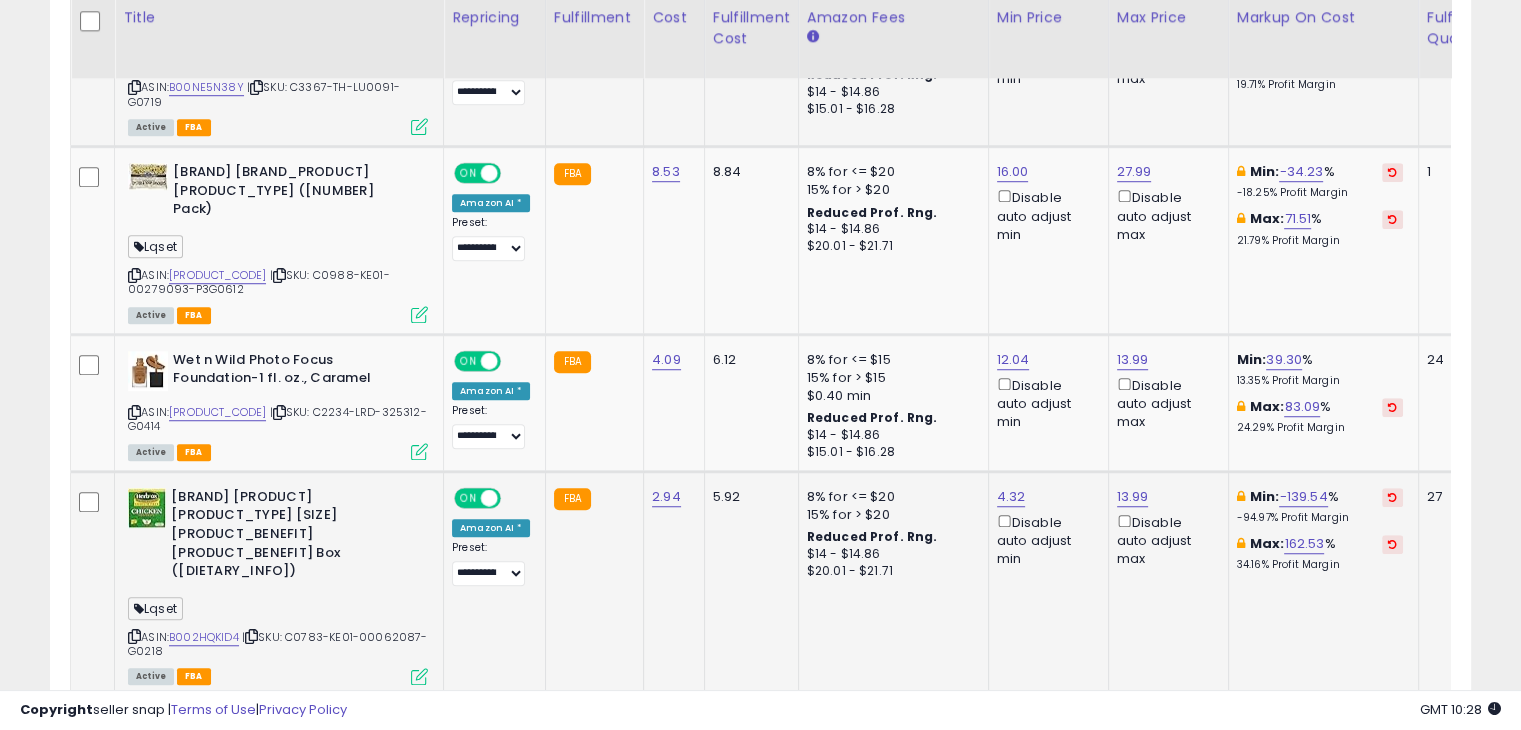 click at bounding box center (1392, 497) 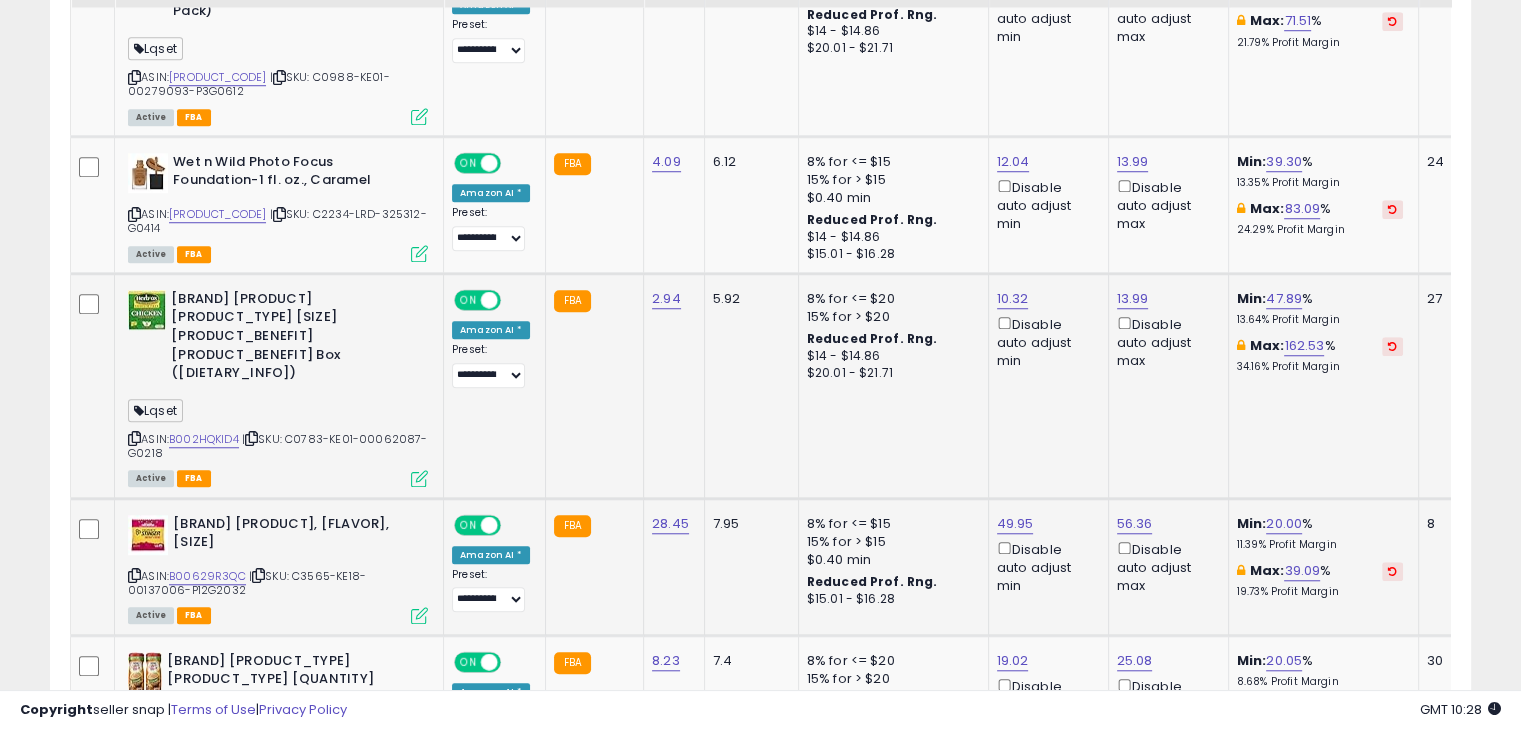 scroll, scrollTop: 1600, scrollLeft: 0, axis: vertical 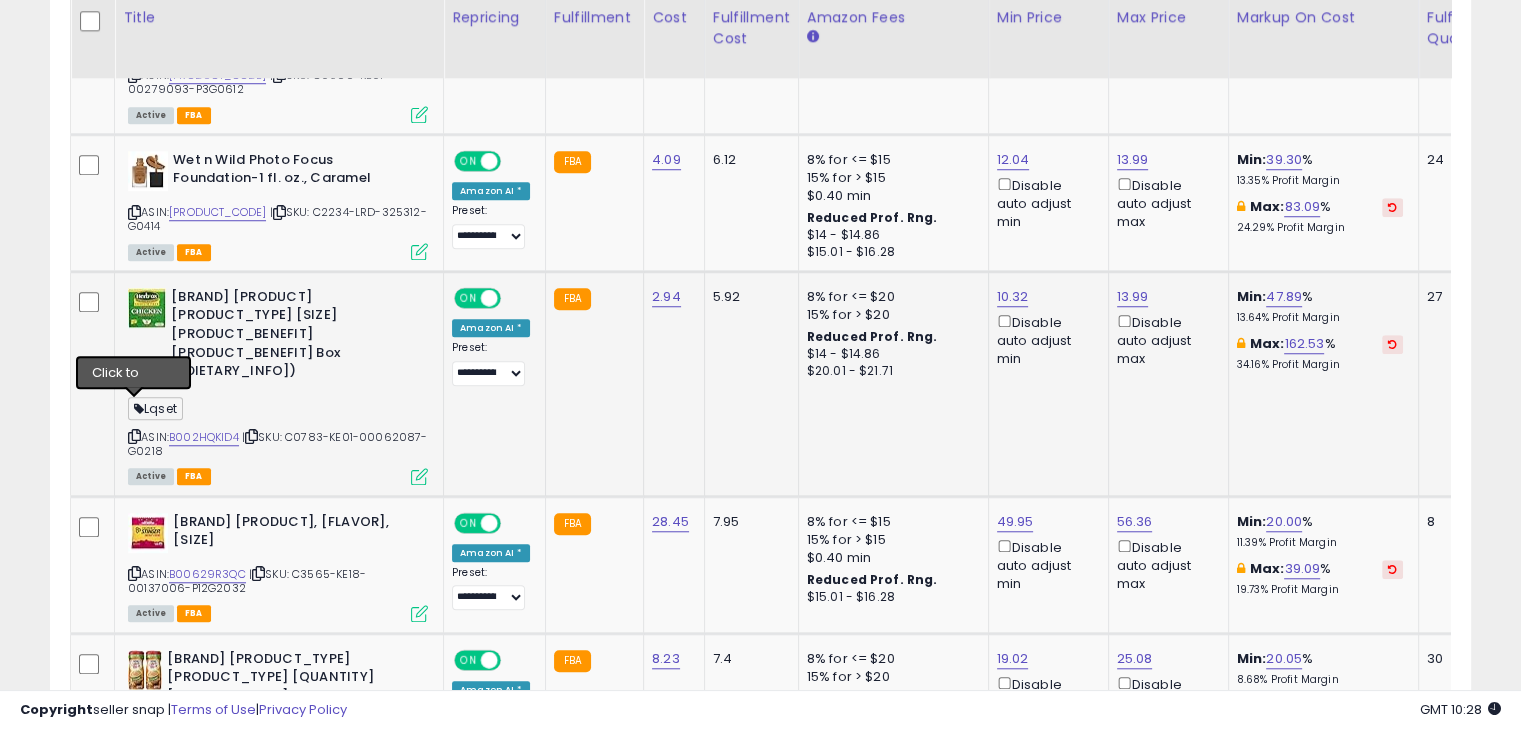 click at bounding box center [134, 436] 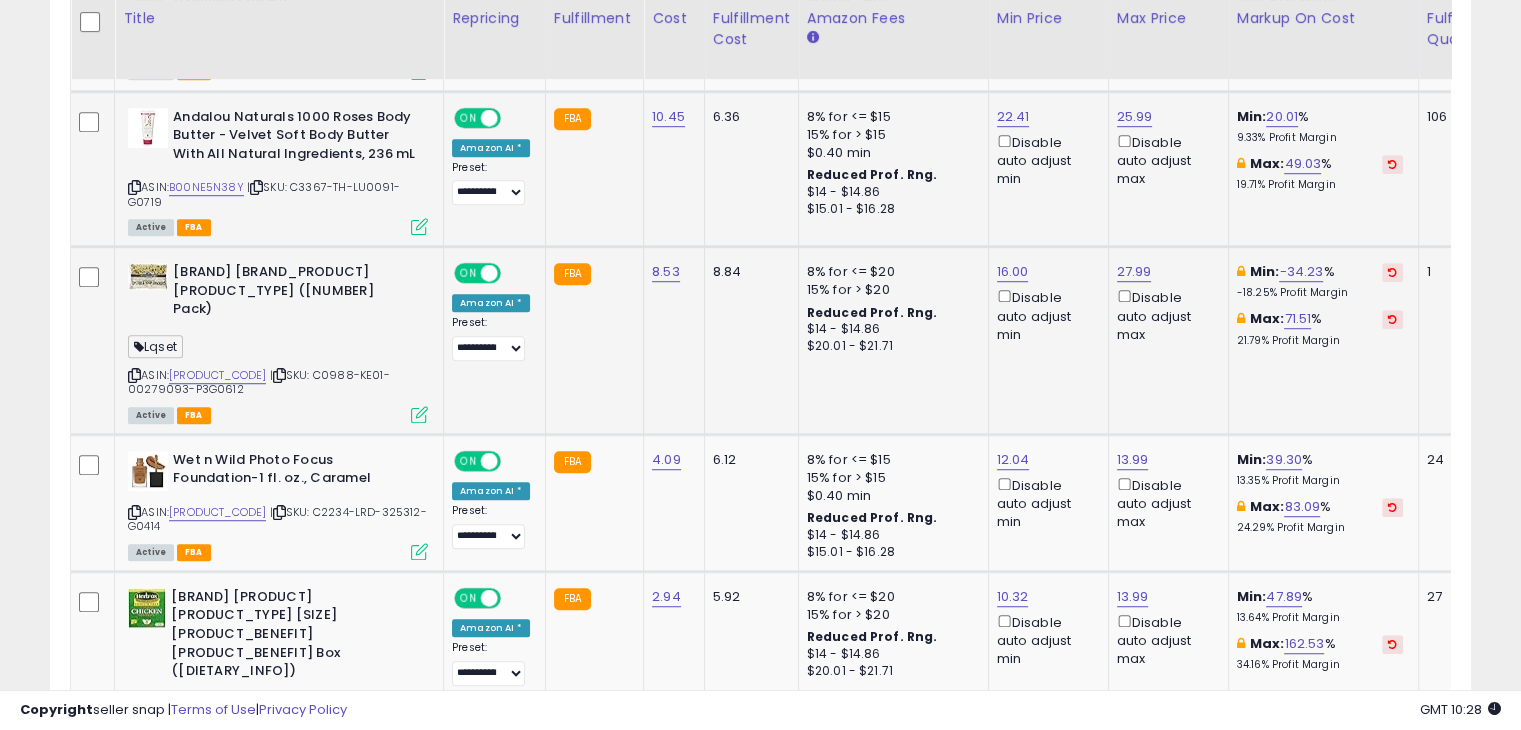 scroll, scrollTop: 1300, scrollLeft: 0, axis: vertical 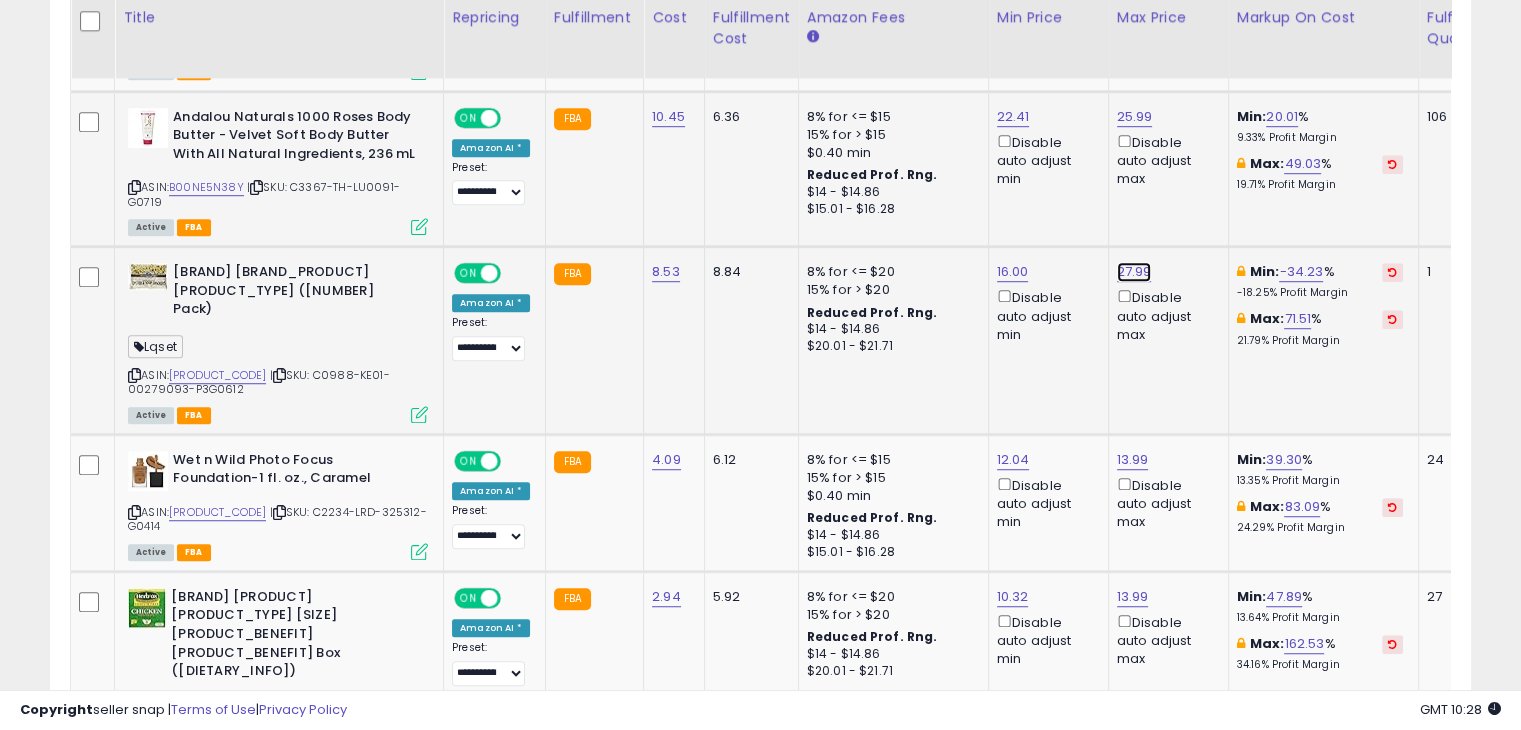 click on "27.99" at bounding box center (1135, -761) 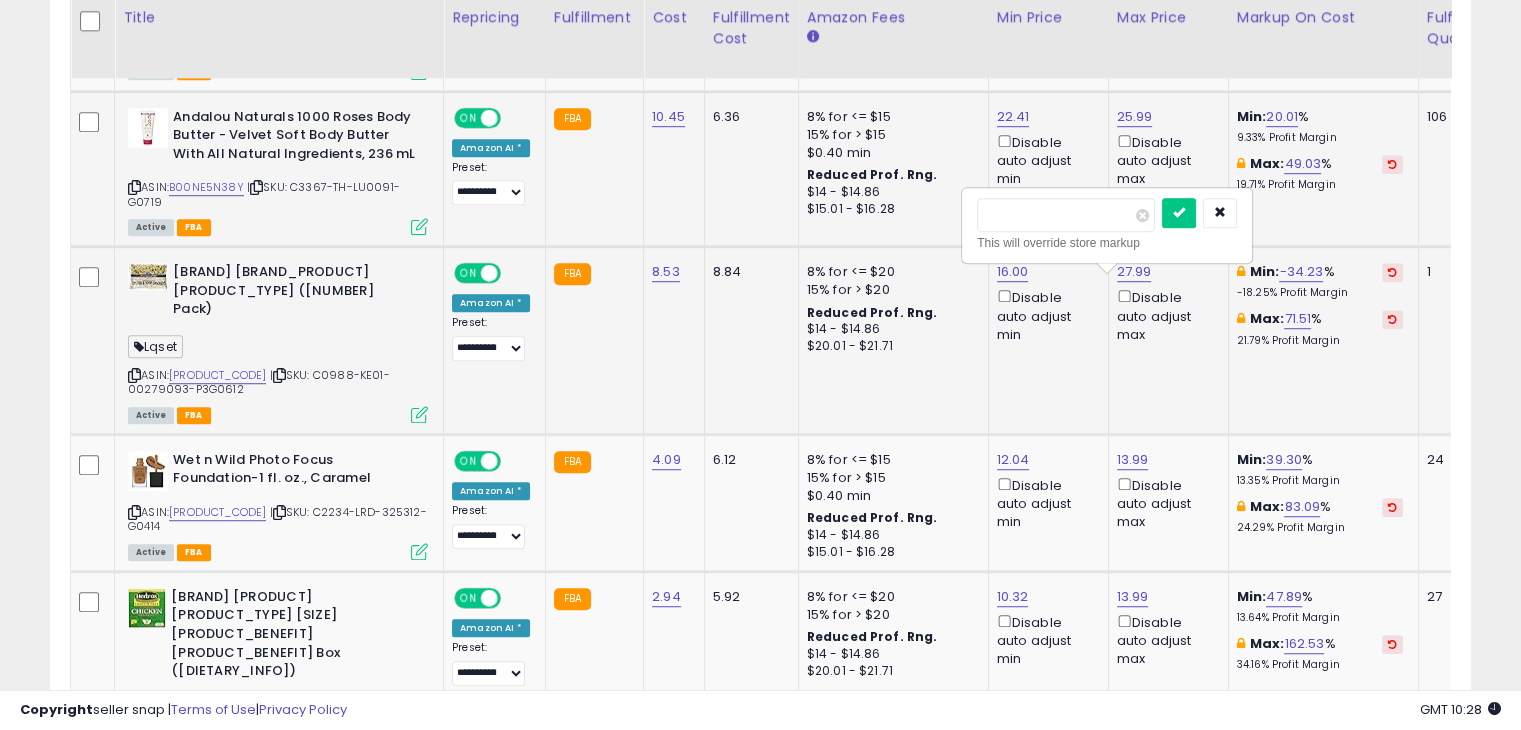 click on "Max:  71.51 %    21.79%  Profit Margin" at bounding box center [1320, 328] 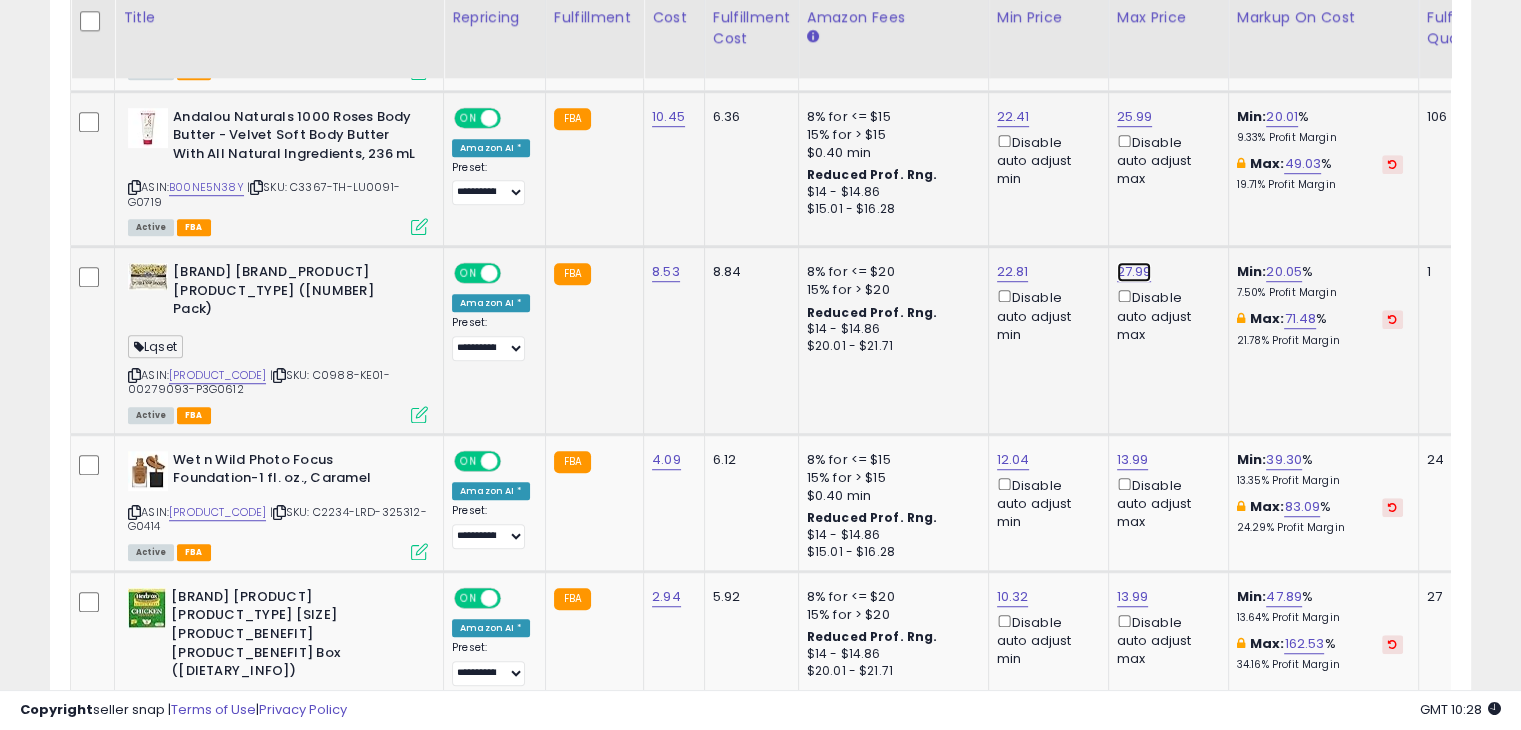 click on "27.99" at bounding box center [1135, -761] 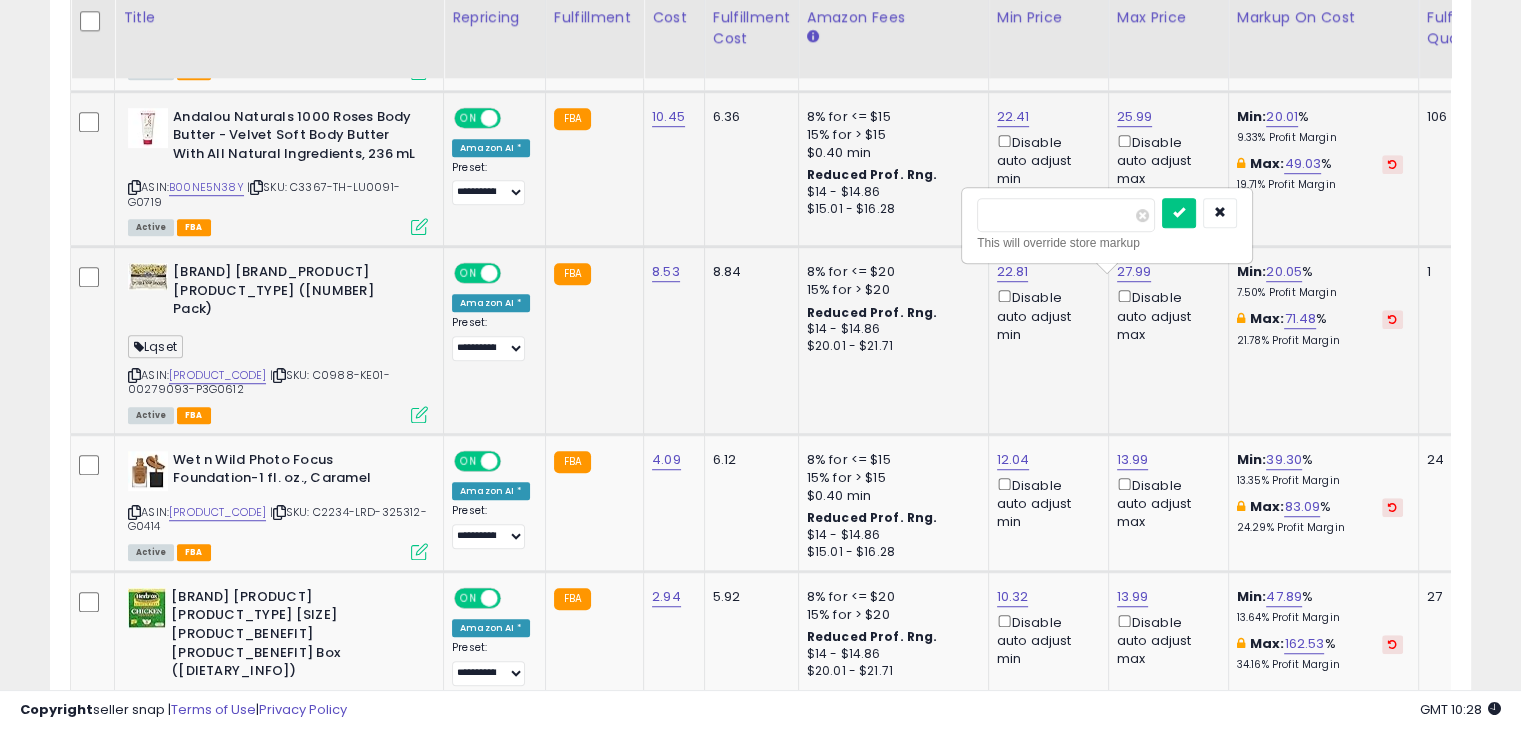 click on "*****" at bounding box center [1066, 215] 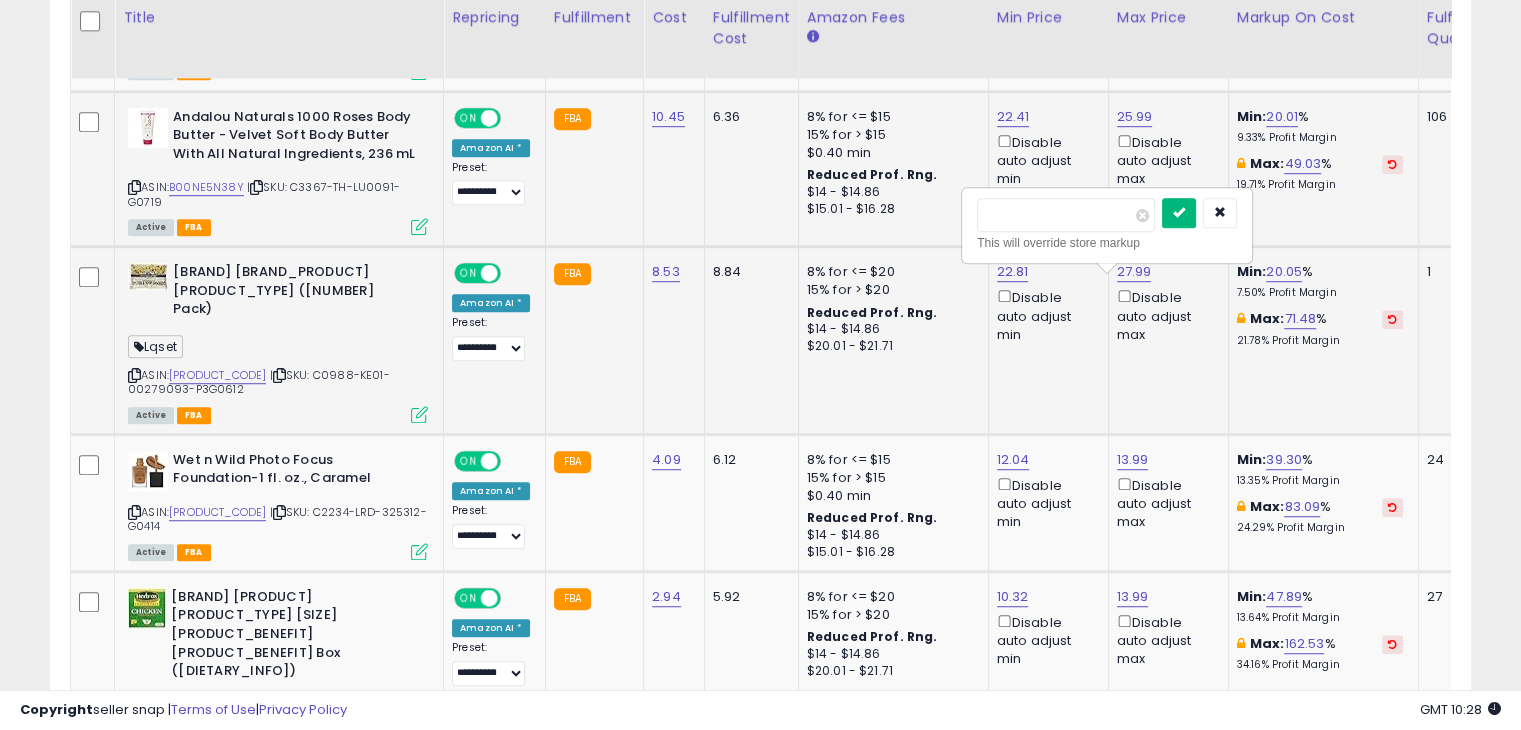 type on "*****" 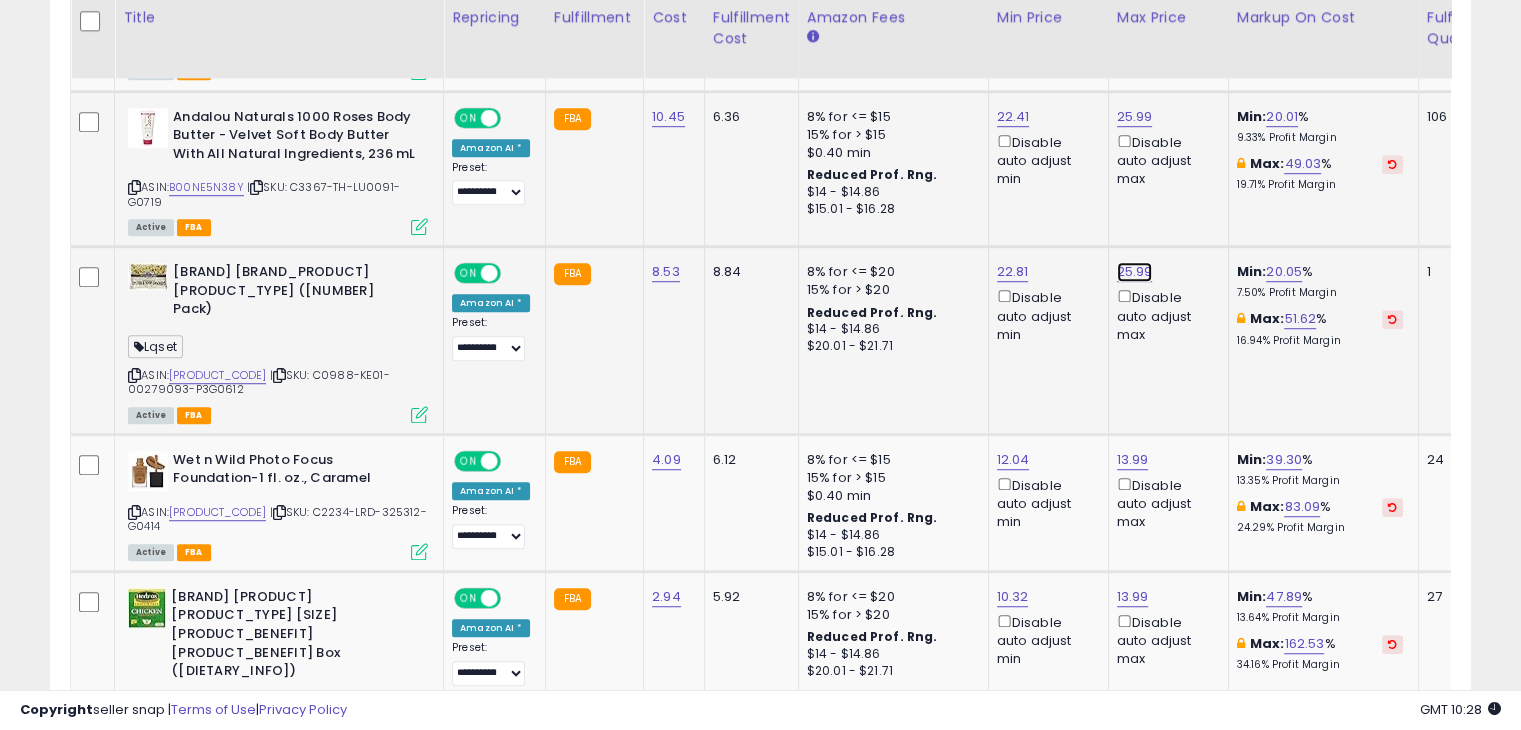 click on "25.99" at bounding box center (1135, -761) 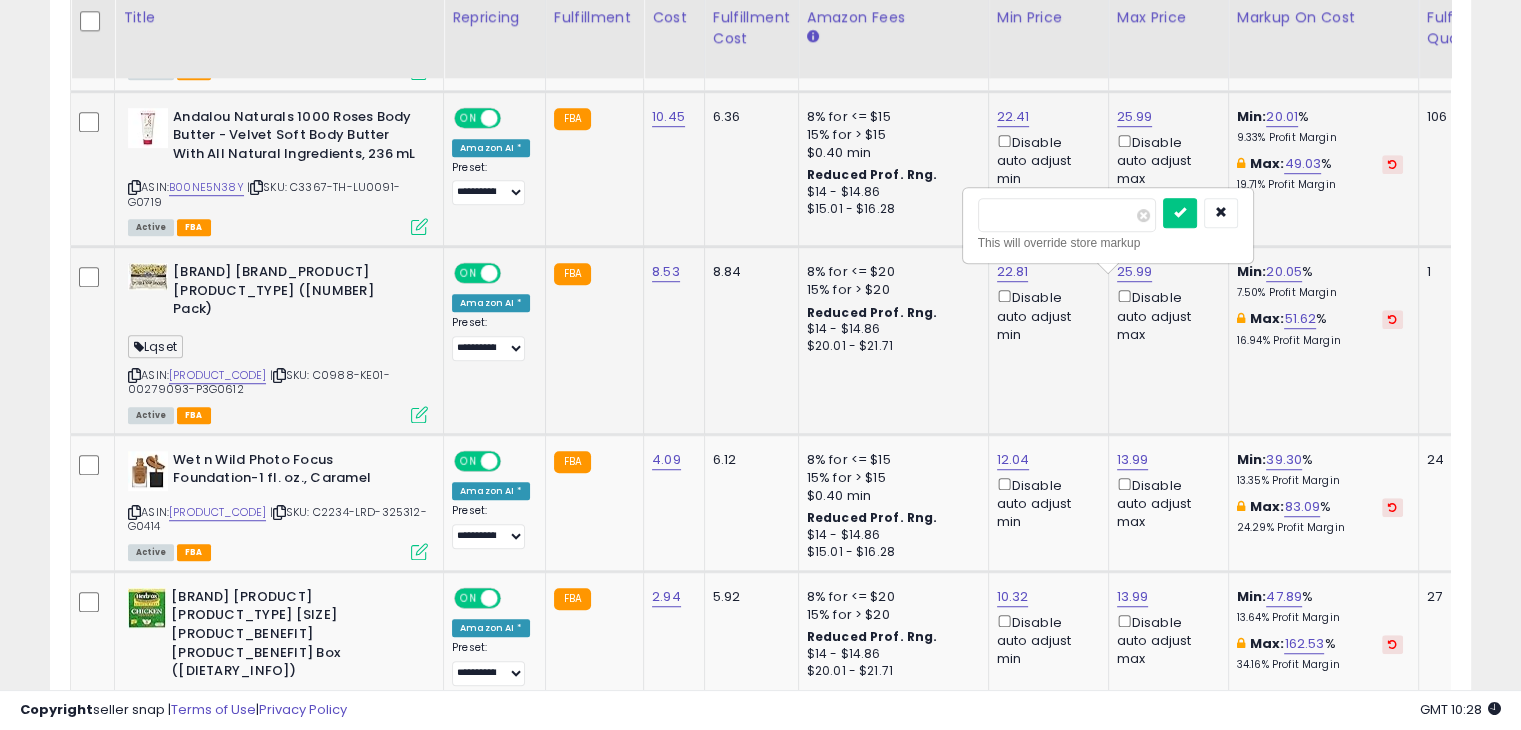 click on "*****" at bounding box center [1067, 215] 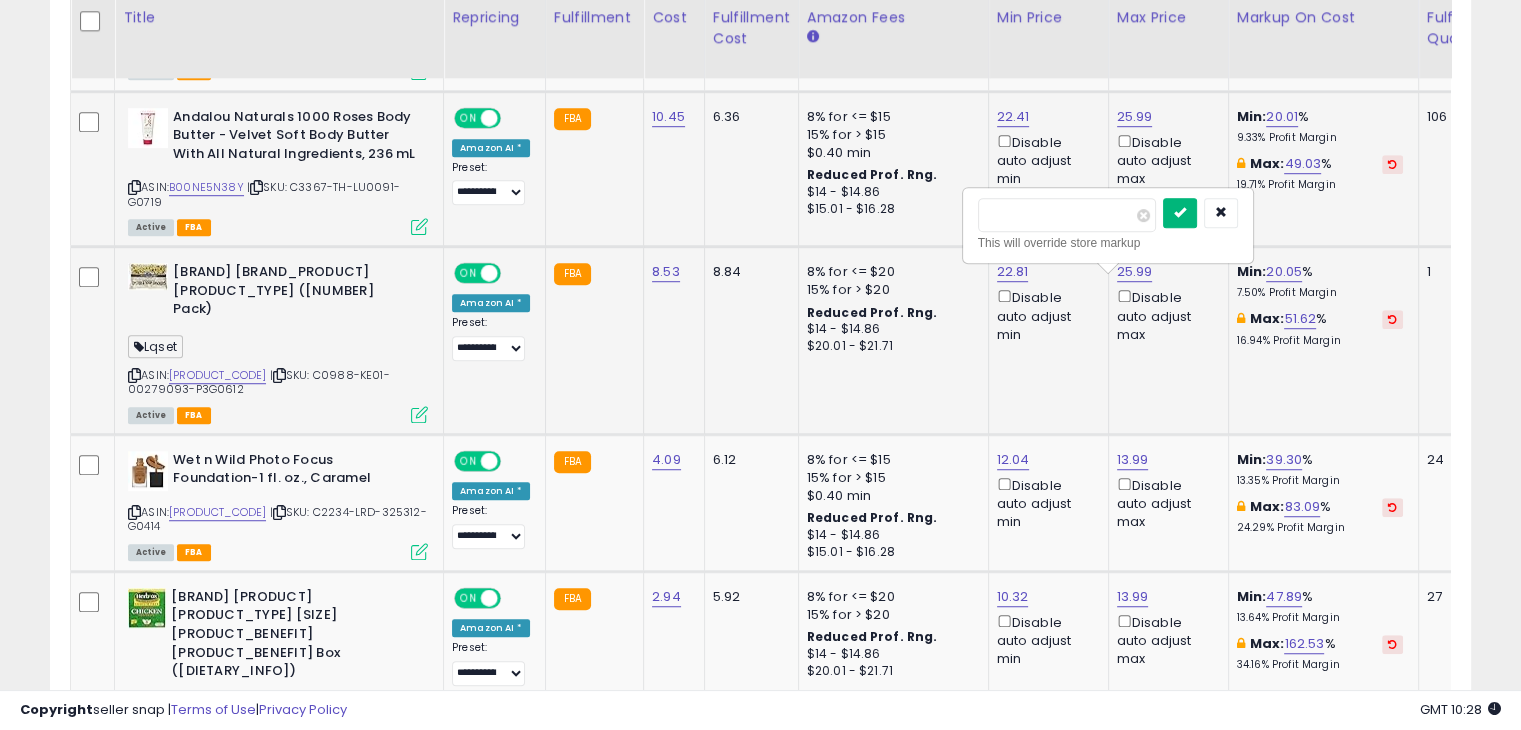 type on "*****" 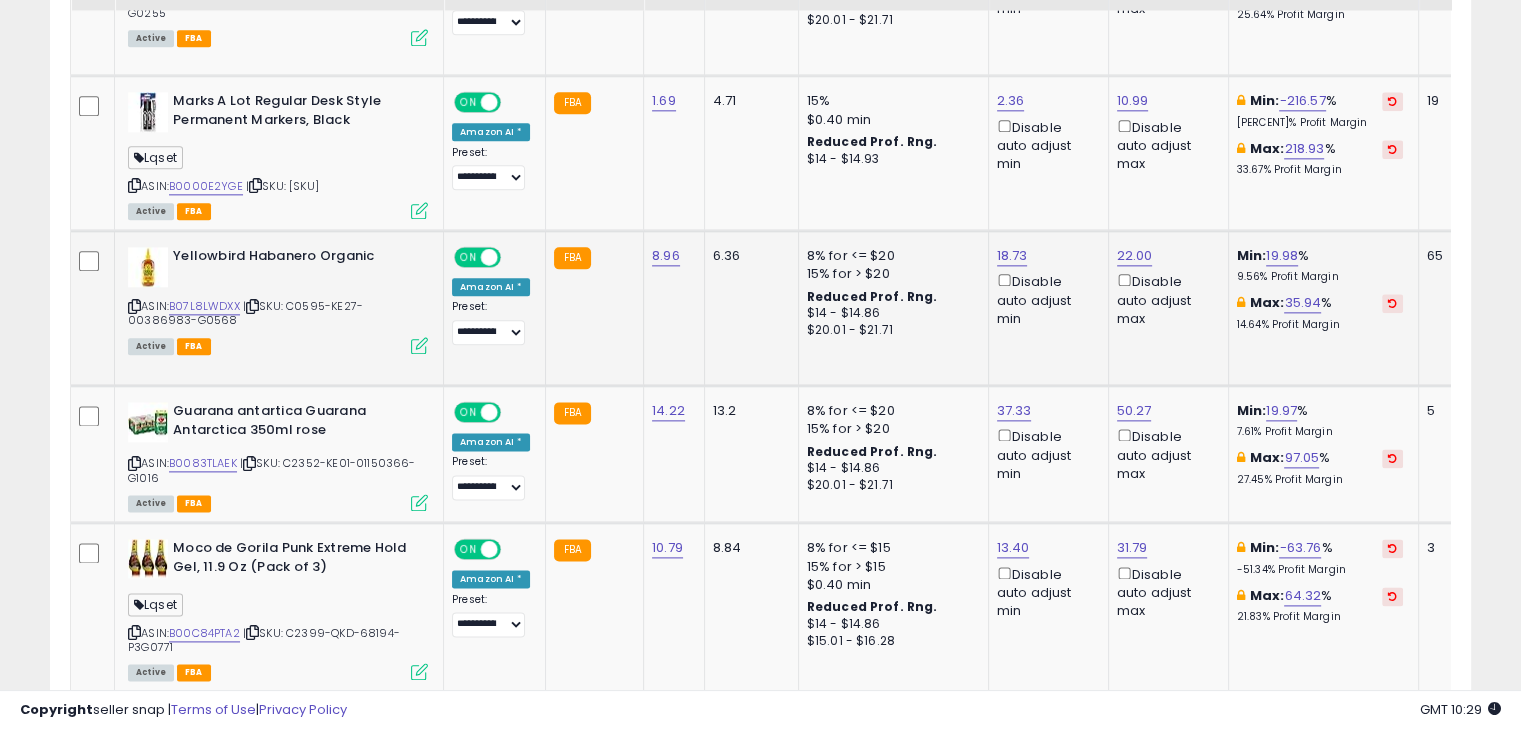 scroll, scrollTop: 2500, scrollLeft: 0, axis: vertical 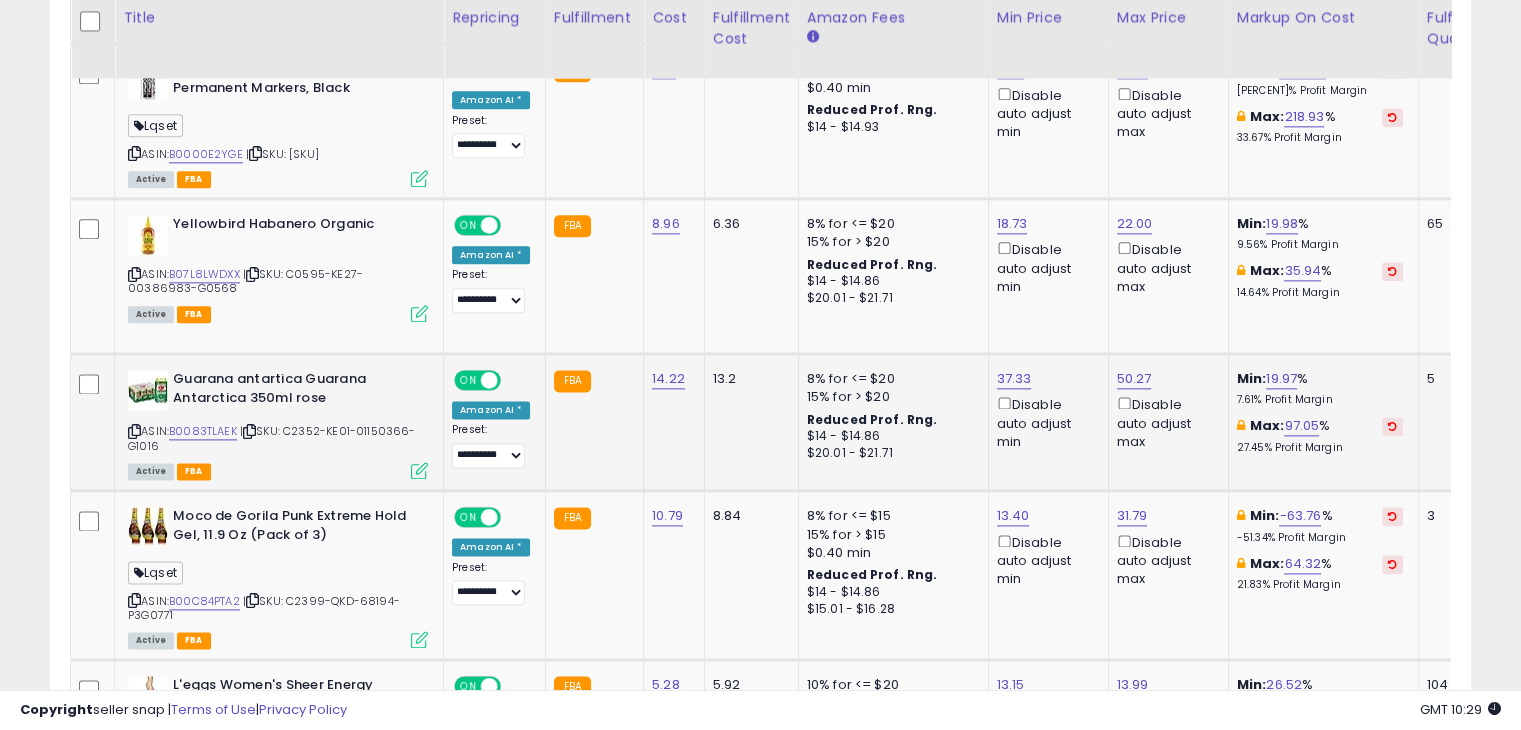 click at bounding box center (134, 431) 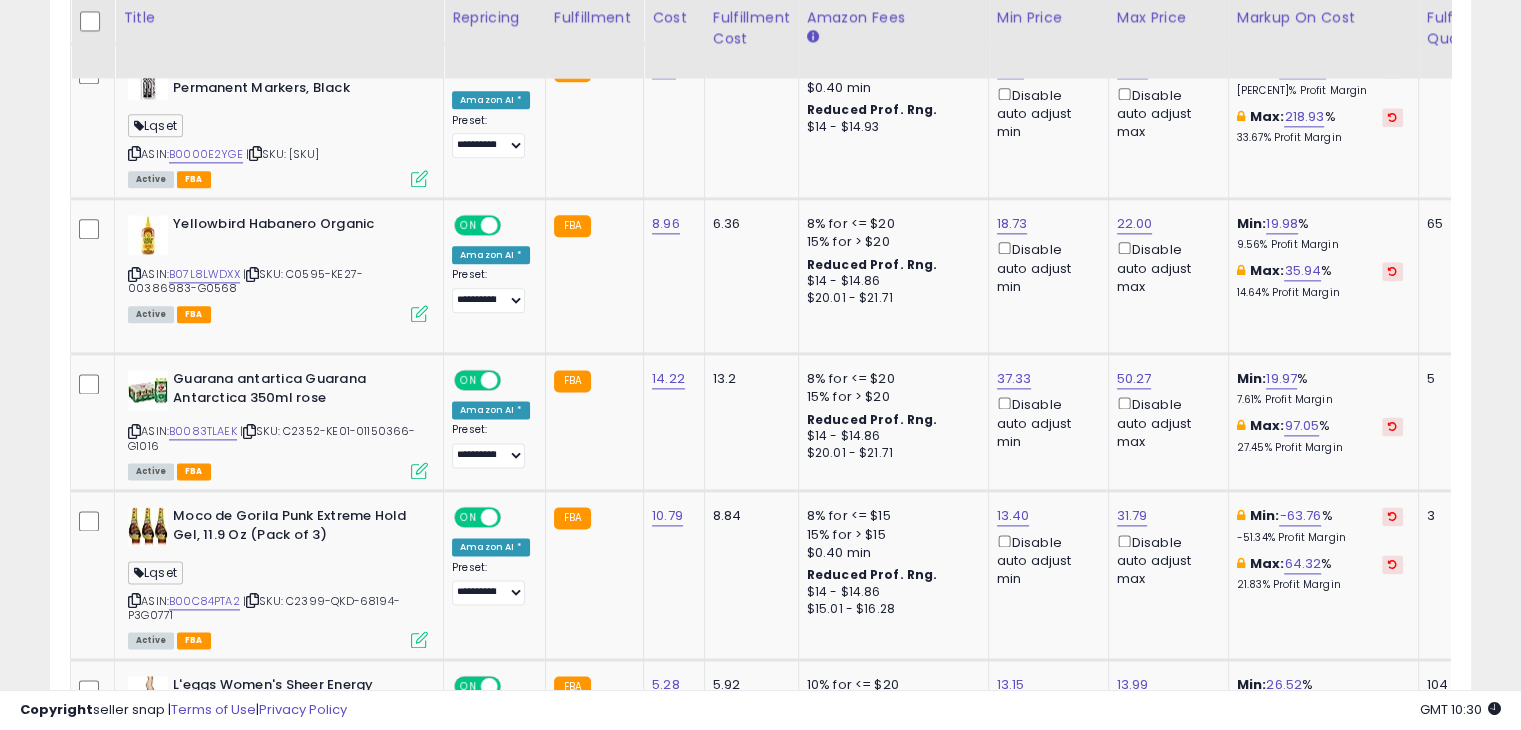 scroll, scrollTop: 0, scrollLeft: 64, axis: horizontal 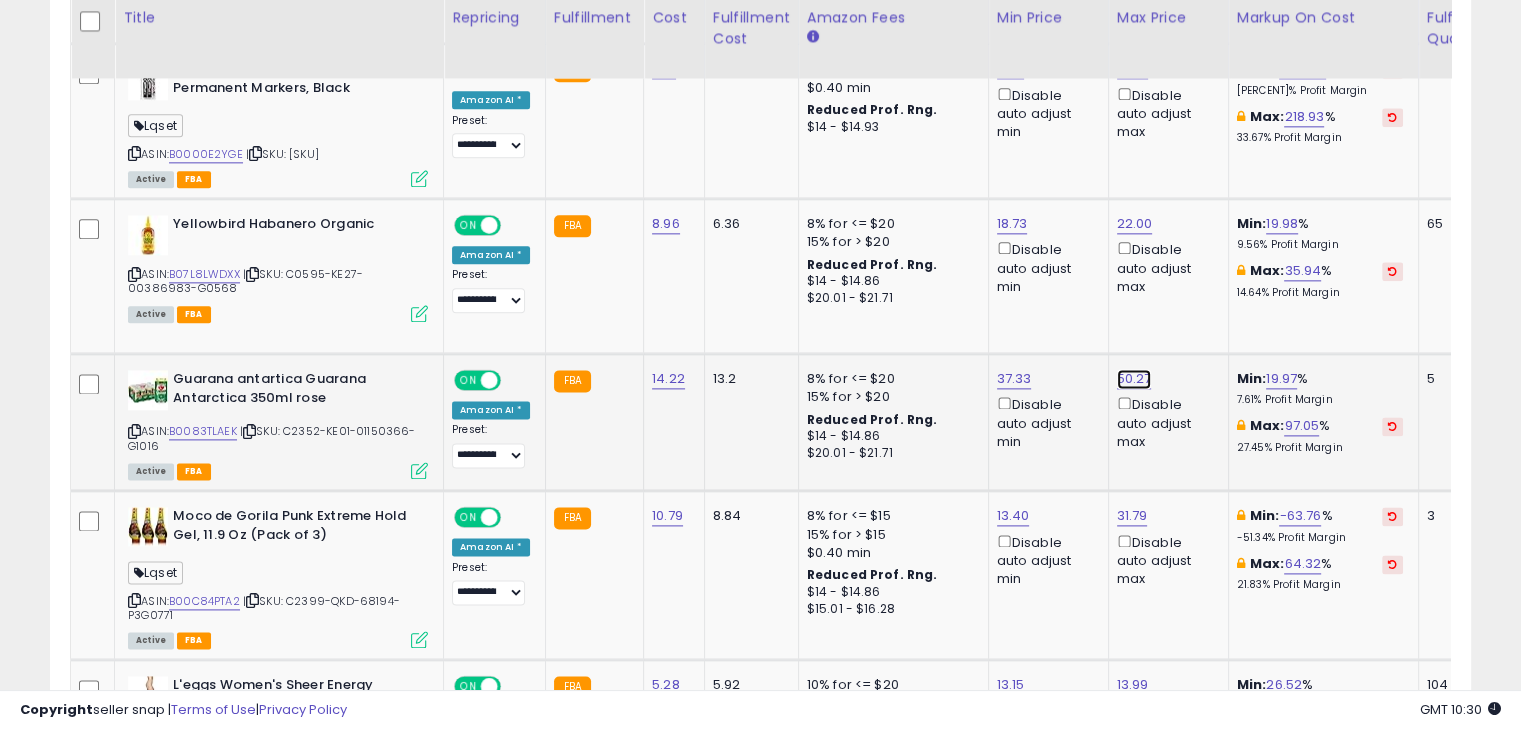 click on "50.27" at bounding box center (1135, -1961) 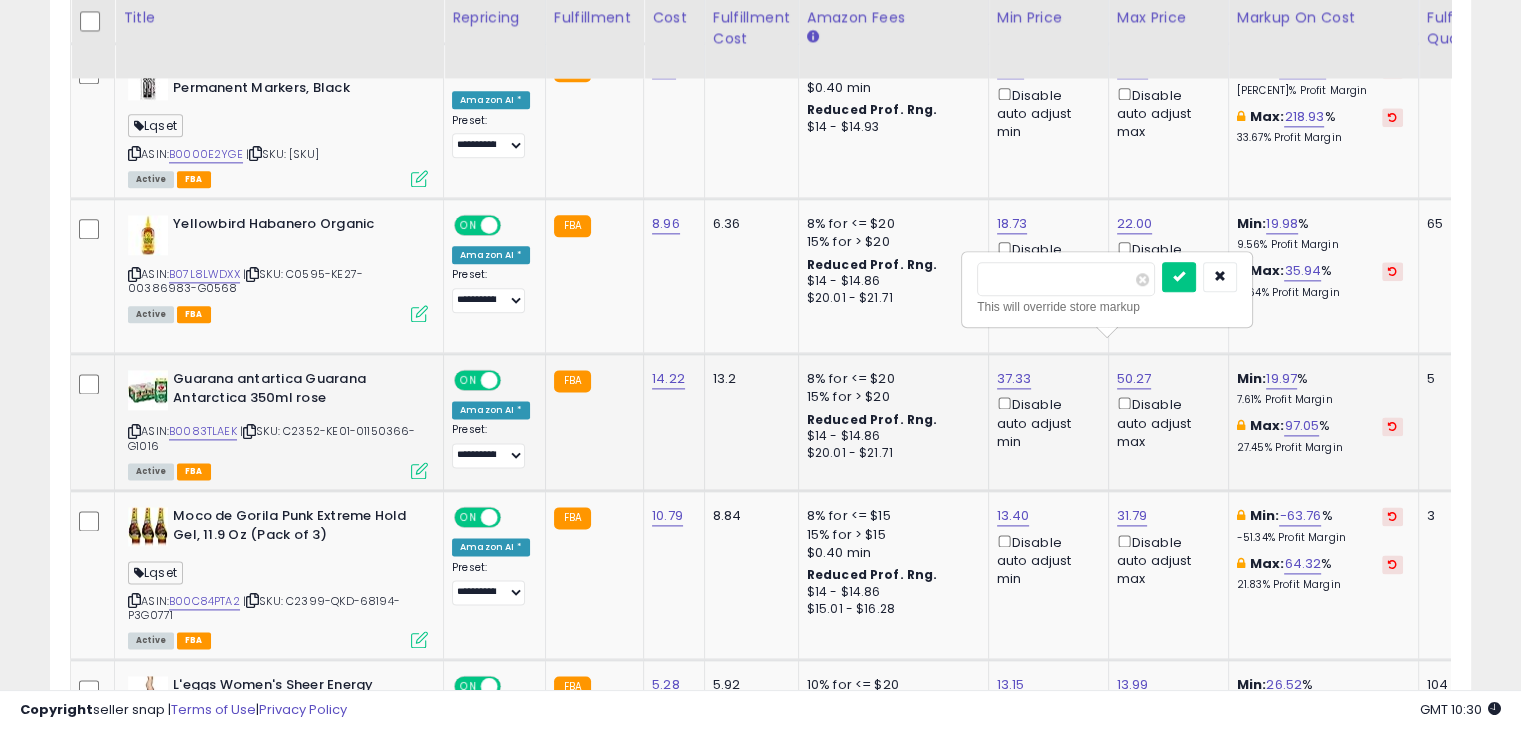 drag, startPoint x: 1024, startPoint y: 266, endPoint x: 968, endPoint y: 273, distance: 56.435802 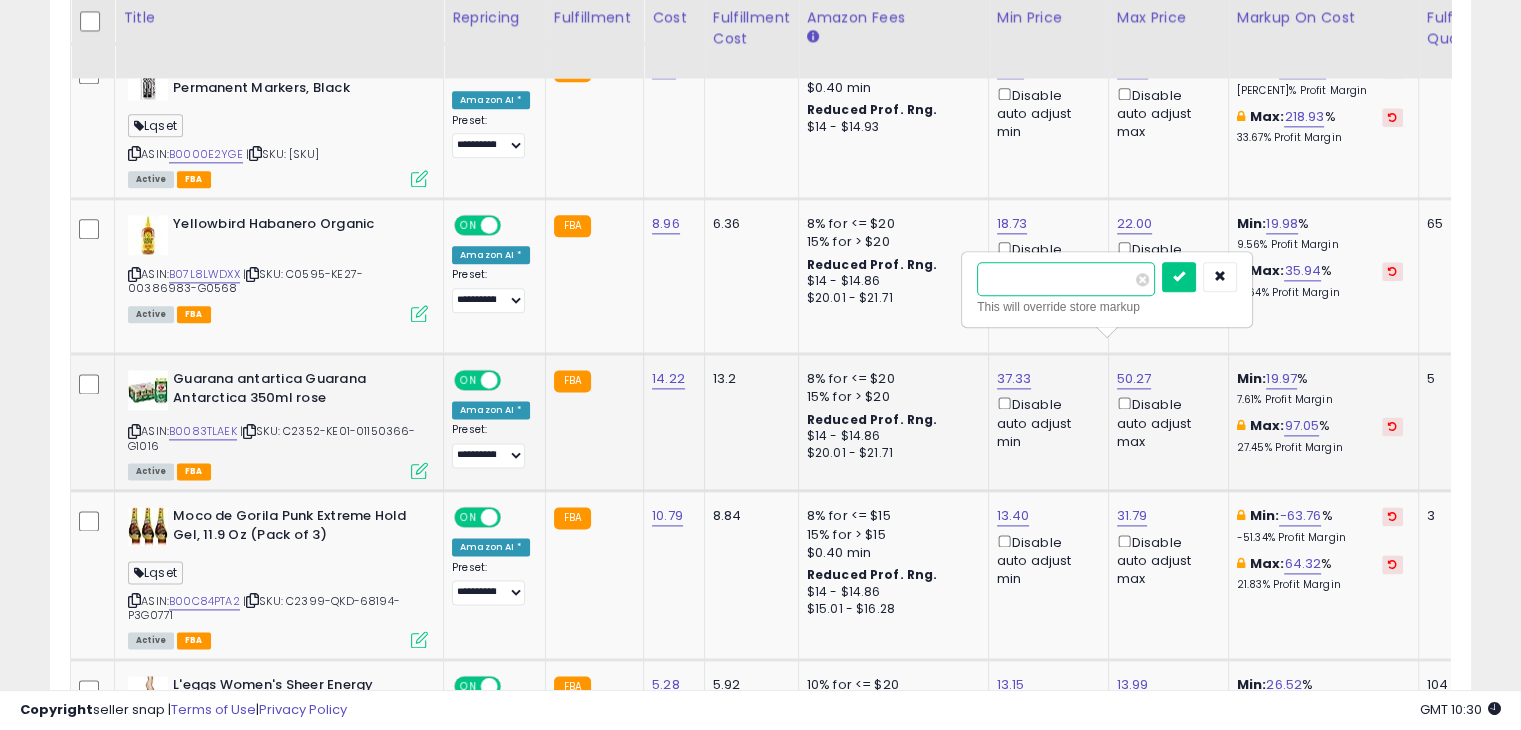 type on "**" 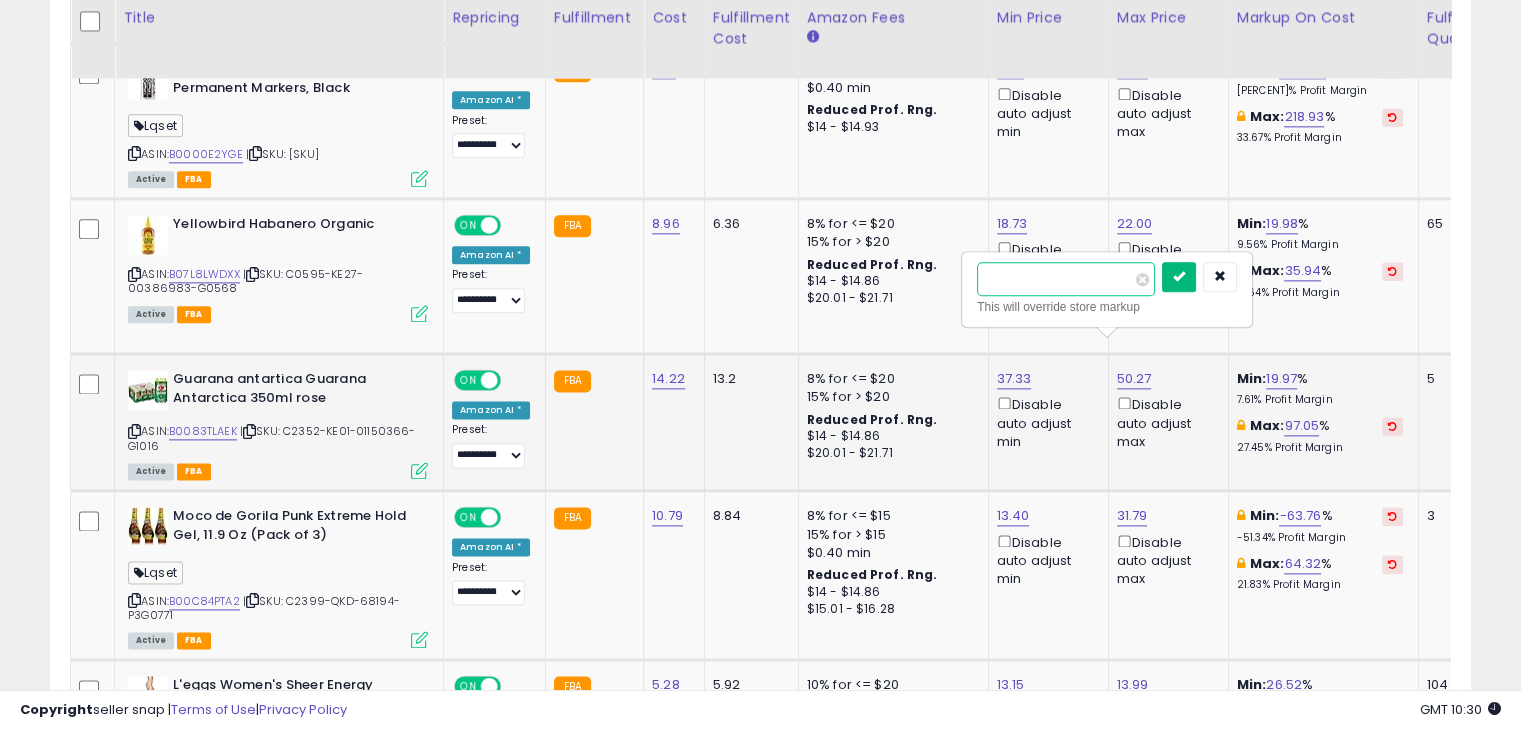 type on "*****" 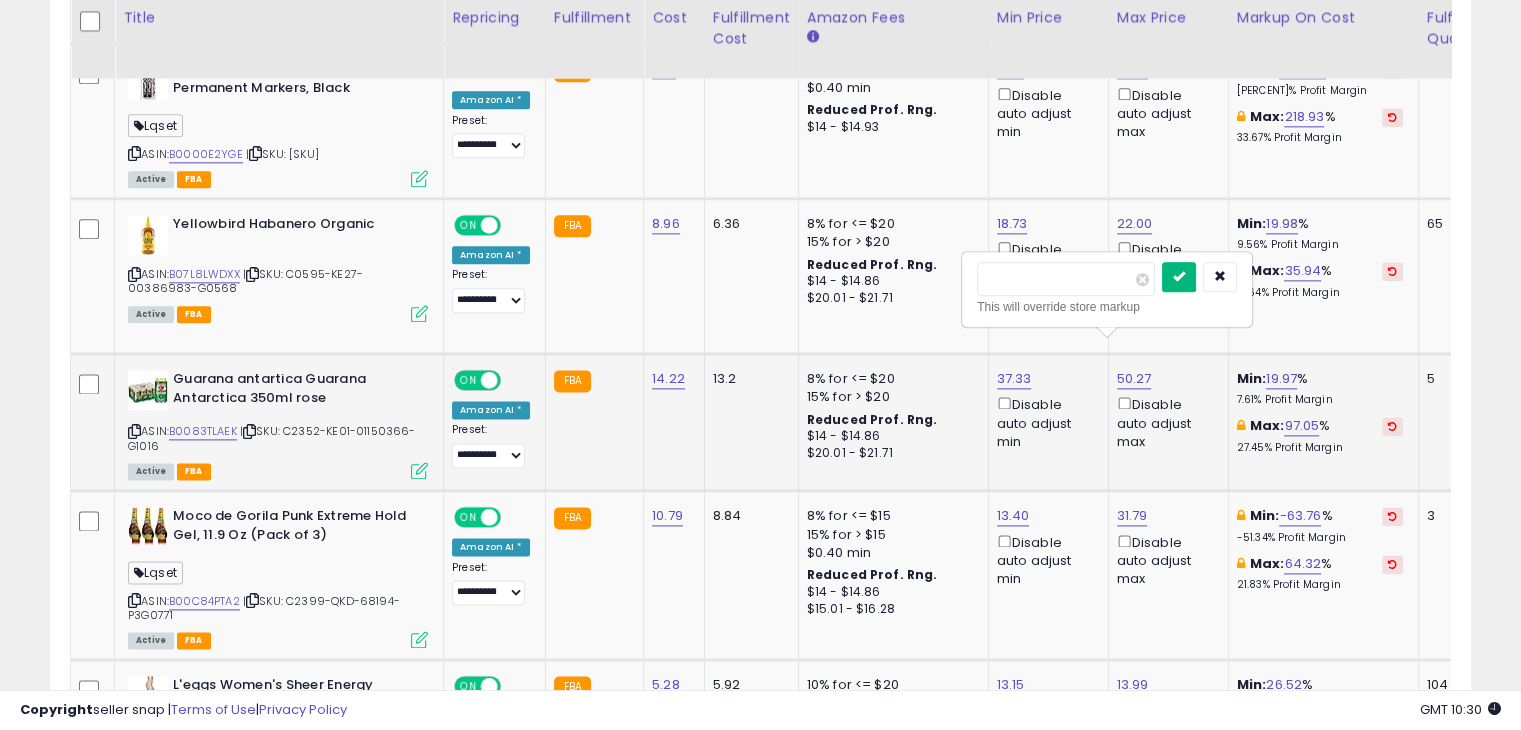 click at bounding box center (1179, 277) 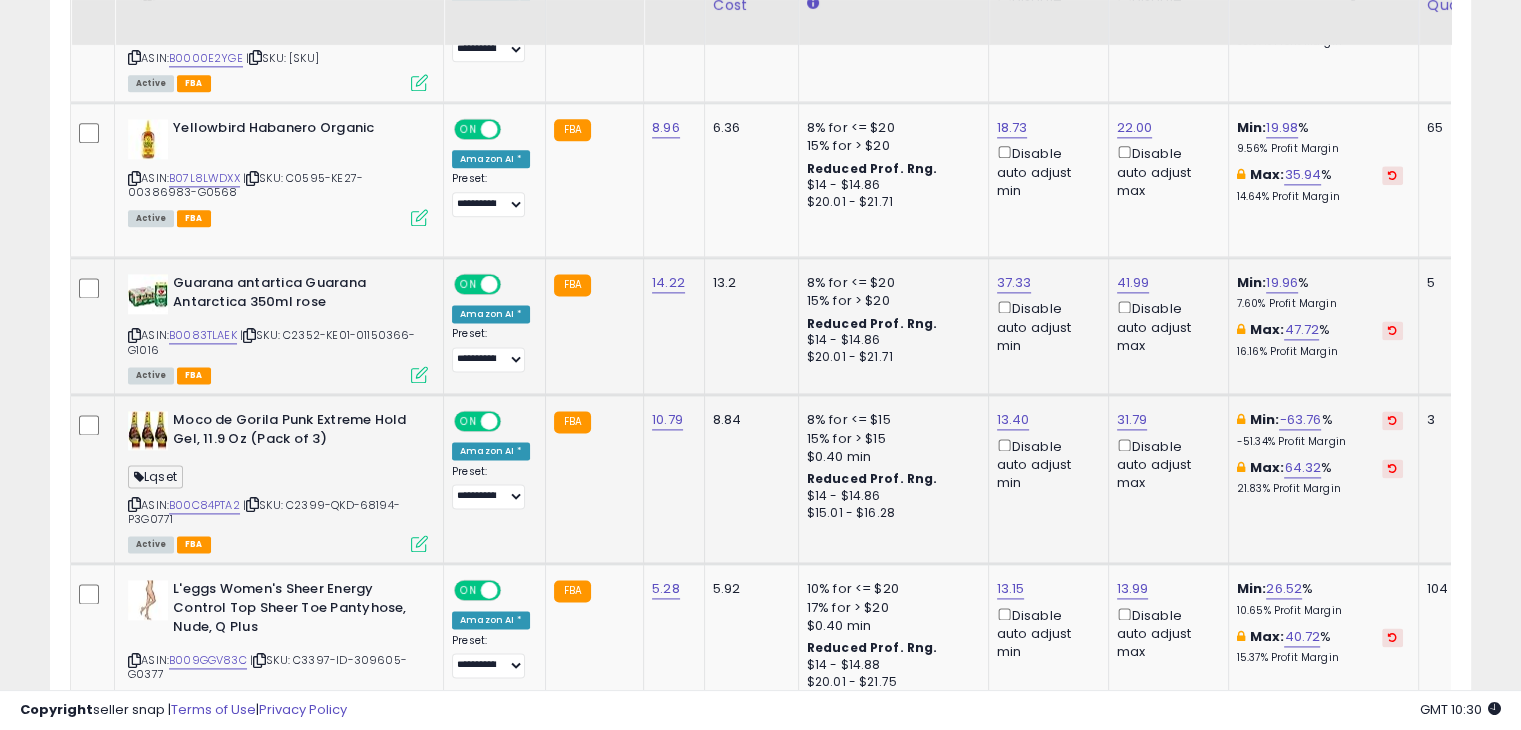 scroll, scrollTop: 2700, scrollLeft: 0, axis: vertical 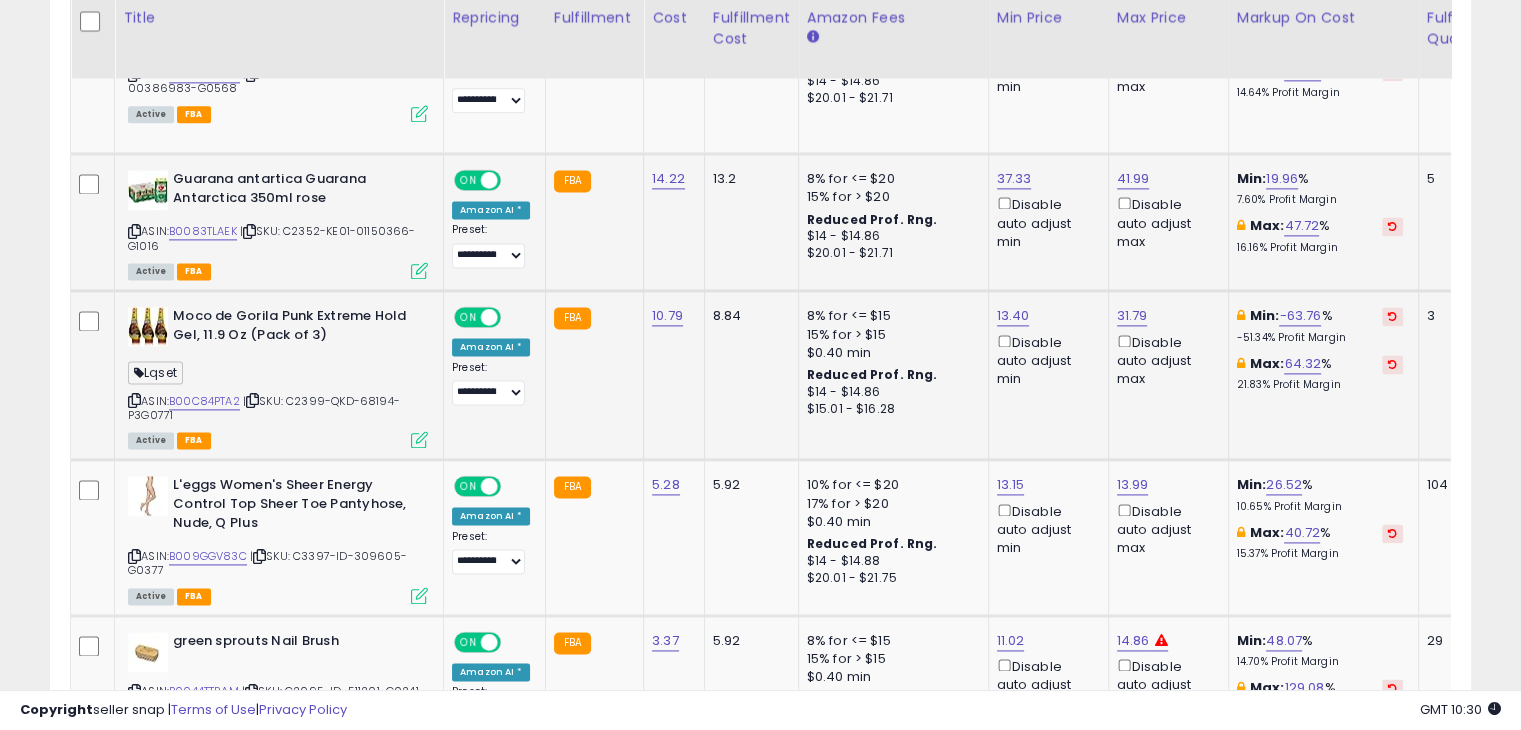 click at bounding box center [134, 400] 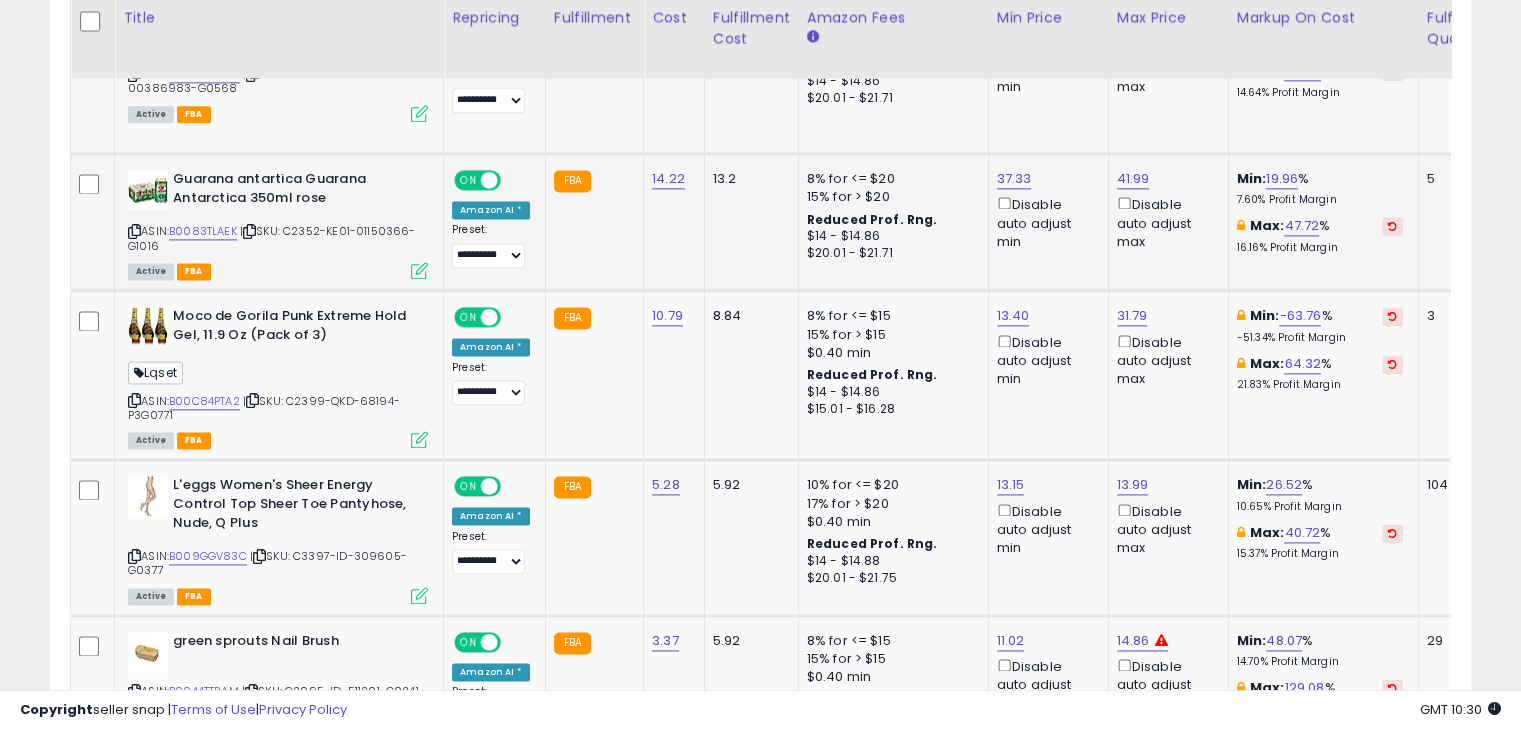 scroll, scrollTop: 0, scrollLeft: 241, axis: horizontal 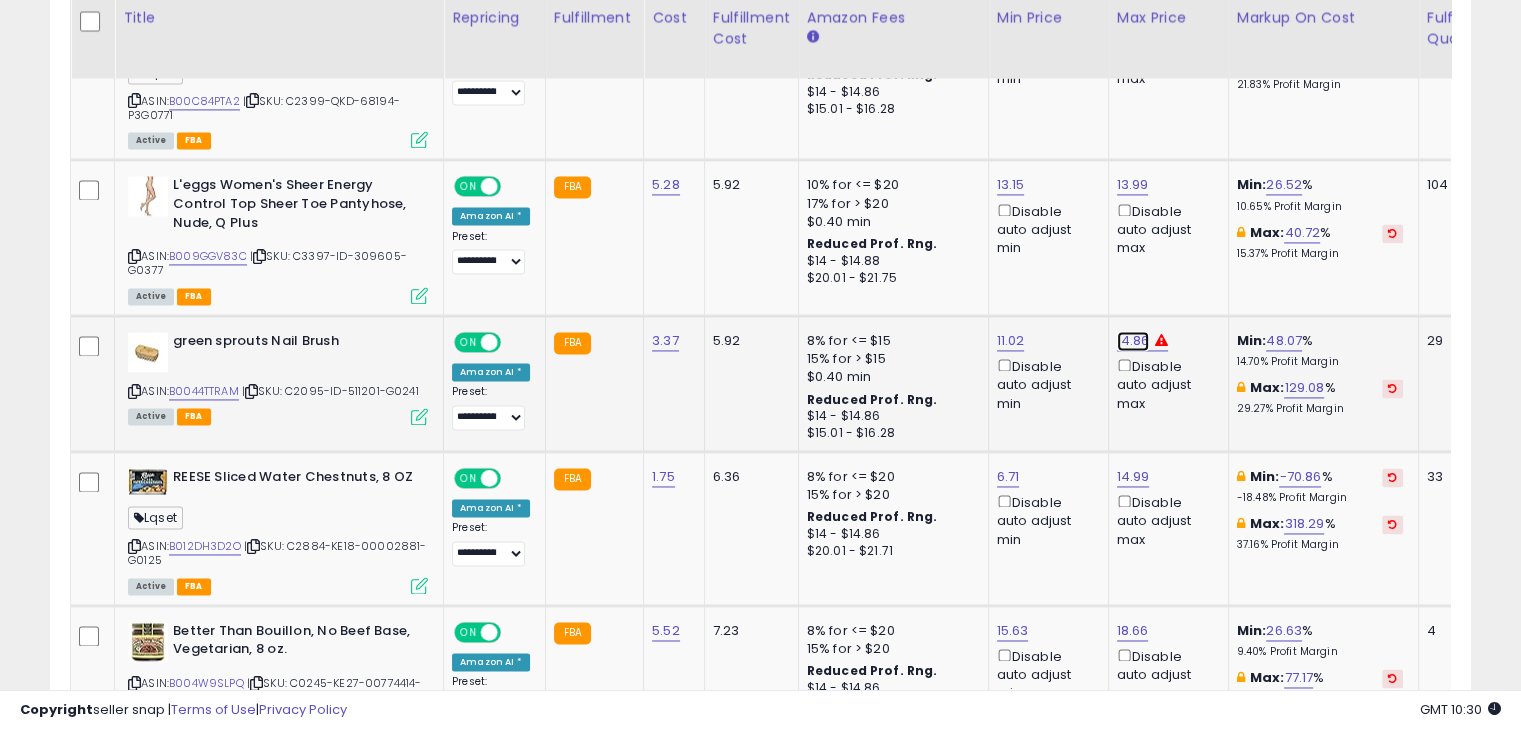 click on "14.86" at bounding box center (1135, -2461) 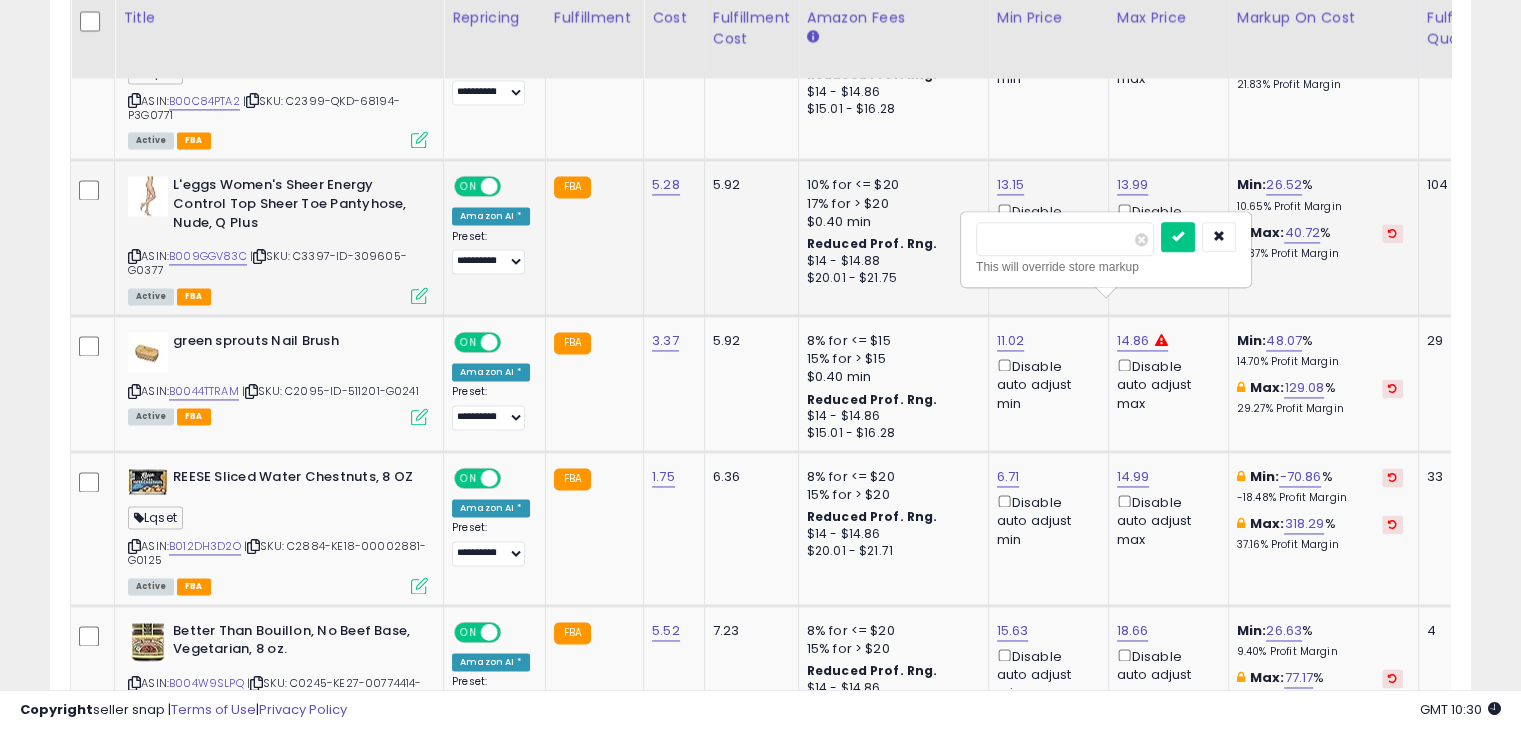 drag, startPoint x: 1052, startPoint y: 242, endPoint x: 908, endPoint y: 272, distance: 147.09181 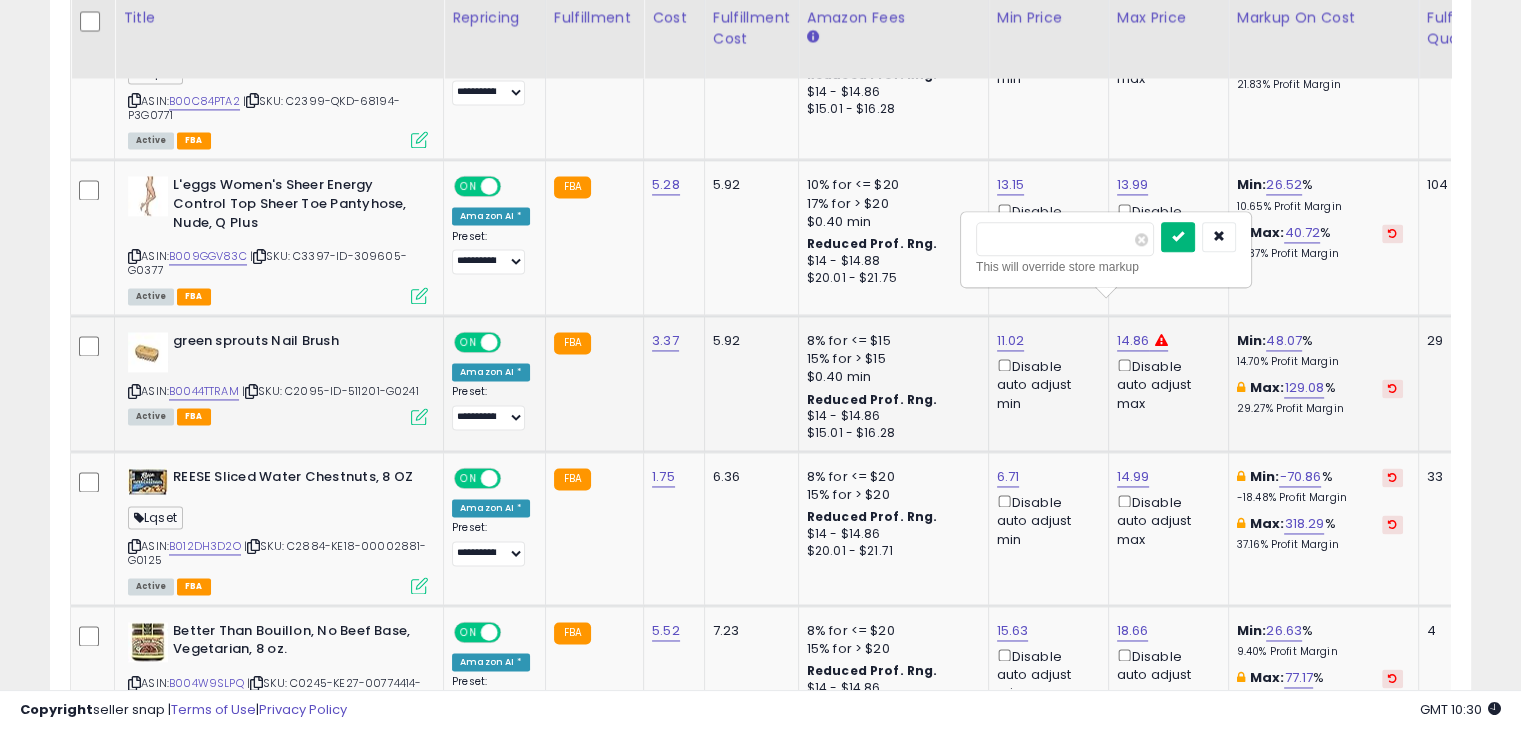 type on "*****" 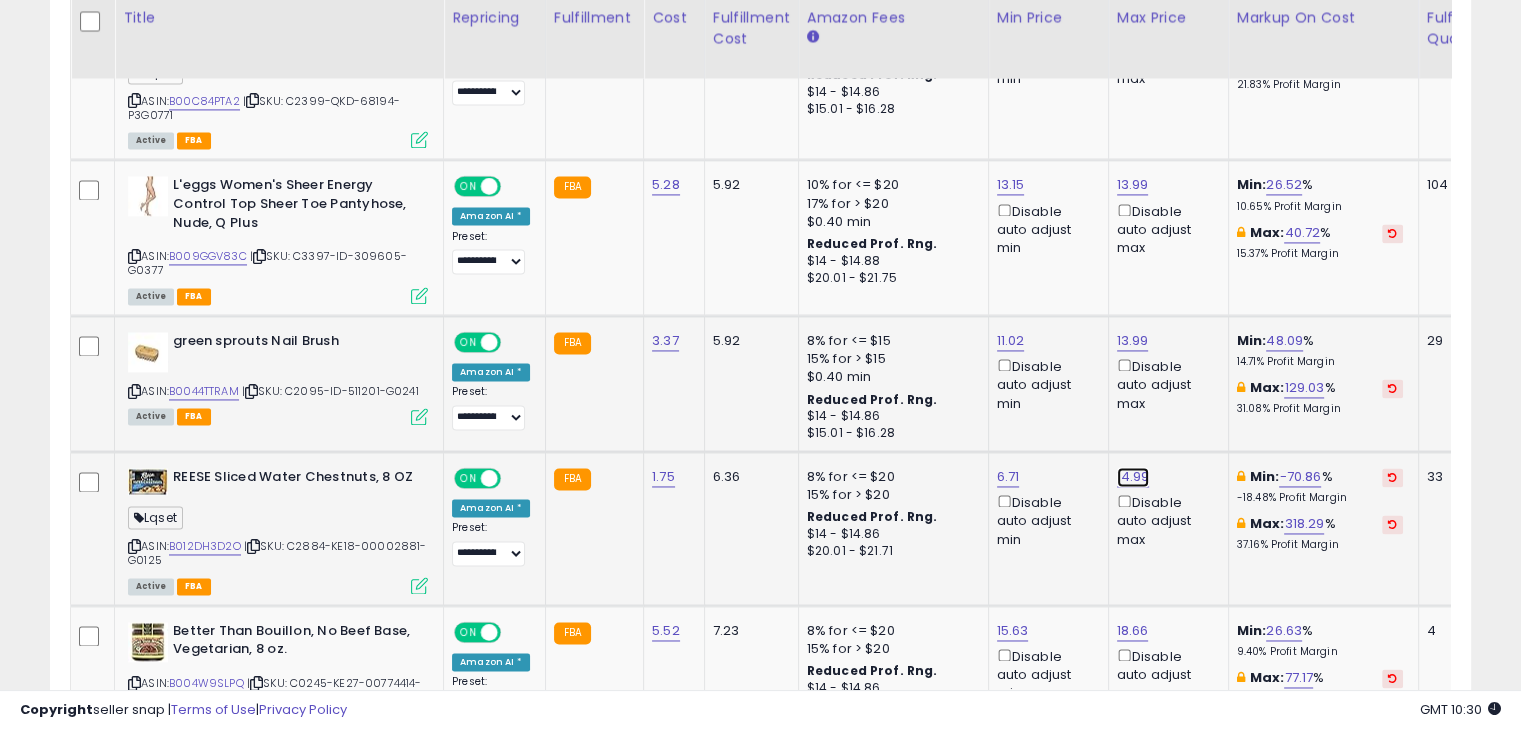click on "14.99" at bounding box center [1135, -2461] 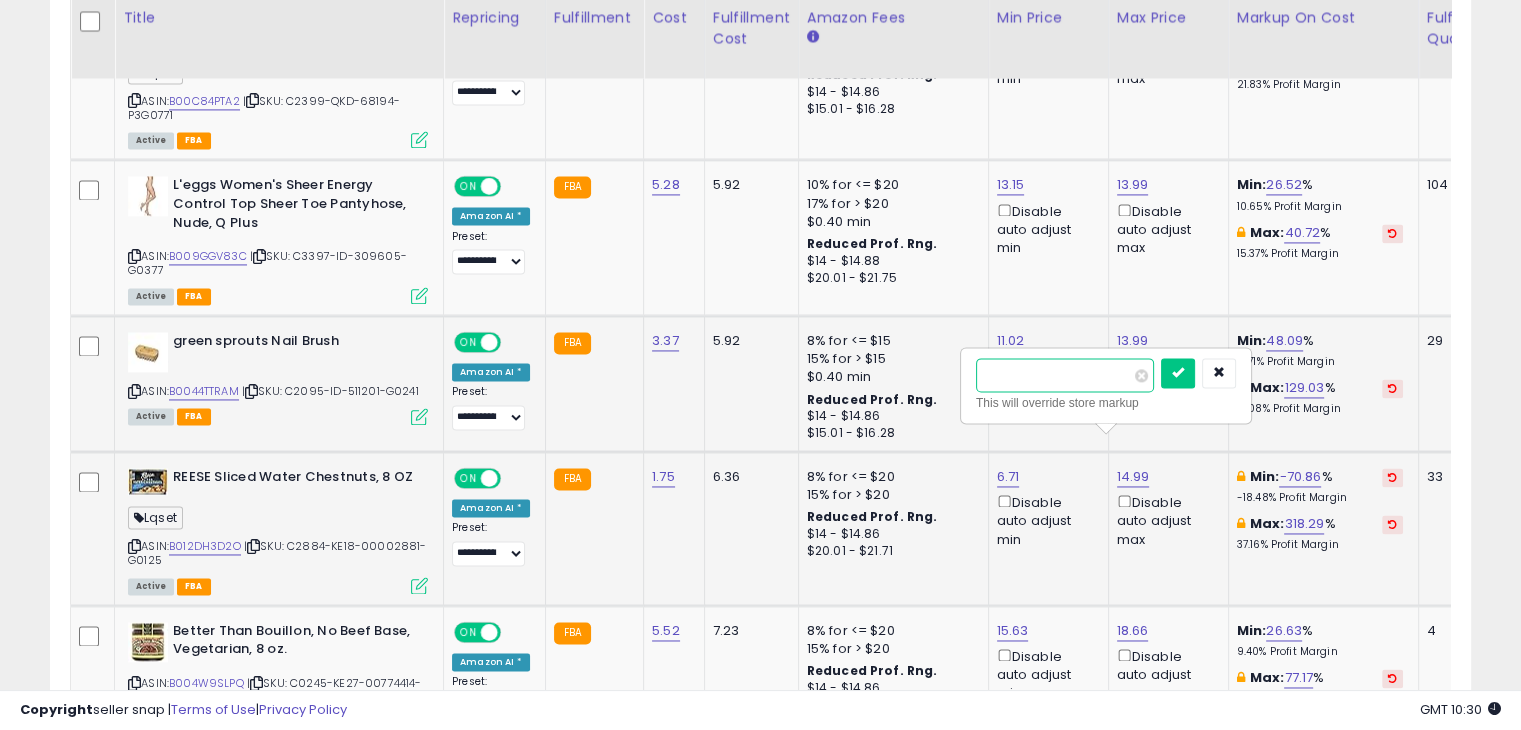 click on "*****" at bounding box center [1065, 375] 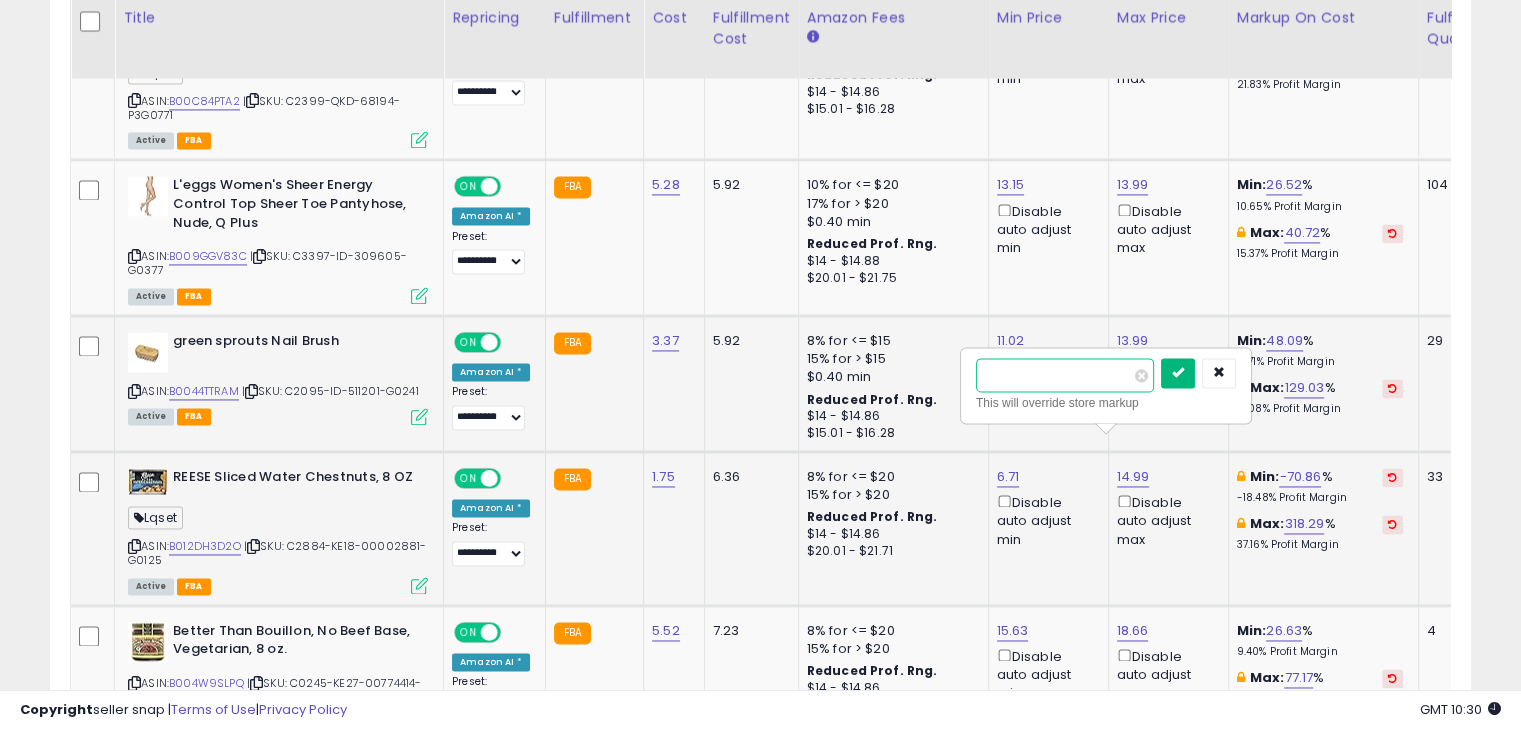 type on "*****" 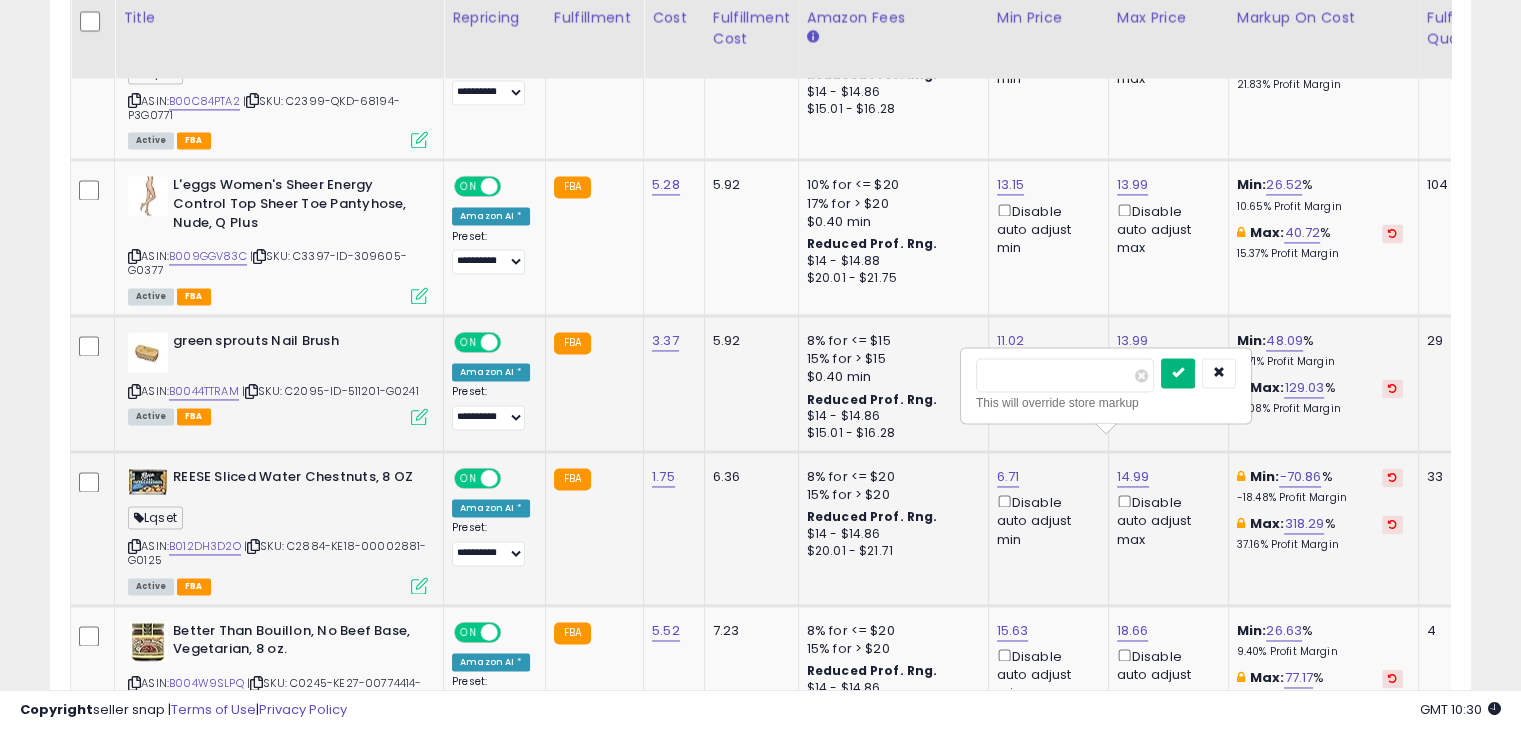 click at bounding box center (1178, 373) 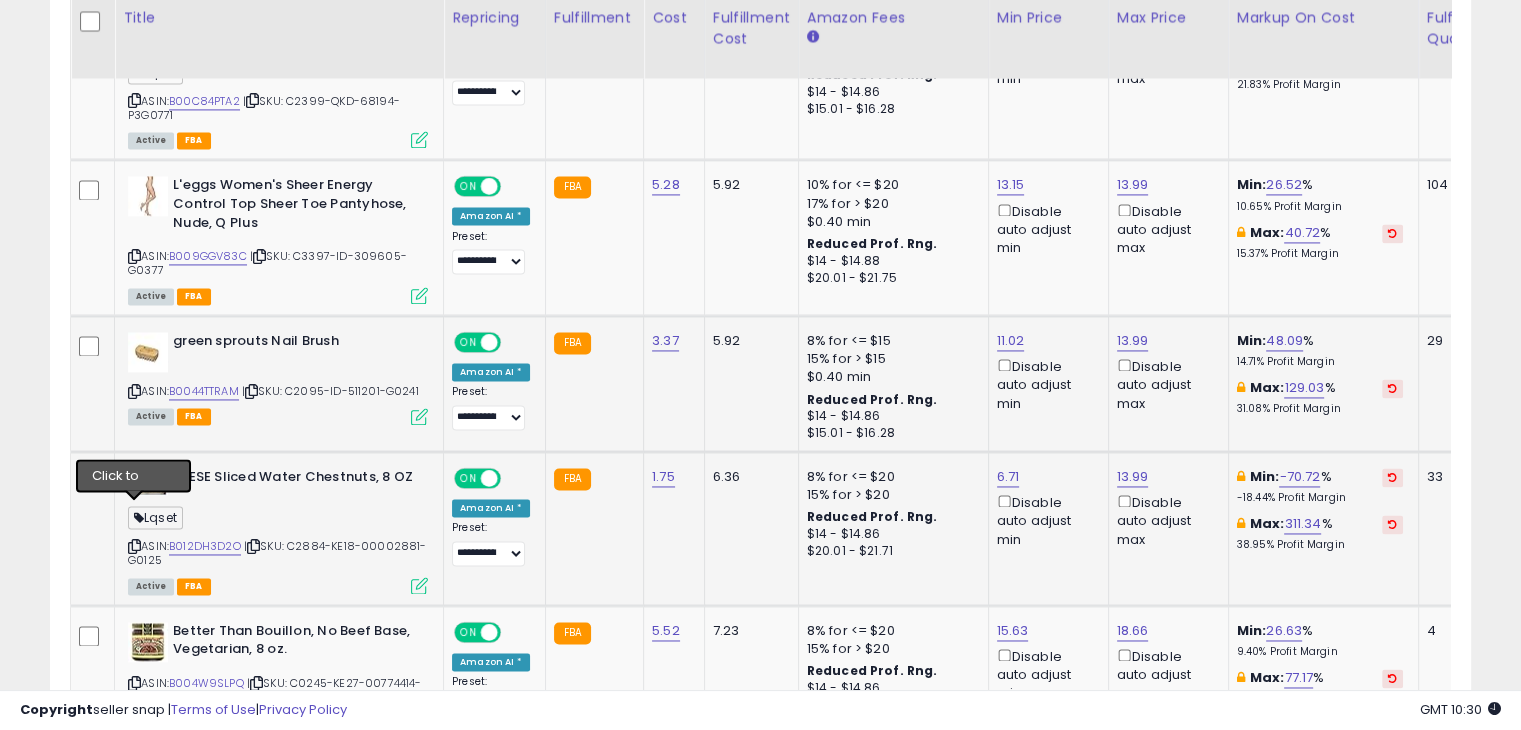 click at bounding box center [134, 546] 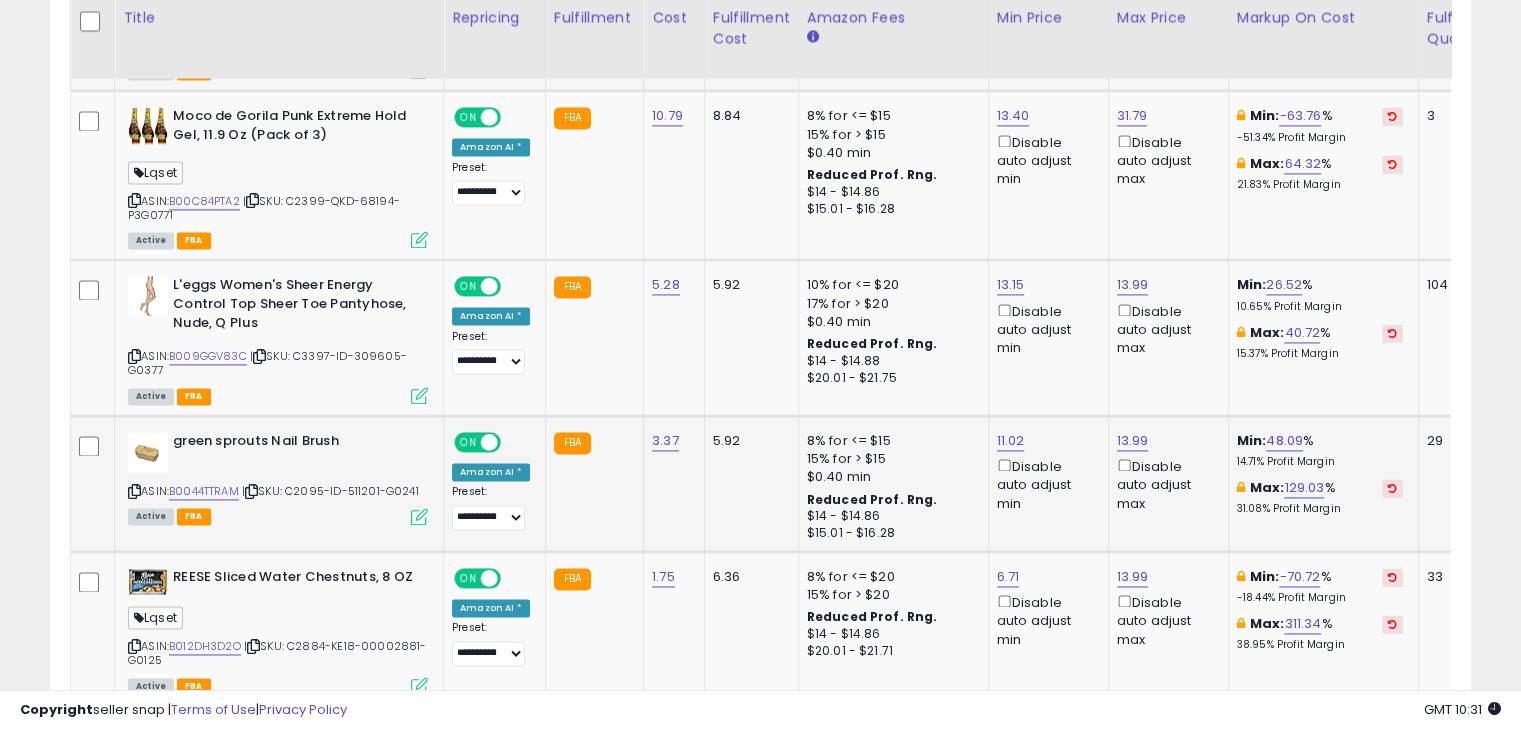 scroll, scrollTop: 2800, scrollLeft: 0, axis: vertical 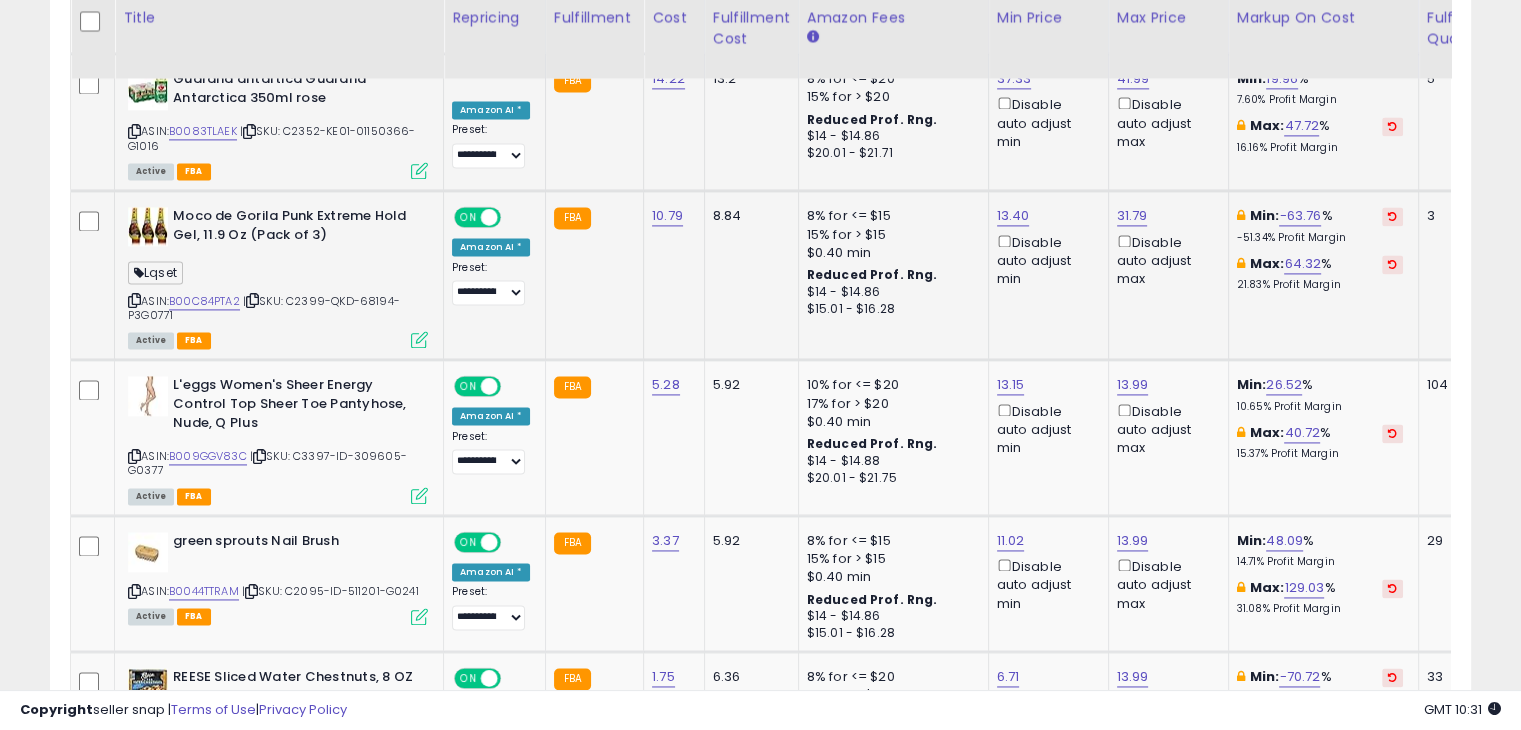 click at bounding box center [1392, 216] 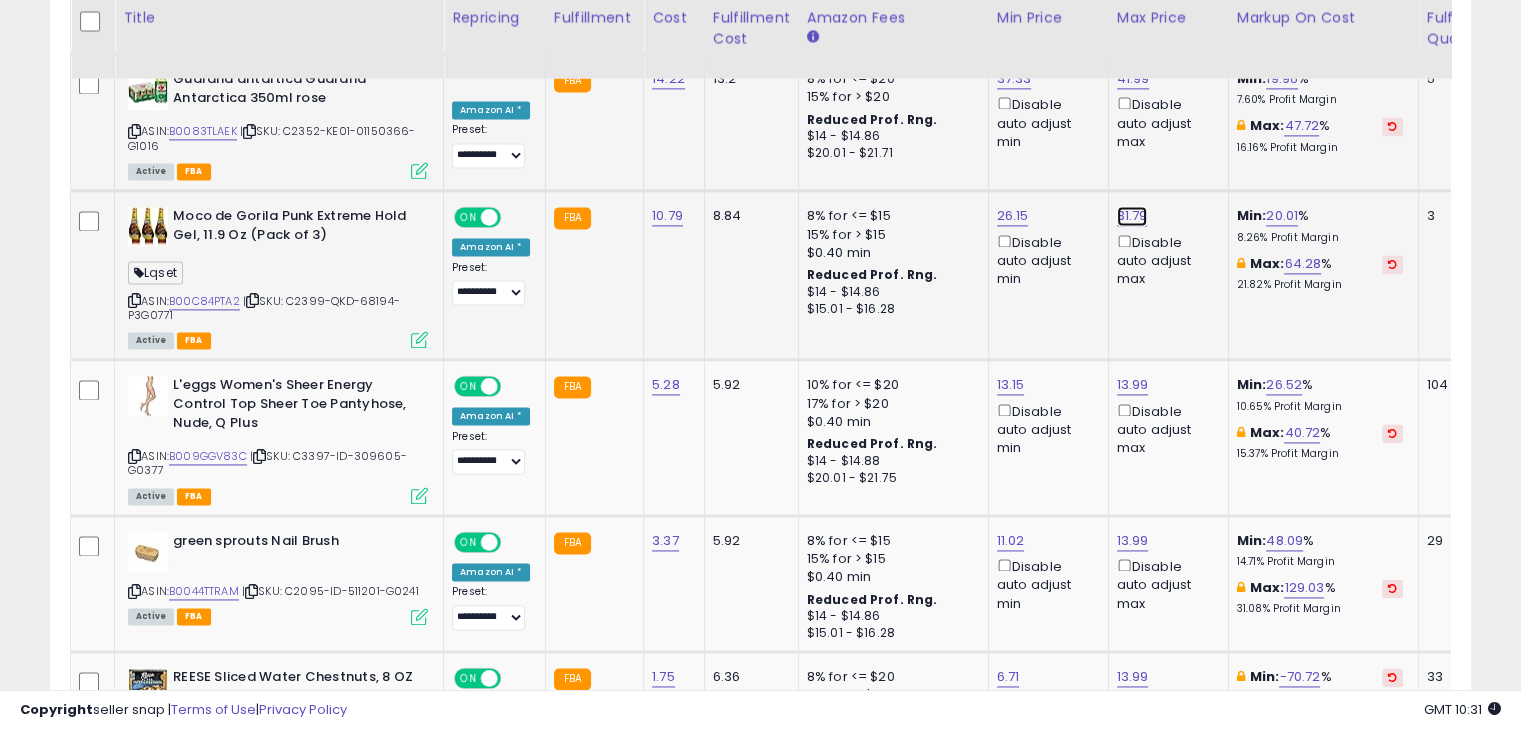 click on "31.79" at bounding box center [1135, -2261] 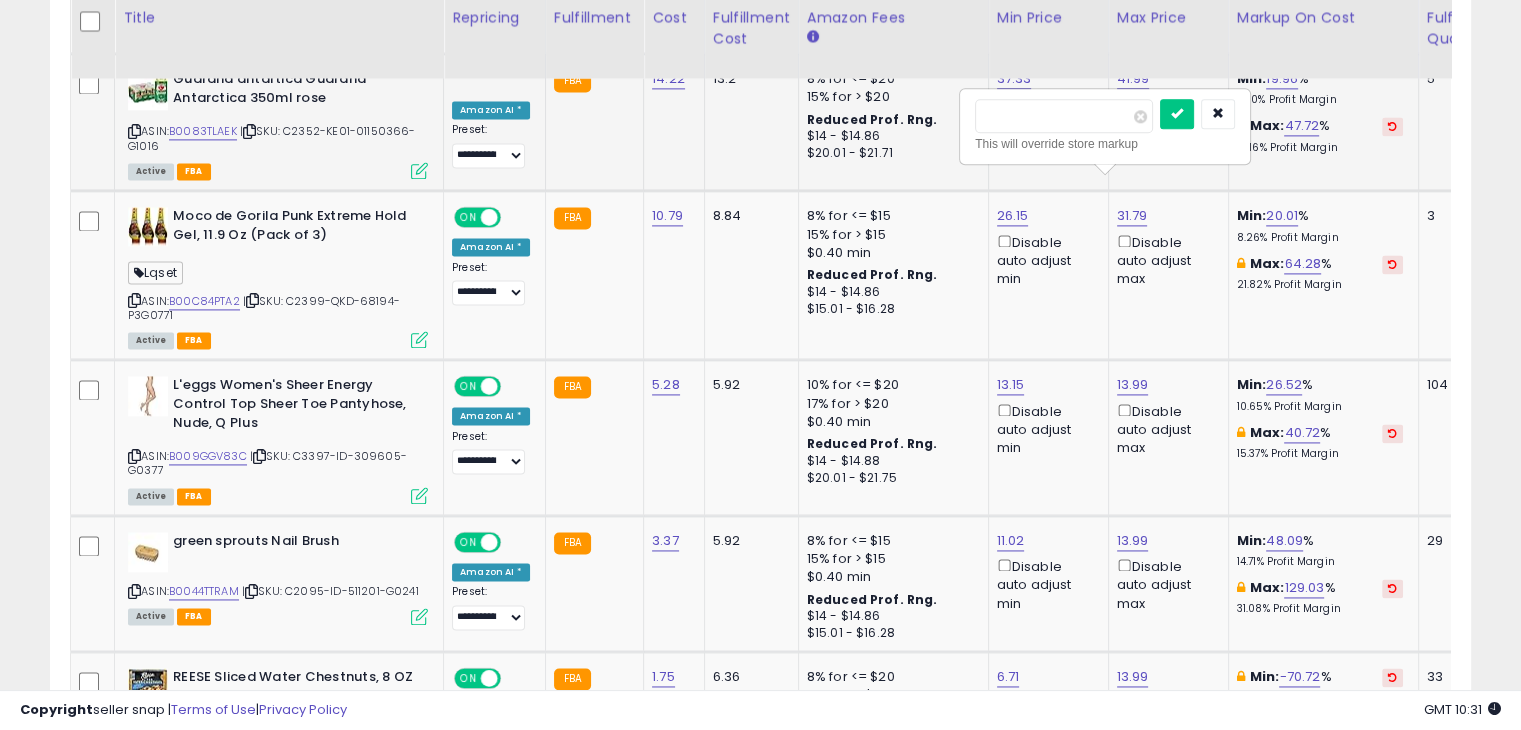 drag, startPoint x: 1038, startPoint y: 111, endPoint x: 944, endPoint y: 125, distance: 95.036835 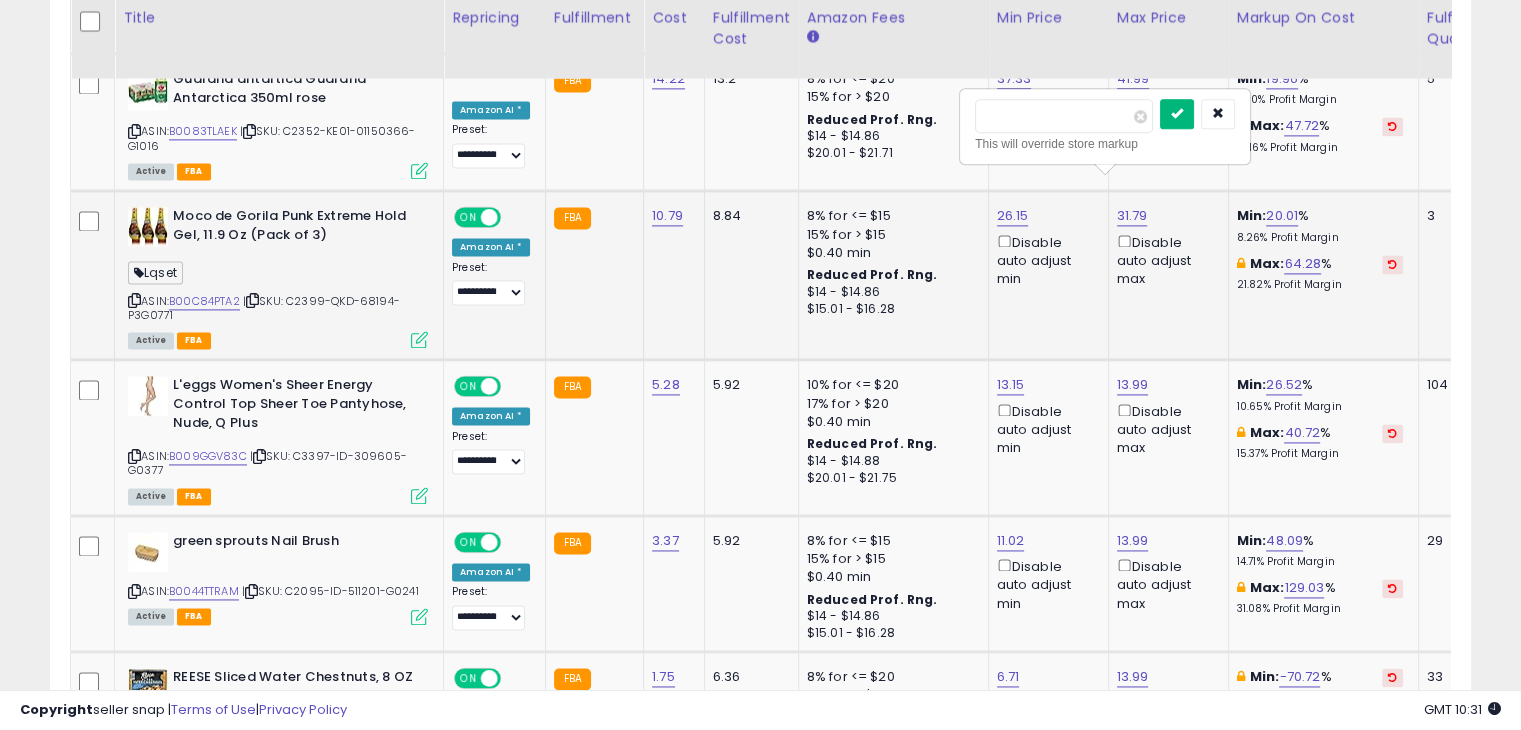 type on "*****" 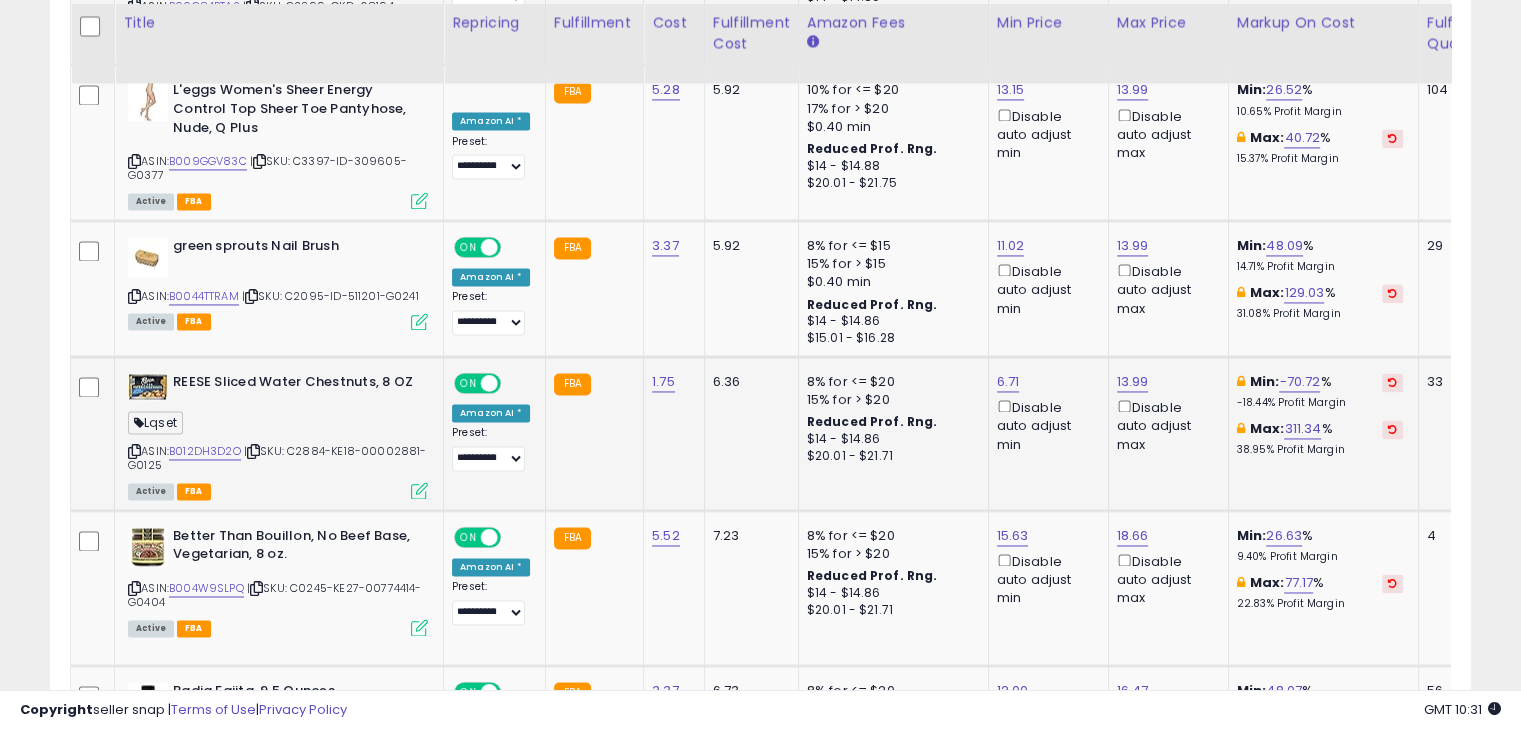 scroll, scrollTop: 3100, scrollLeft: 0, axis: vertical 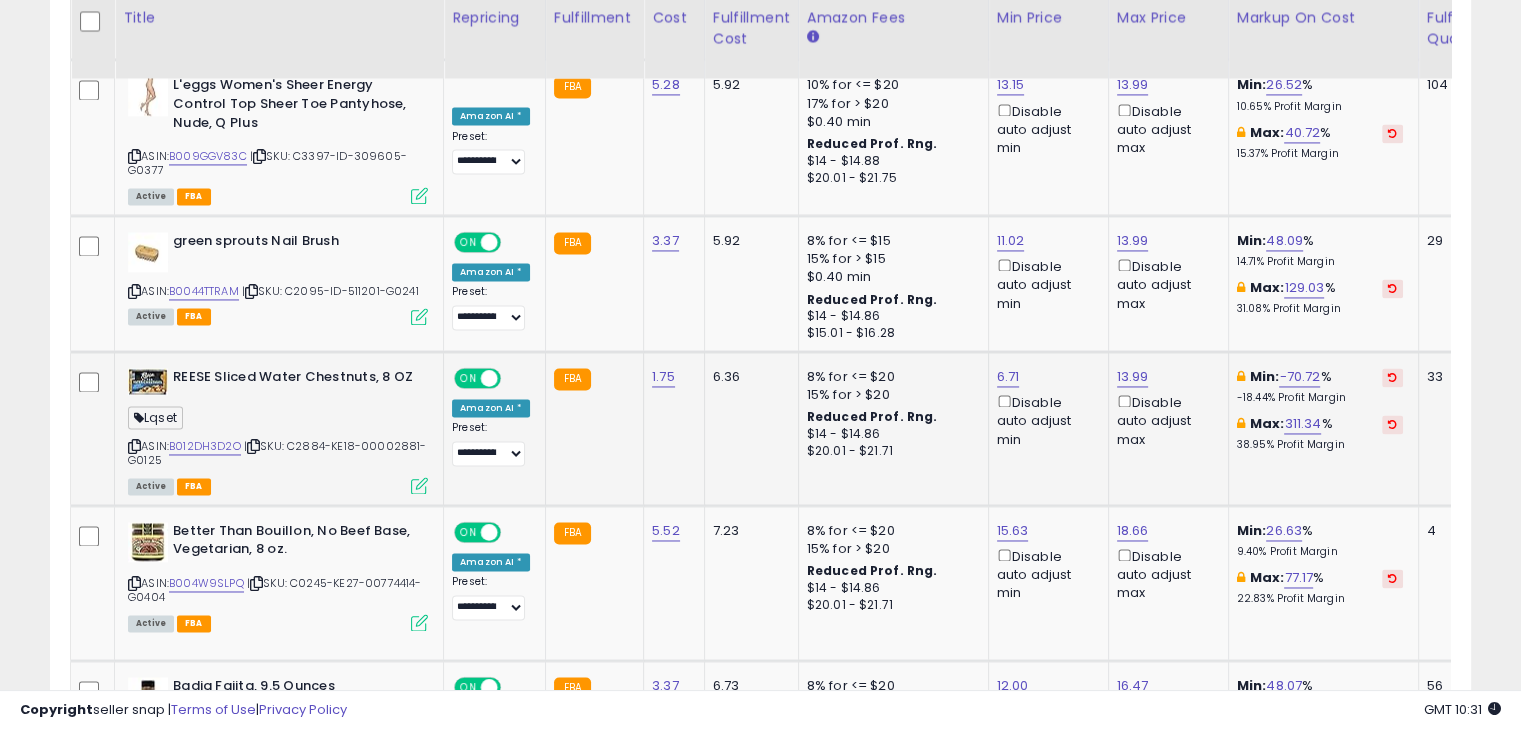click at bounding box center [1392, 377] 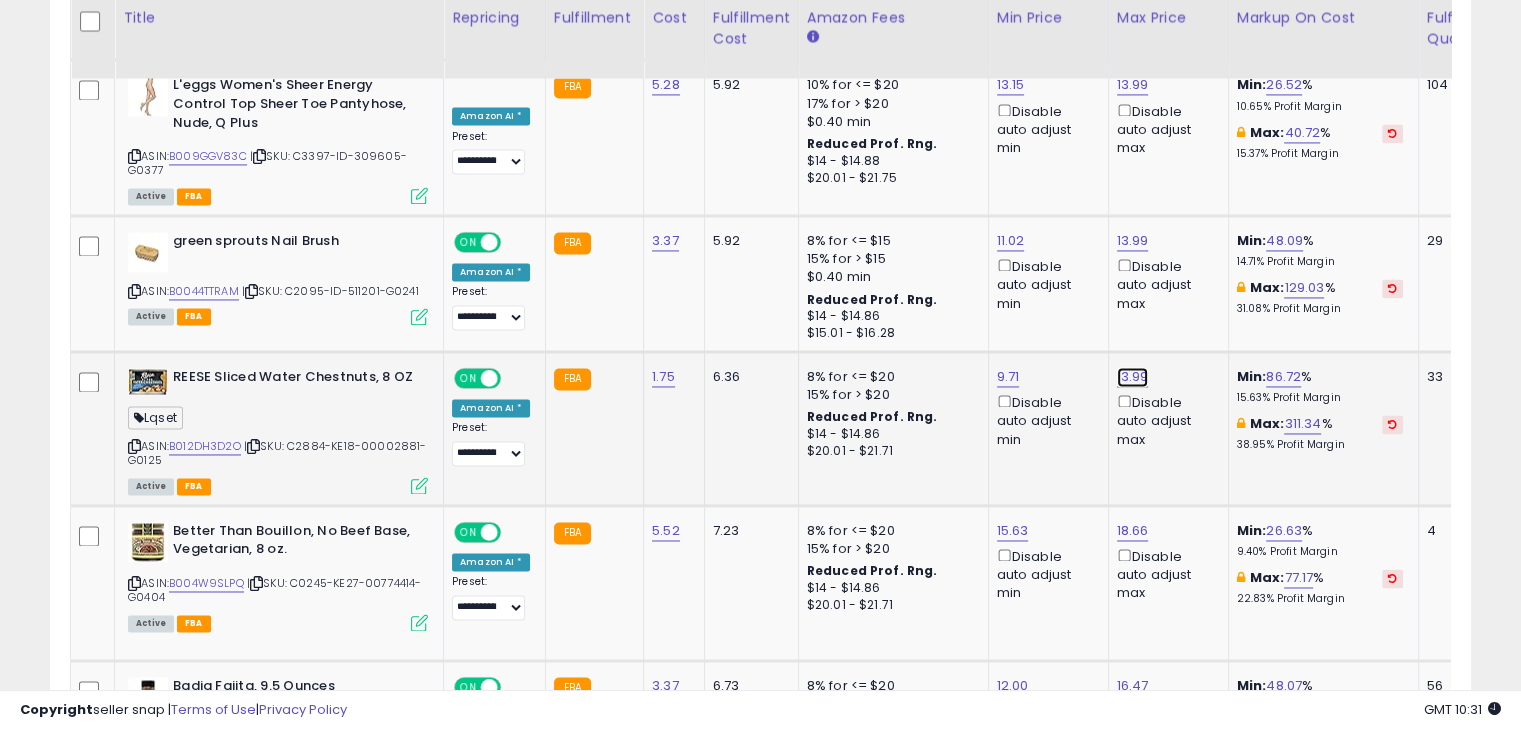 click on "13.99" at bounding box center (1135, -2561) 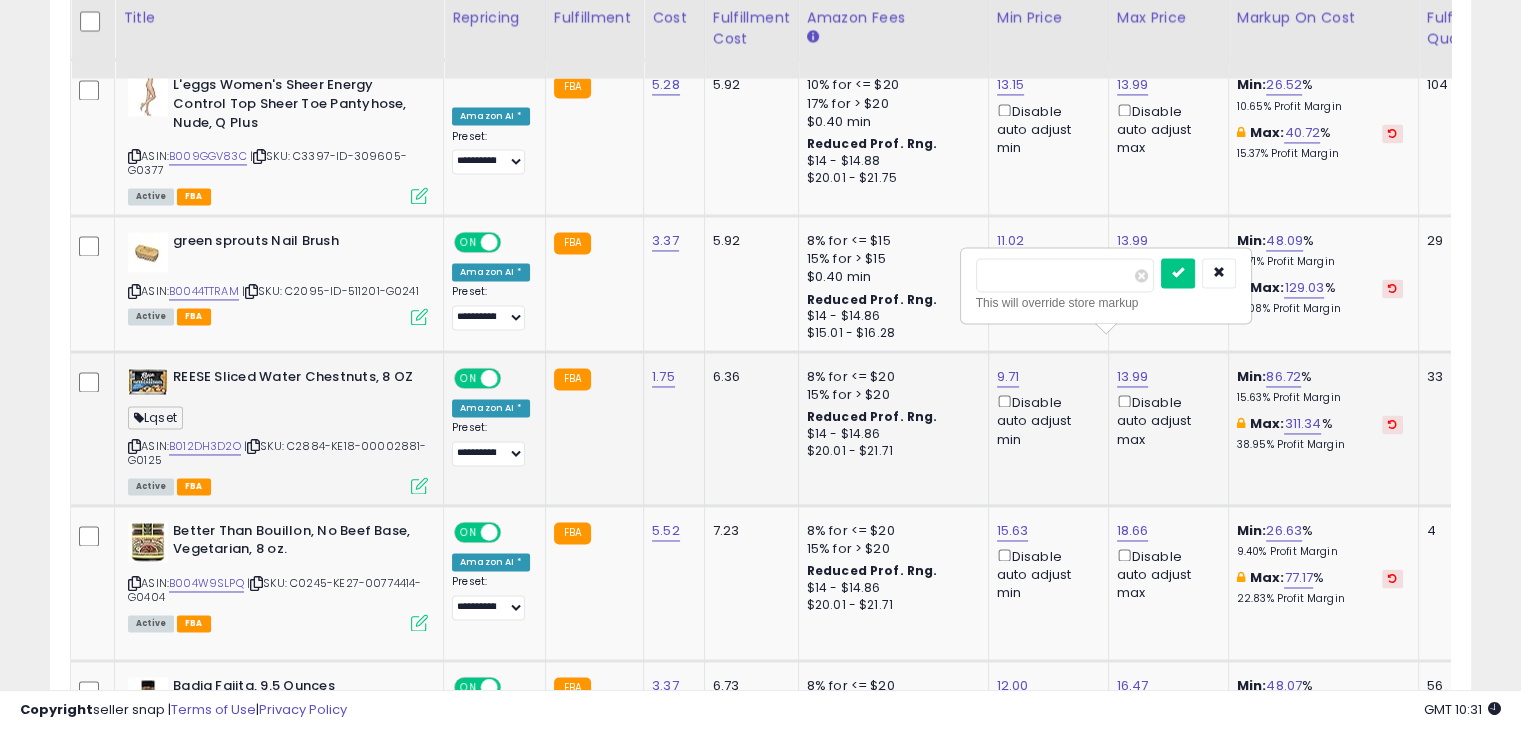 click on "*****" at bounding box center (1065, 275) 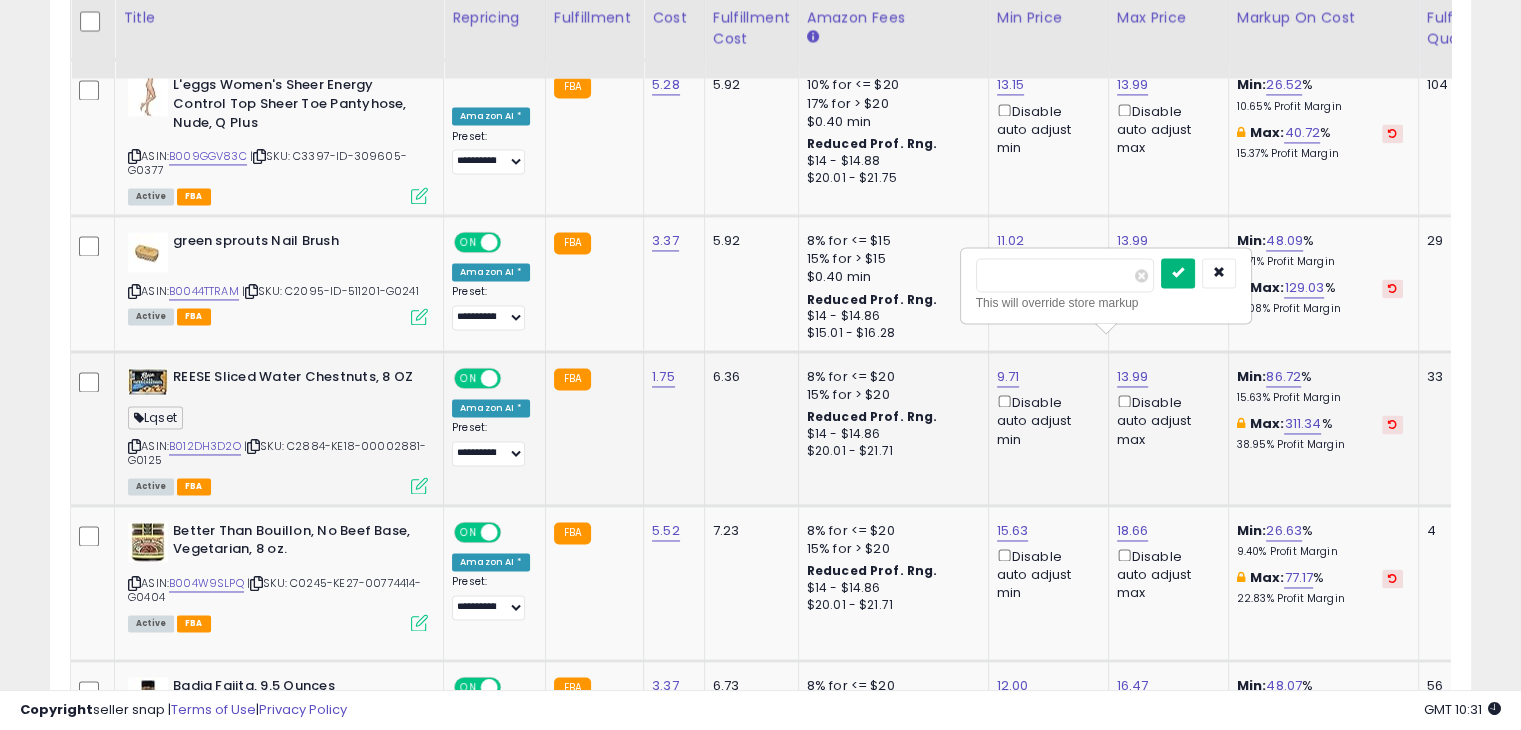 type on "*****" 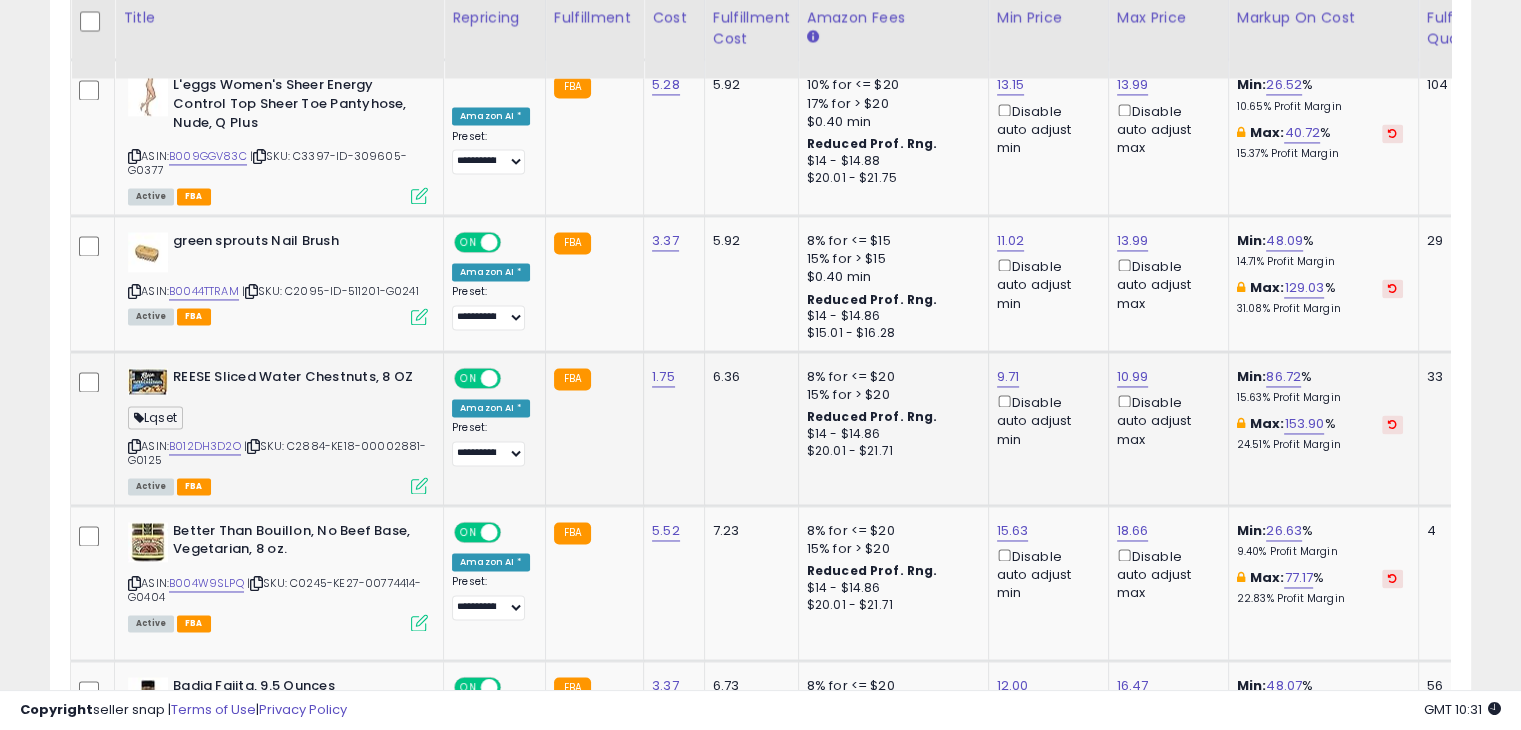 scroll, scrollTop: 0, scrollLeft: 132, axis: horizontal 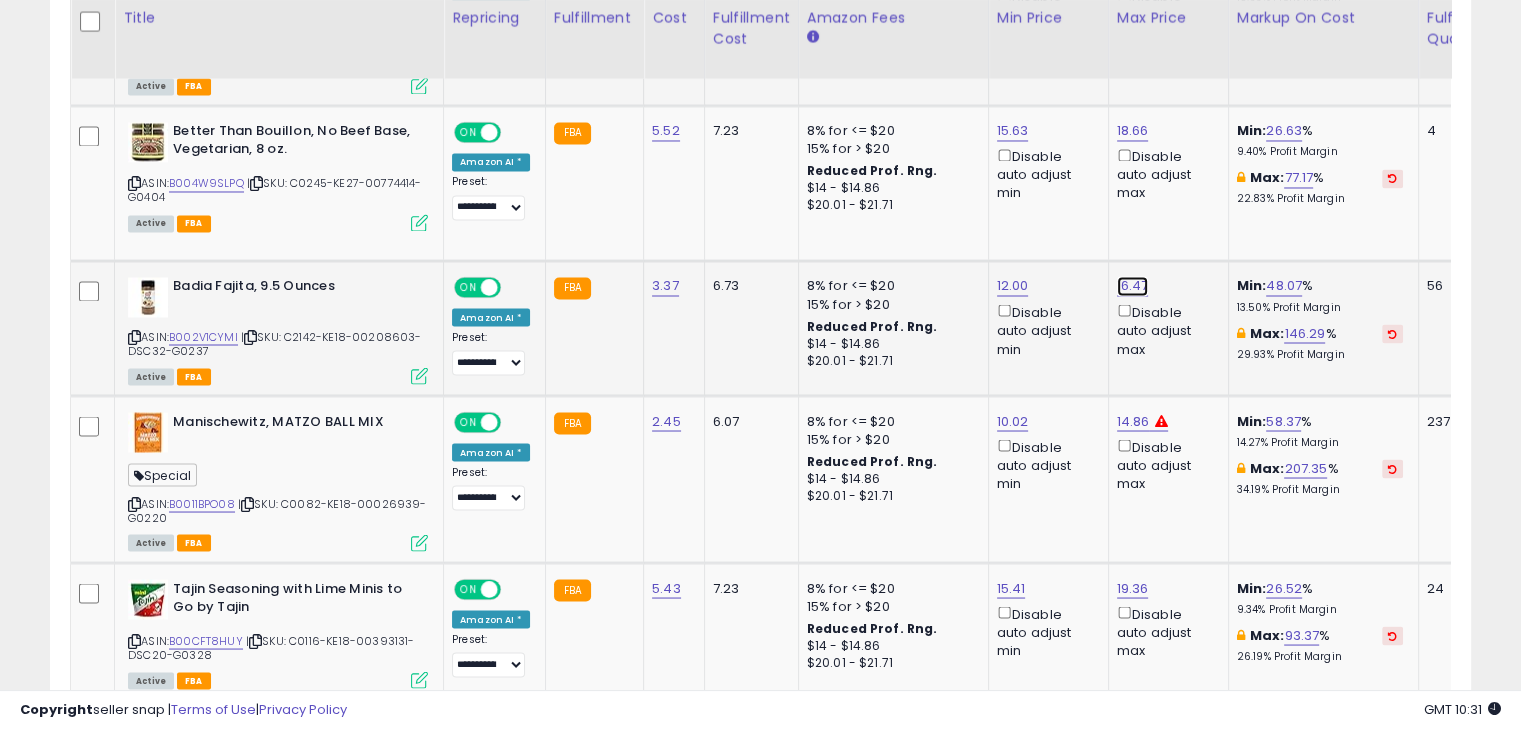 click on "16.47" at bounding box center [1135, -2961] 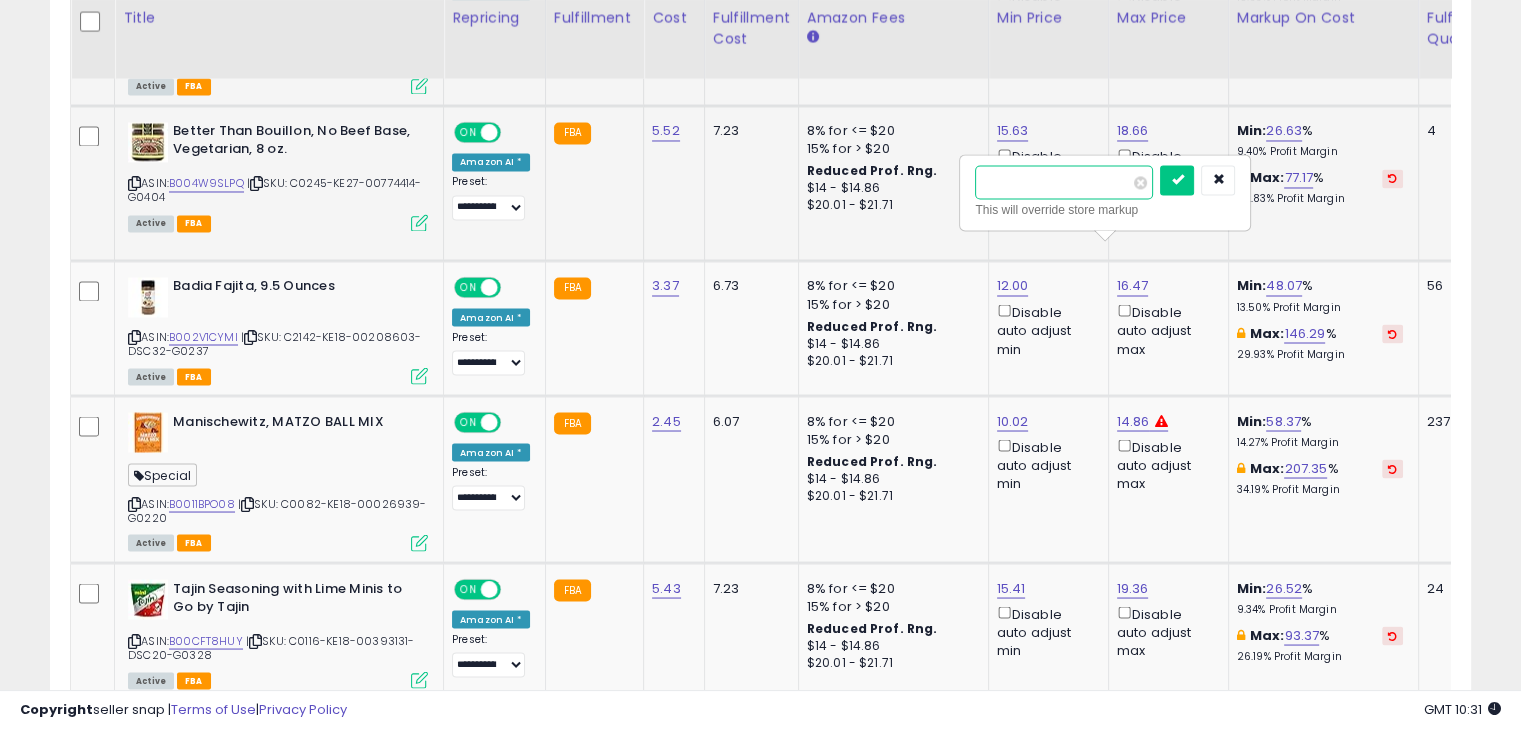 drag, startPoint x: 1052, startPoint y: 185, endPoint x: 952, endPoint y: 181, distance: 100.07997 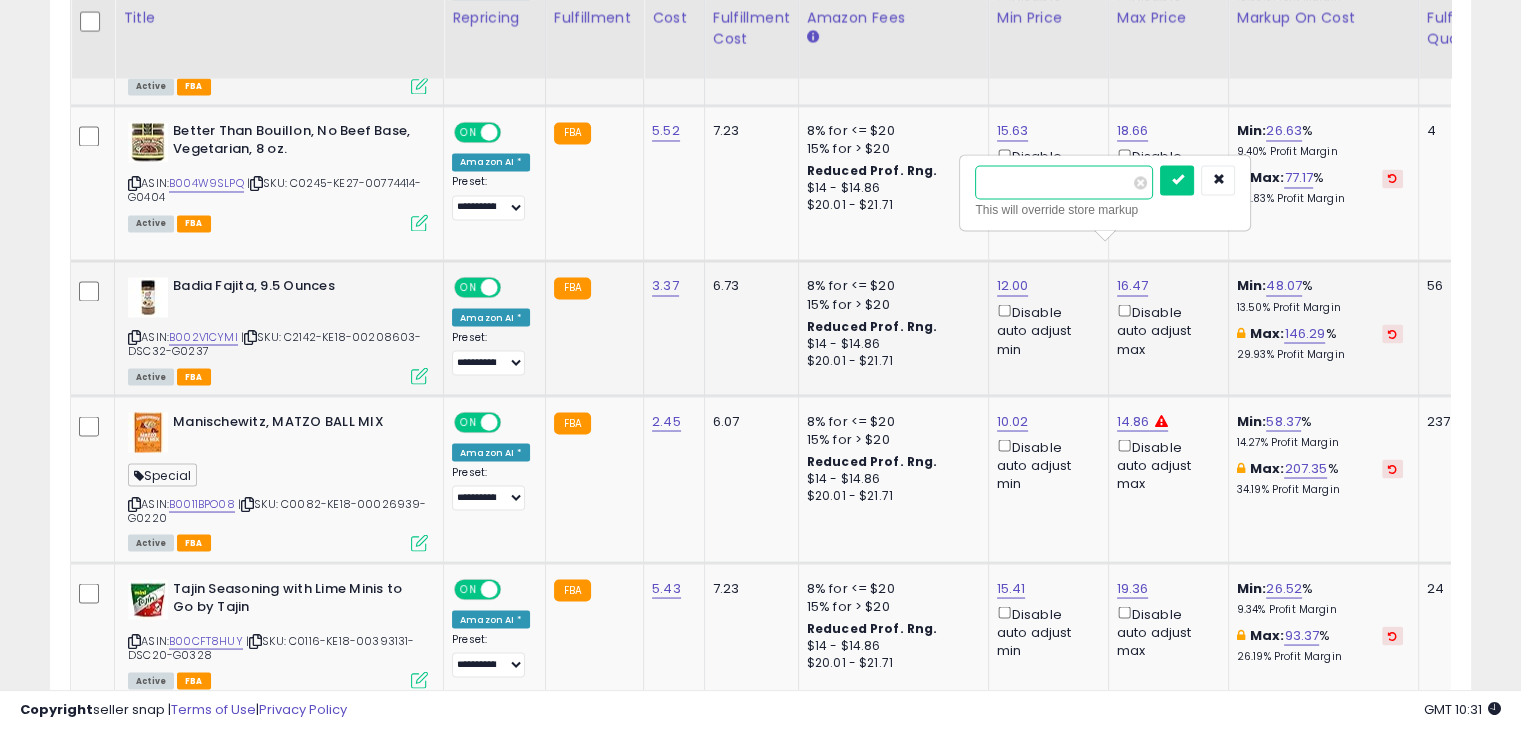 type on "**" 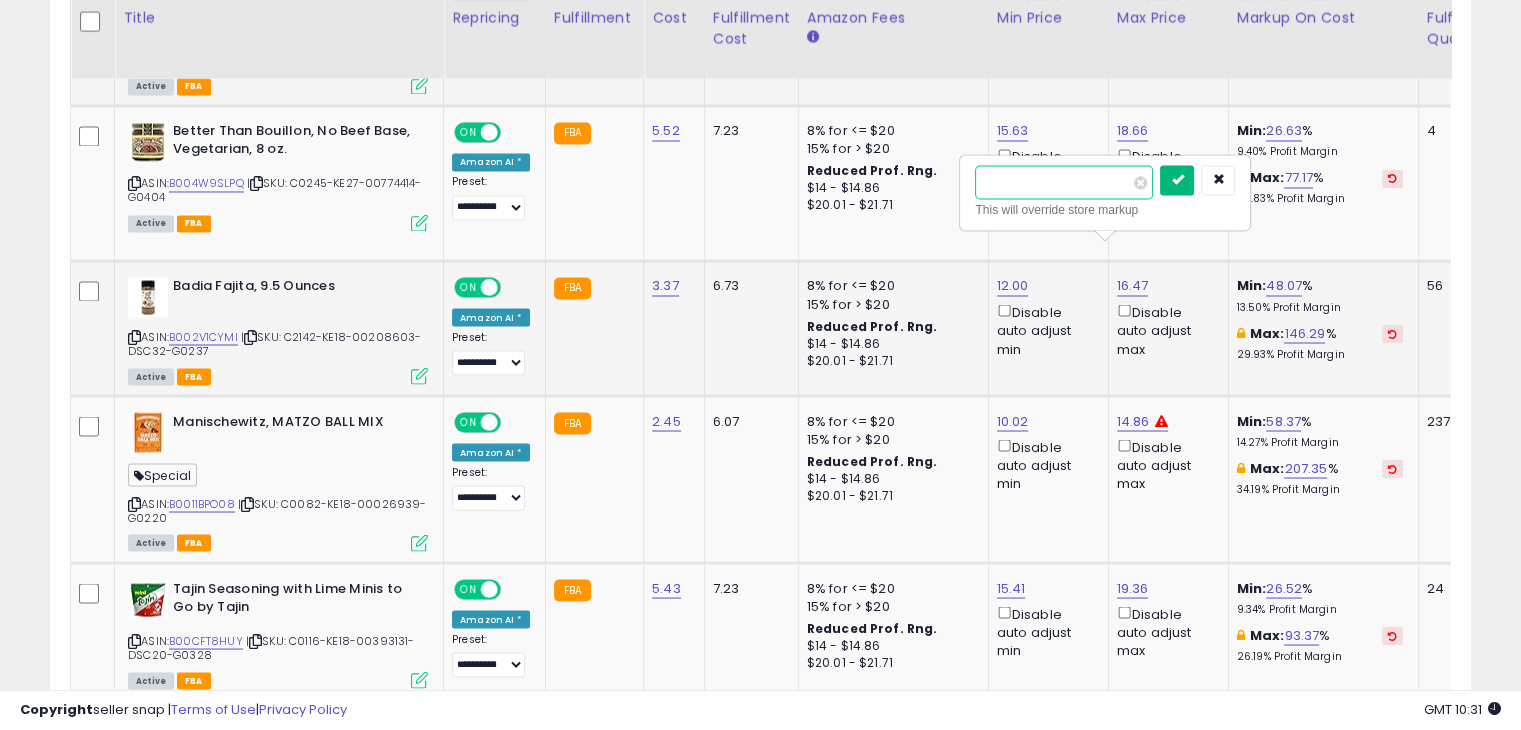 type on "*****" 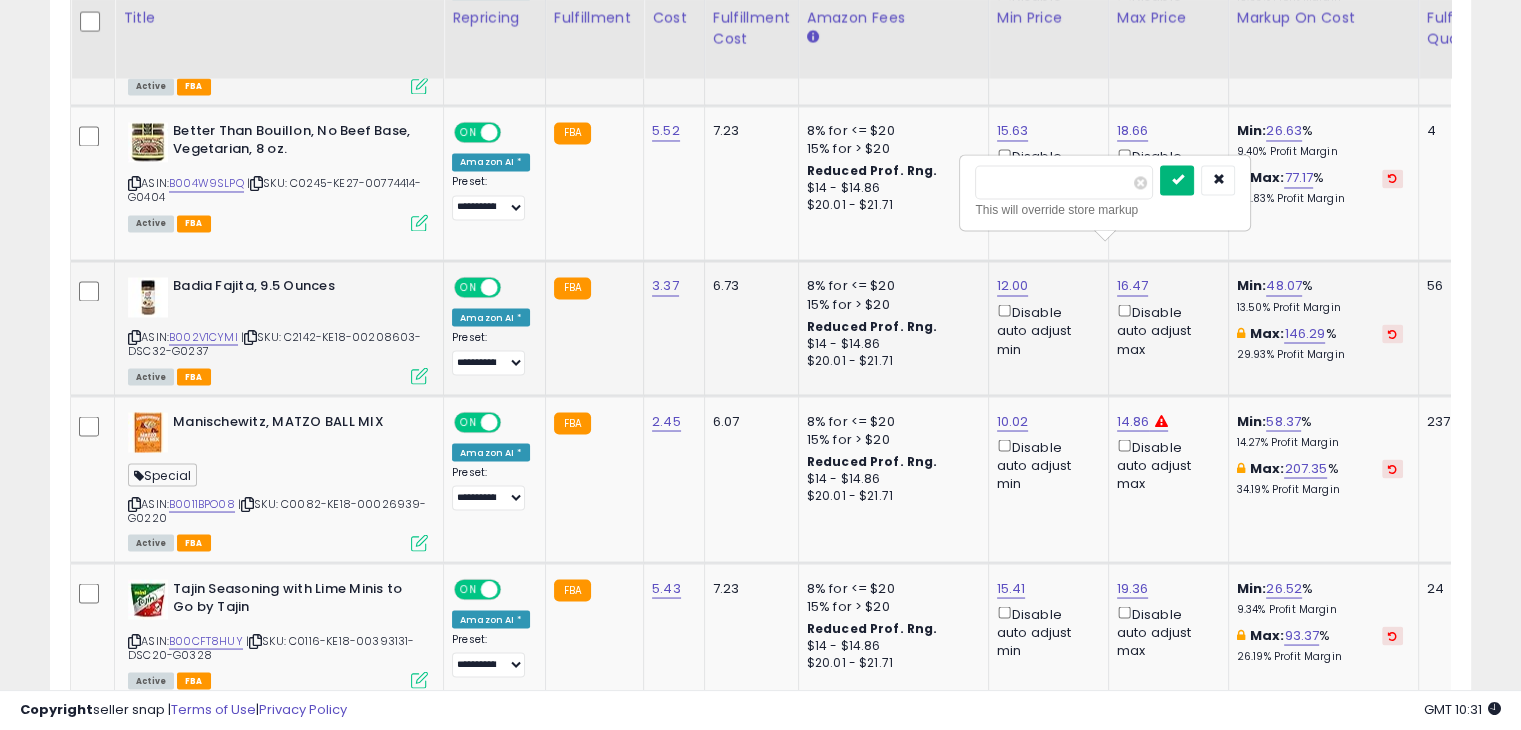 click at bounding box center [1177, 179] 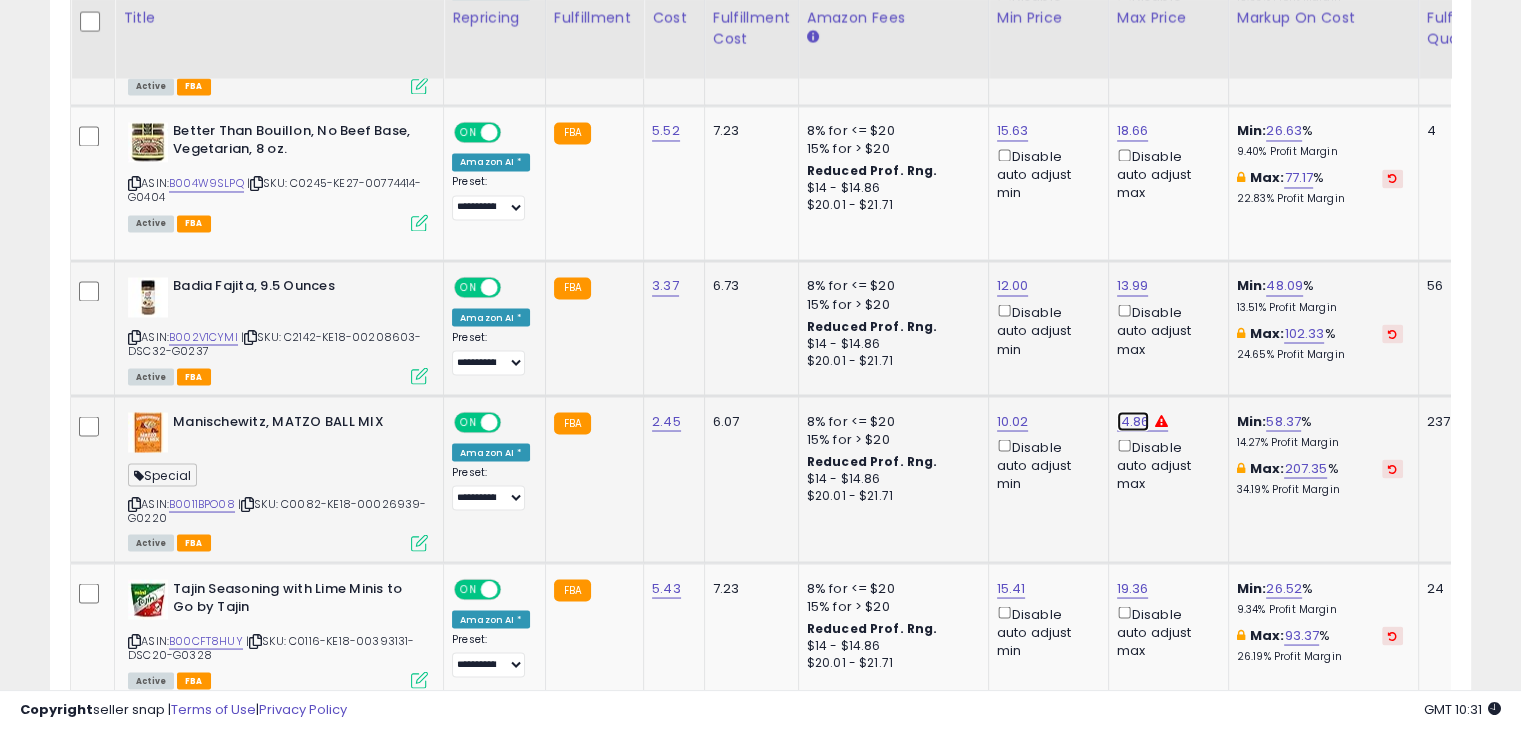 click on "14.86" at bounding box center [1135, -2961] 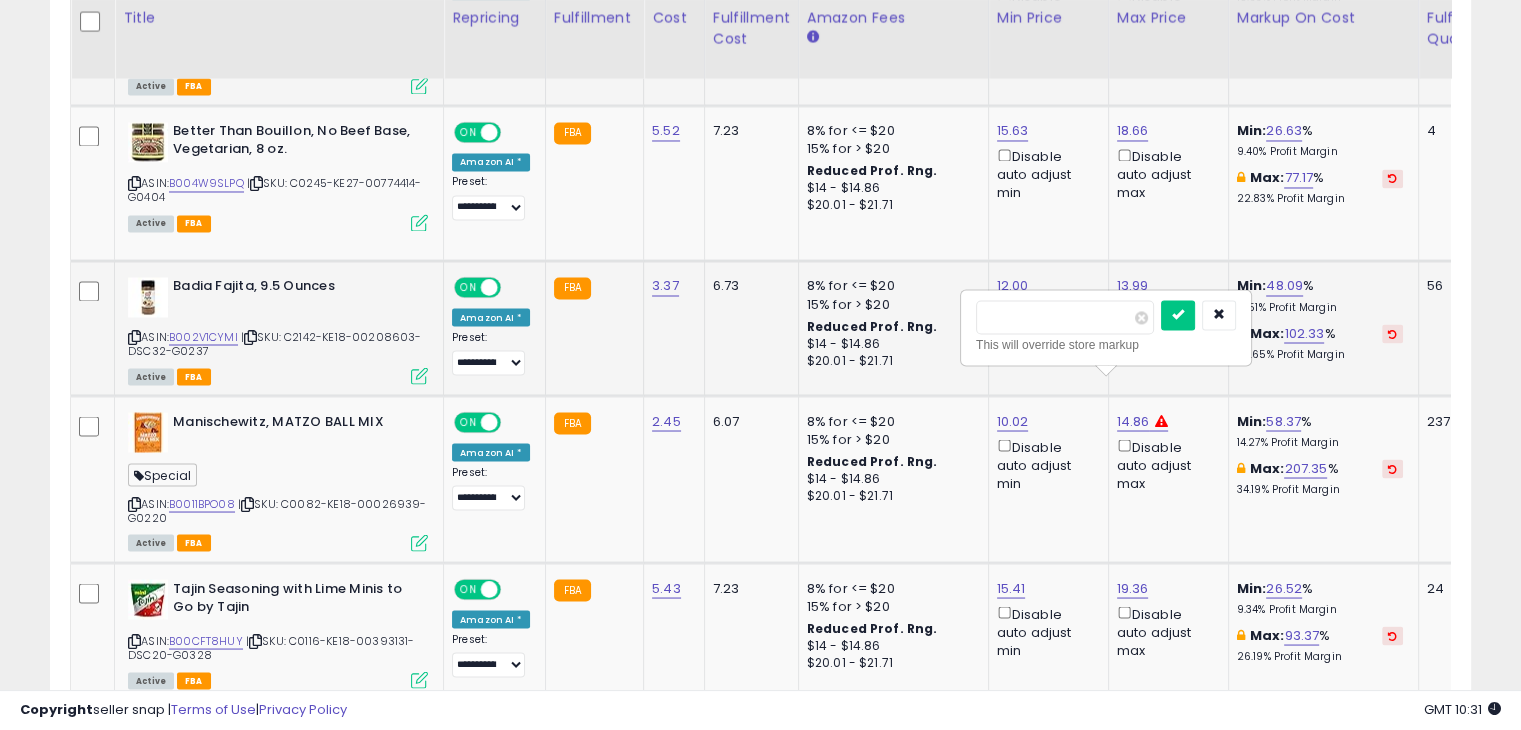 drag, startPoint x: 1051, startPoint y: 324, endPoint x: 936, endPoint y: 332, distance: 115.27792 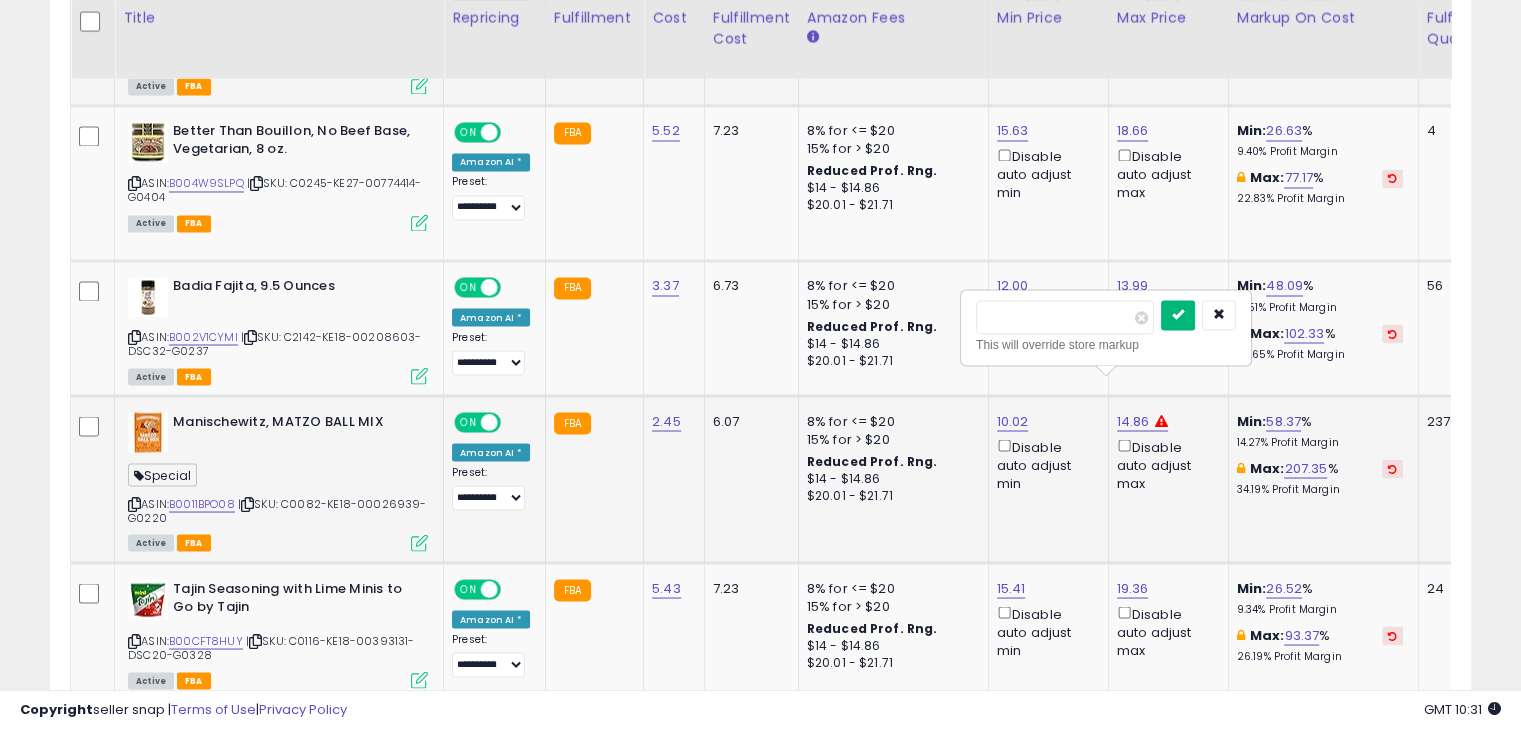 type on "*****" 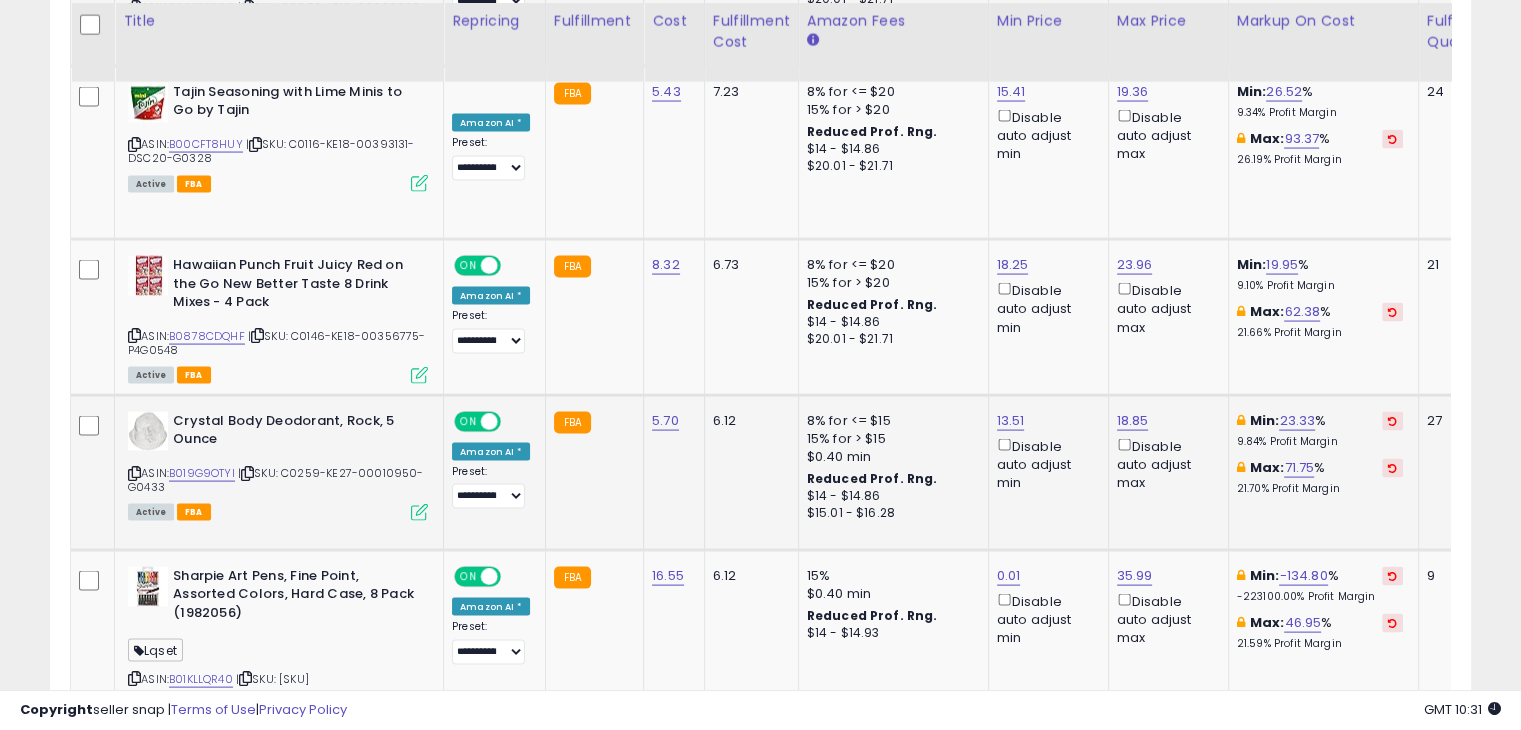 scroll, scrollTop: 4000, scrollLeft: 0, axis: vertical 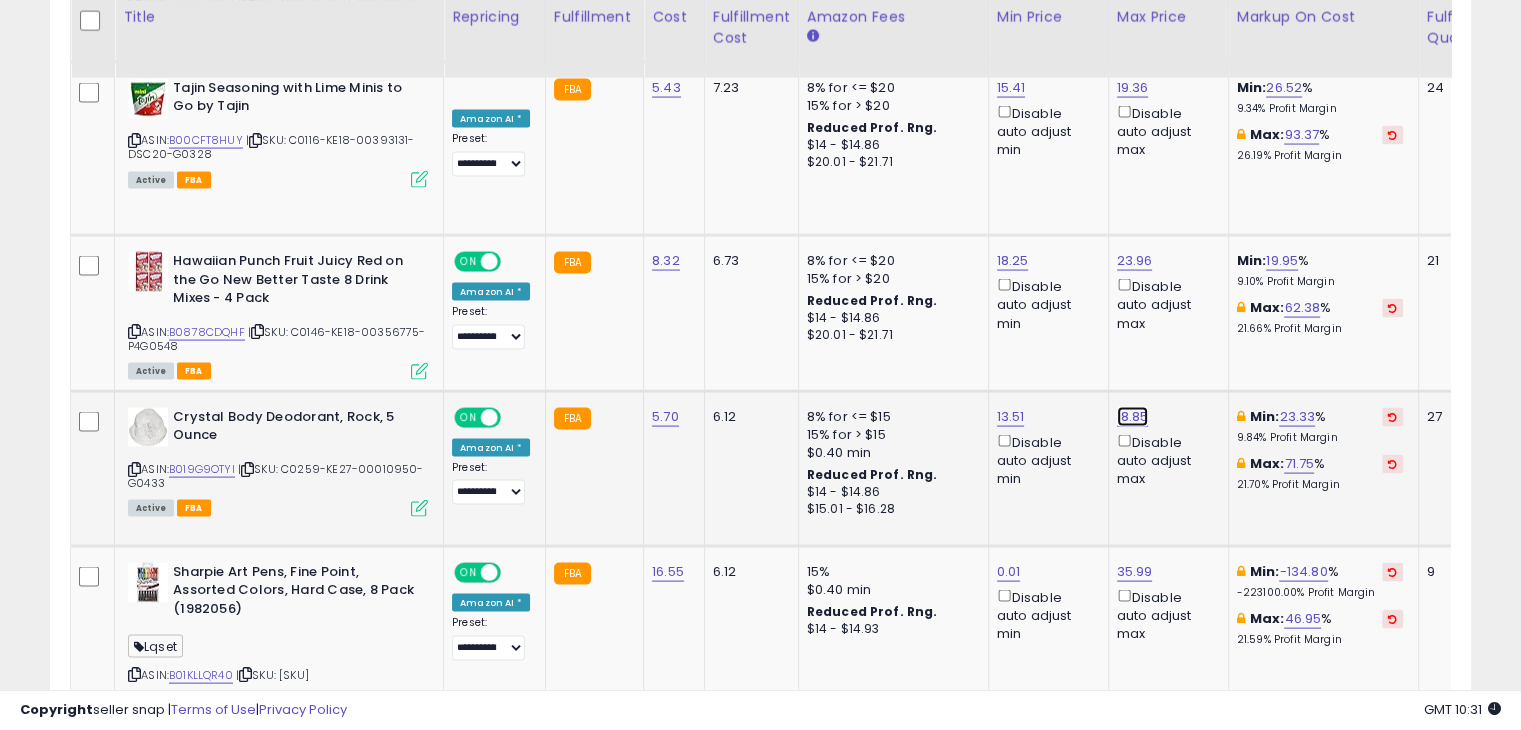 click on "18.85" at bounding box center (1135, -3461) 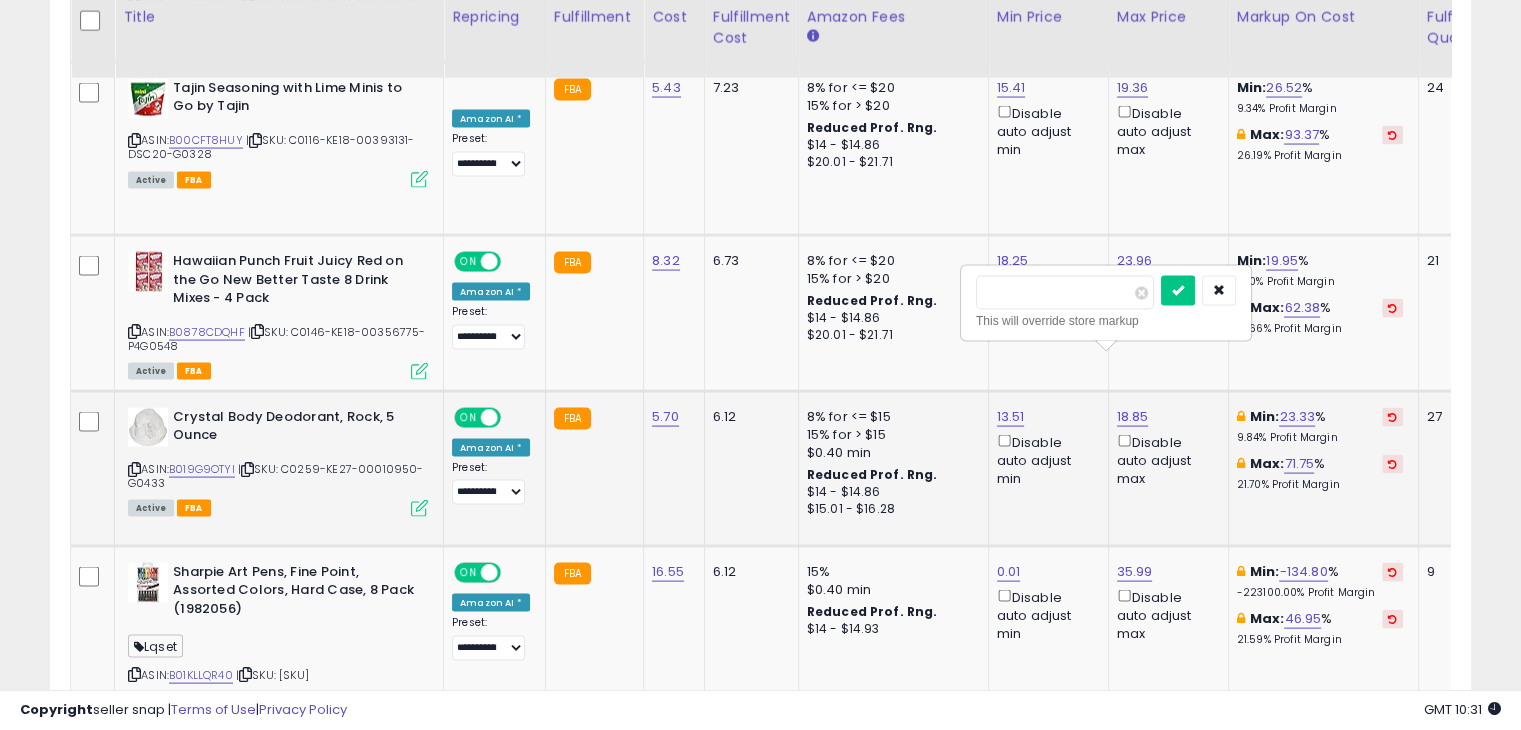 drag, startPoint x: 1053, startPoint y: 271, endPoint x: 988, endPoint y: 277, distance: 65.27634 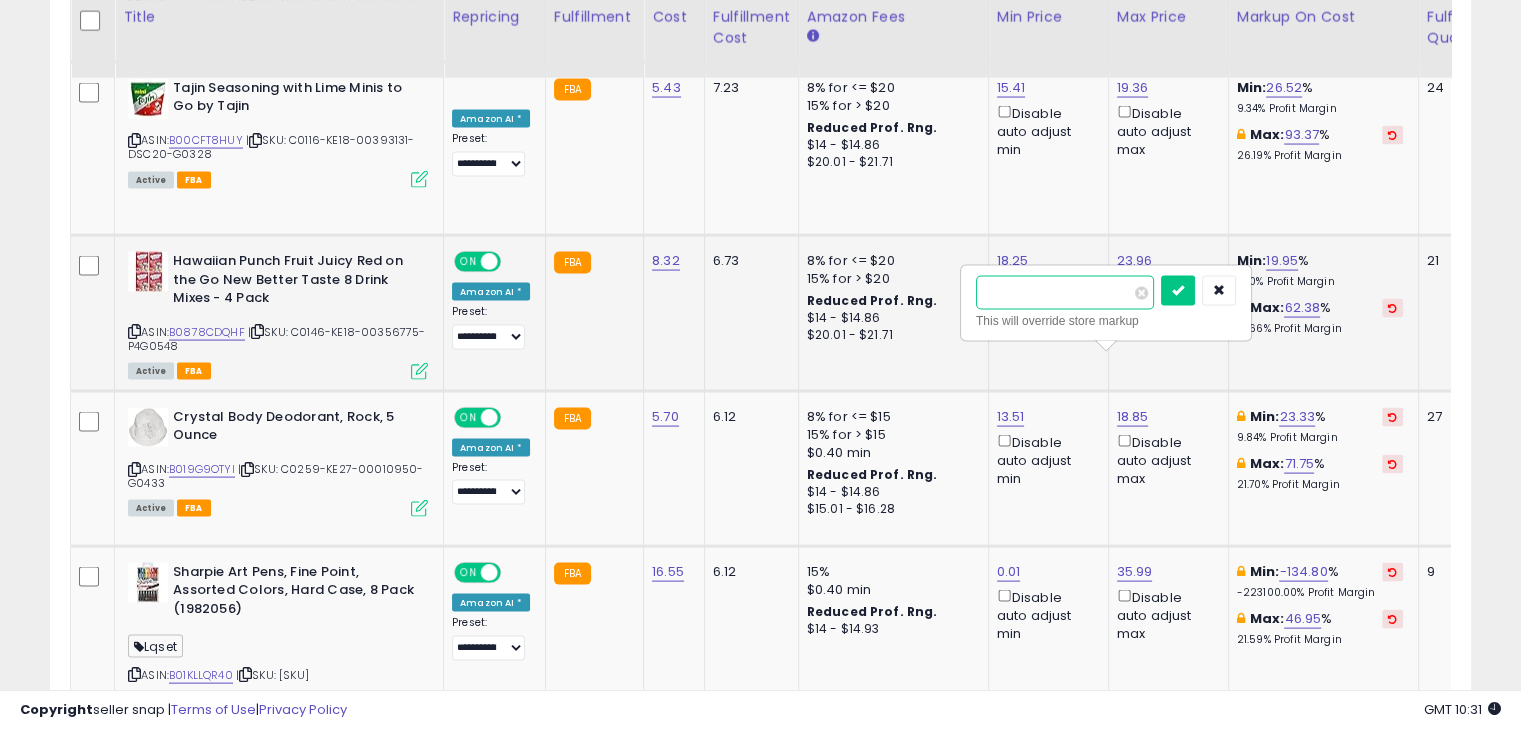 drag, startPoint x: 1044, startPoint y: 294, endPoint x: 956, endPoint y: 311, distance: 89.62701 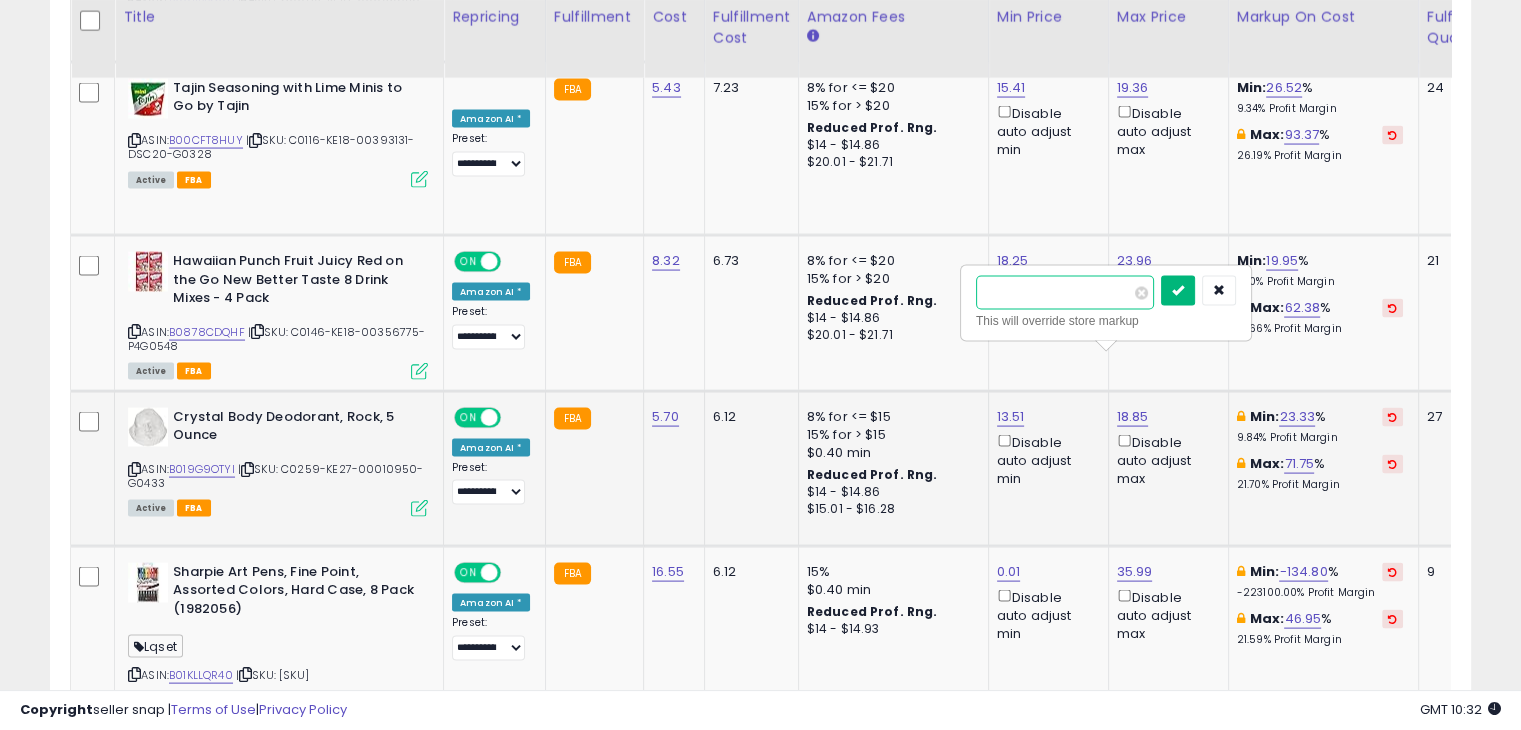 type on "*****" 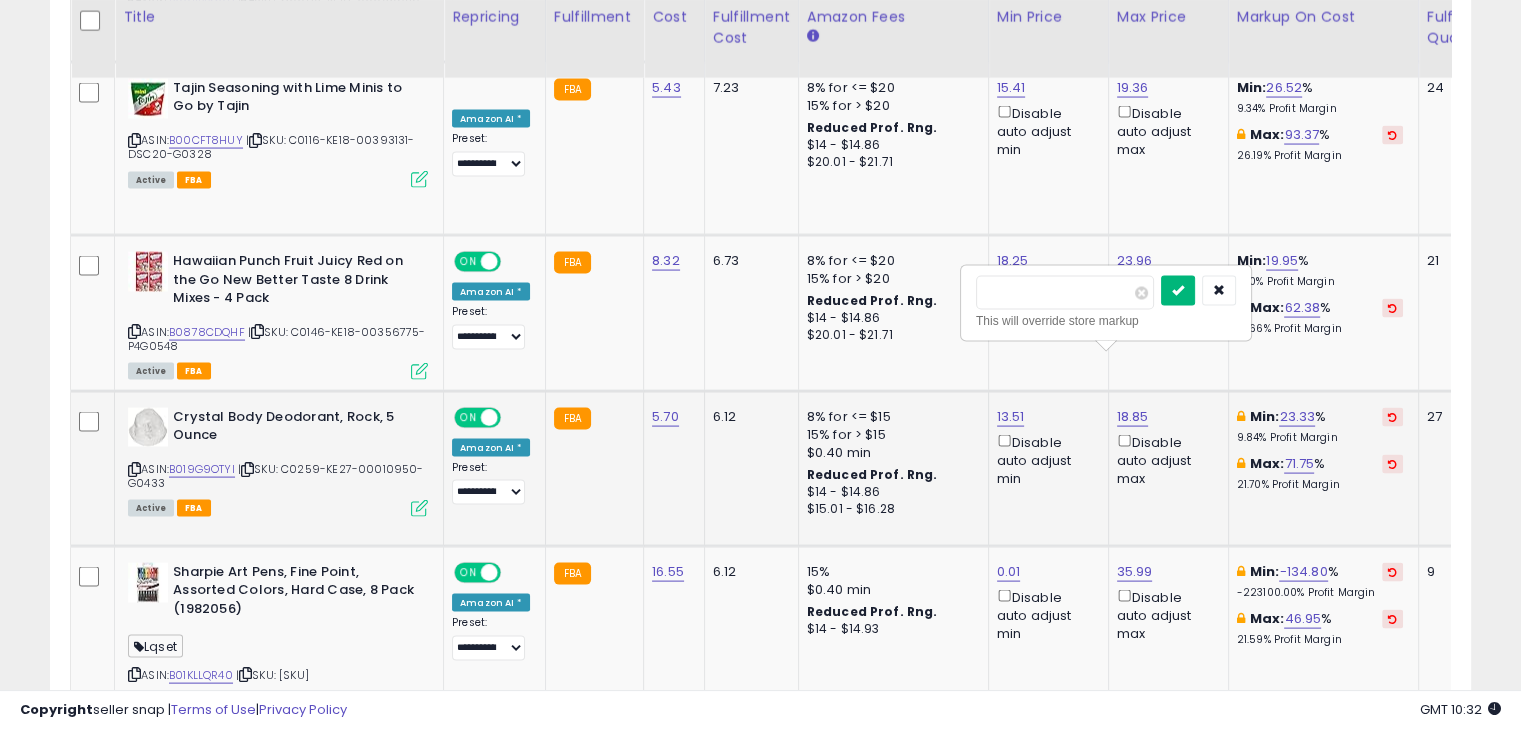 click at bounding box center (1178, 291) 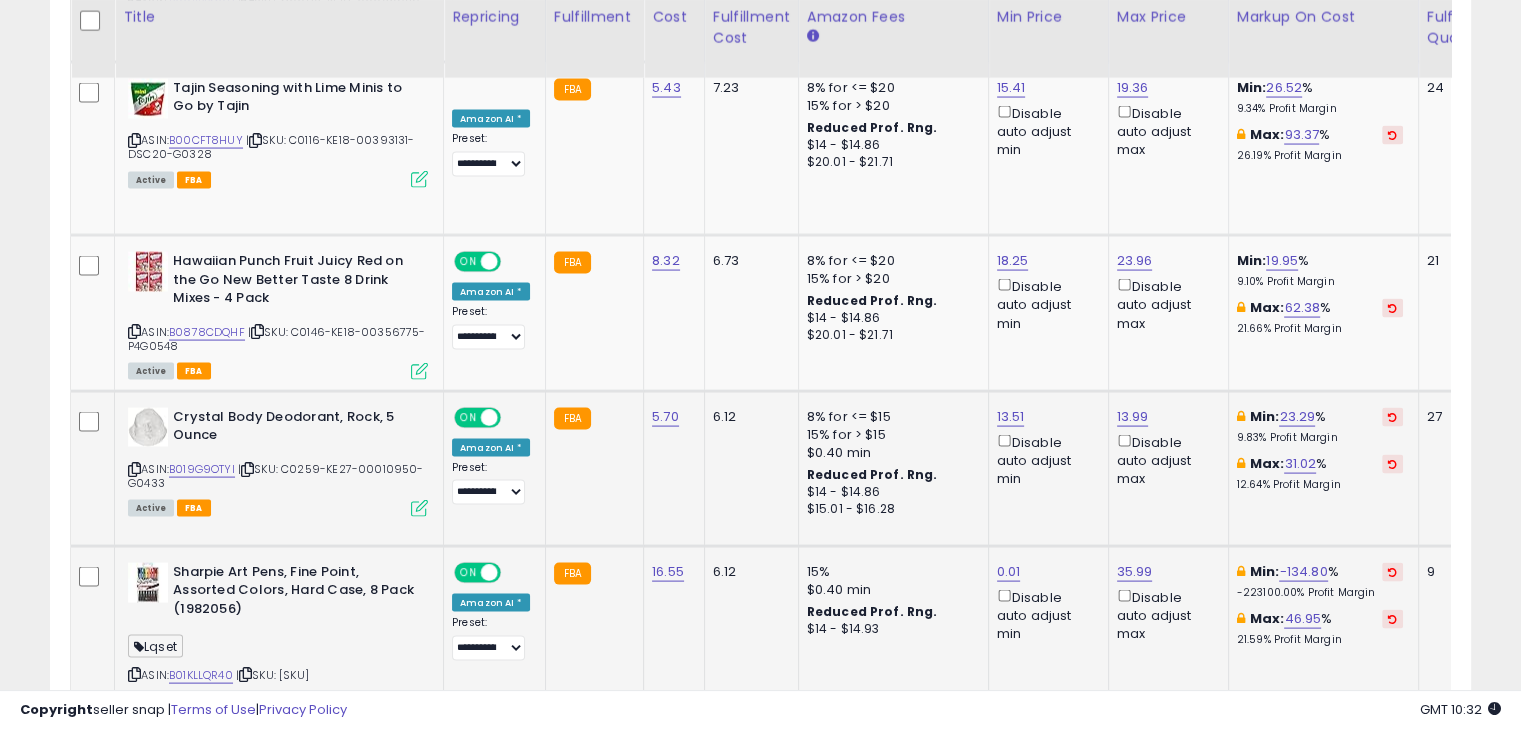 click at bounding box center [1392, 572] 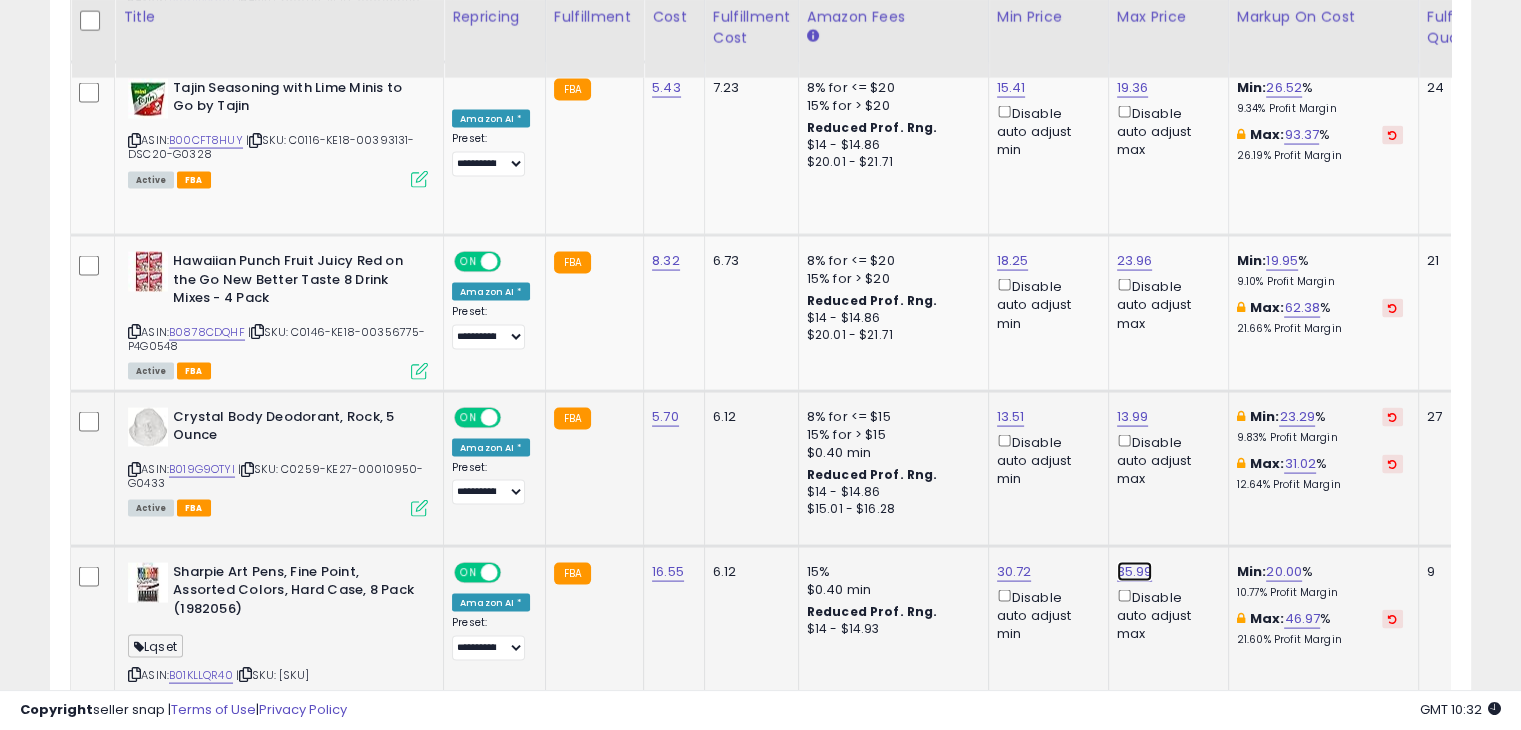 click on "35.99" at bounding box center (1135, -3461) 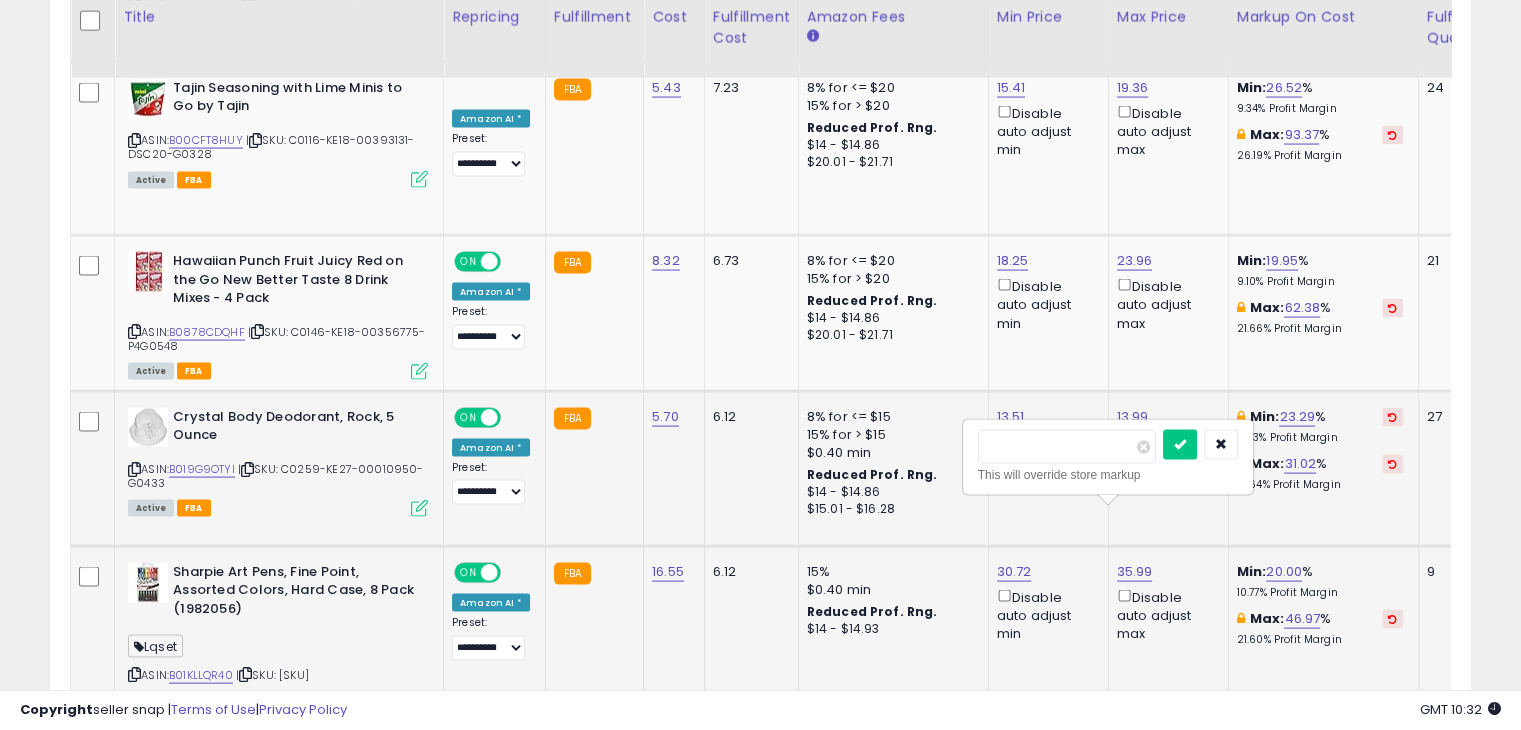 click on "Sharpie Art Pens, Fine Point, Assorted Colors, Hard Case, 8 Pack (1982056) Lqset ASIN: [ASIN] | SKU: [SKU] Active FBA" at bounding box center [275, 634] 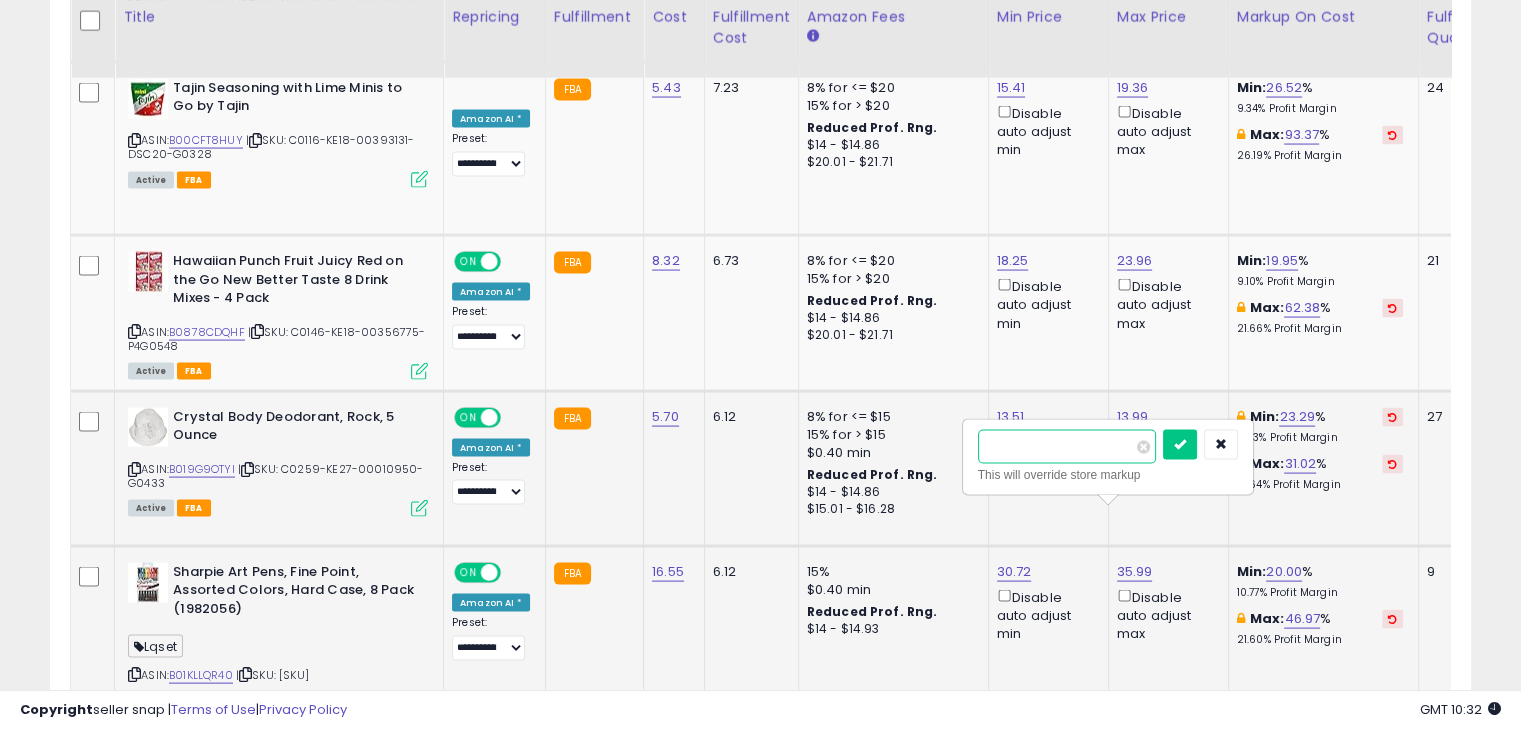 click on "*****" at bounding box center (1067, 447) 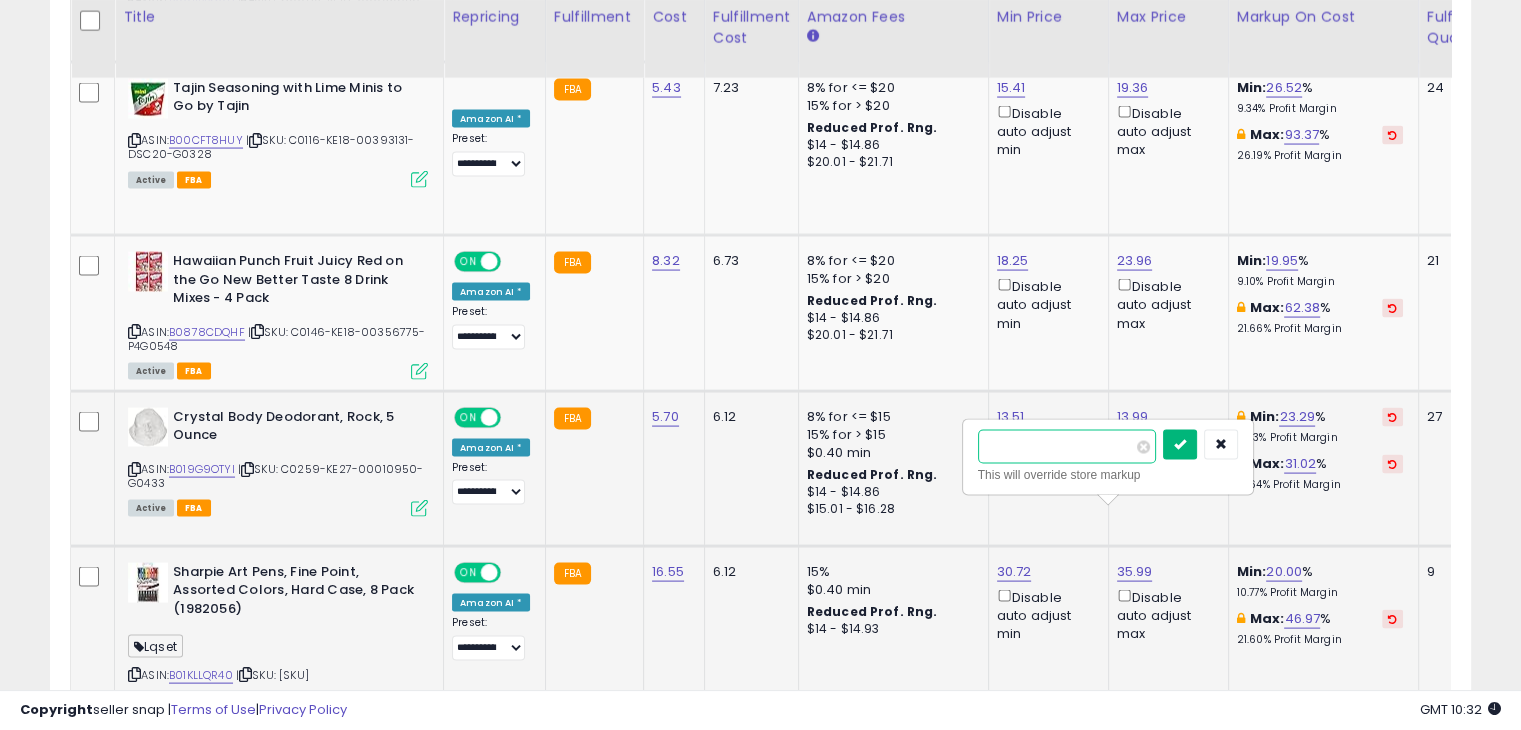 type on "*****" 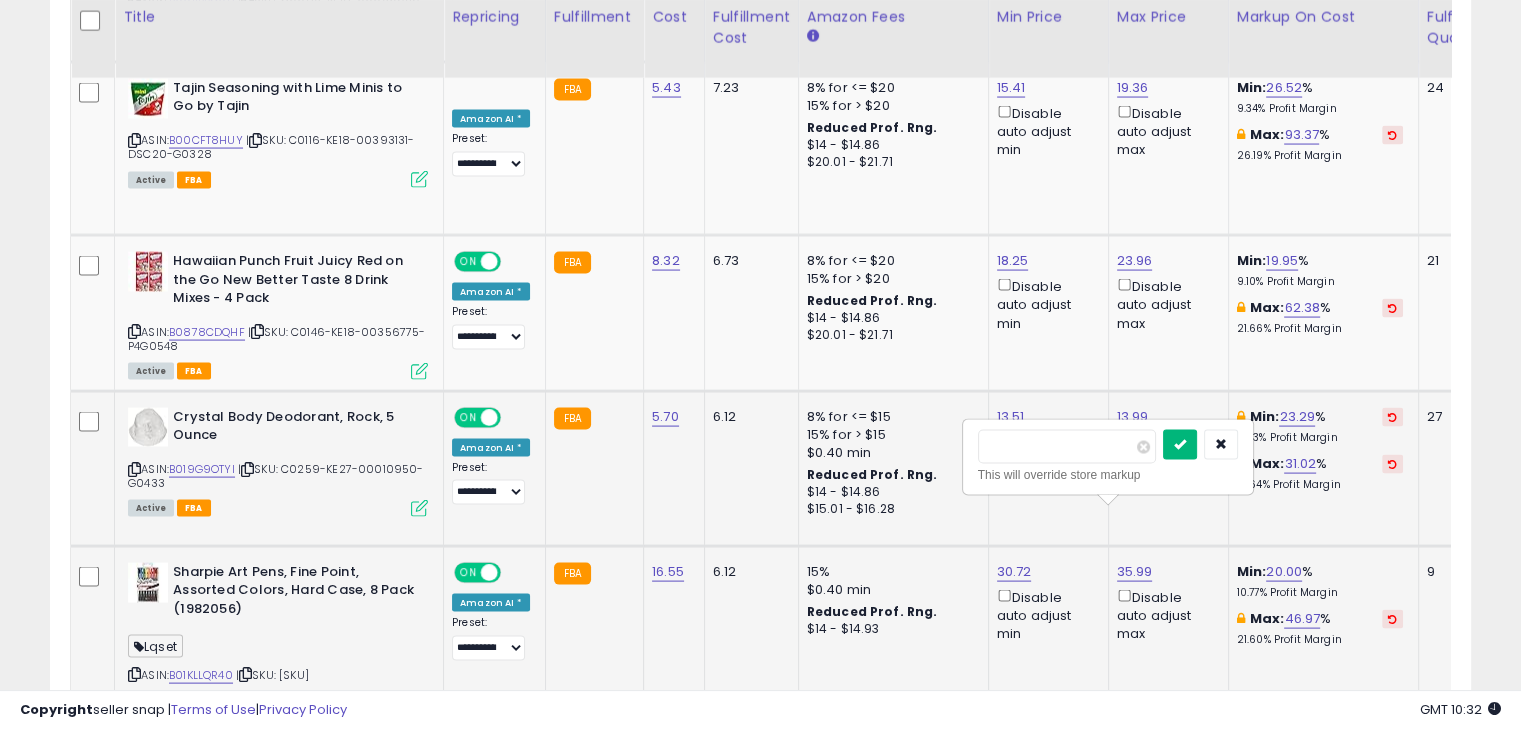 click at bounding box center (1180, 444) 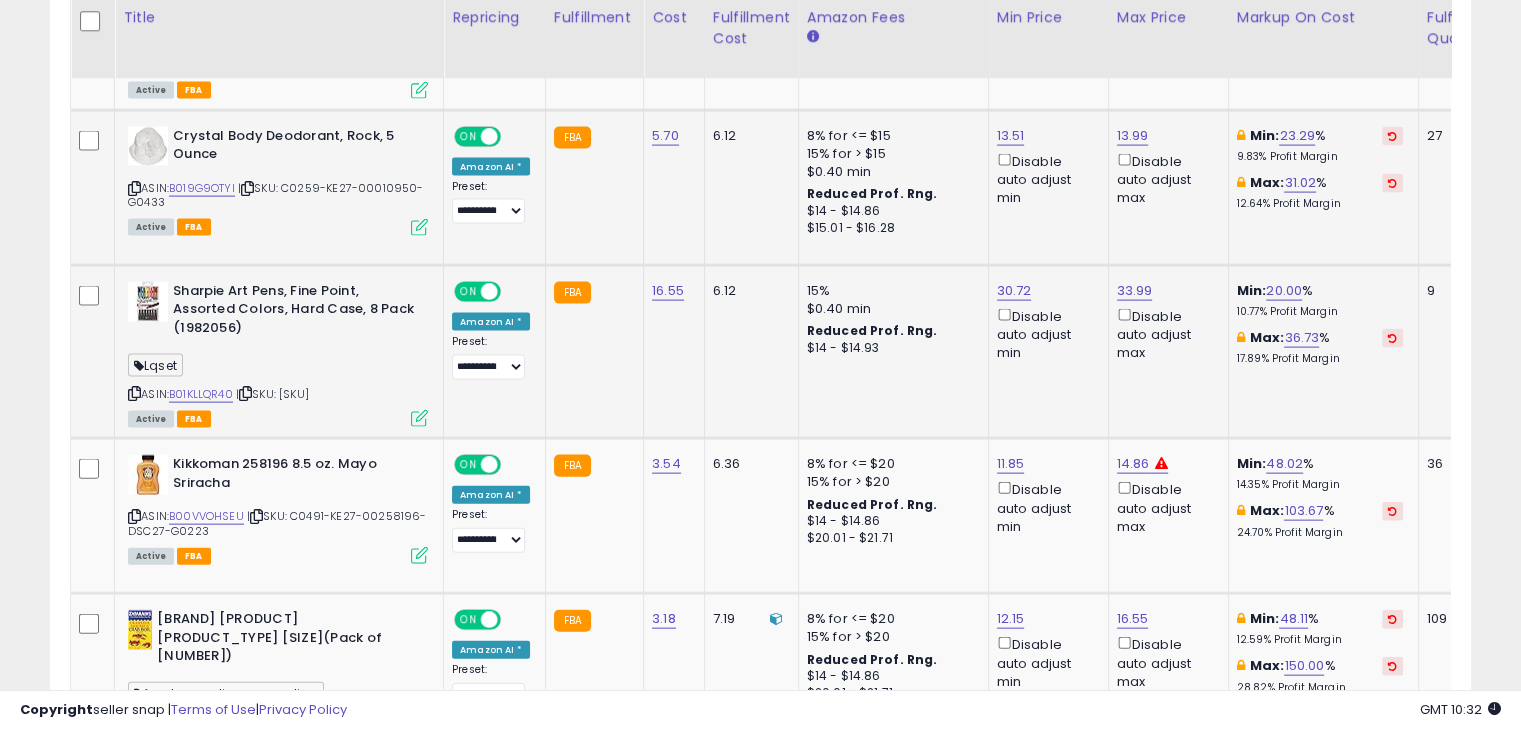 scroll, scrollTop: 4300, scrollLeft: 0, axis: vertical 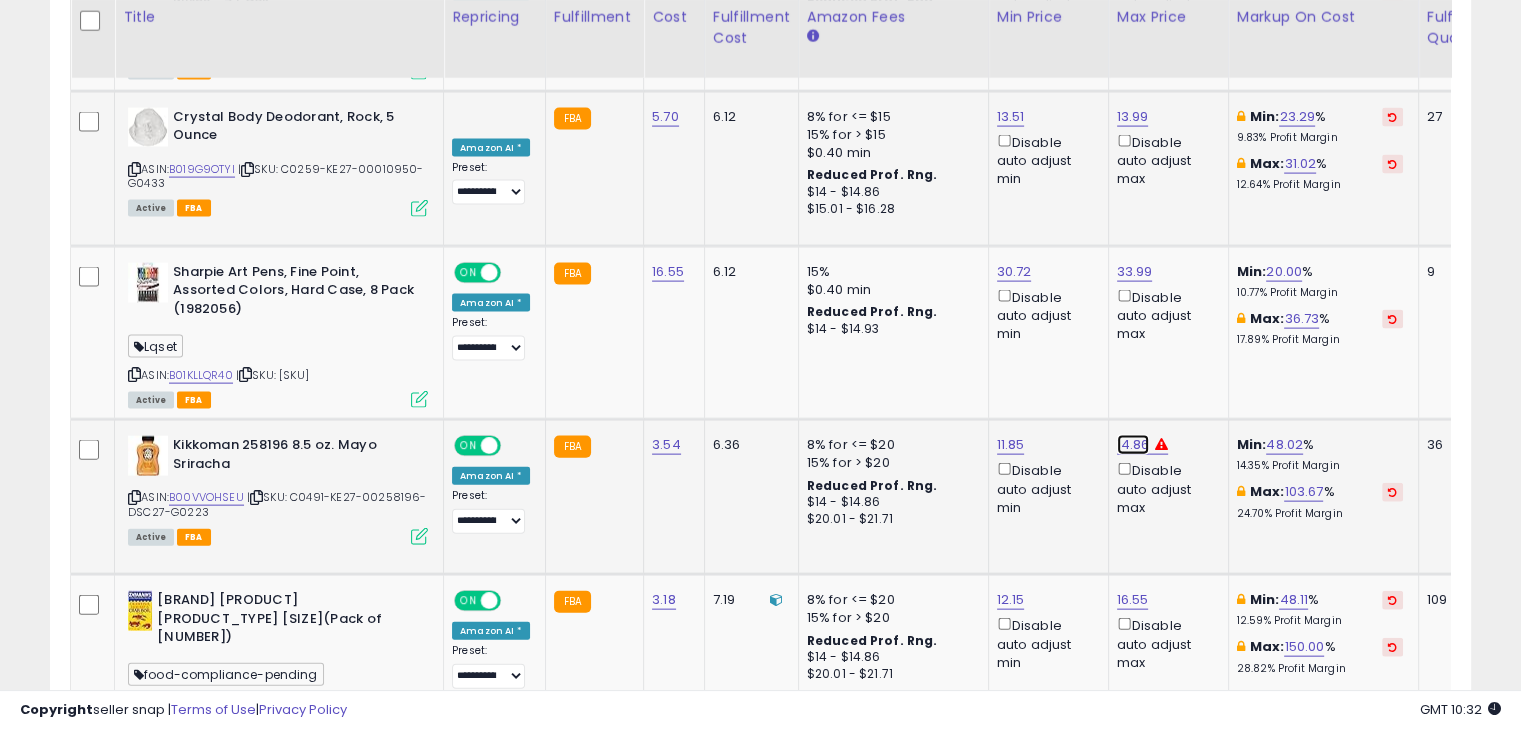click on "14.86" at bounding box center [1135, -3761] 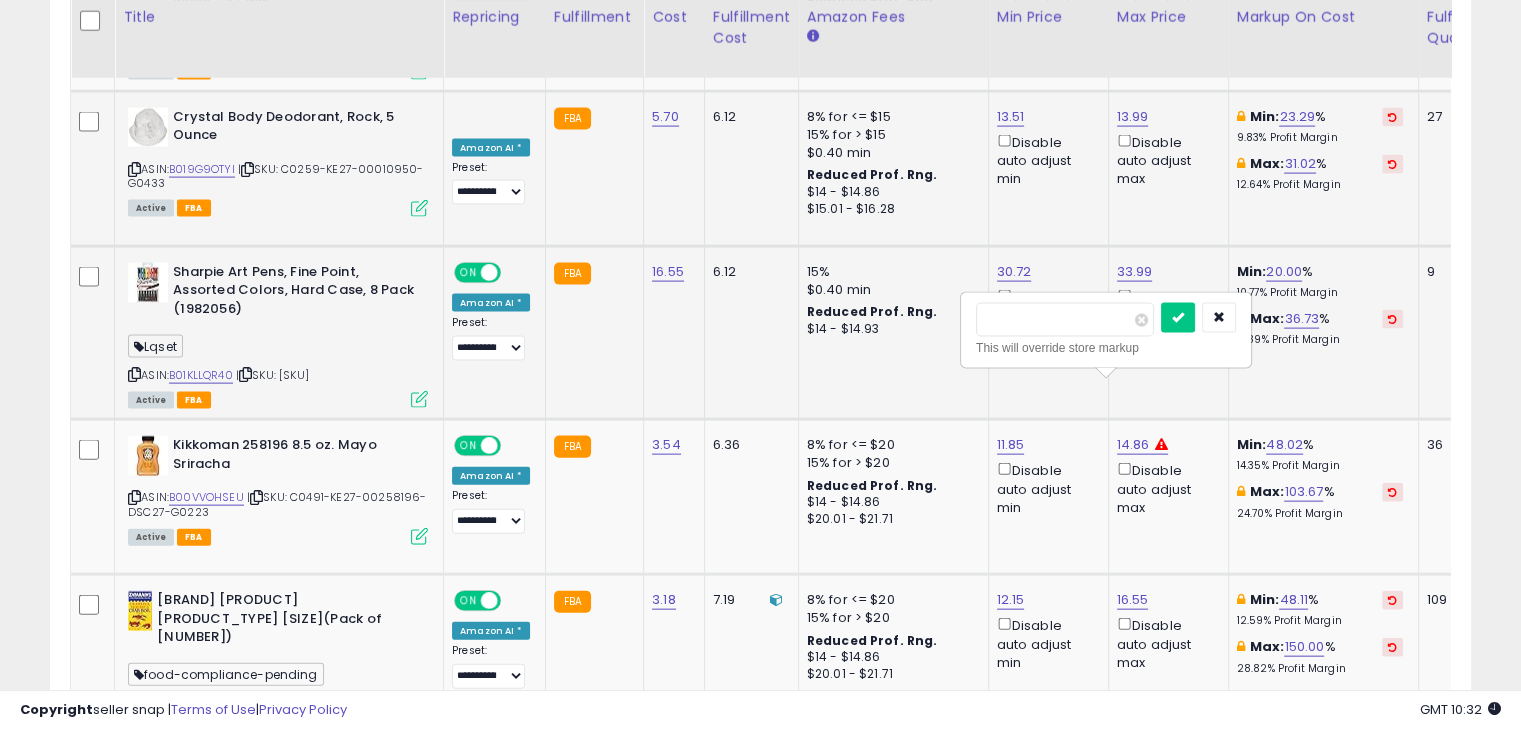 drag, startPoint x: 1033, startPoint y: 318, endPoint x: 913, endPoint y: 334, distance: 121.061966 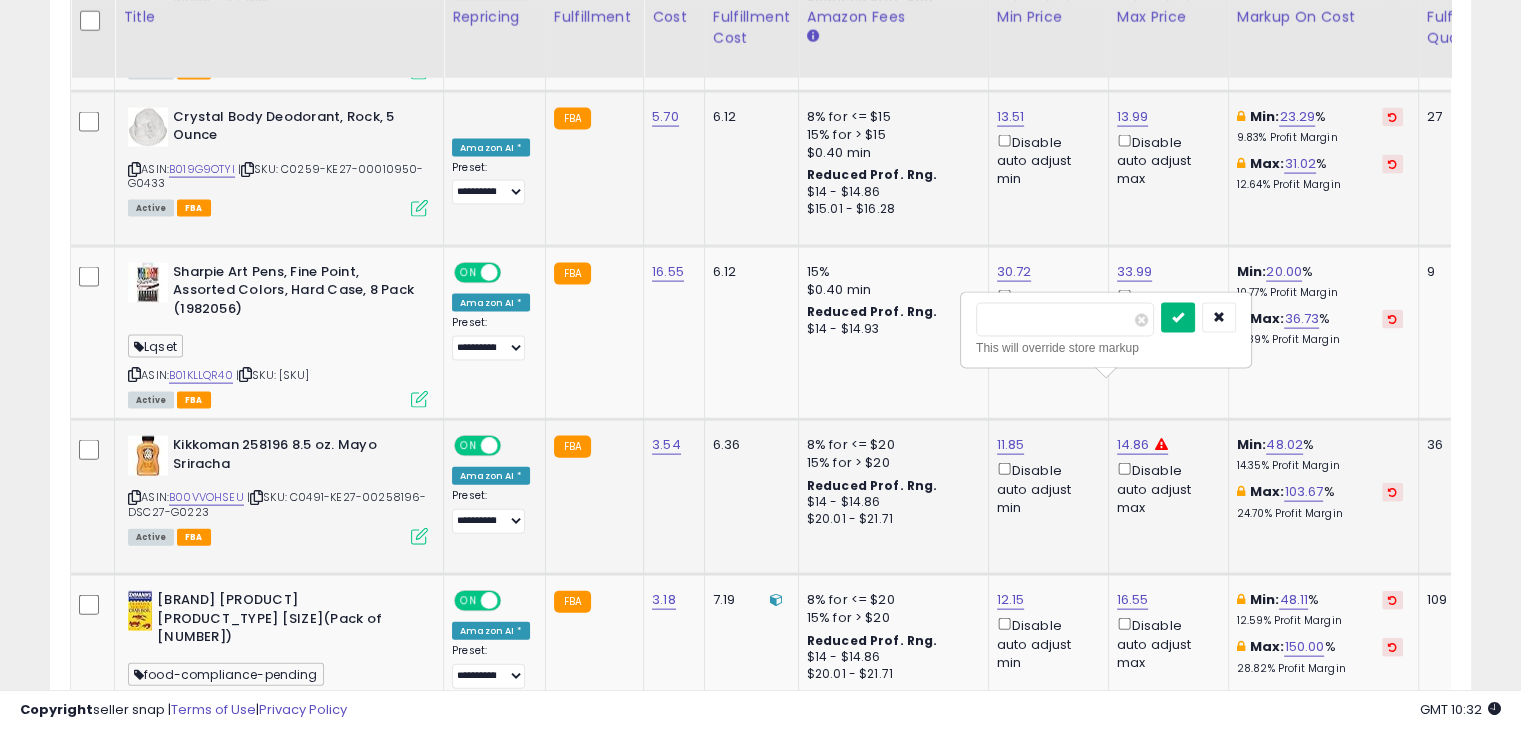type on "*****" 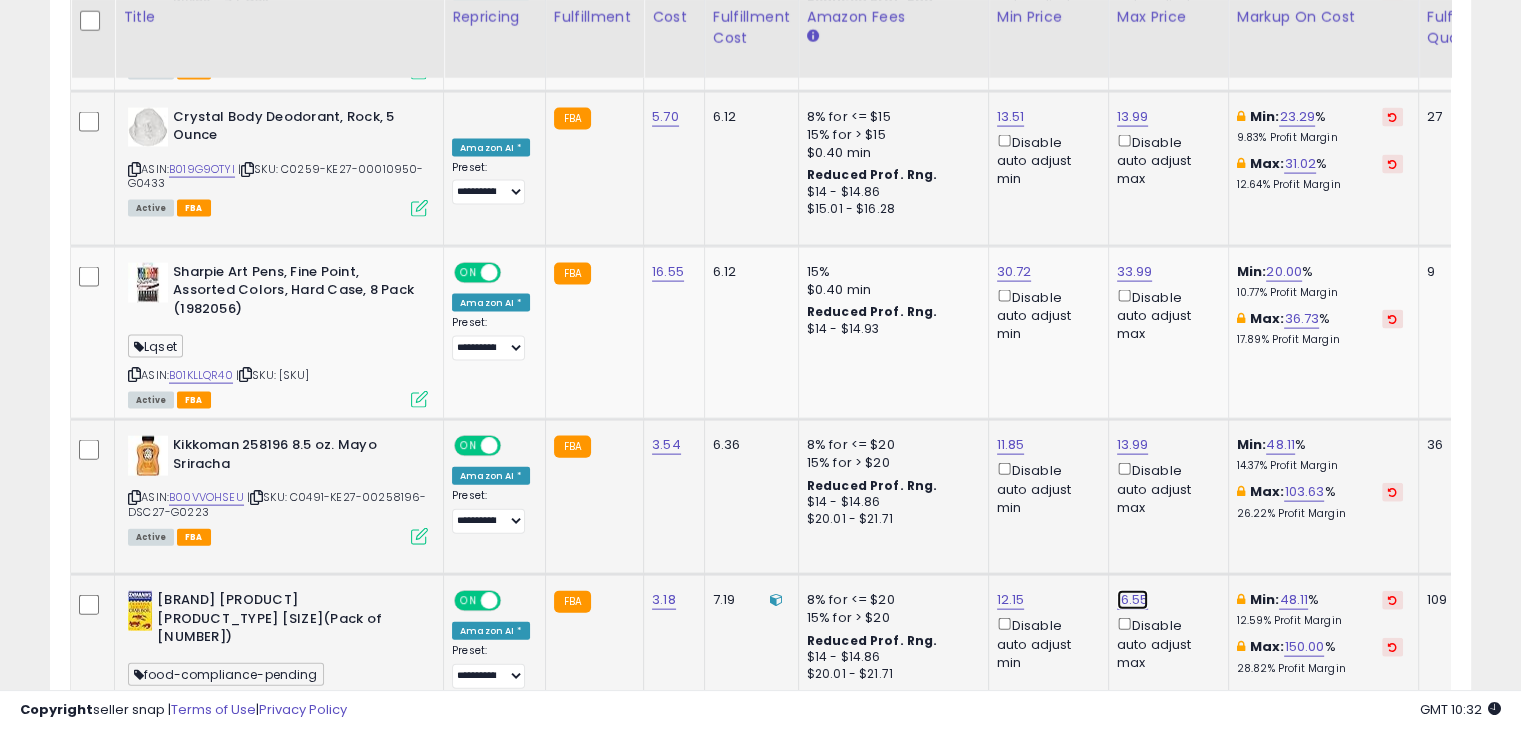 click on "16.55" at bounding box center (1135, -3761) 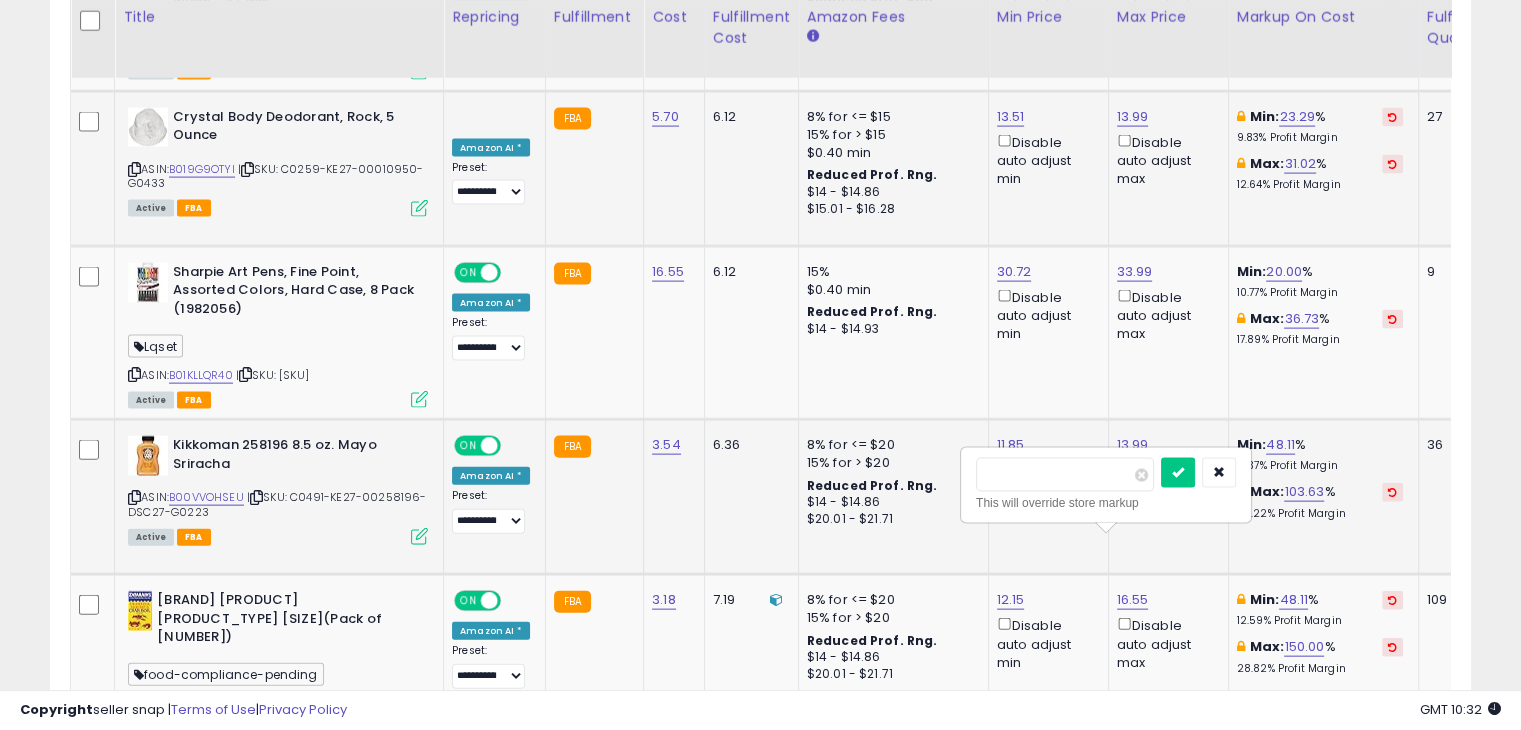 drag, startPoint x: 1100, startPoint y: 478, endPoint x: 932, endPoint y: 514, distance: 171.81386 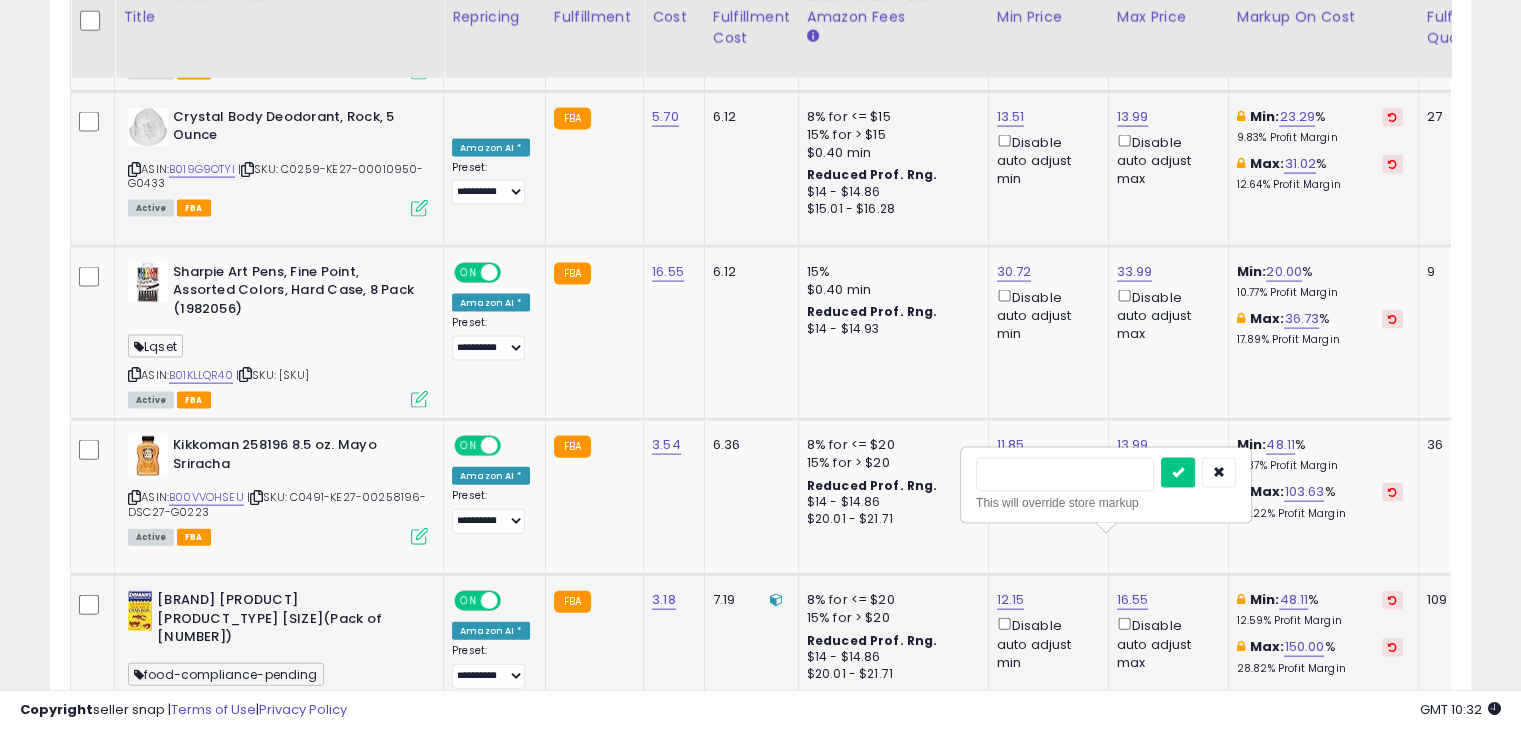 type on "*****" 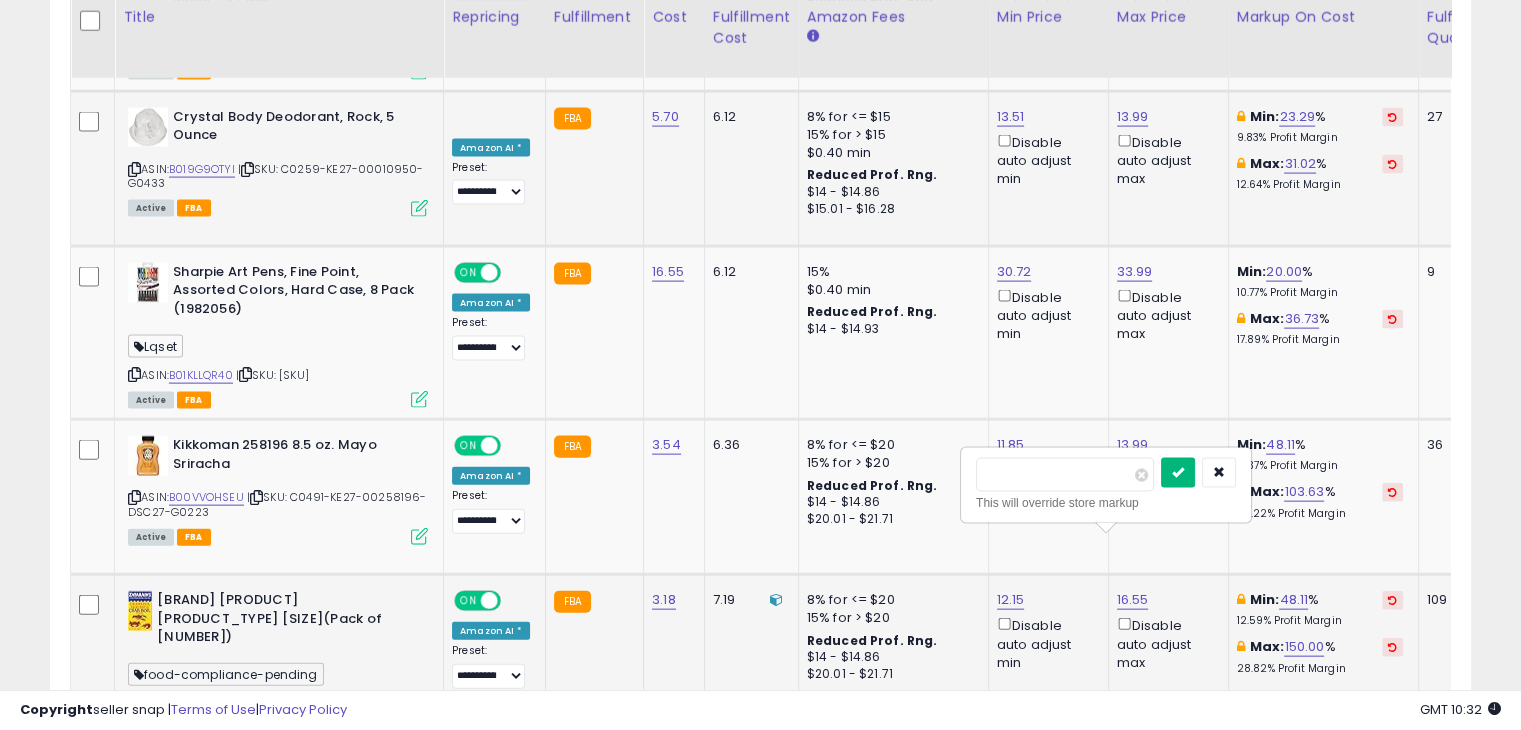click at bounding box center (1178, 472) 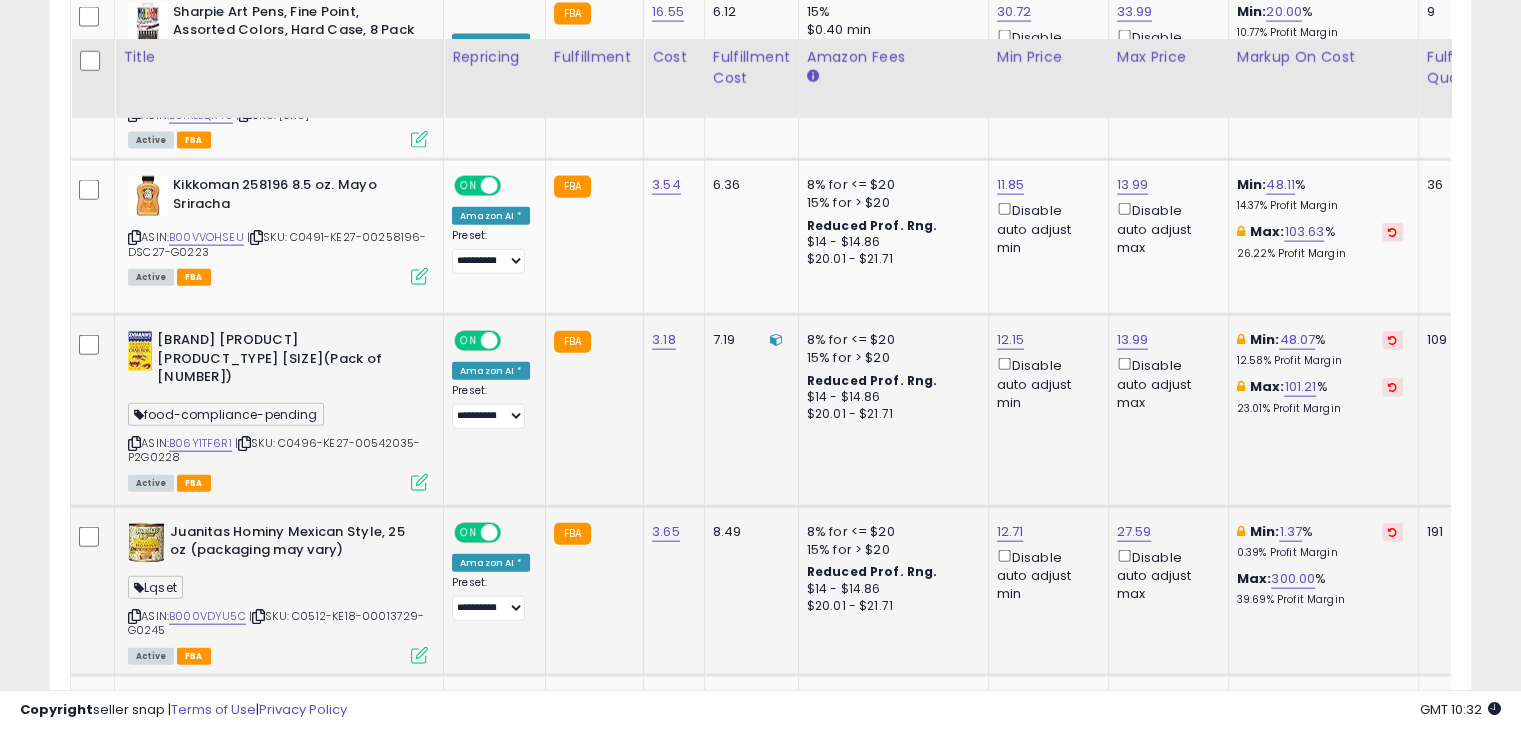 scroll, scrollTop: 4600, scrollLeft: 0, axis: vertical 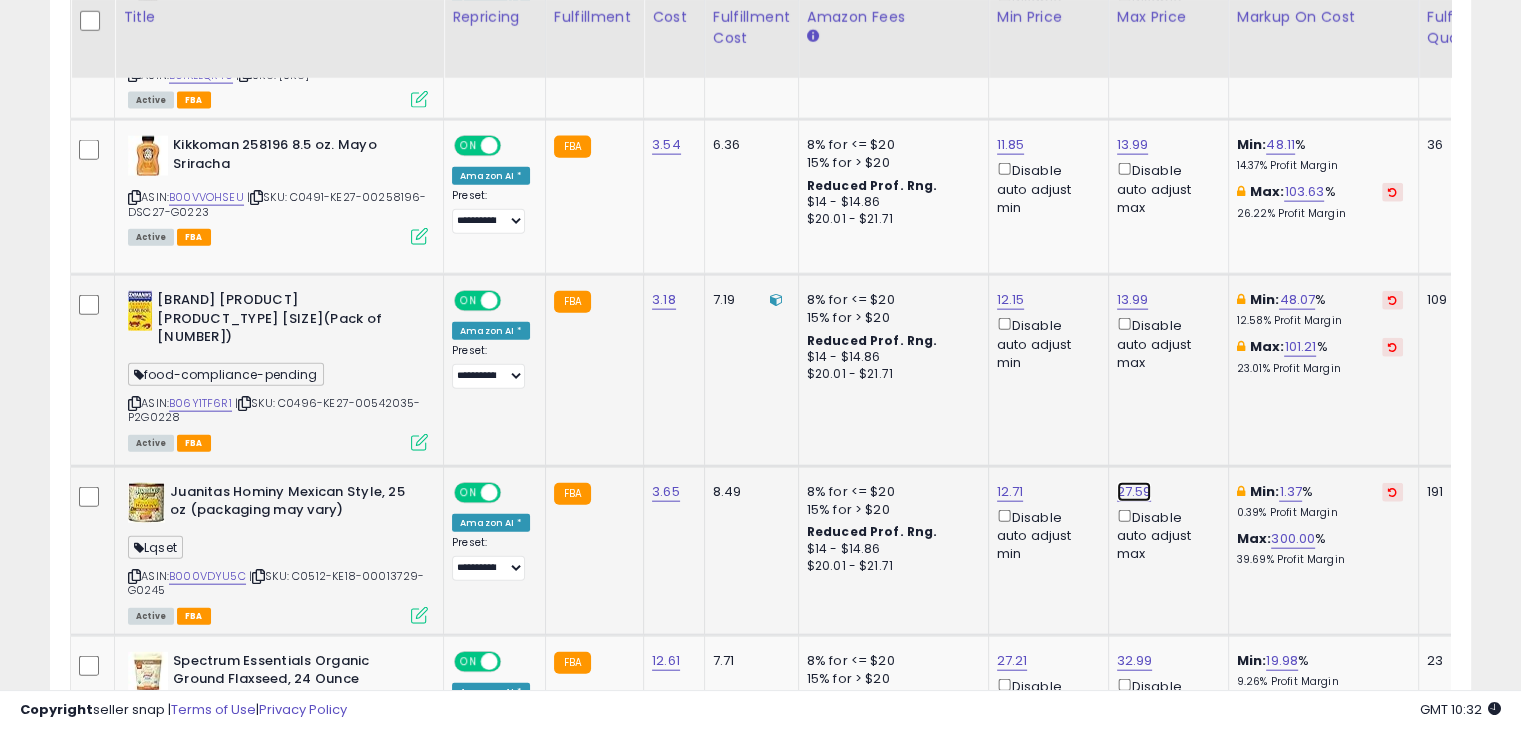 click on "27.59" at bounding box center [1135, -4061] 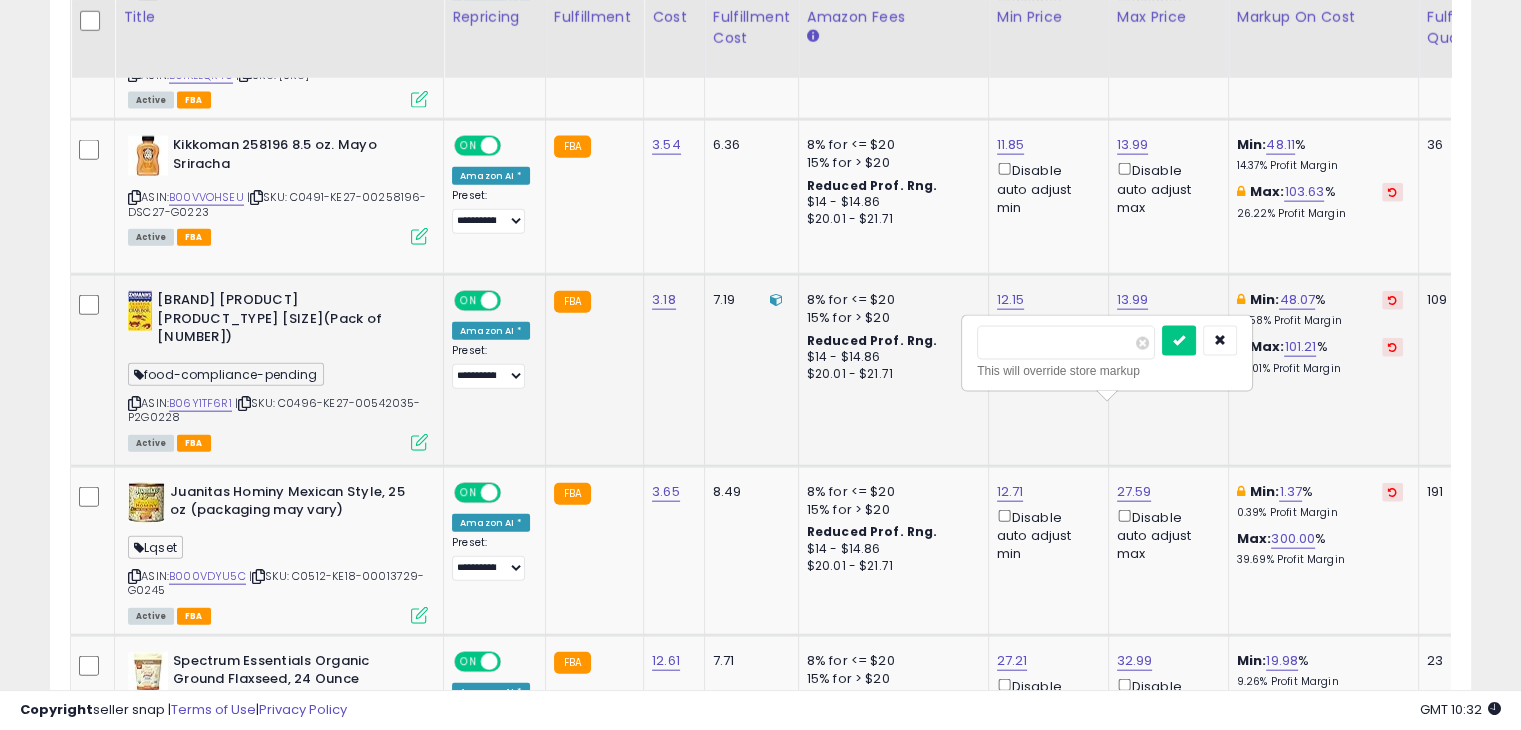 drag, startPoint x: 1006, startPoint y: 357, endPoint x: 940, endPoint y: 359, distance: 66.0303 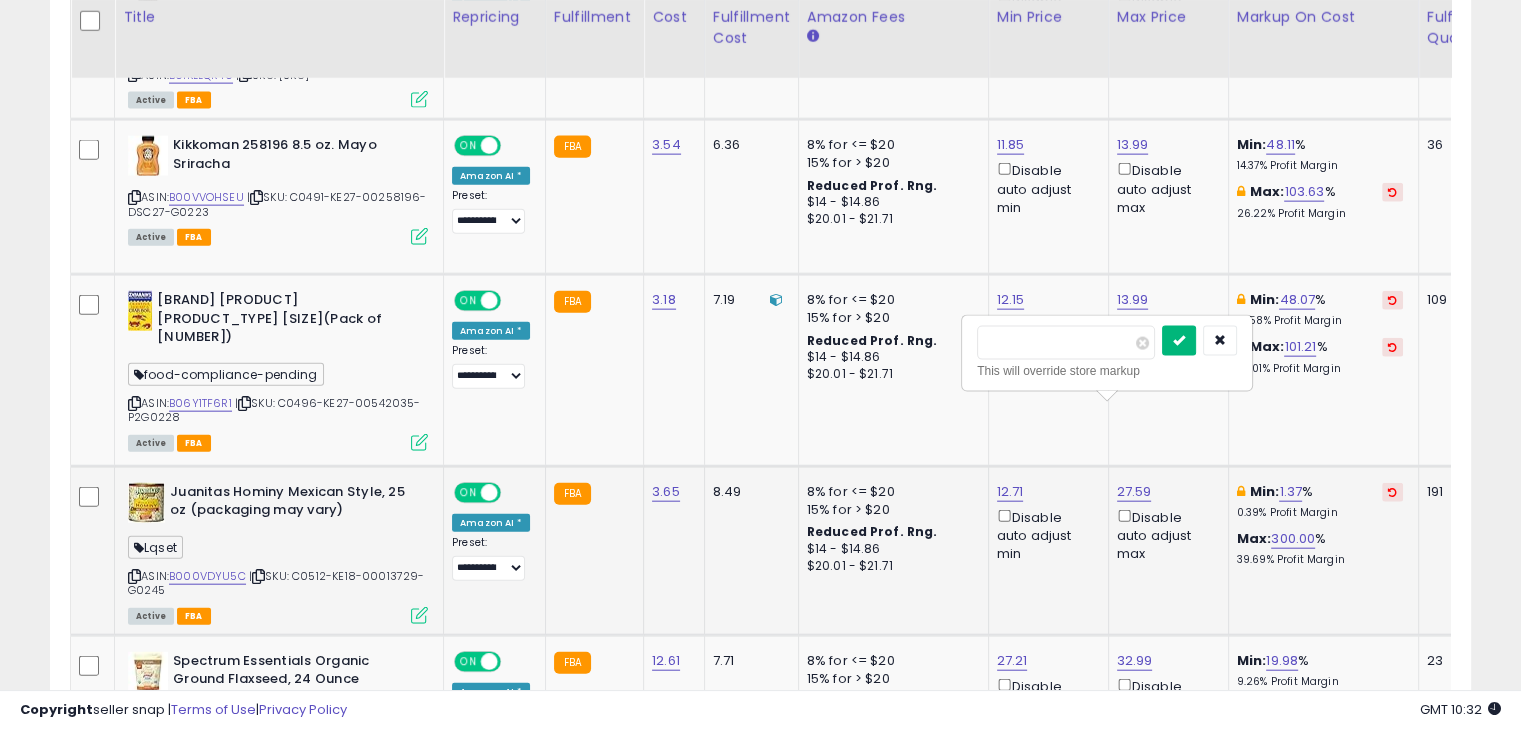 type on "*****" 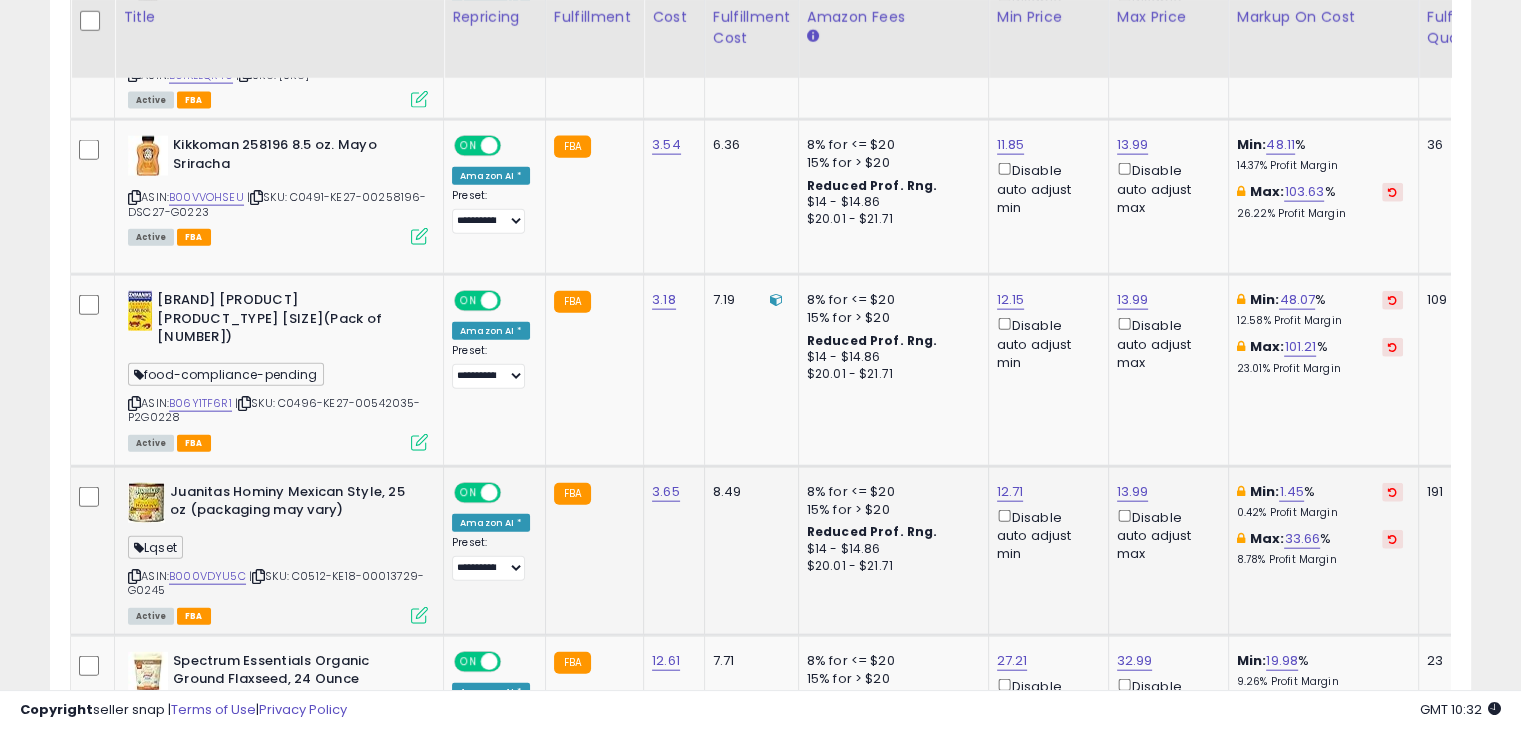 click at bounding box center (134, 576) 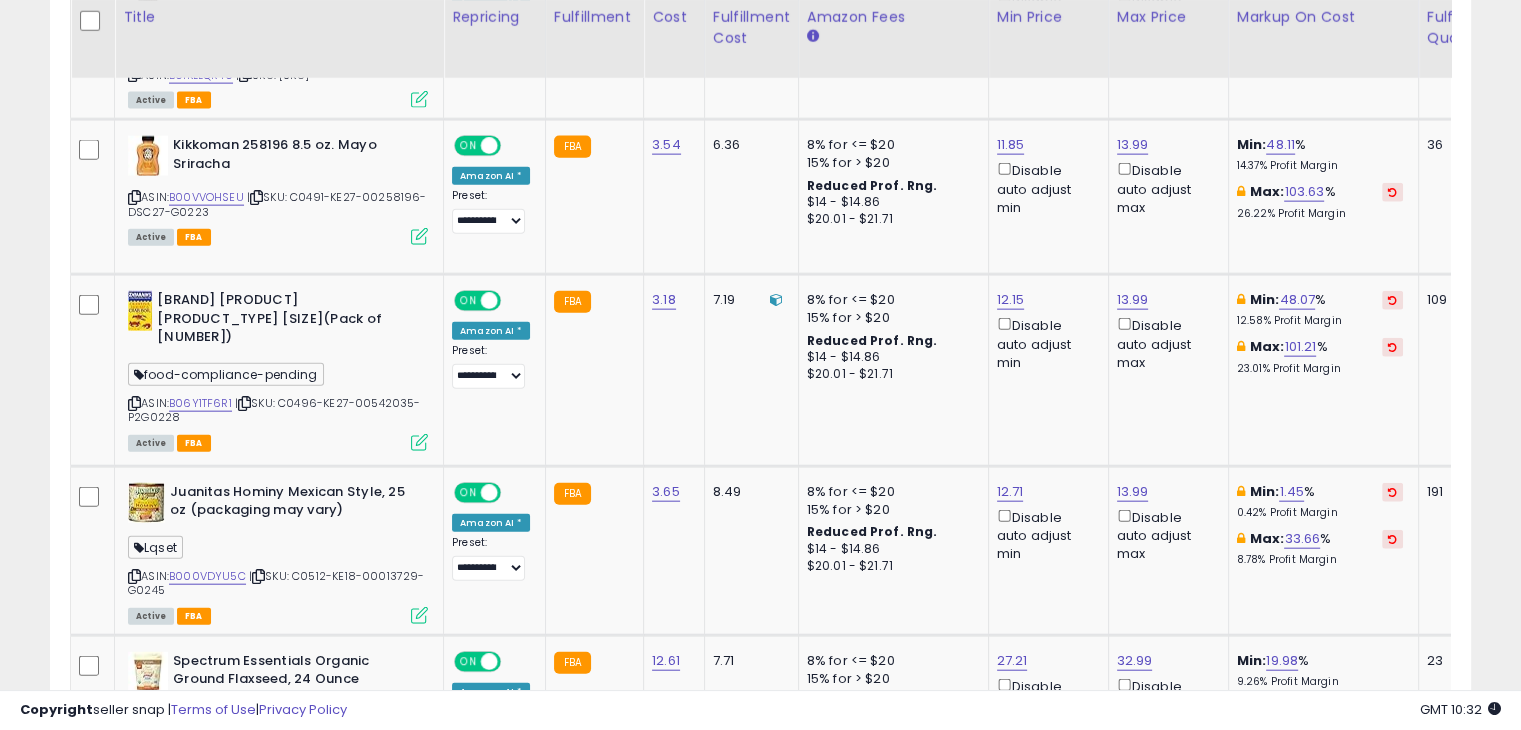 scroll, scrollTop: 0, scrollLeft: 810, axis: horizontal 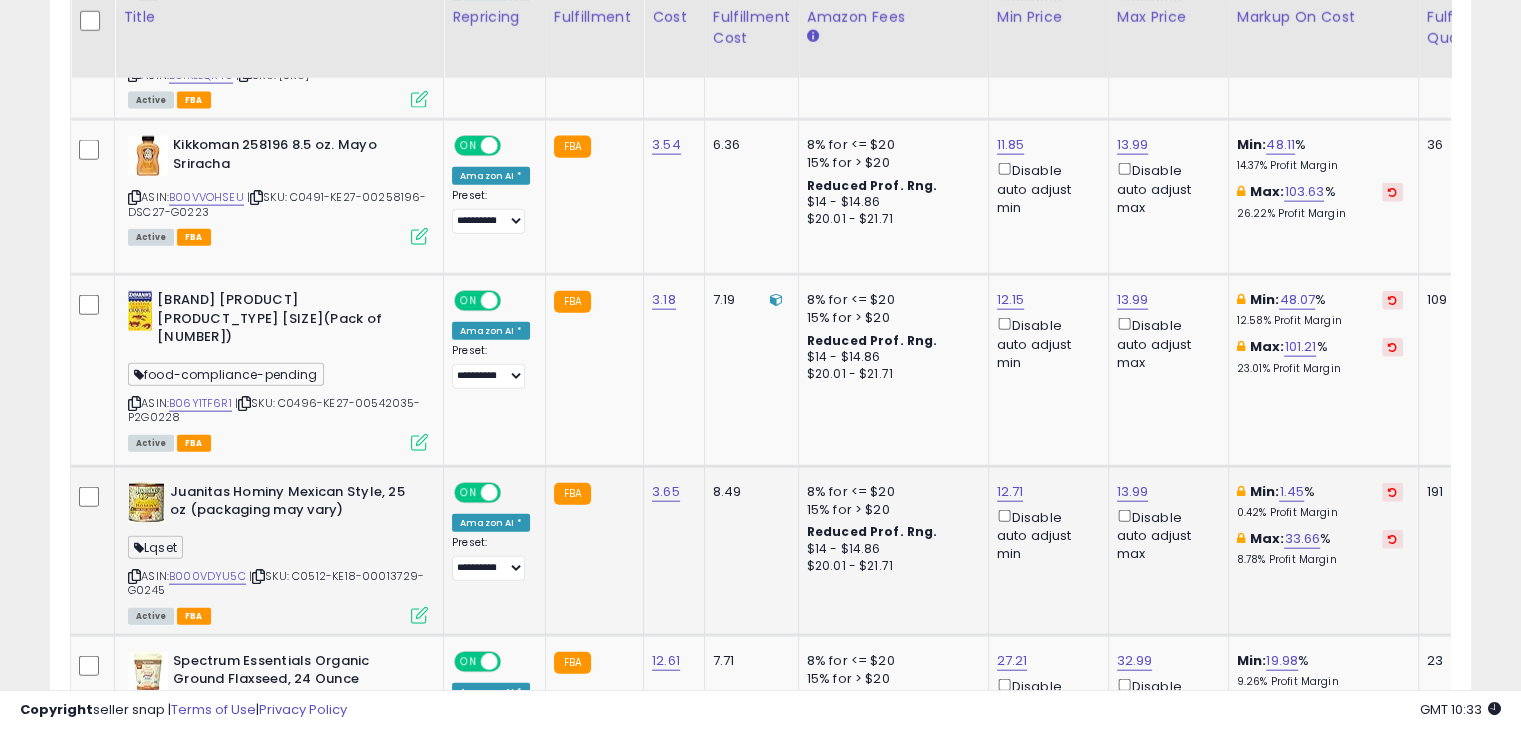 click at bounding box center (1392, 492) 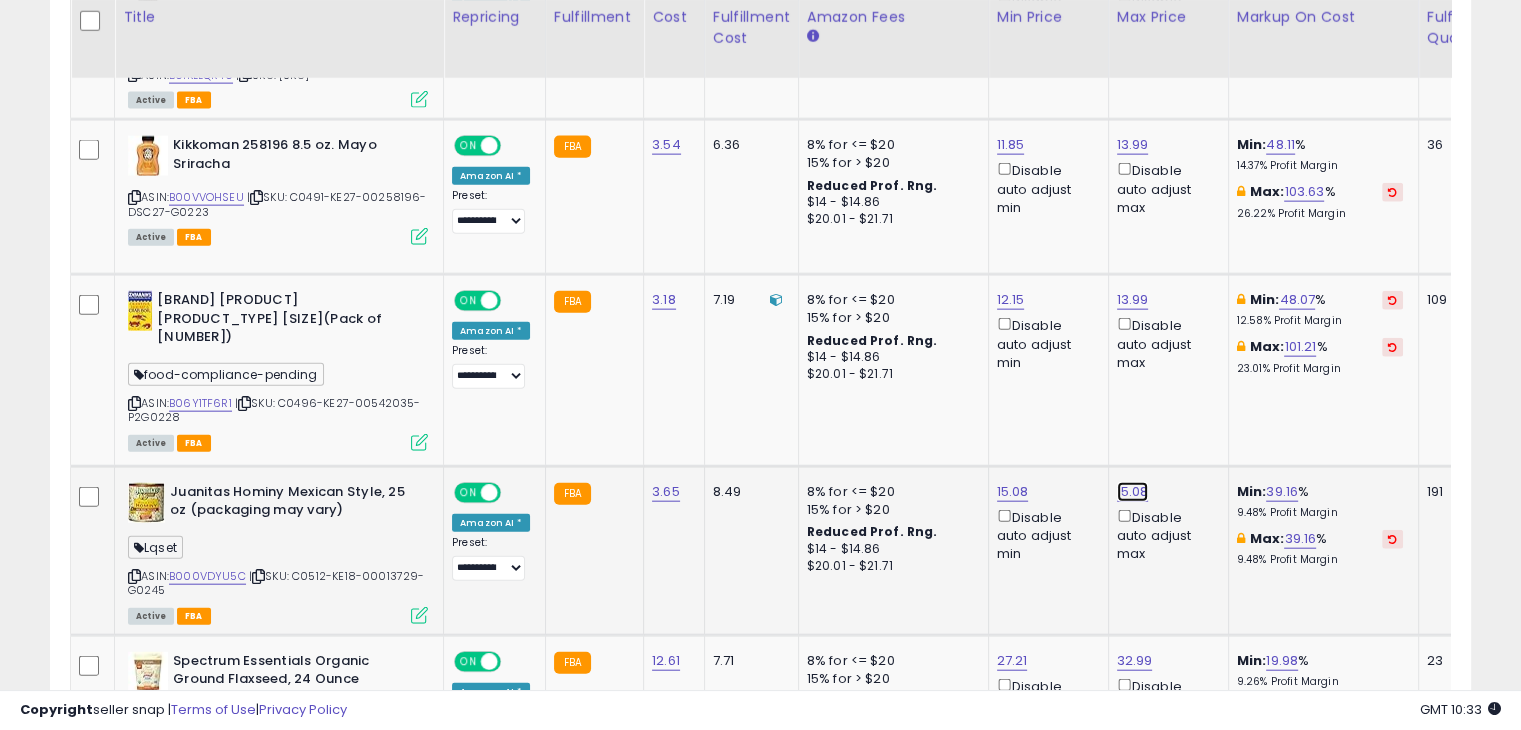 click on "15.08" at bounding box center (1135, -4061) 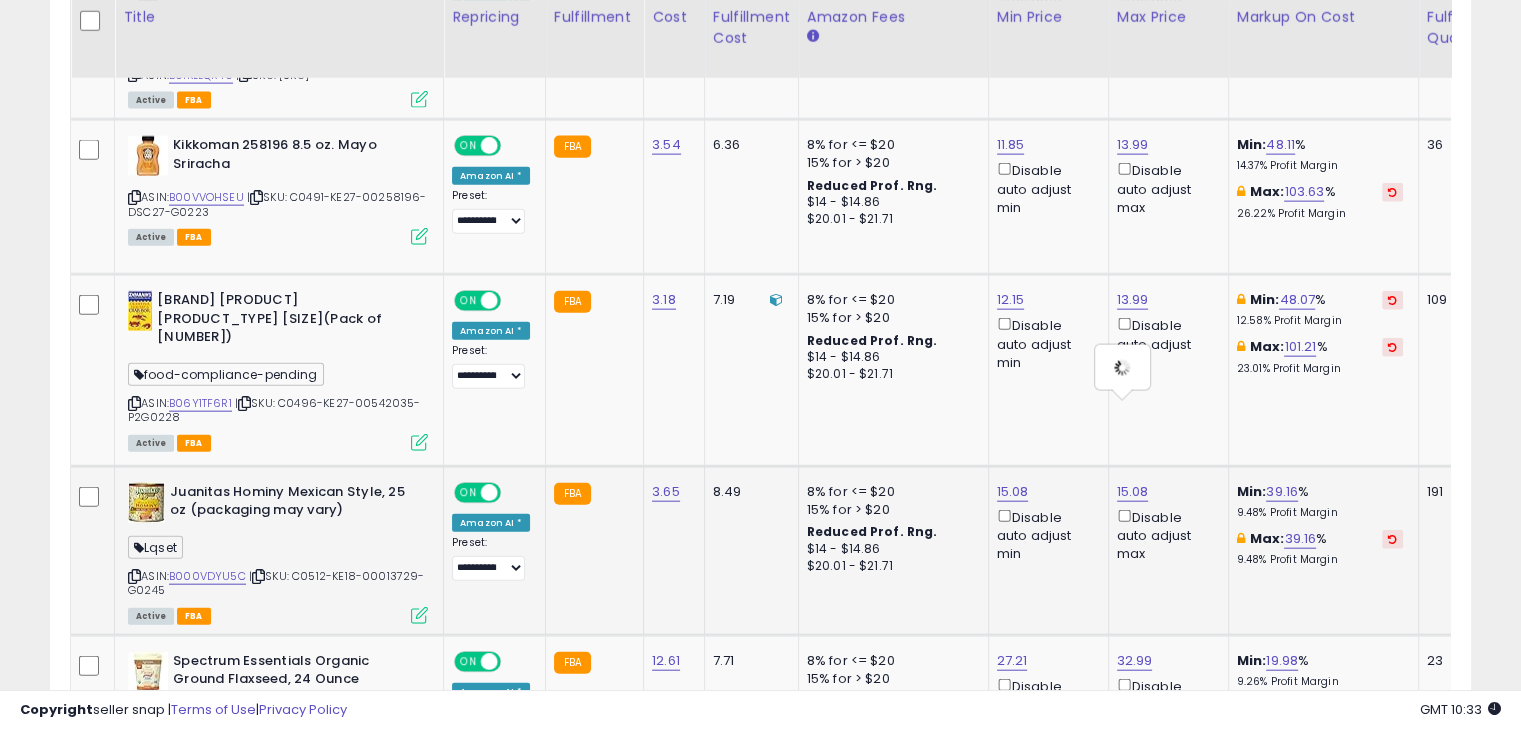 type on "*****" 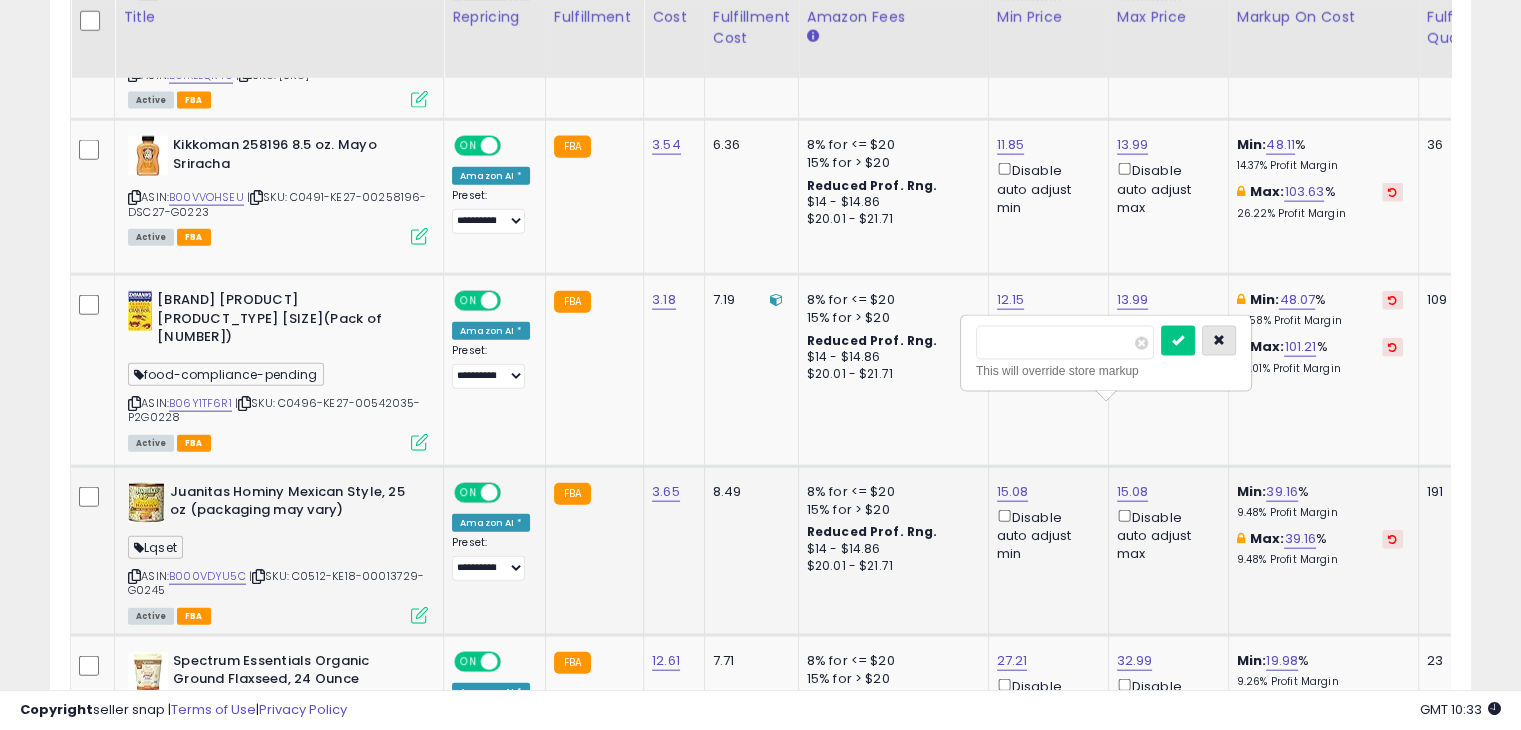 click at bounding box center [1219, 340] 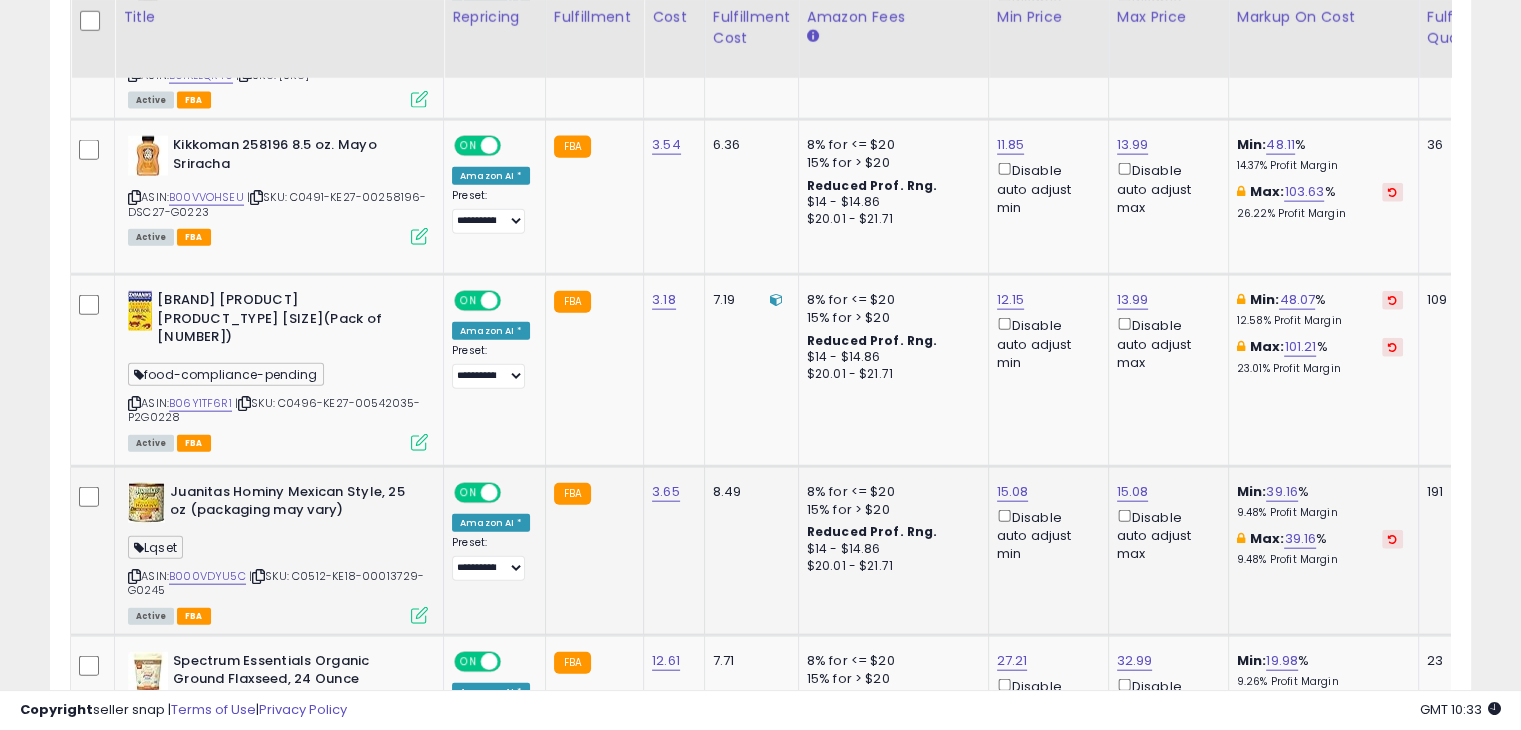 click on "15.08  Disable auto adjust max" 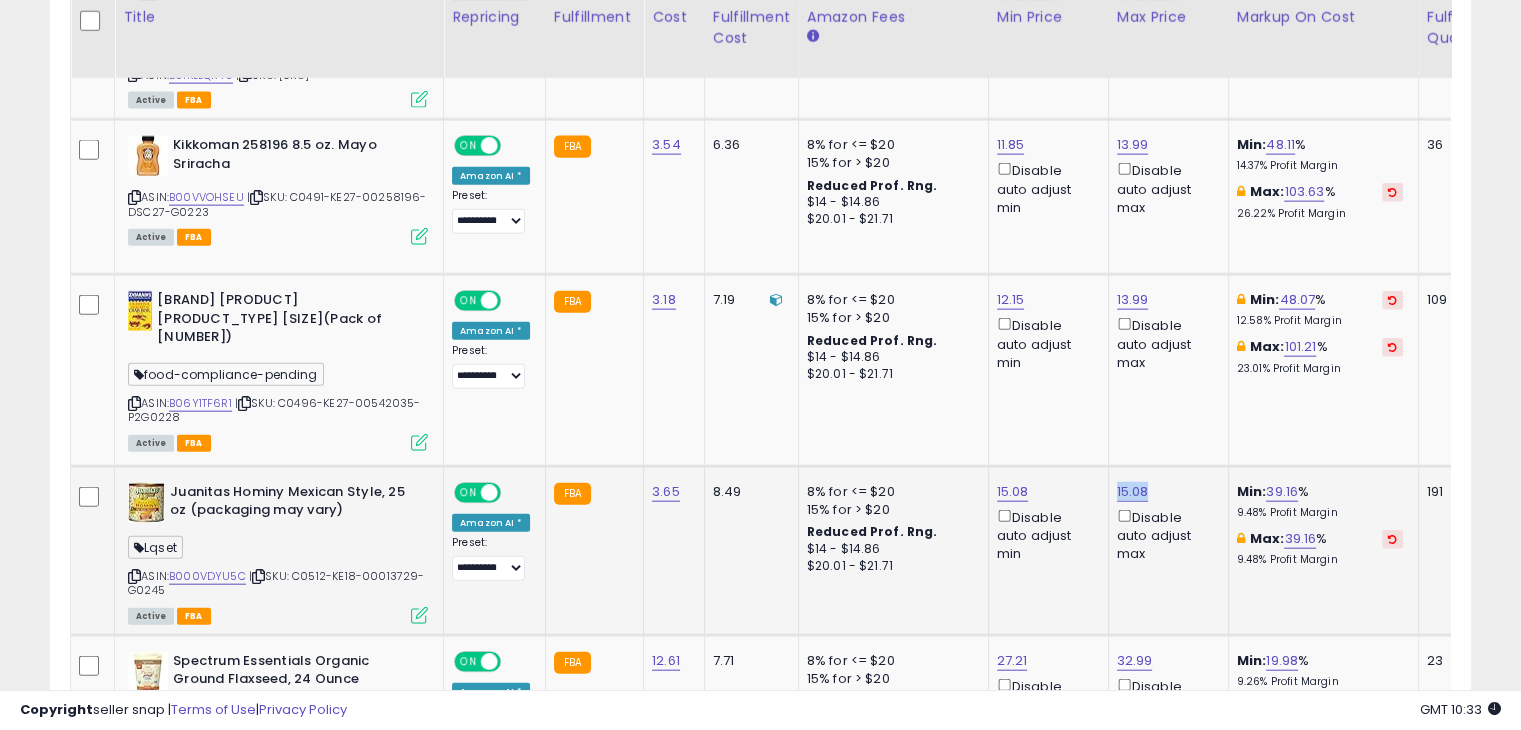click on "15.08  Disable auto adjust max" 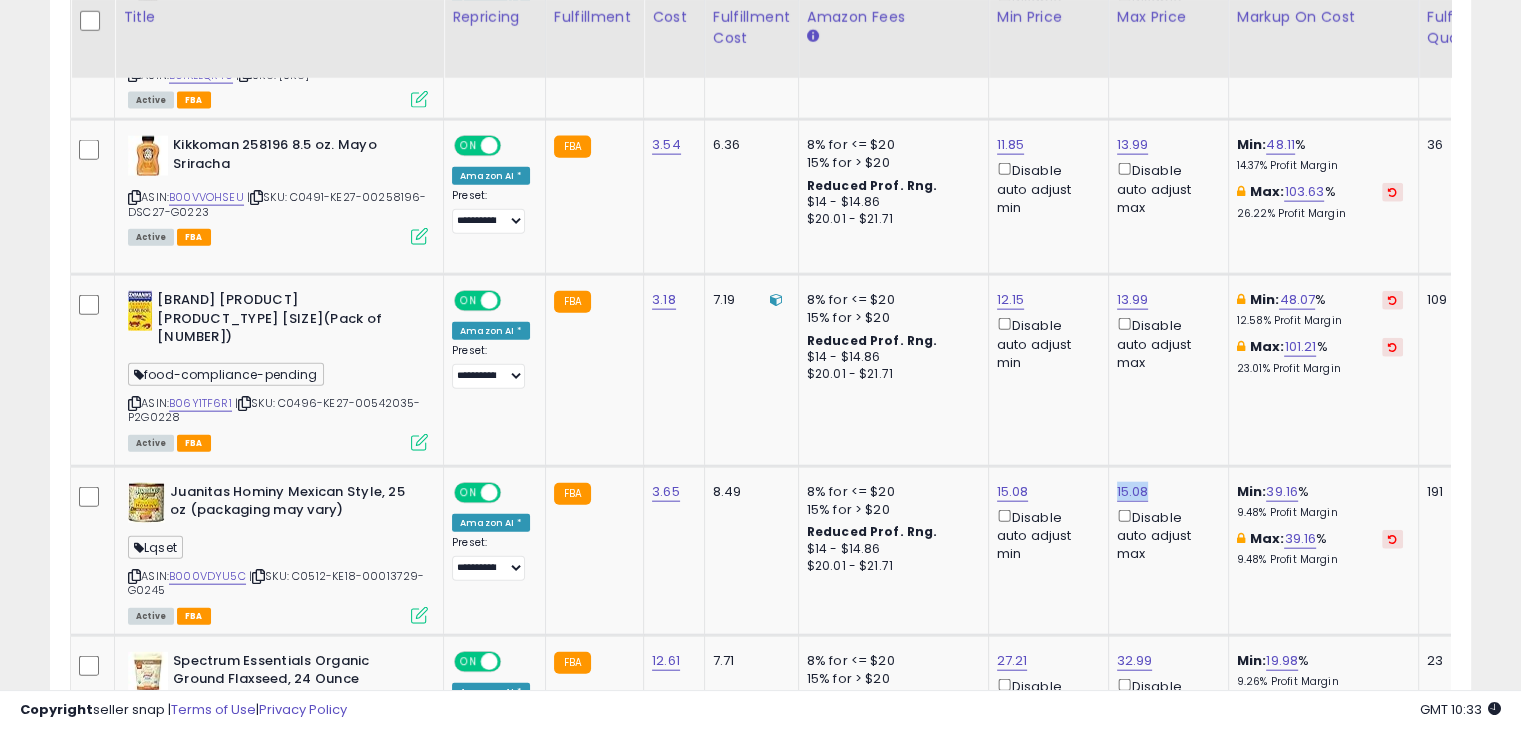 click on "15.08  Disable auto adjust max" 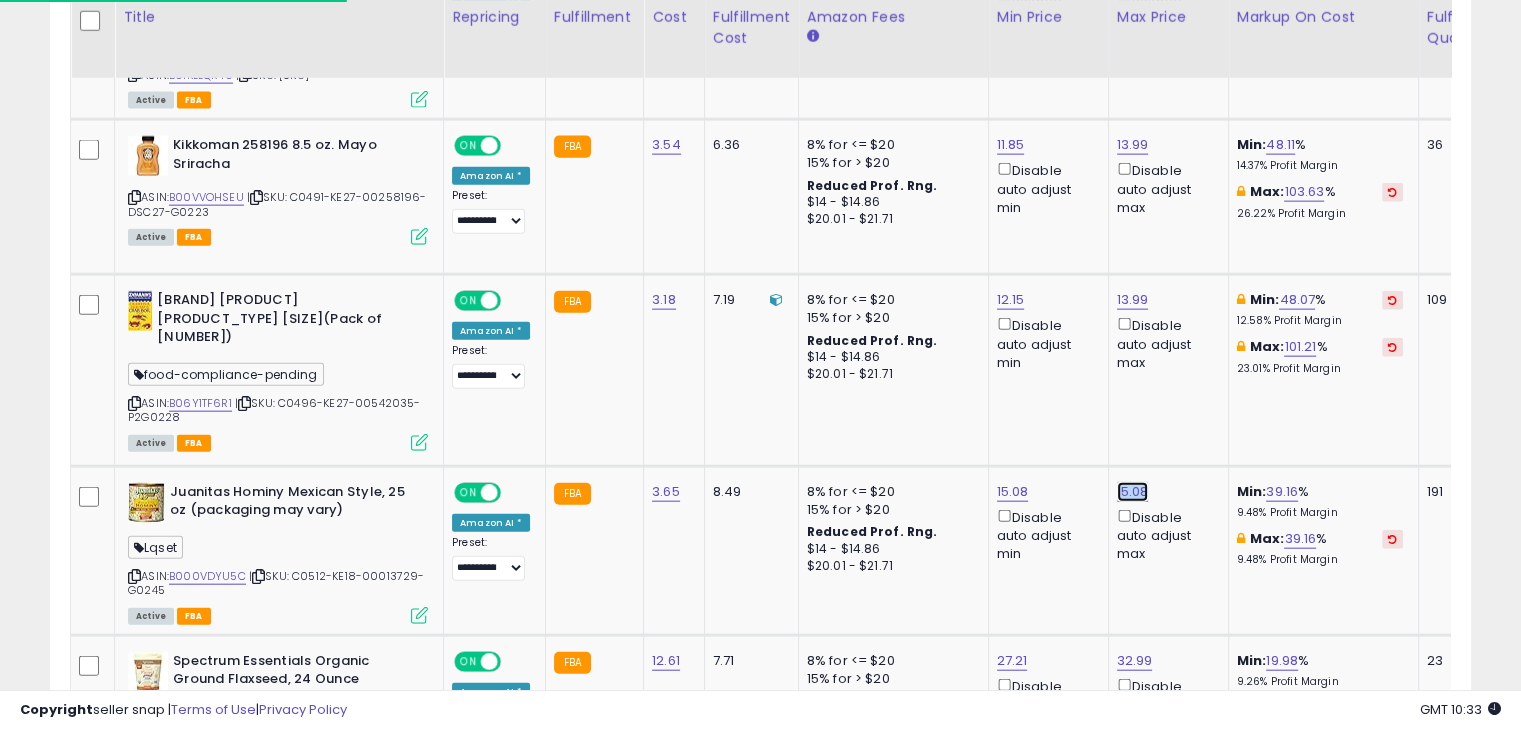 click on "15.08" at bounding box center [1135, -4061] 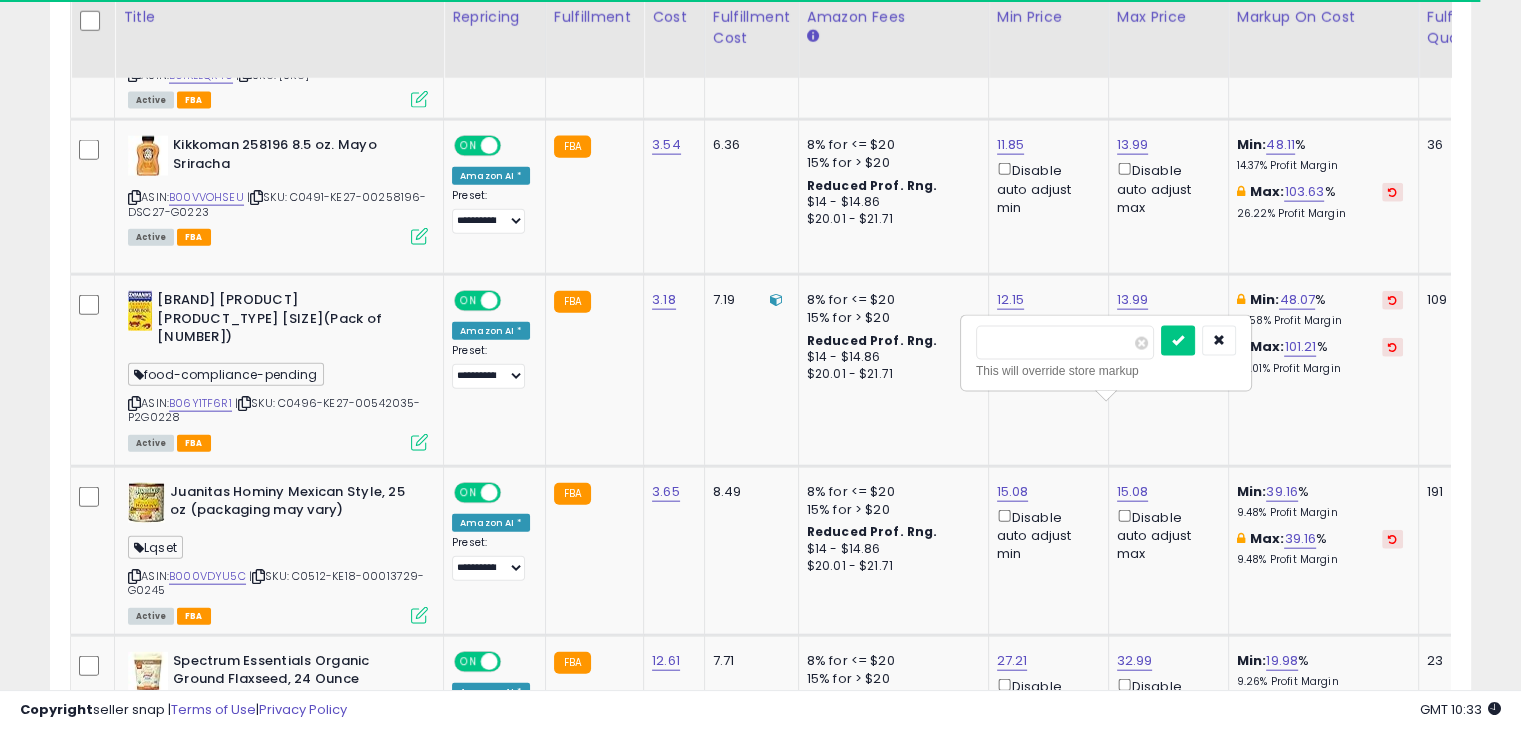 drag, startPoint x: 1031, startPoint y: 345, endPoint x: 980, endPoint y: 345, distance: 51 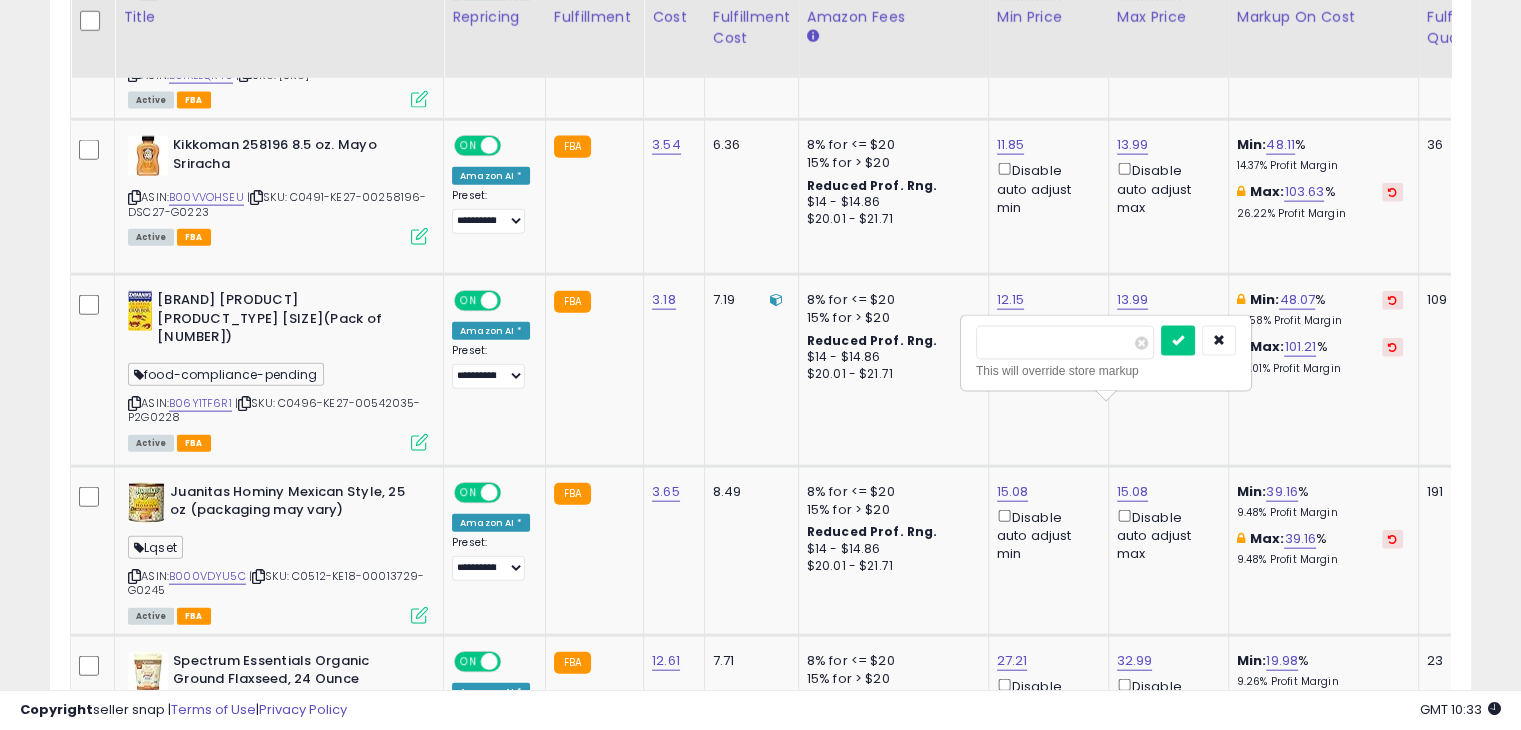 type on "**" 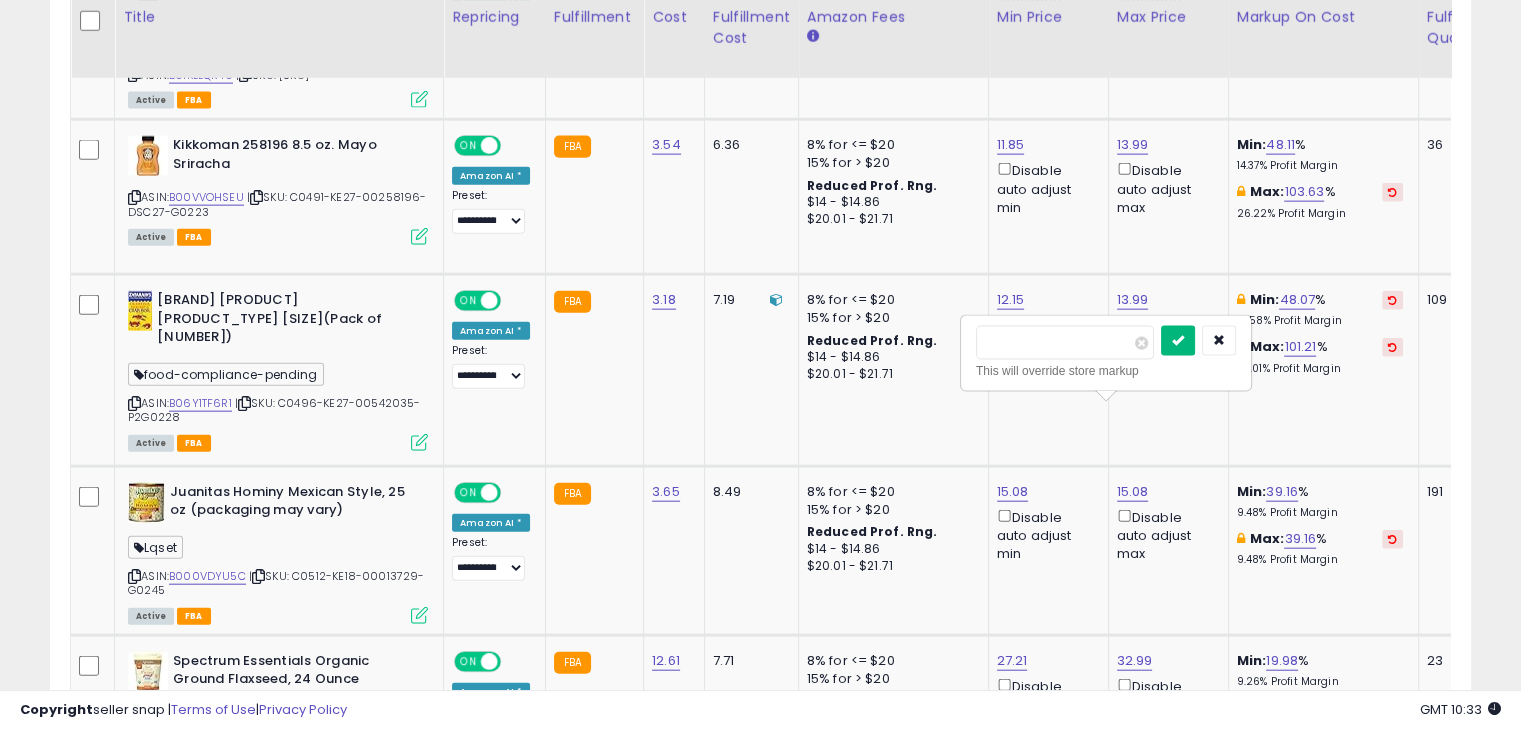 type on "*****" 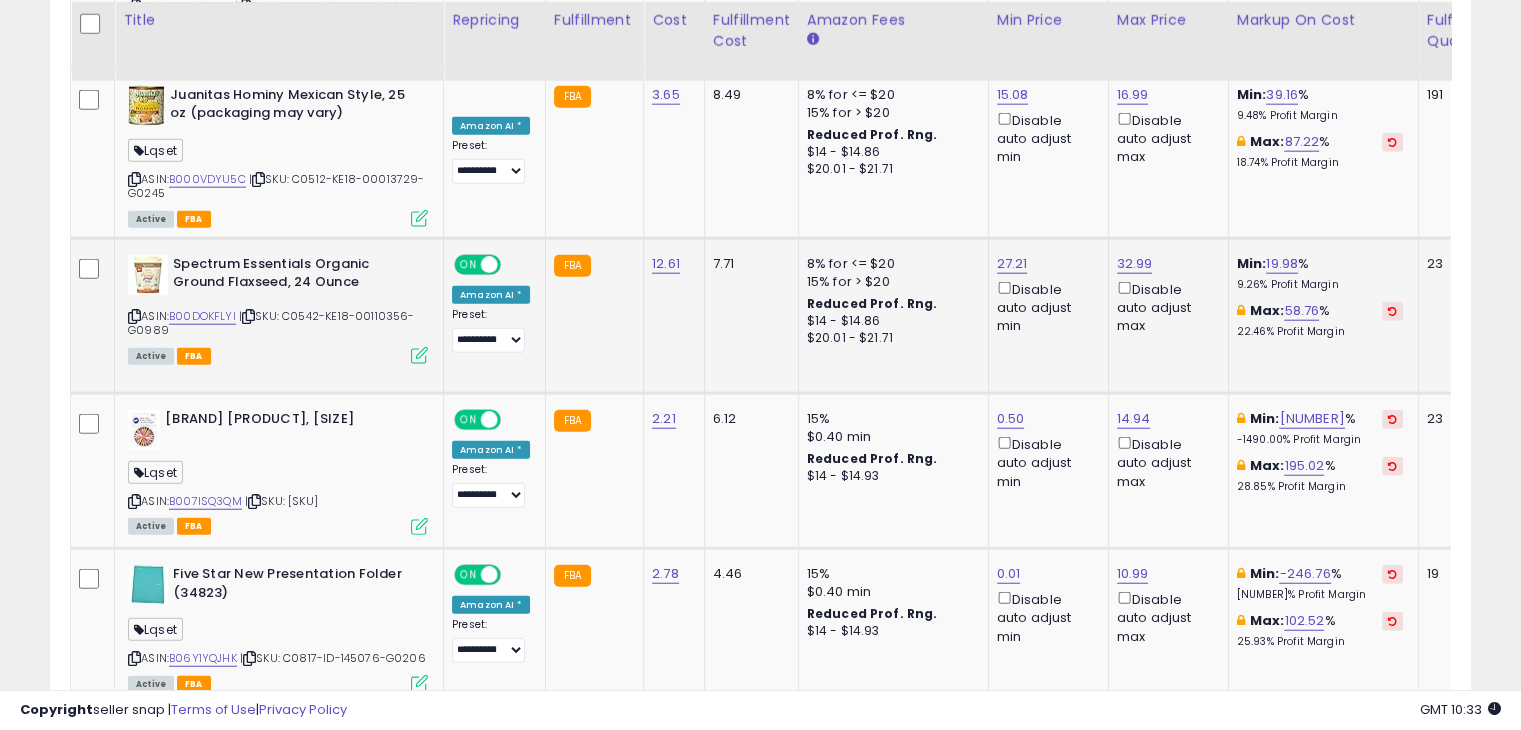 scroll, scrollTop: 5000, scrollLeft: 0, axis: vertical 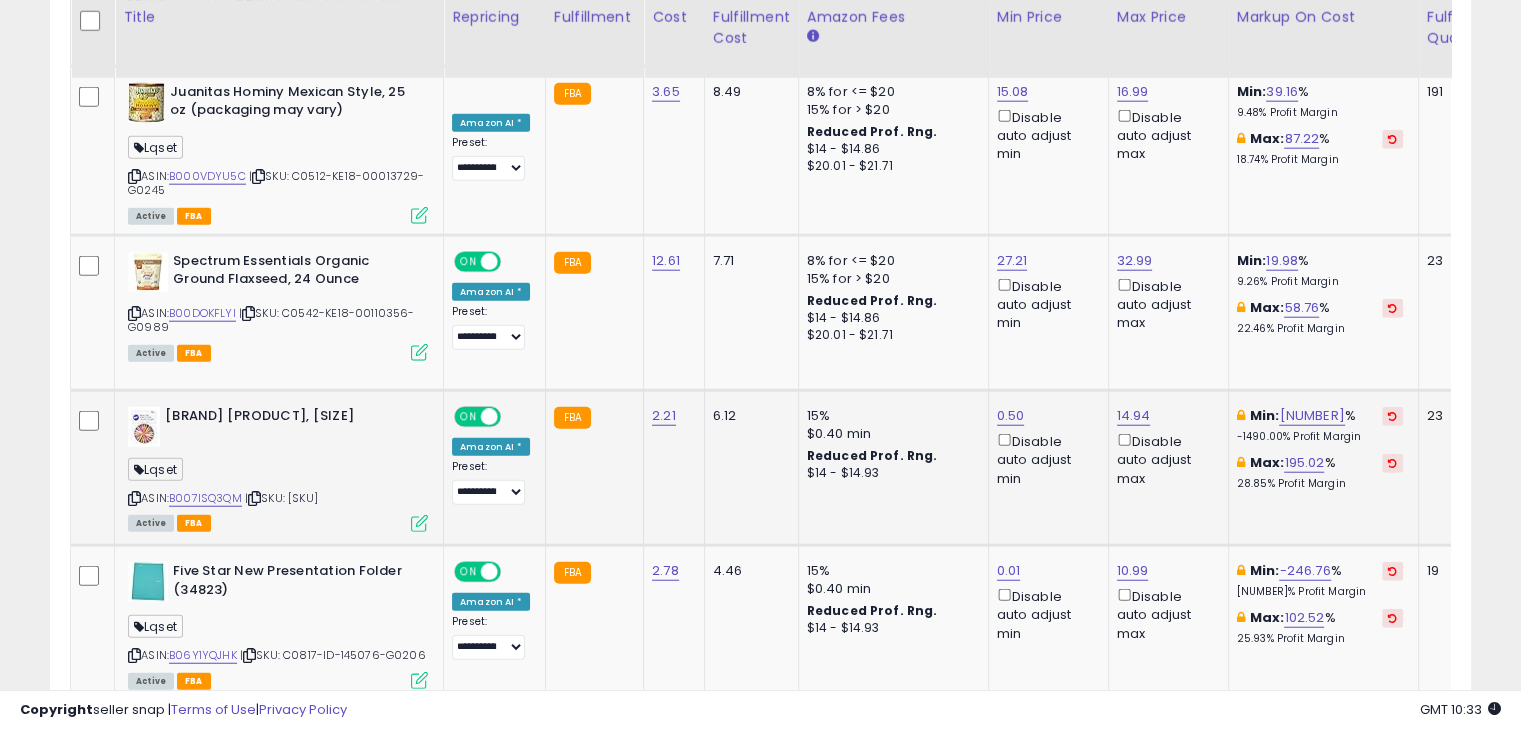 click at bounding box center (1392, 416) 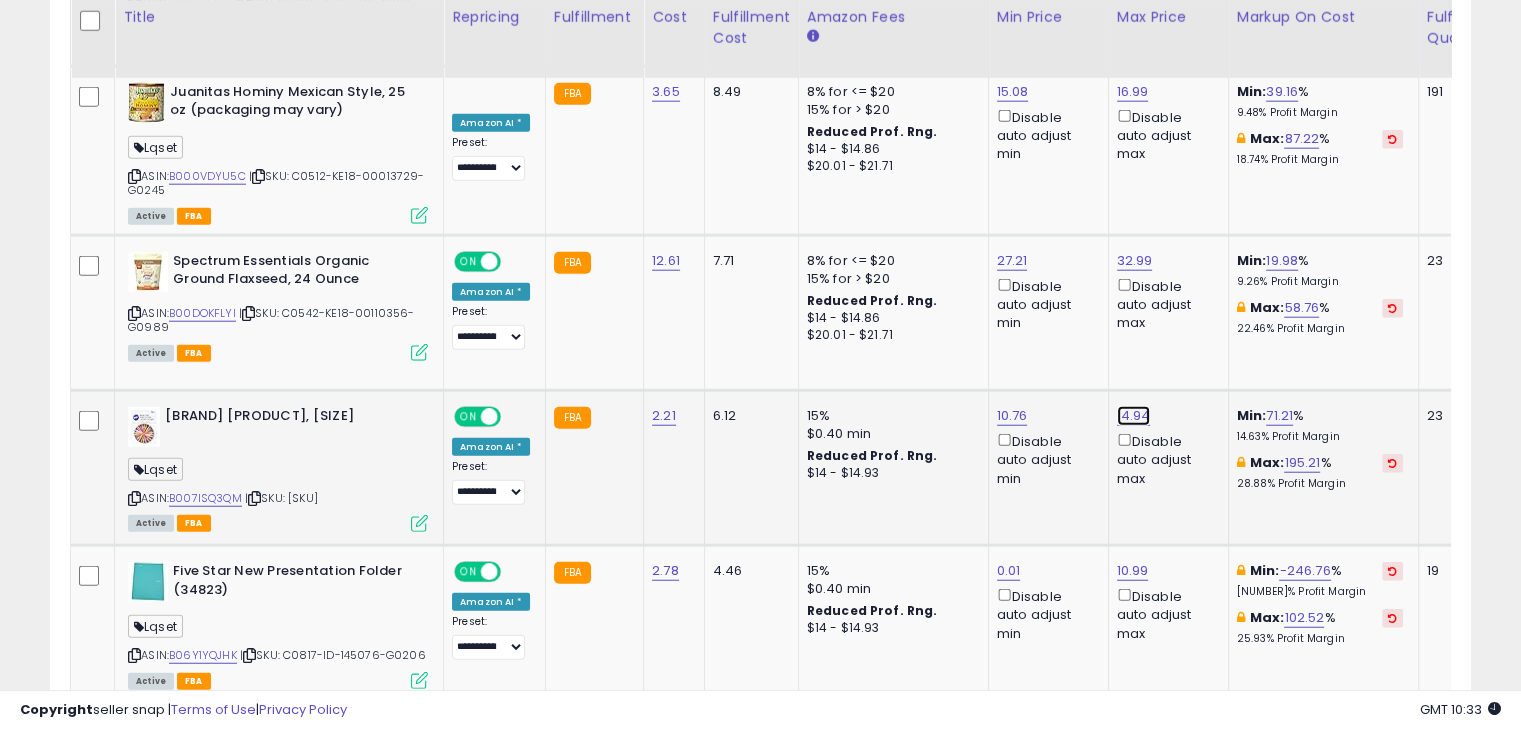 click on "14.94" at bounding box center [1135, -4461] 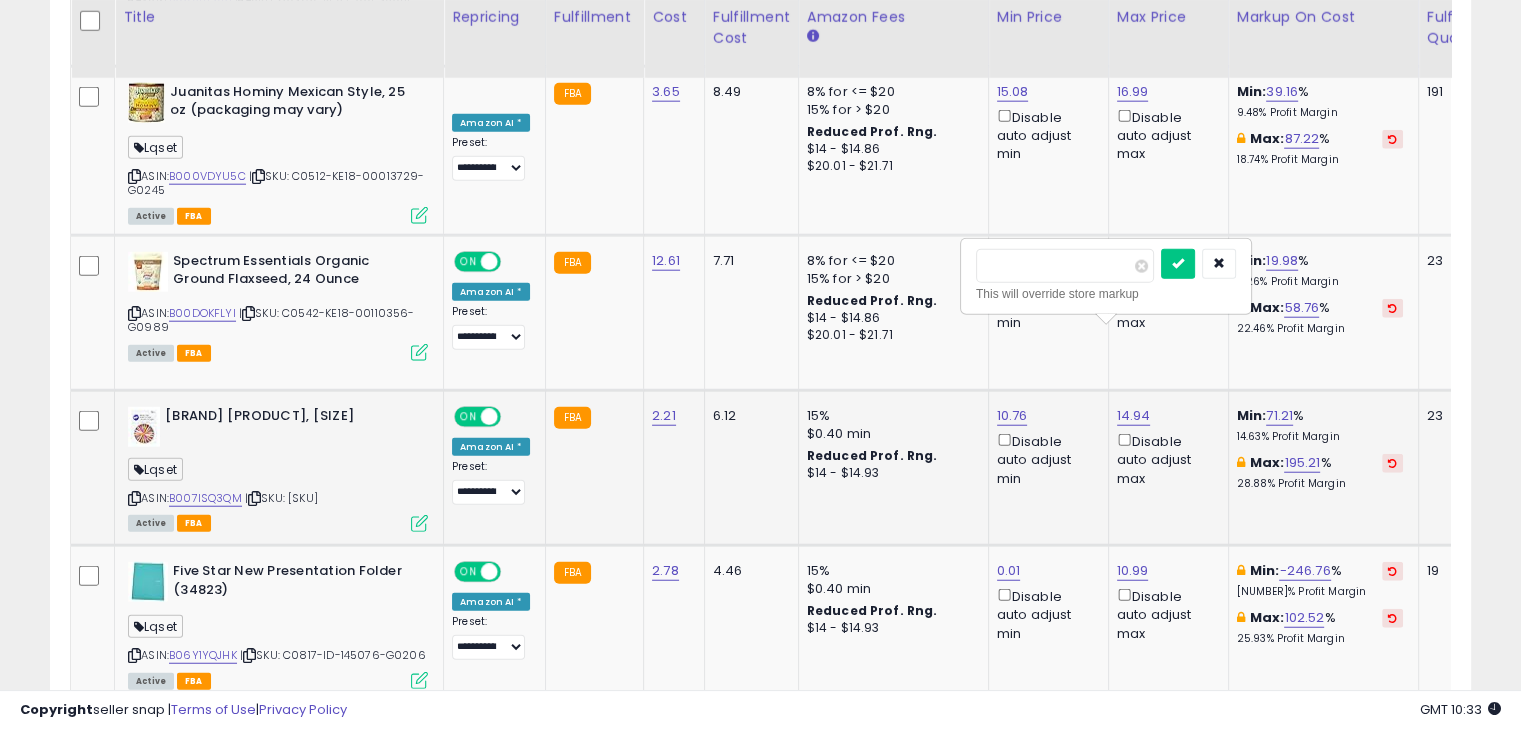 drag, startPoint x: 1030, startPoint y: 265, endPoint x: 988, endPoint y: 257, distance: 42.755116 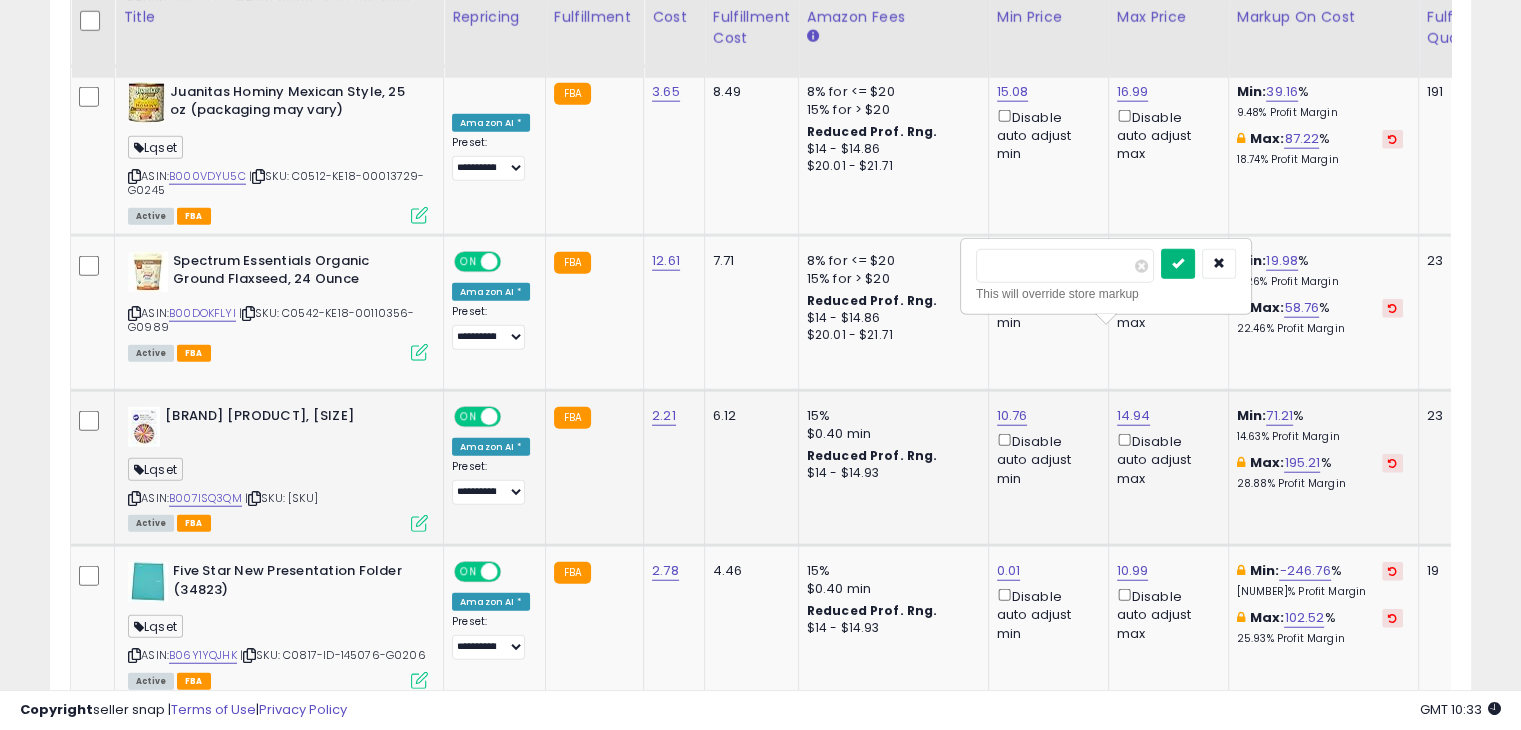 type on "*****" 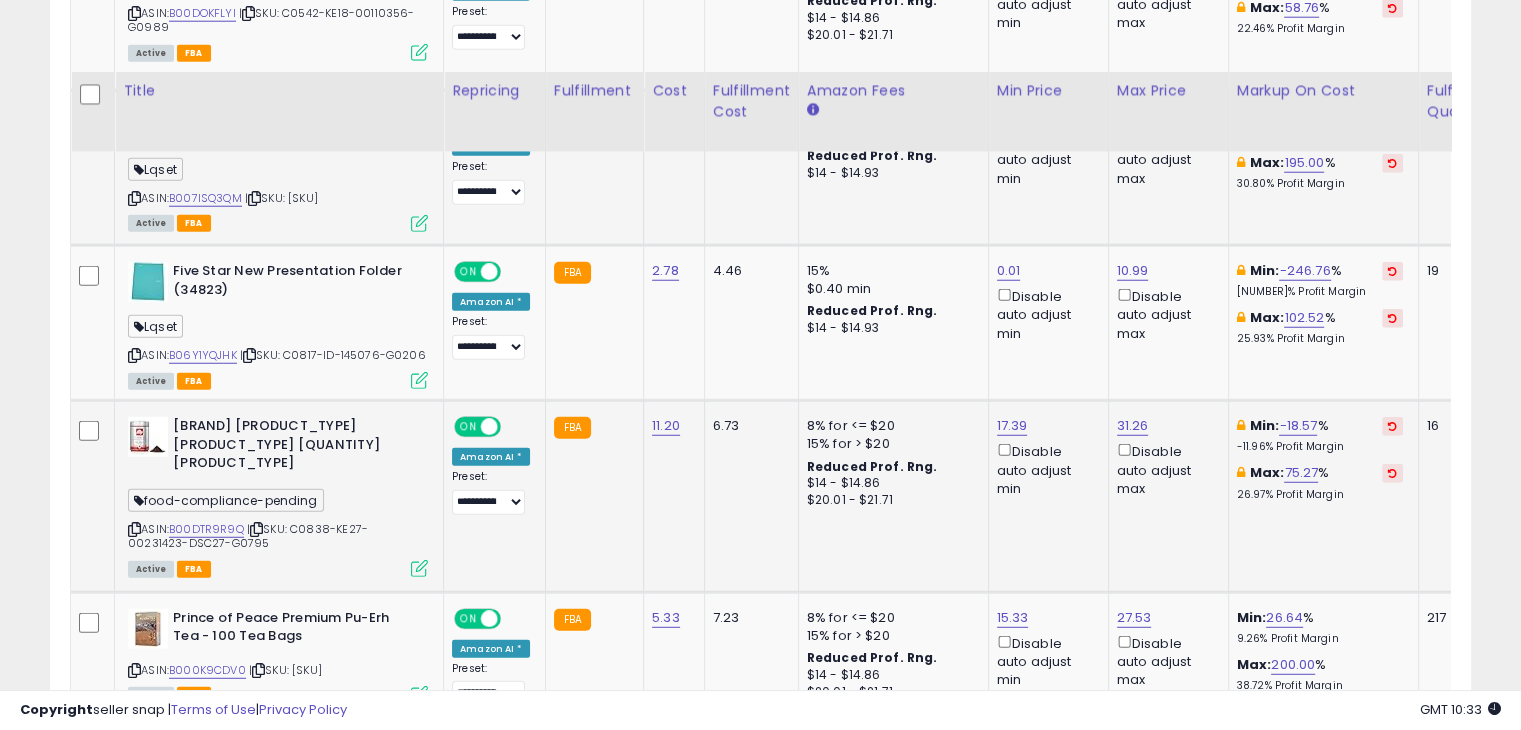 scroll, scrollTop: 5400, scrollLeft: 0, axis: vertical 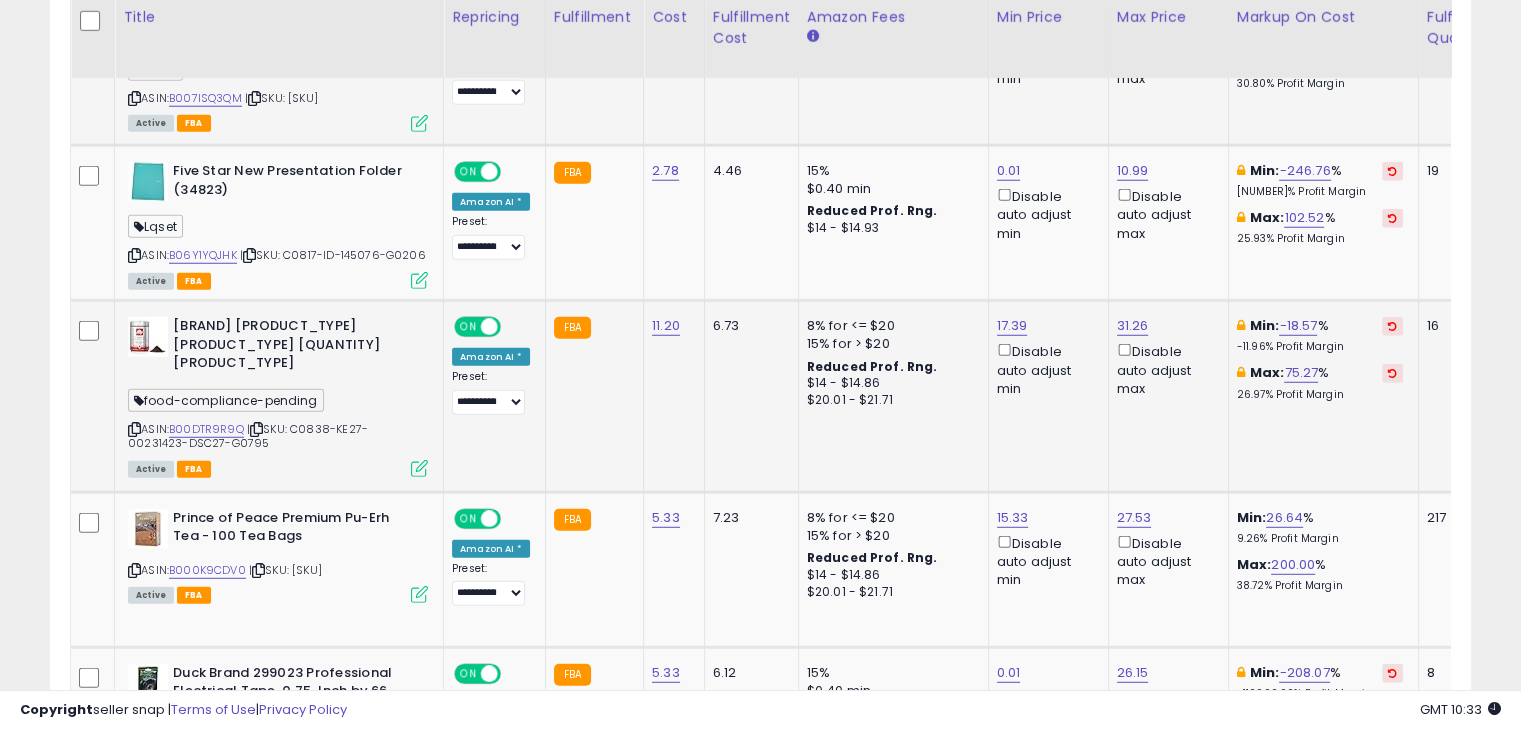 click at bounding box center [134, 429] 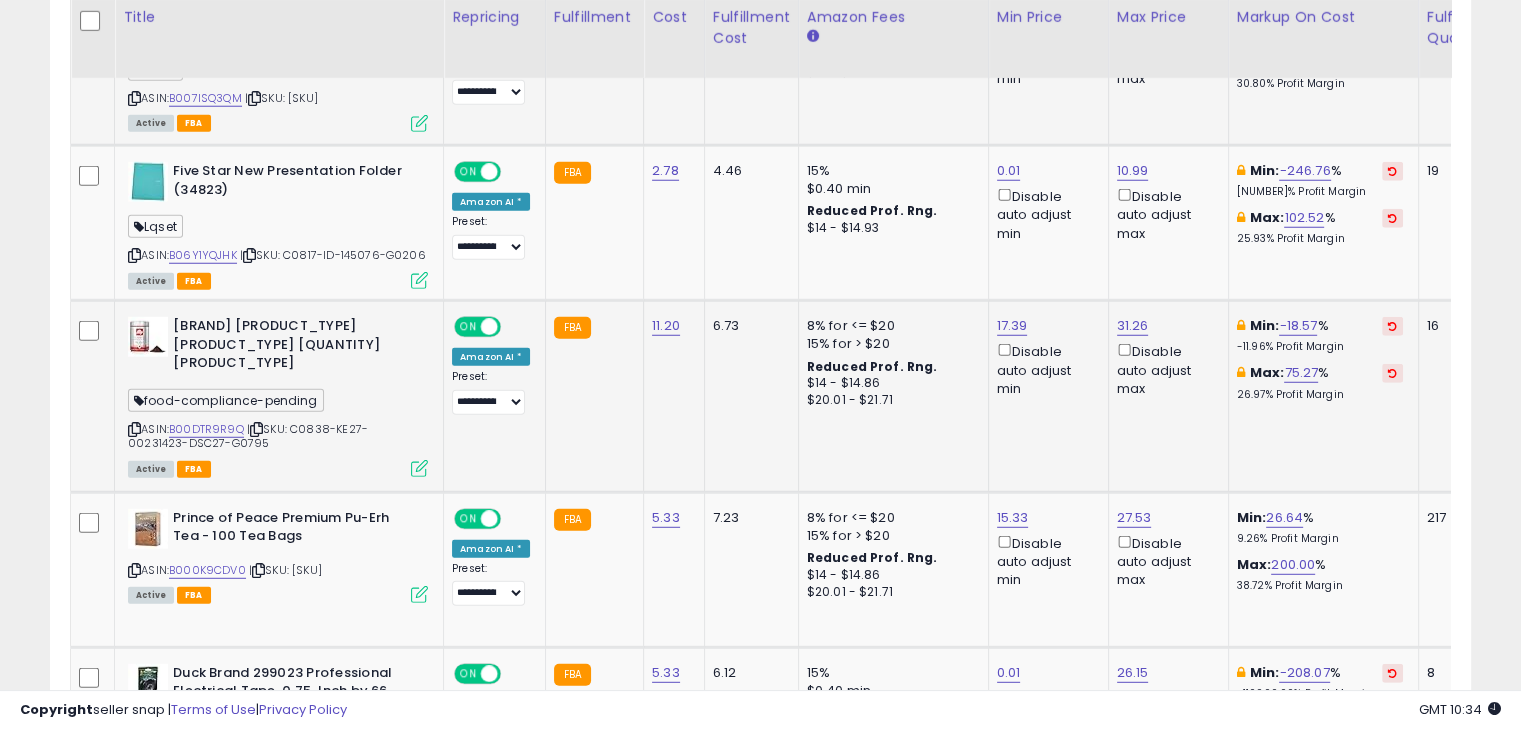 click at bounding box center [1392, 326] 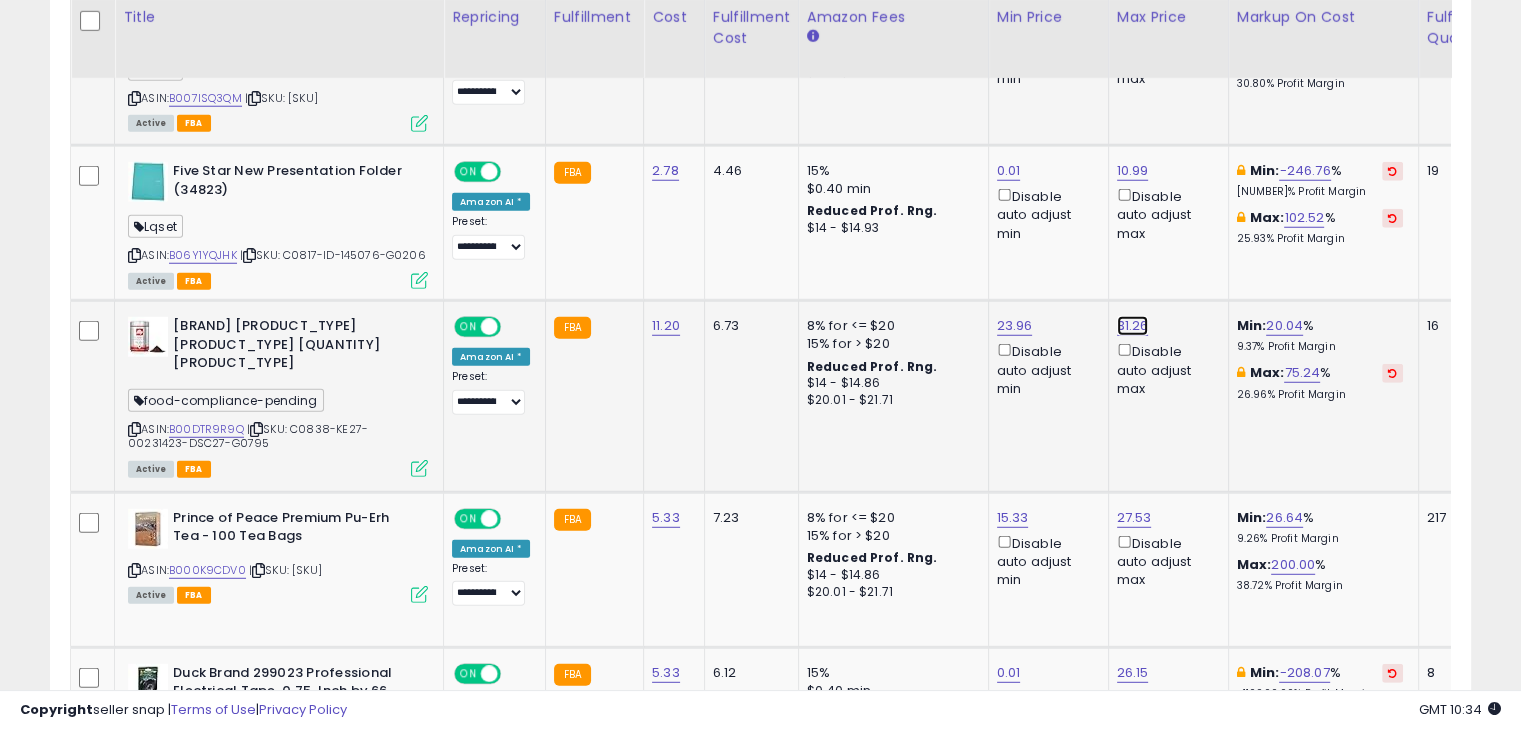click on "31.26" at bounding box center [1135, -4861] 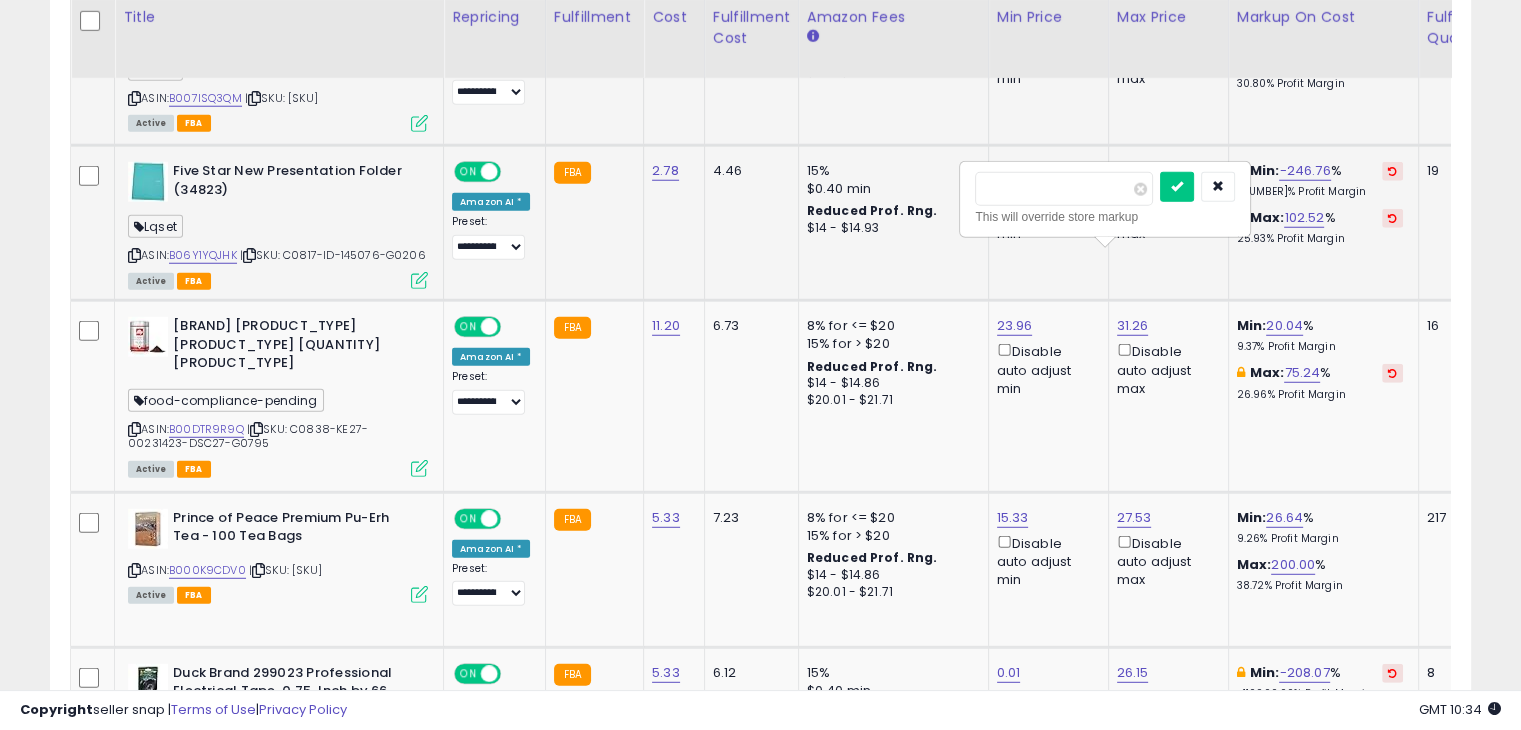 drag, startPoint x: 1036, startPoint y: 188, endPoint x: 952, endPoint y: 190, distance: 84.0238 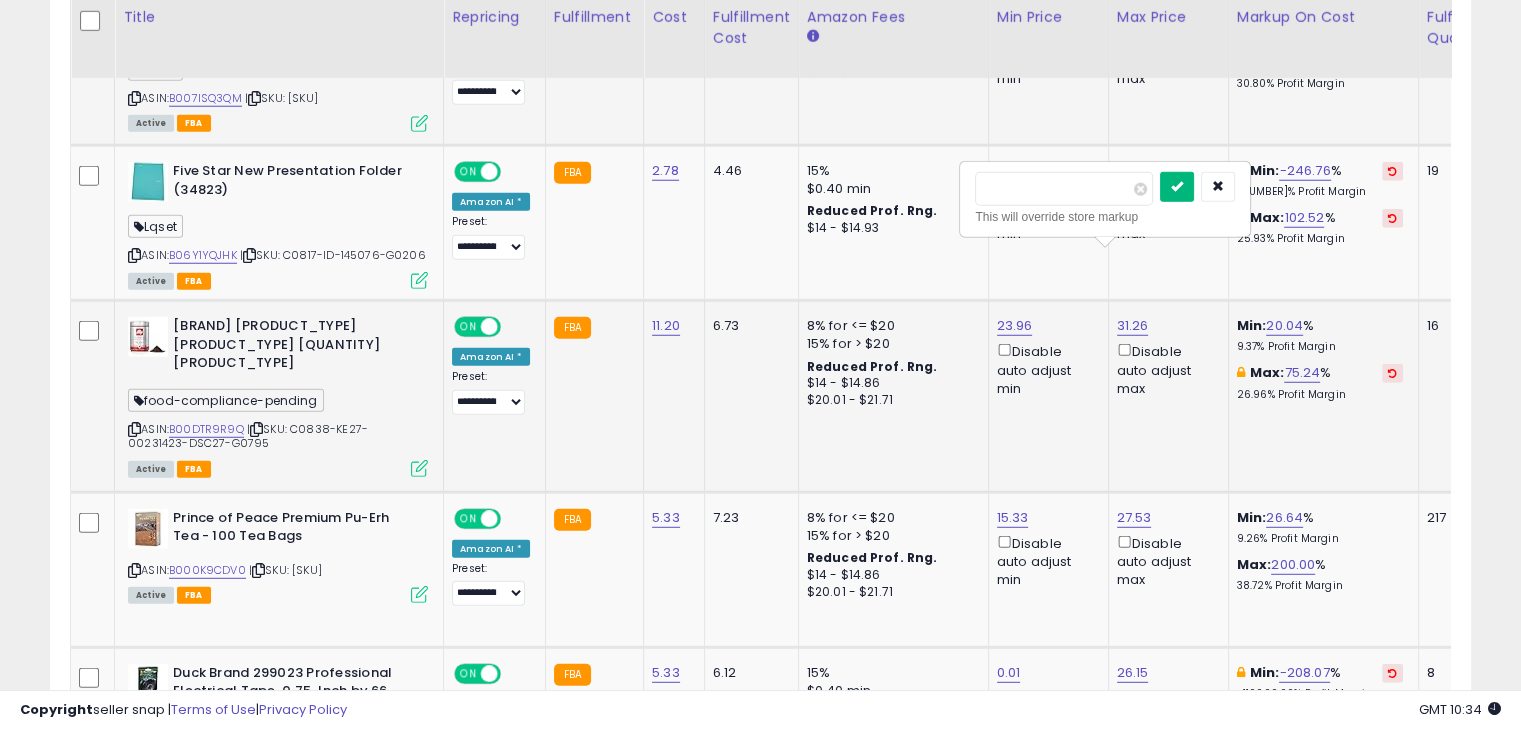 type on "*****" 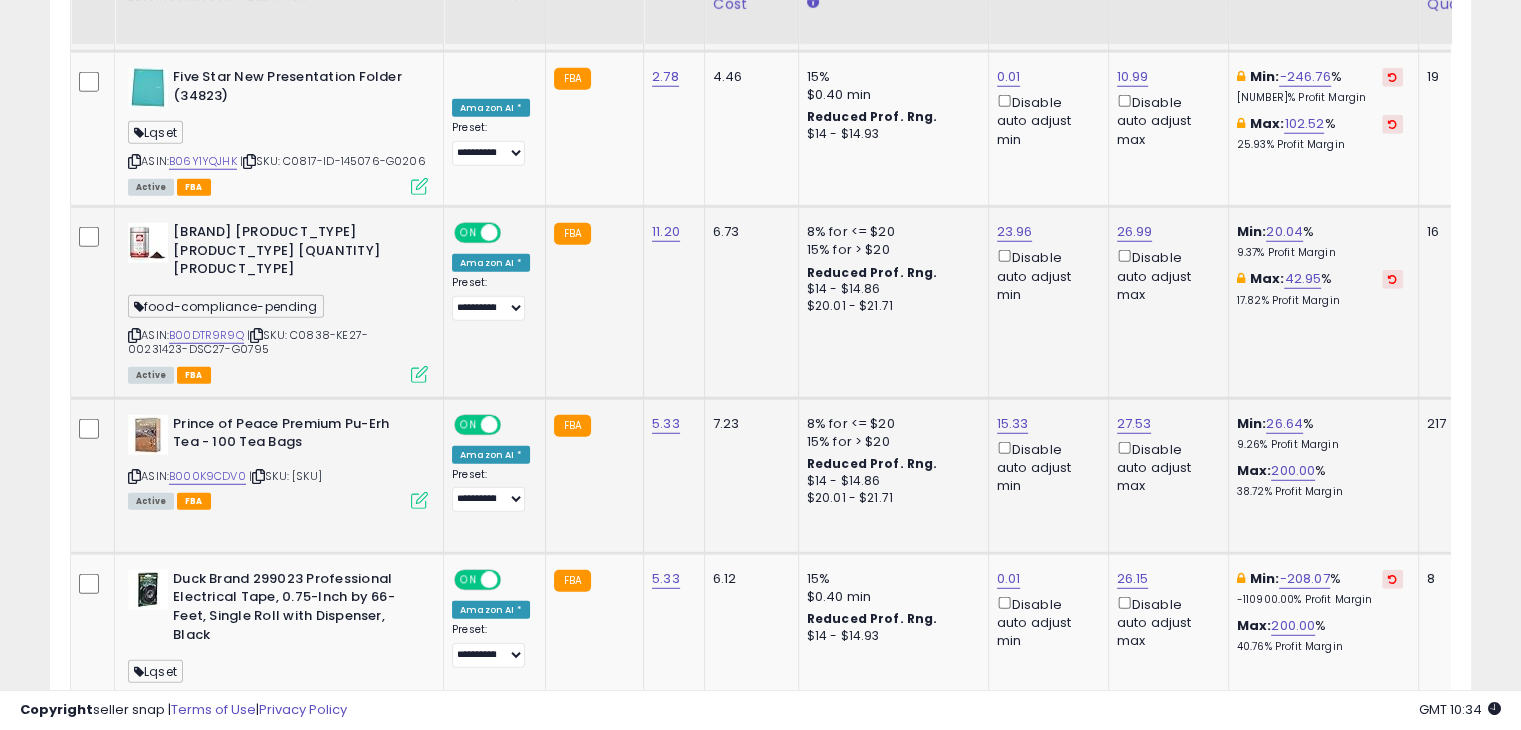 scroll, scrollTop: 5500, scrollLeft: 0, axis: vertical 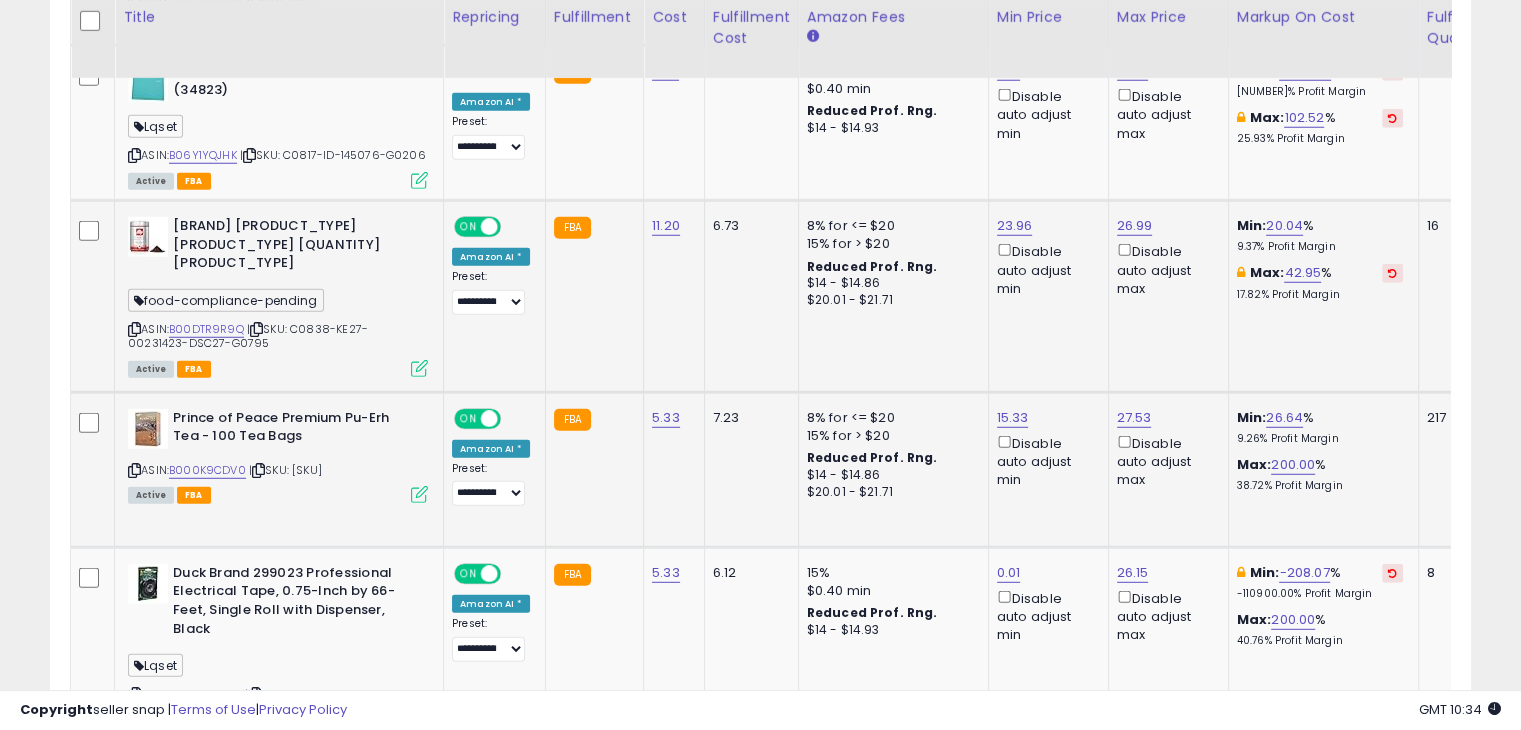click at bounding box center [134, 470] 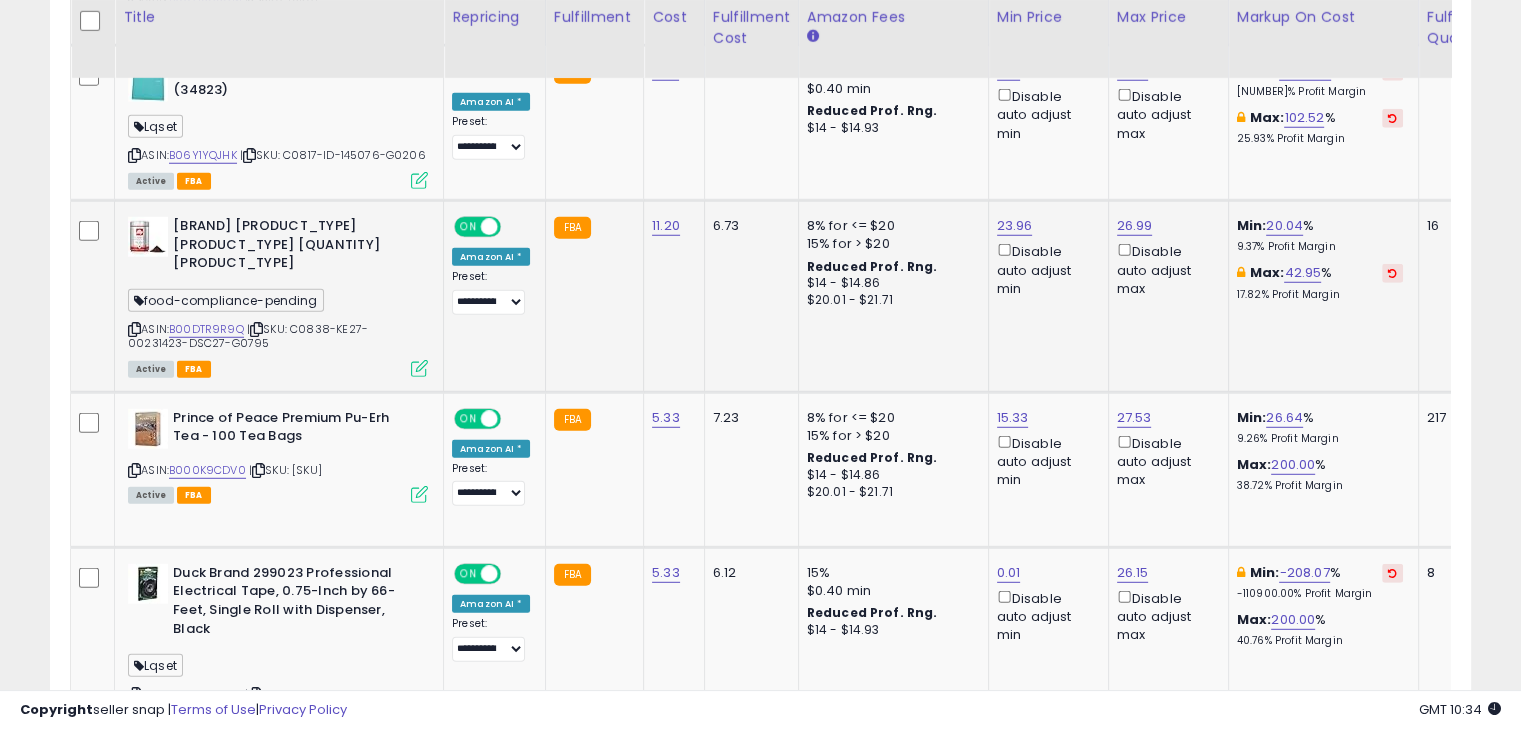 scroll, scrollTop: 0, scrollLeft: 313, axis: horizontal 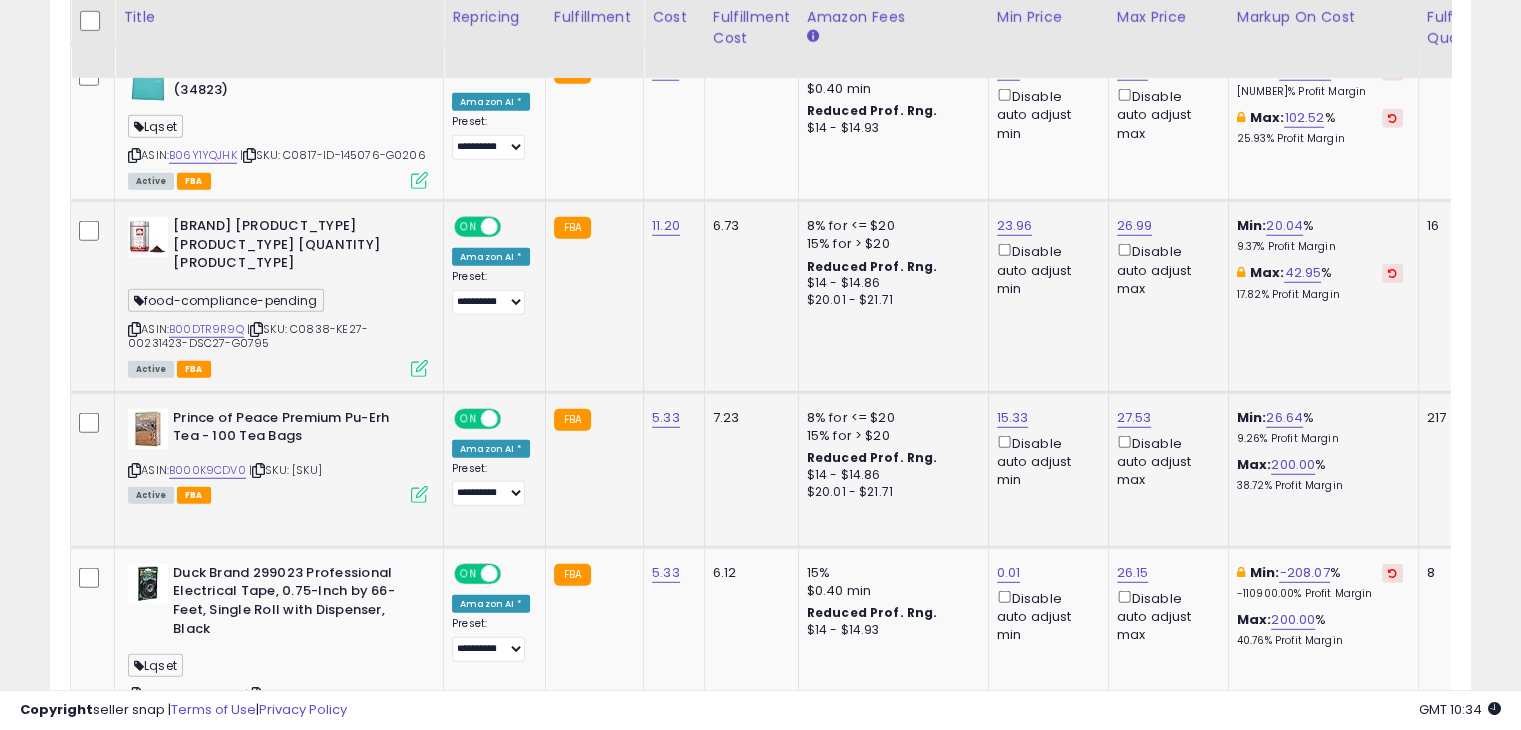 click at bounding box center (258, 470) 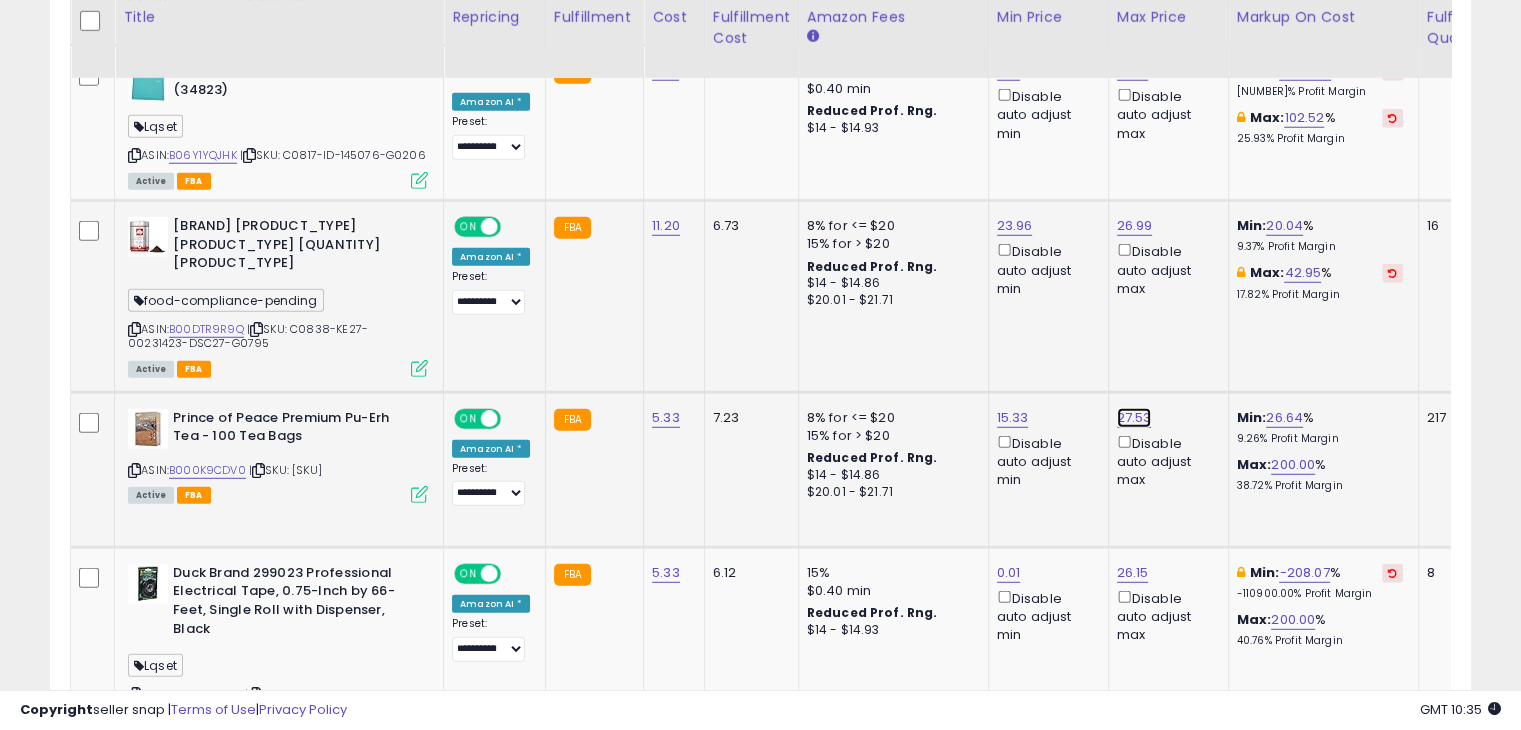 click on "27.53" at bounding box center (1135, -4961) 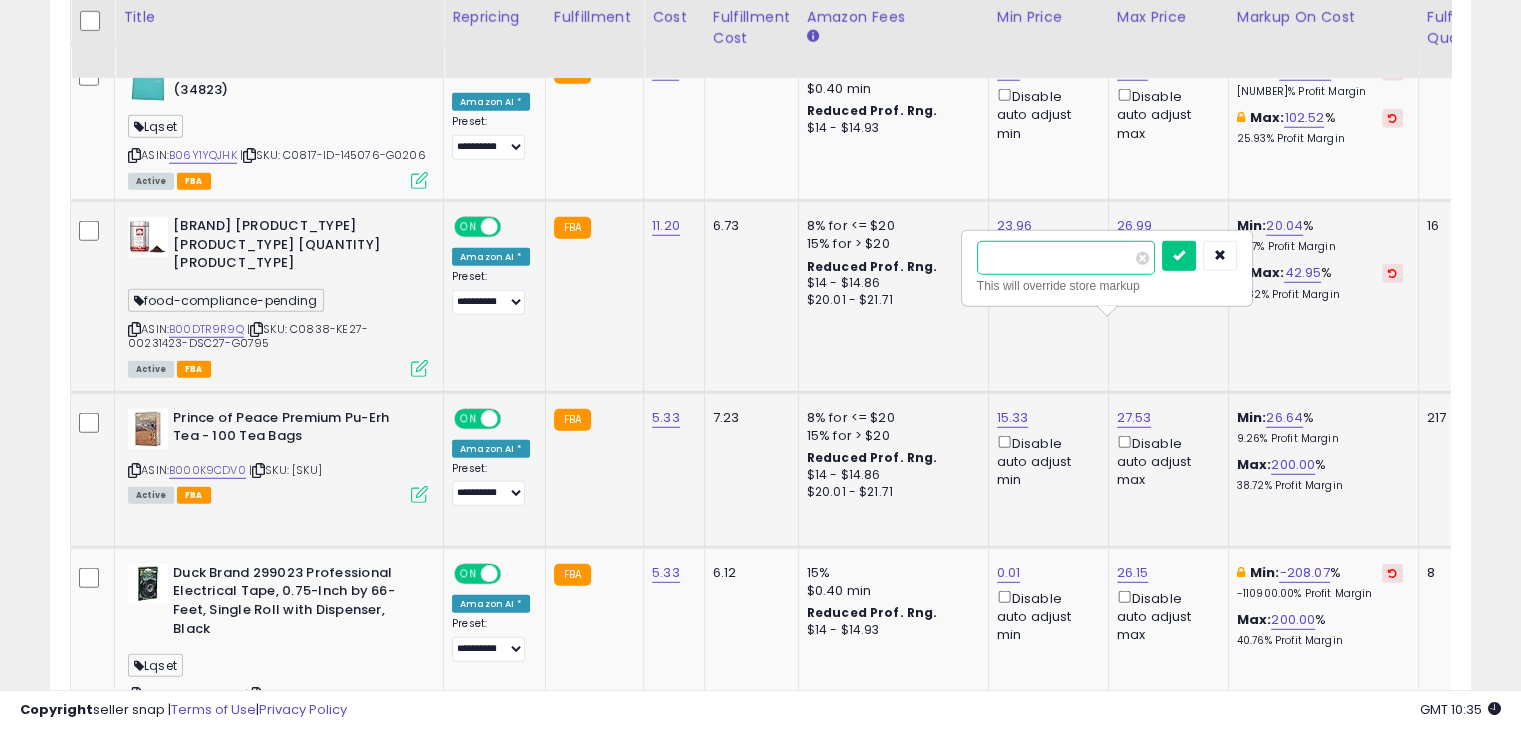 drag, startPoint x: 1000, startPoint y: 257, endPoint x: 1046, endPoint y: 269, distance: 47.539455 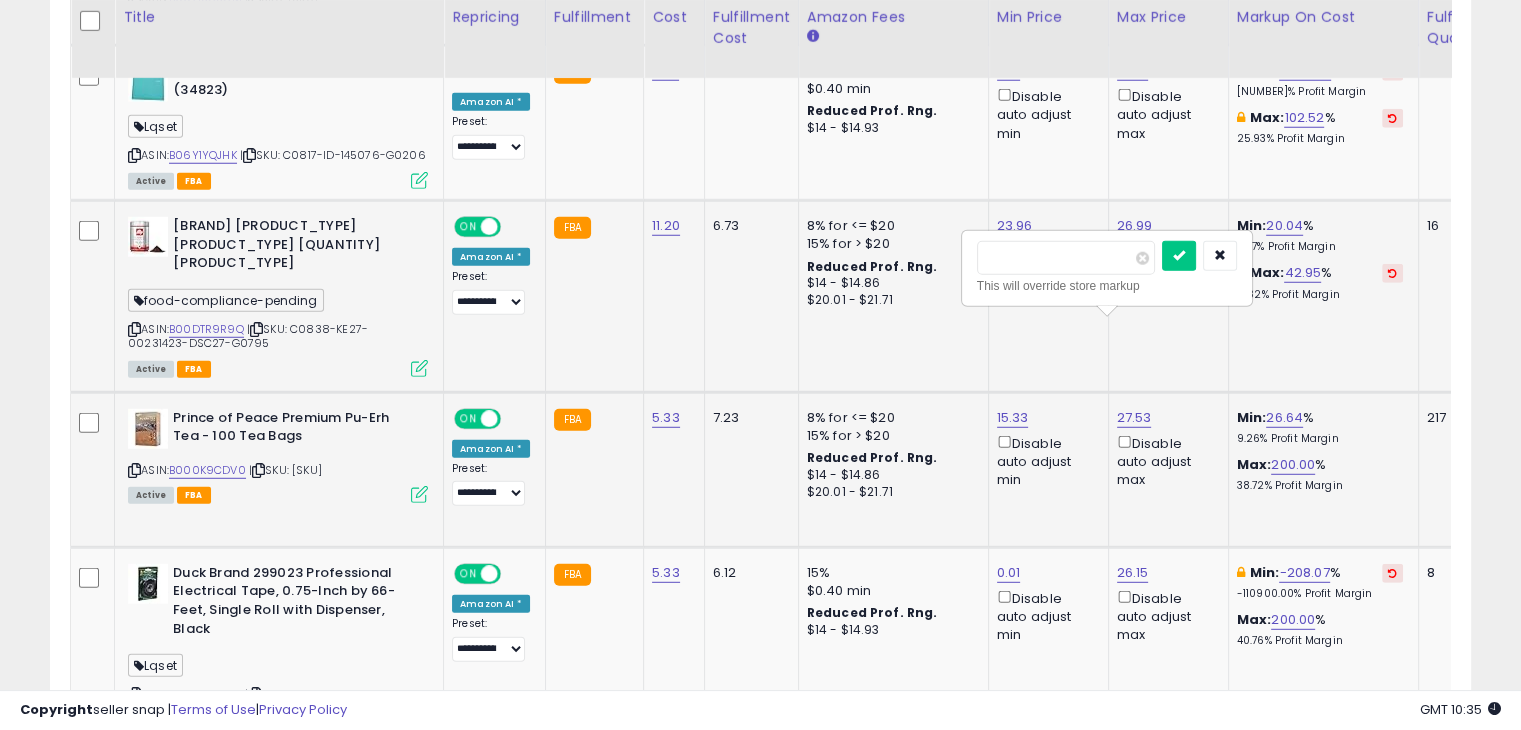 click at bounding box center (1199, 258) 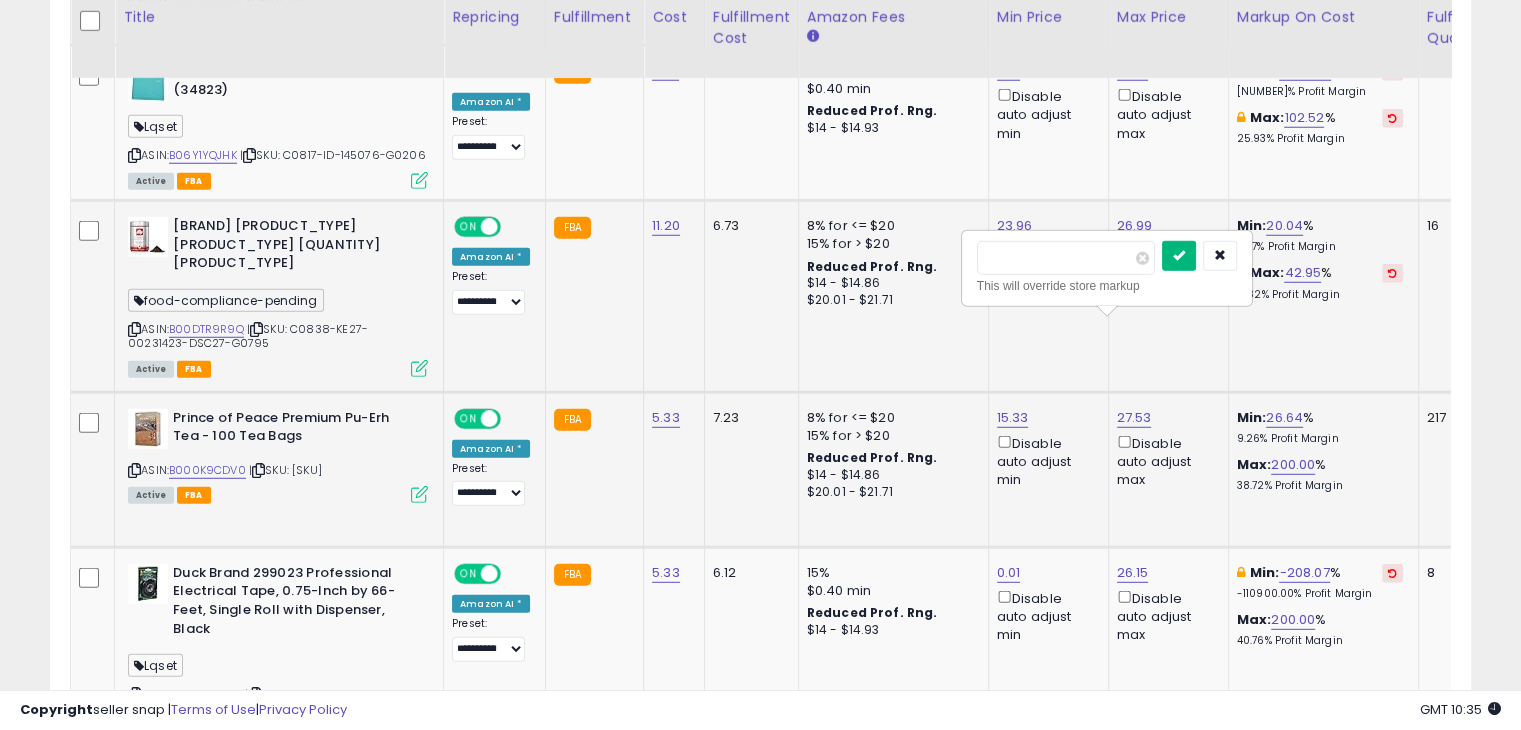 click at bounding box center [1179, 255] 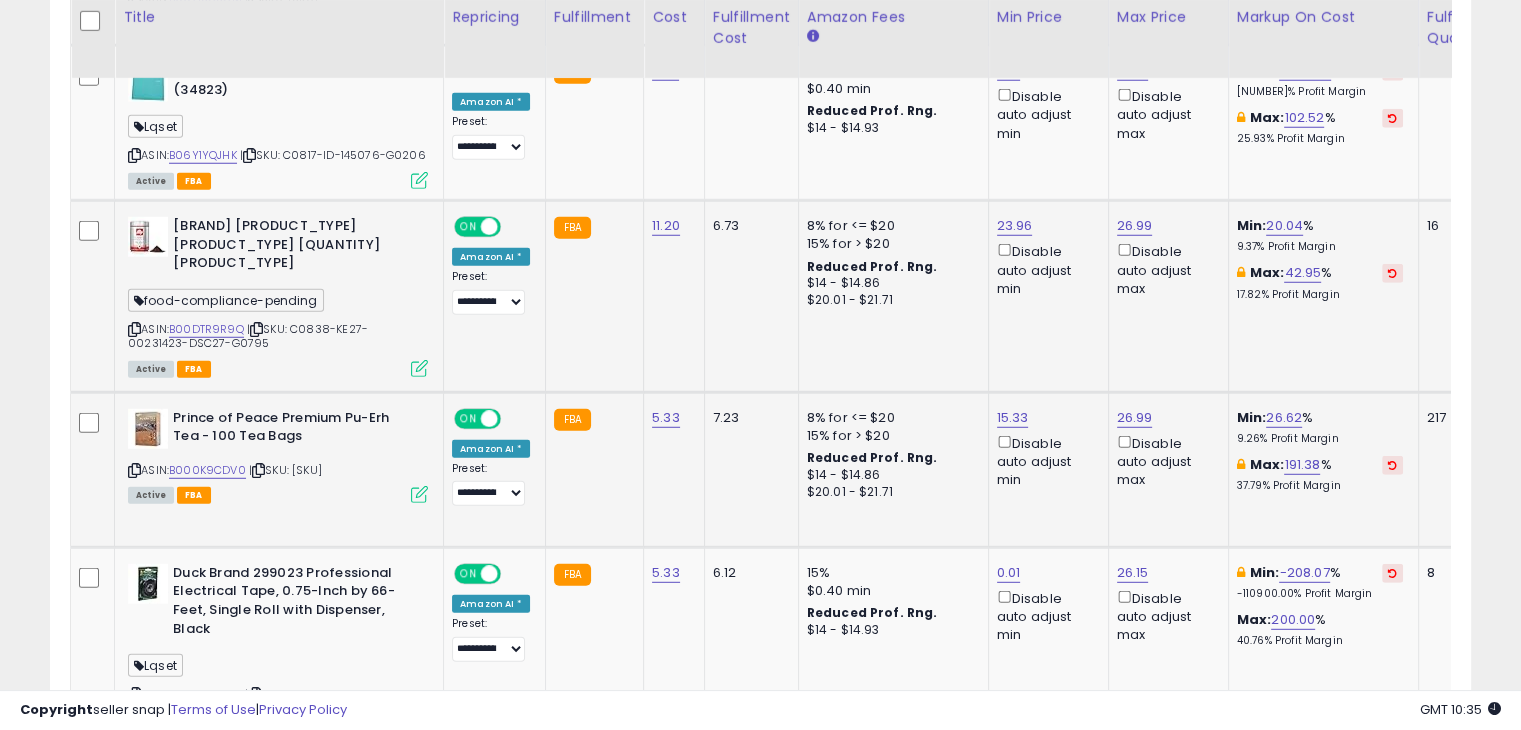 scroll, scrollTop: 0, scrollLeft: 206, axis: horizontal 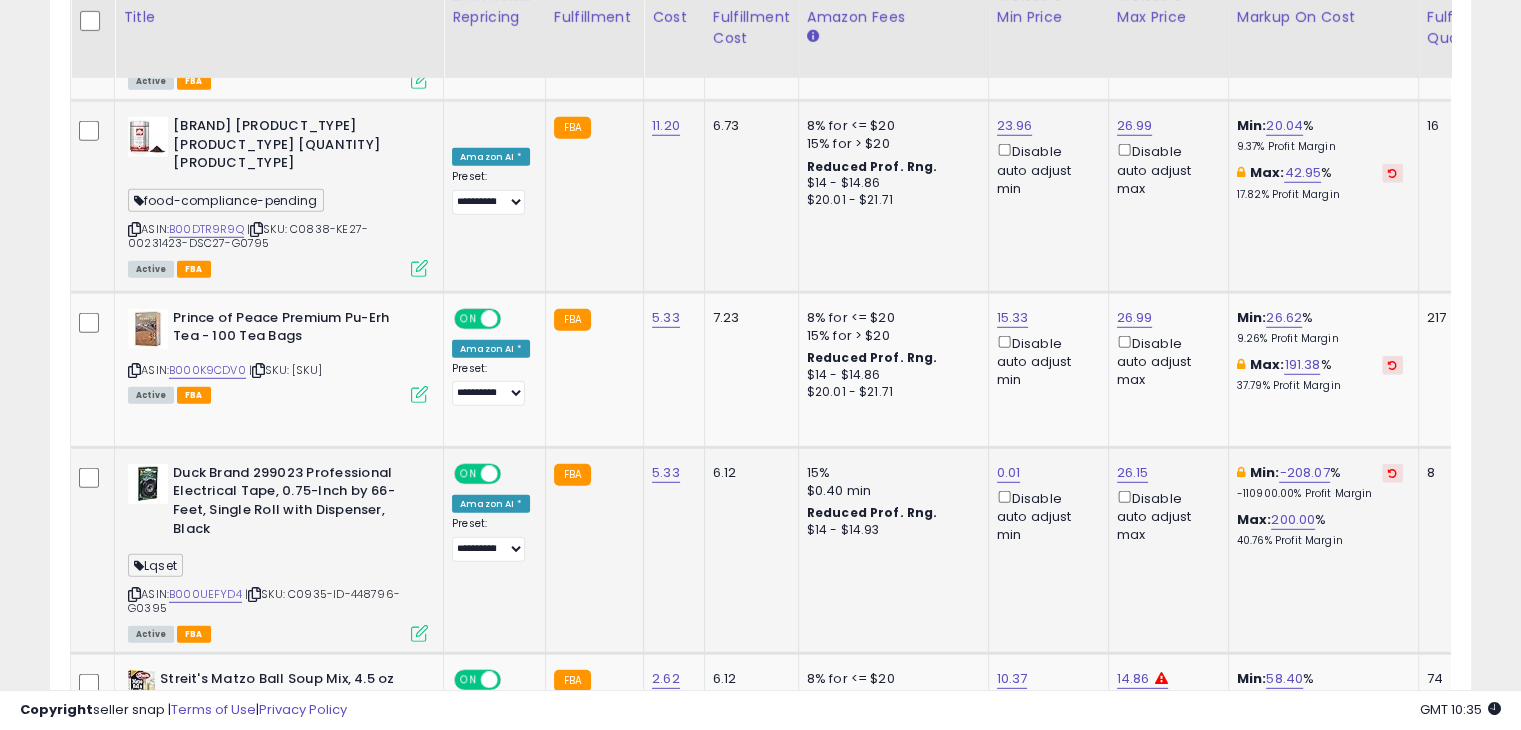 click at bounding box center [1392, 473] 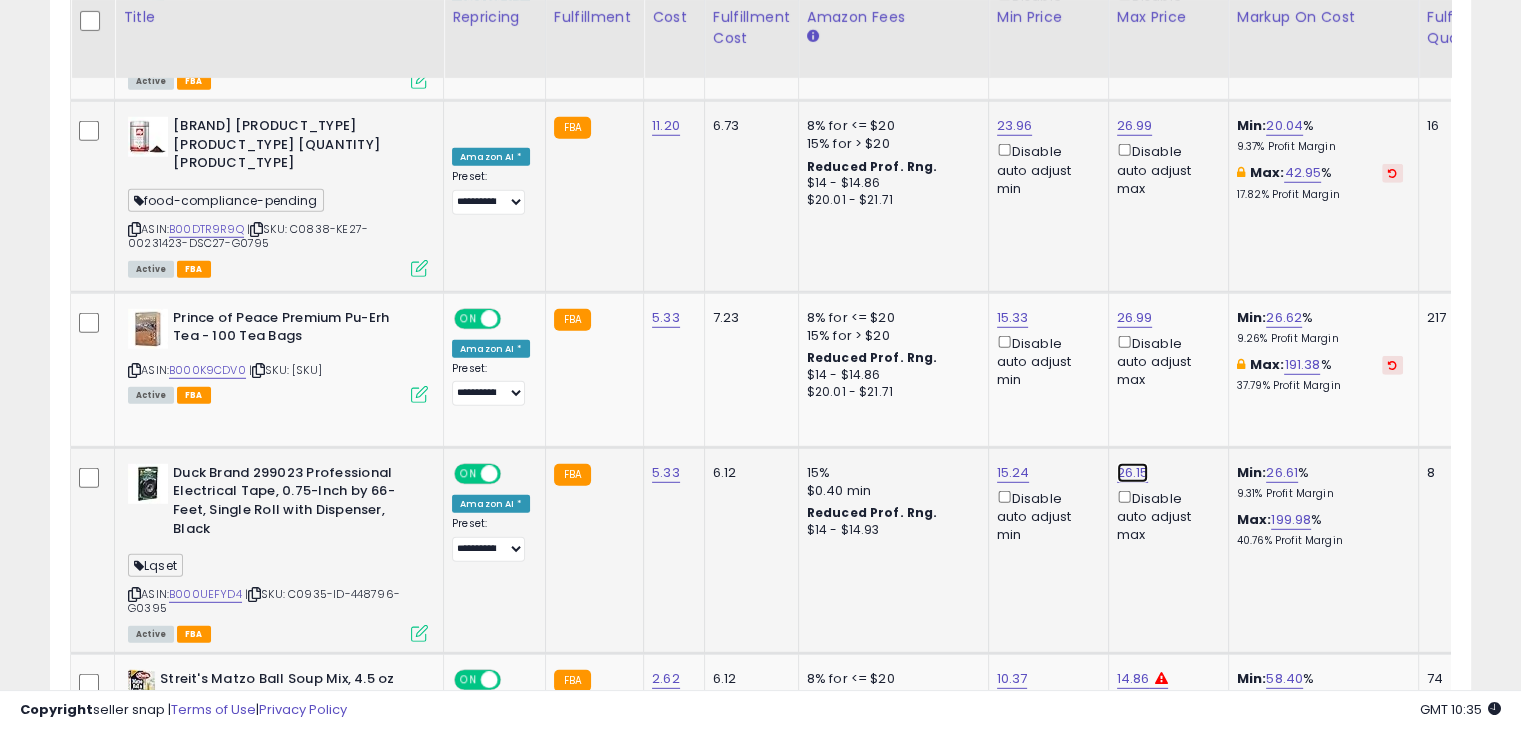 click on "26.15" at bounding box center [1135, -5061] 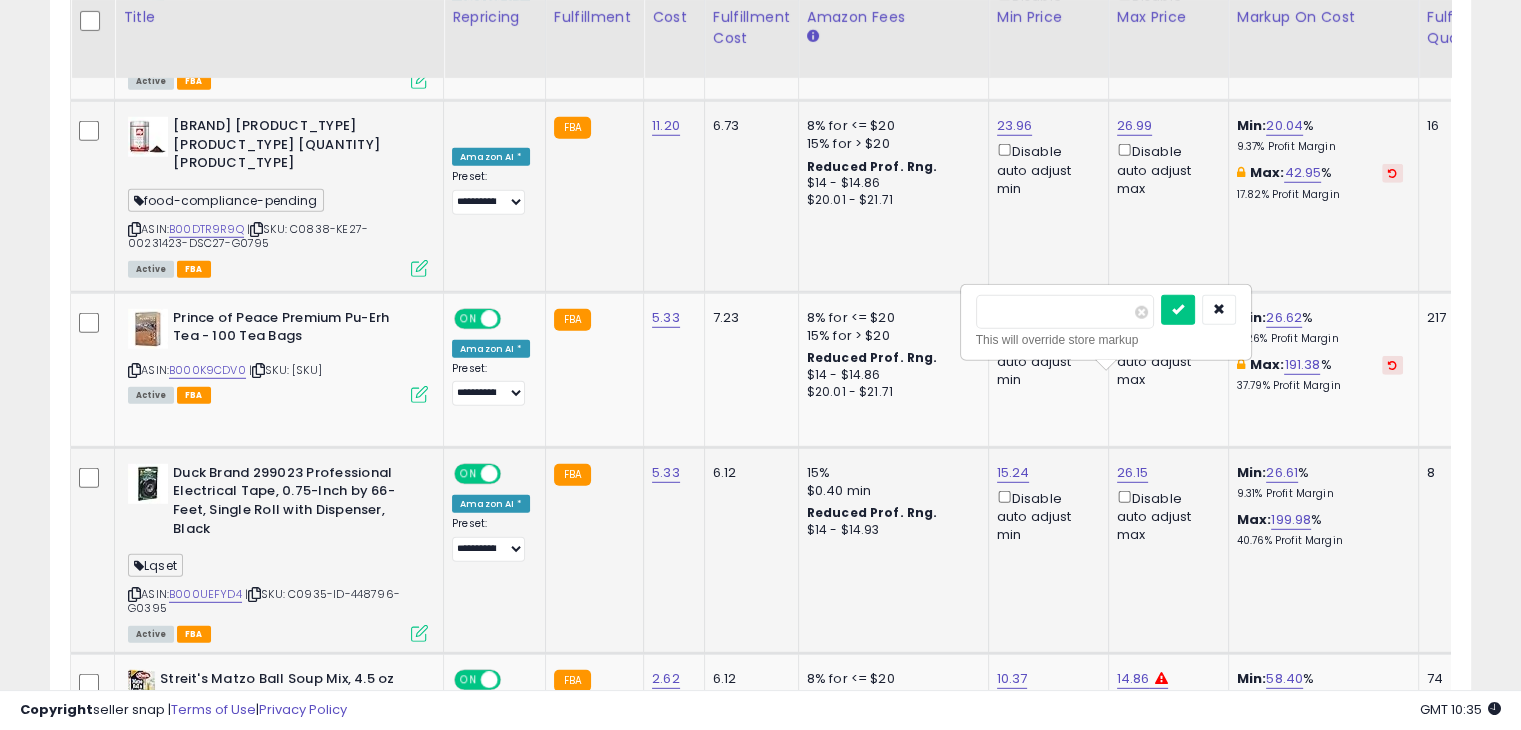 drag, startPoint x: 989, startPoint y: 307, endPoint x: 1042, endPoint y: 322, distance: 55.081757 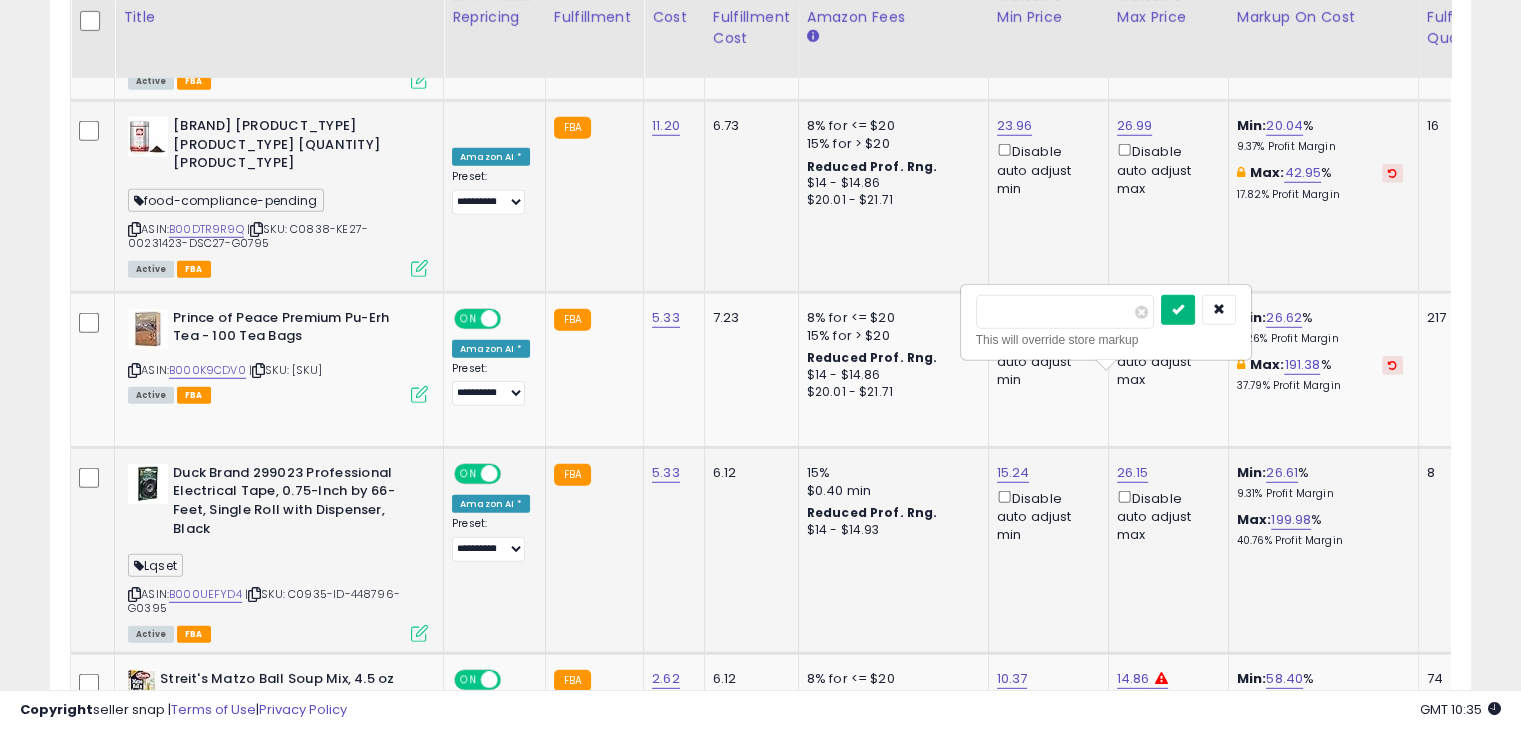 type on "*****" 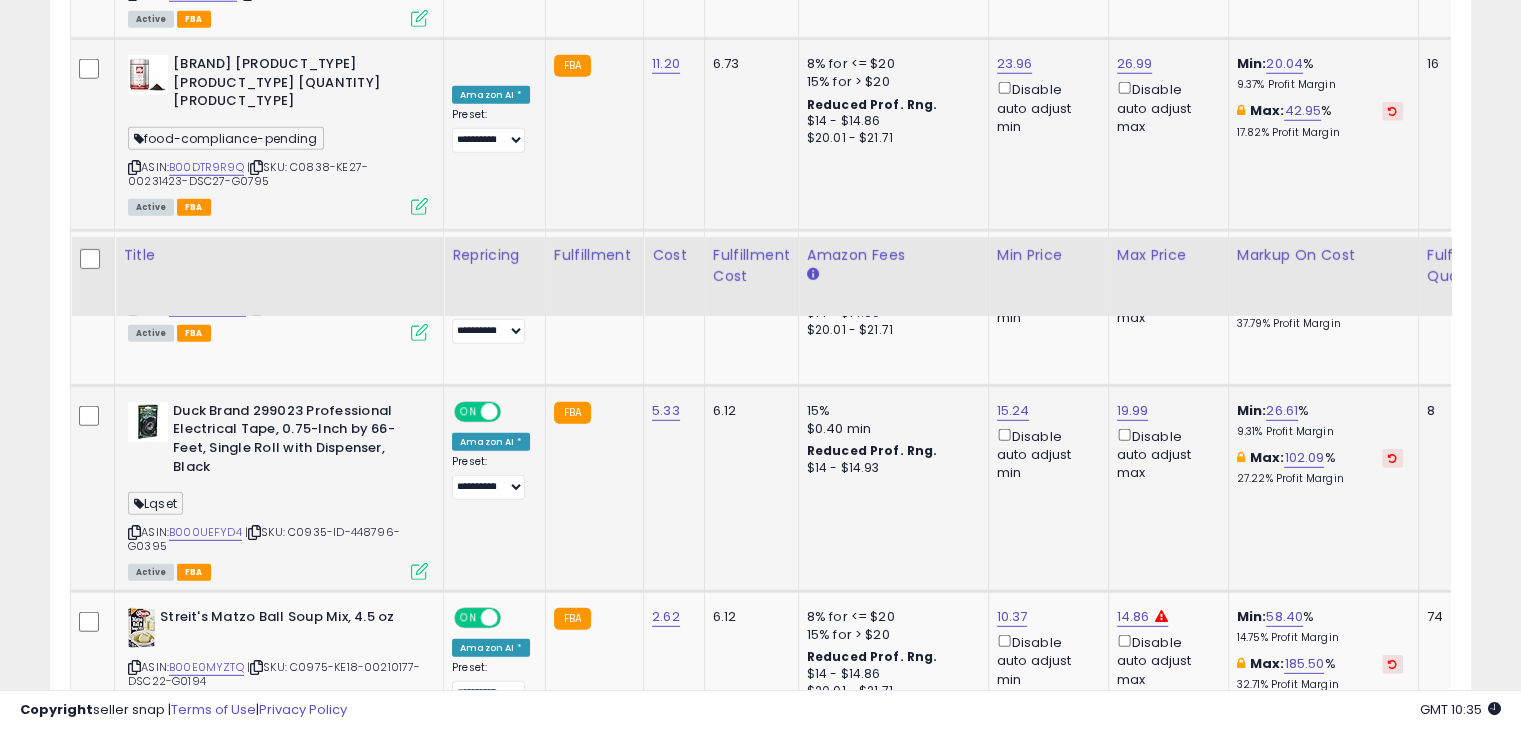 scroll, scrollTop: 5900, scrollLeft: 0, axis: vertical 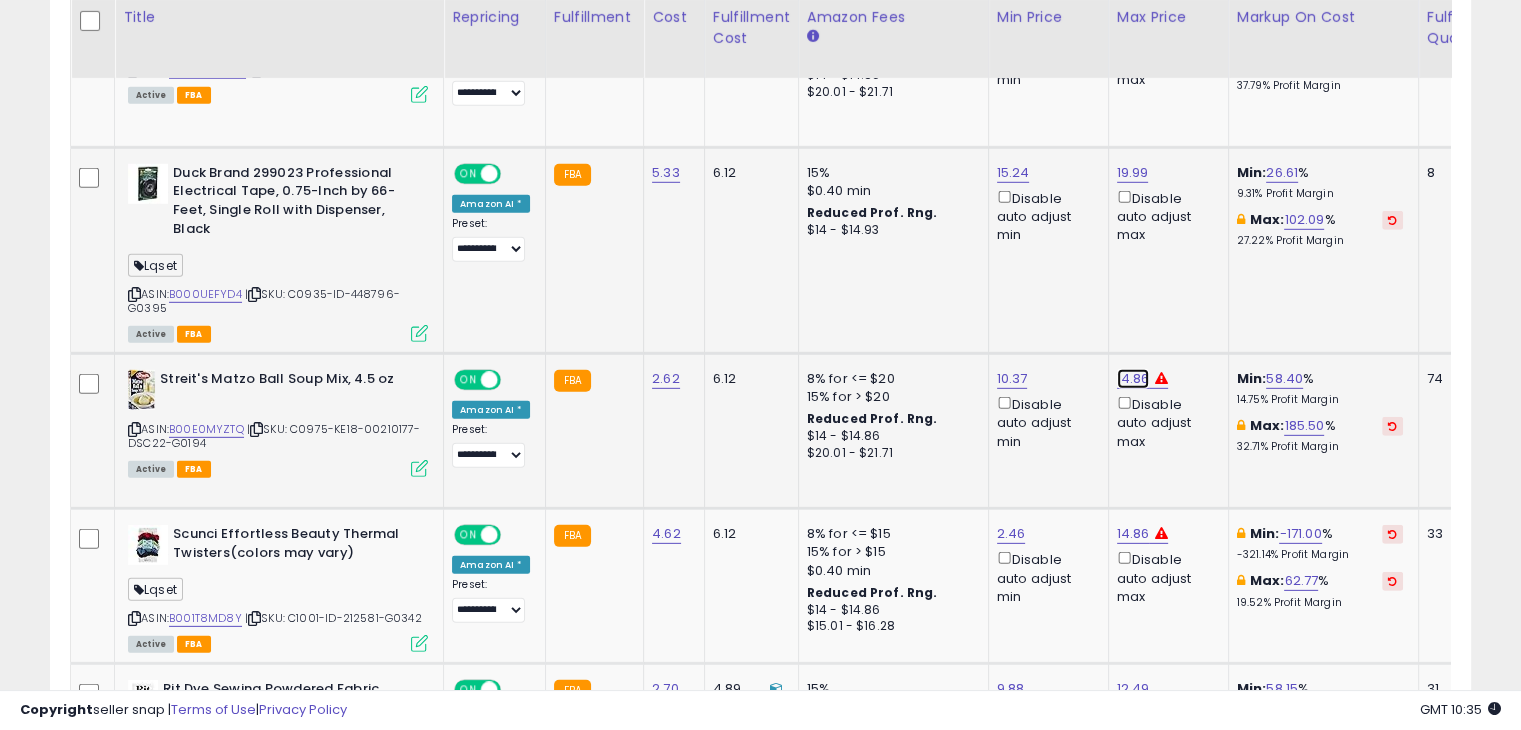 click on "14.86" at bounding box center (1135, -5361) 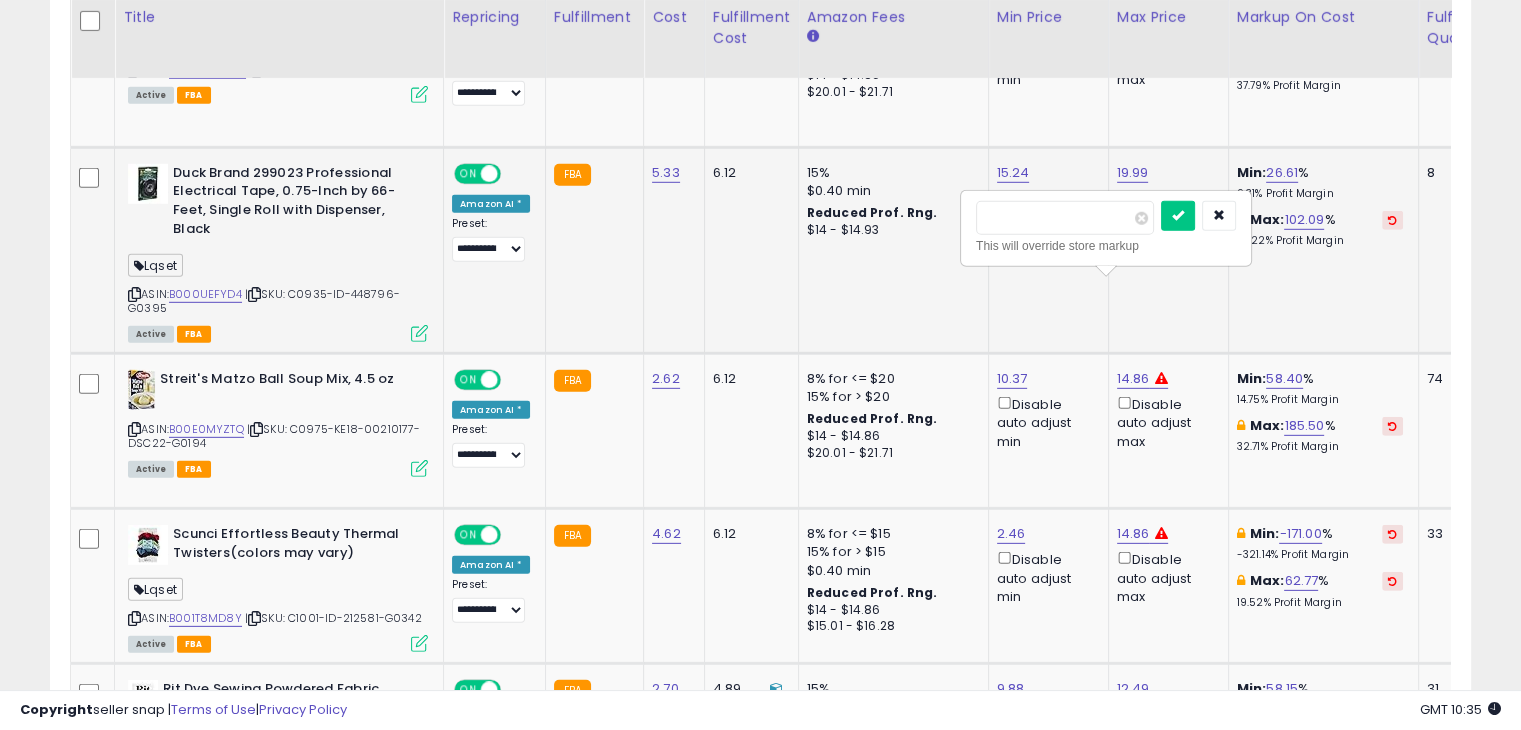 drag, startPoint x: 1062, startPoint y: 203, endPoint x: 948, endPoint y: 228, distance: 116.70904 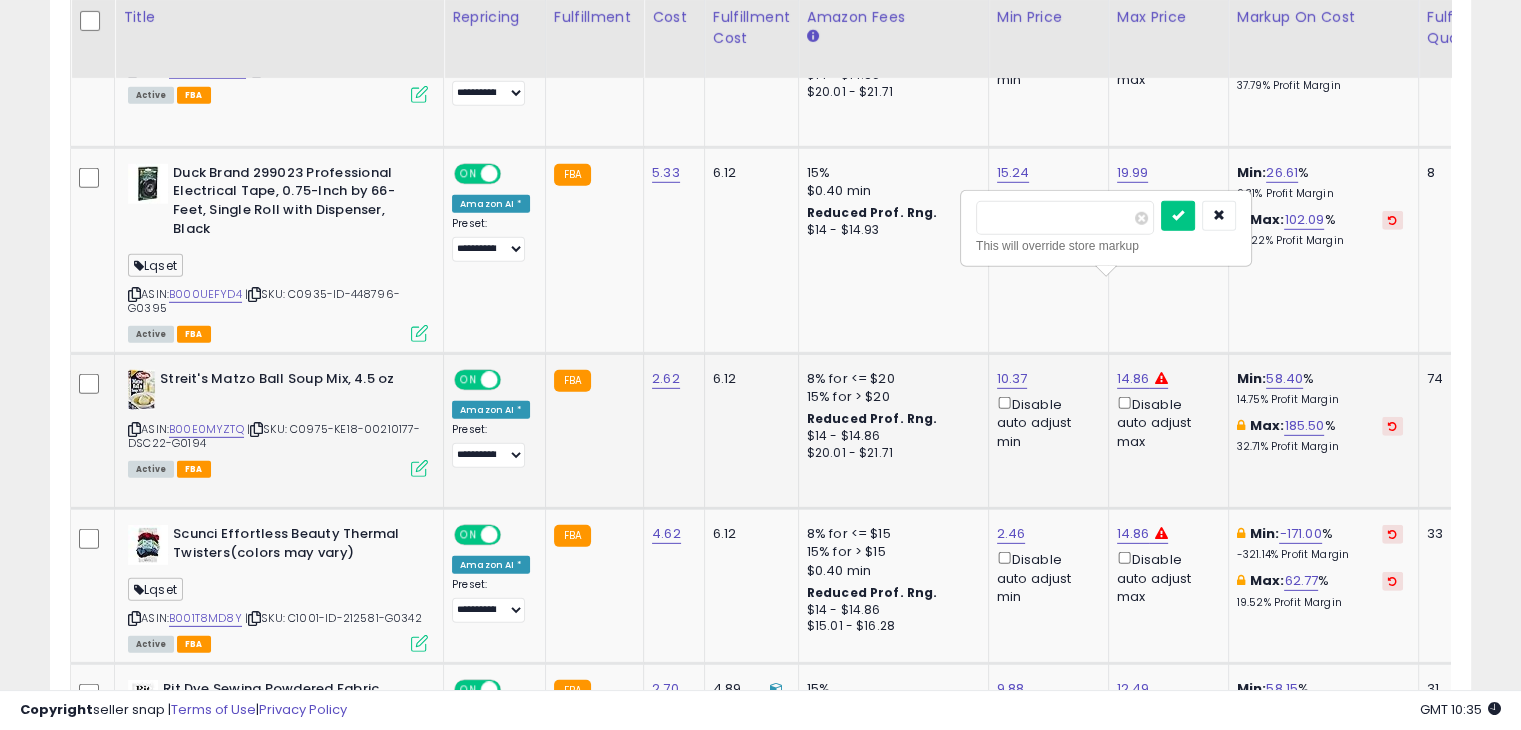 type on "**" 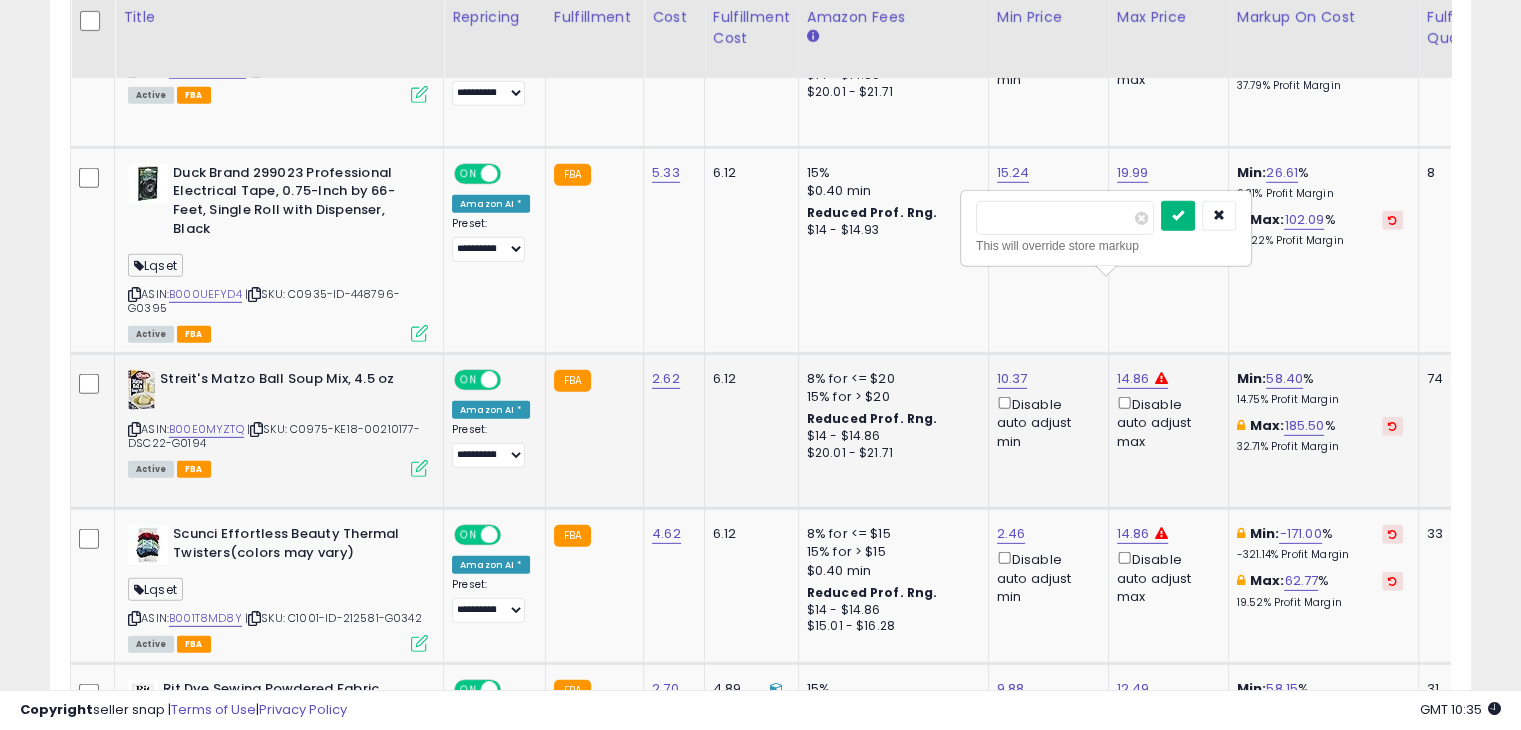 type on "*****" 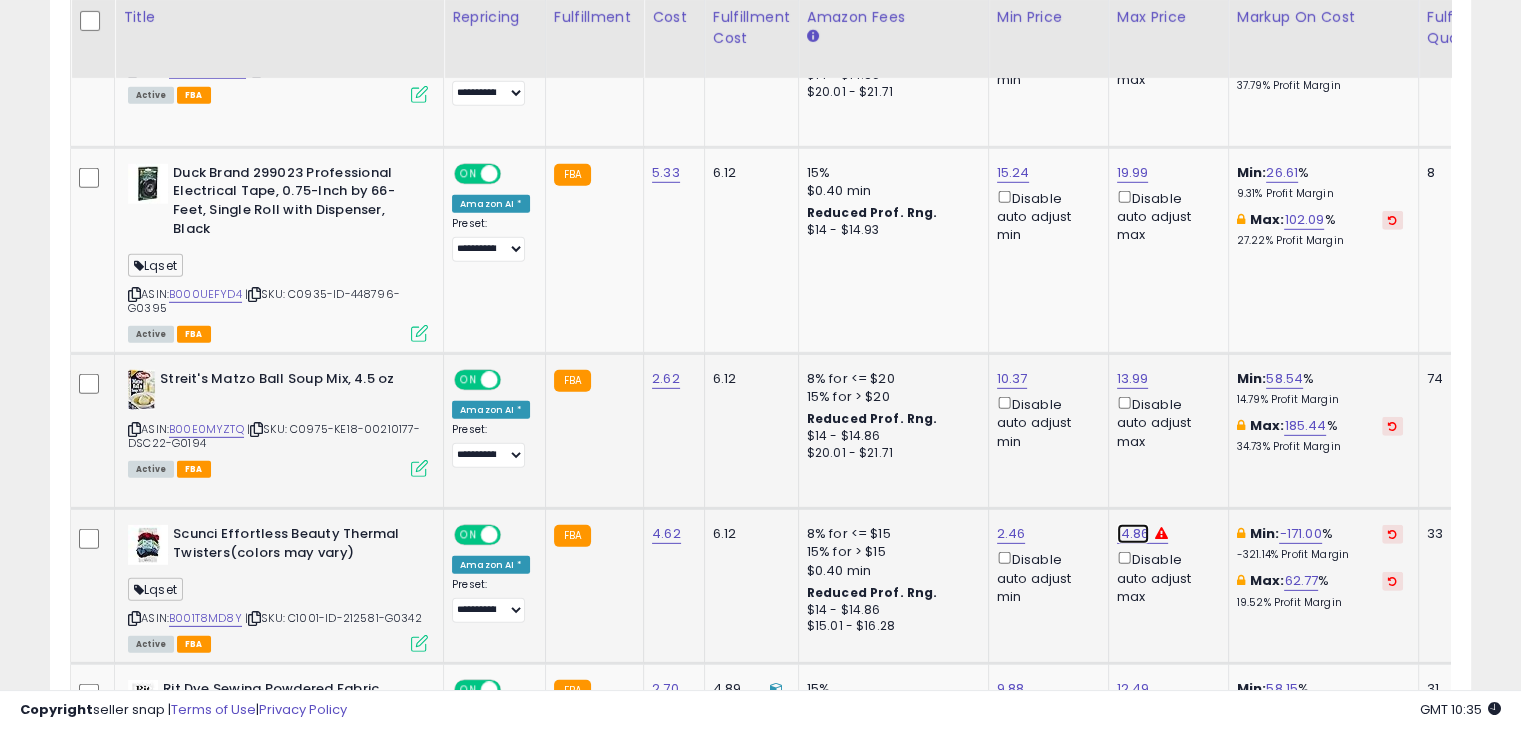 click on "14.86" at bounding box center [1135, -5361] 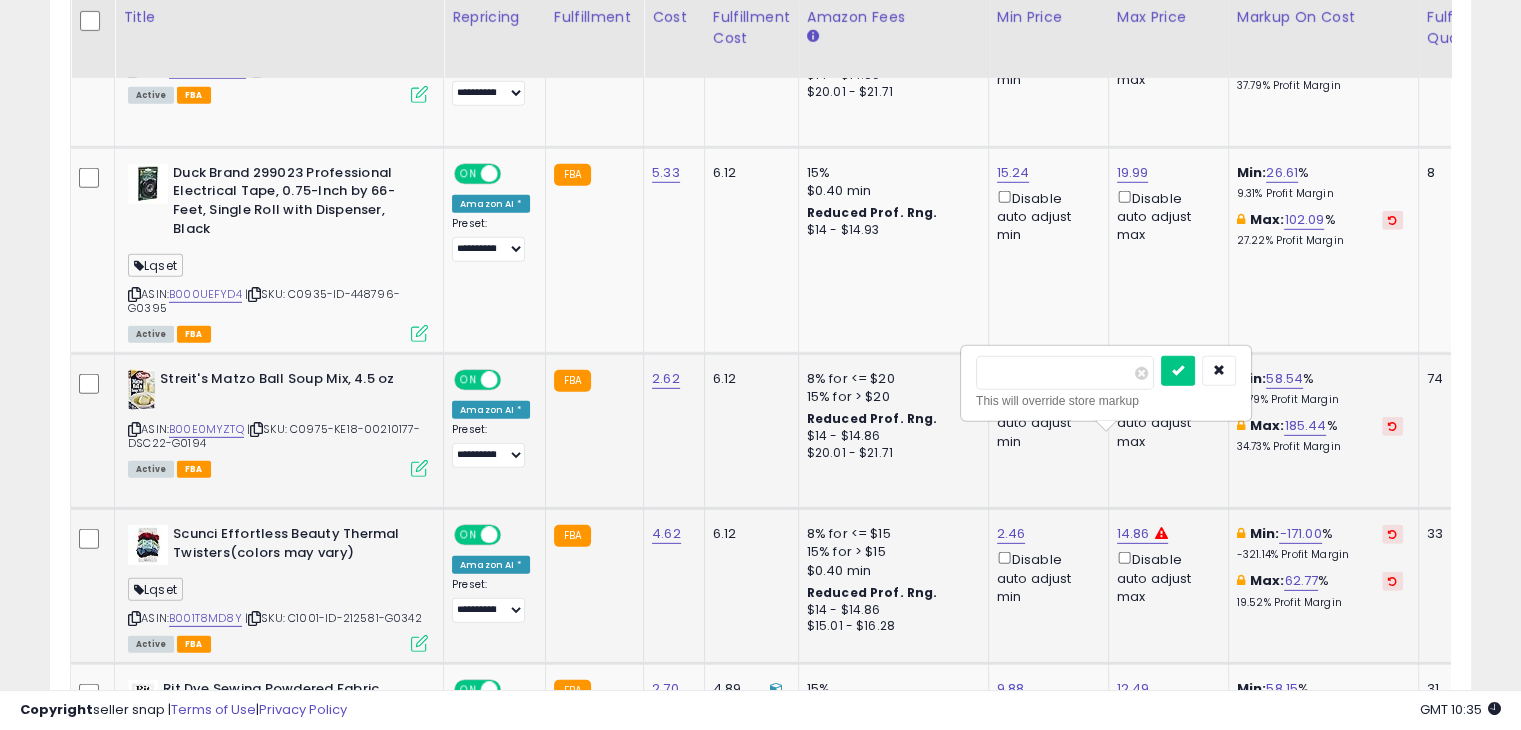 drag, startPoint x: 1076, startPoint y: 360, endPoint x: 1071, endPoint y: 369, distance: 10.29563 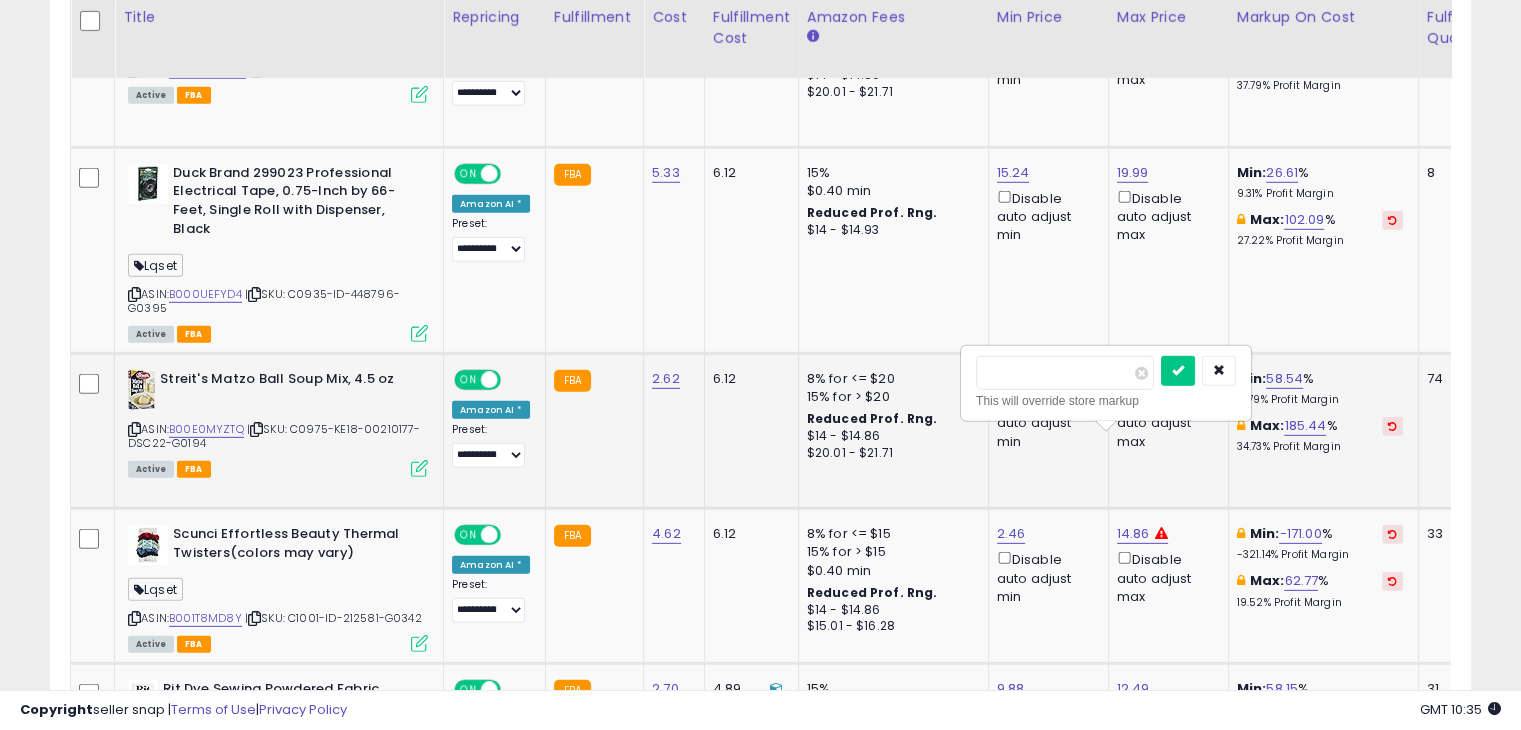 drag, startPoint x: 1071, startPoint y: 369, endPoint x: 893, endPoint y: 413, distance: 183.35757 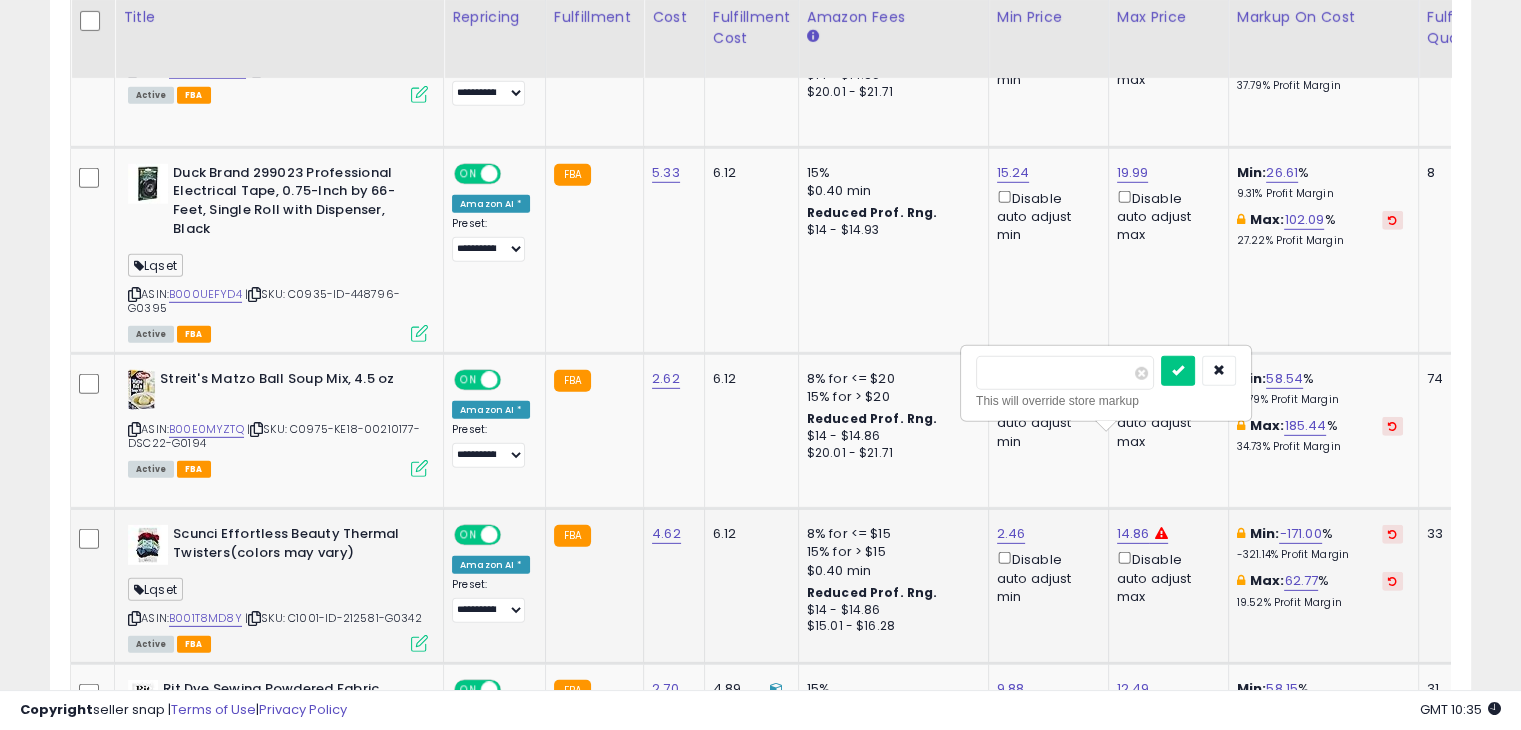 type on "**" 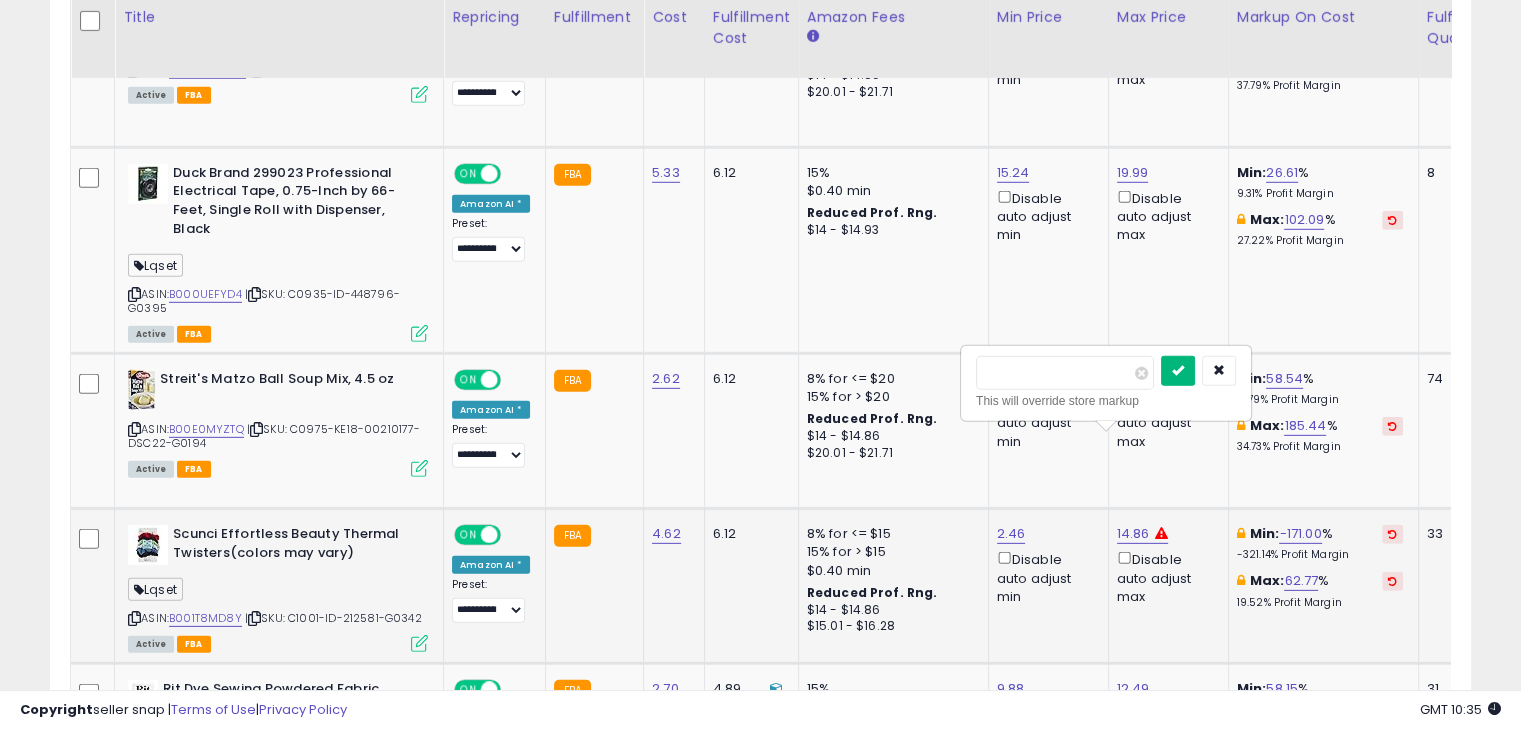 type on "*****" 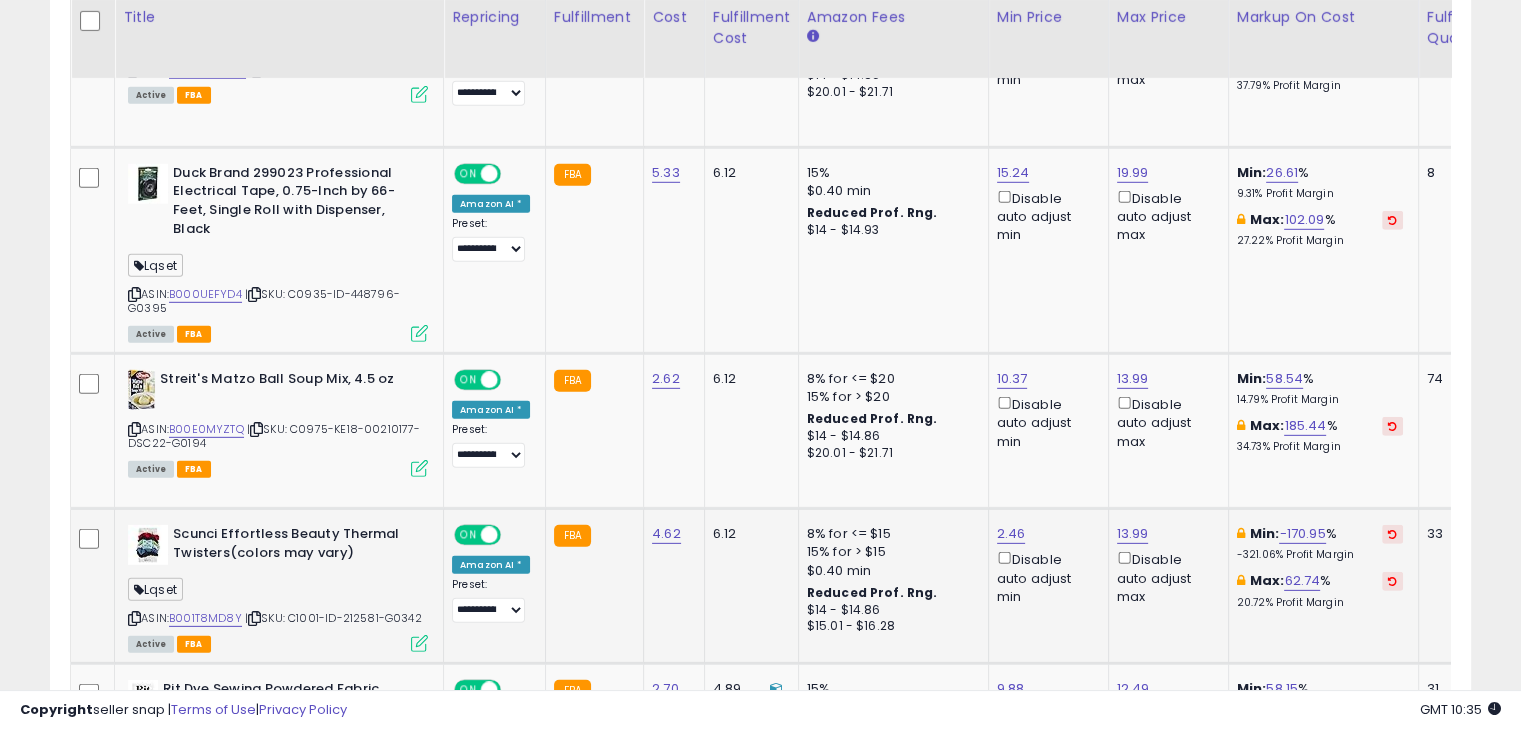 click at bounding box center (1392, 534) 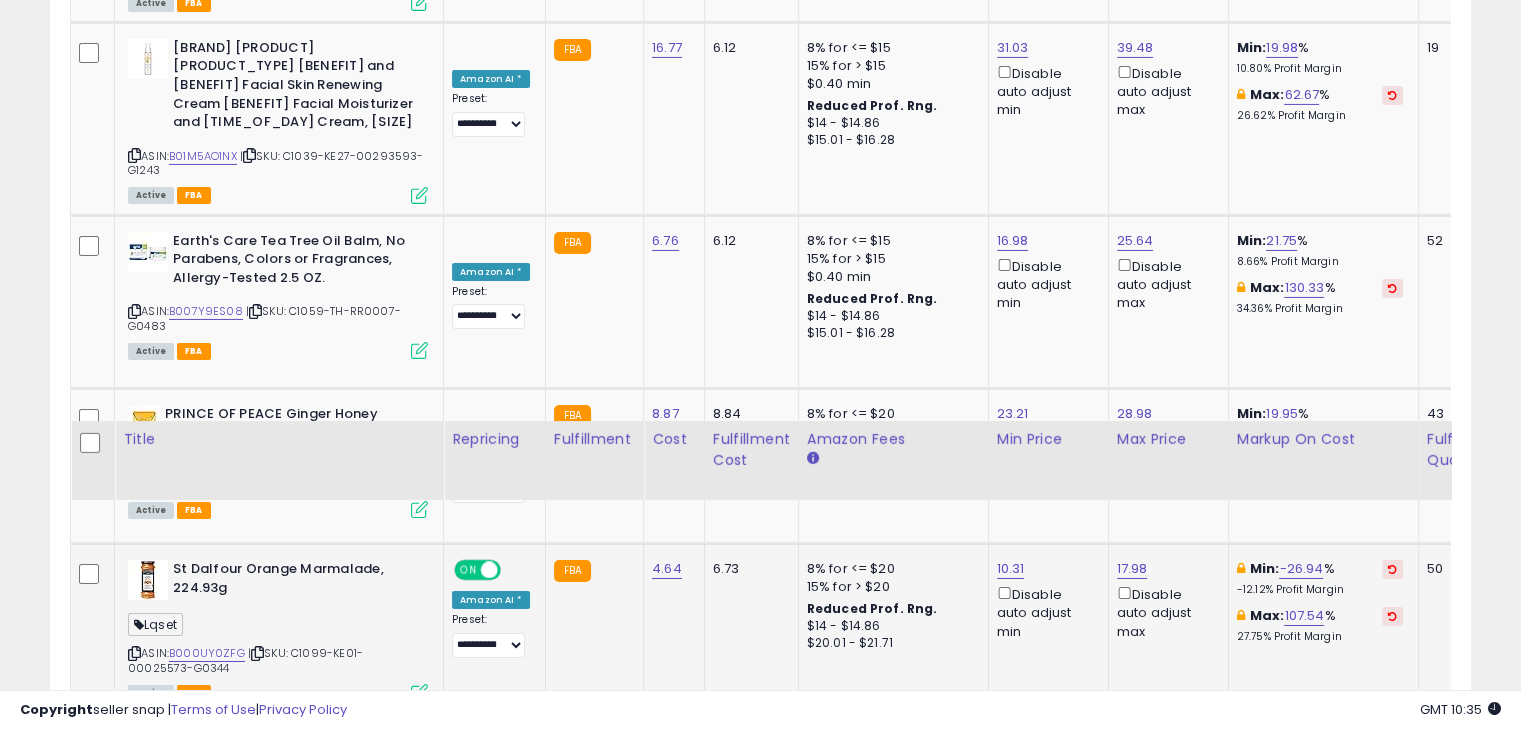 scroll, scrollTop: 7300, scrollLeft: 0, axis: vertical 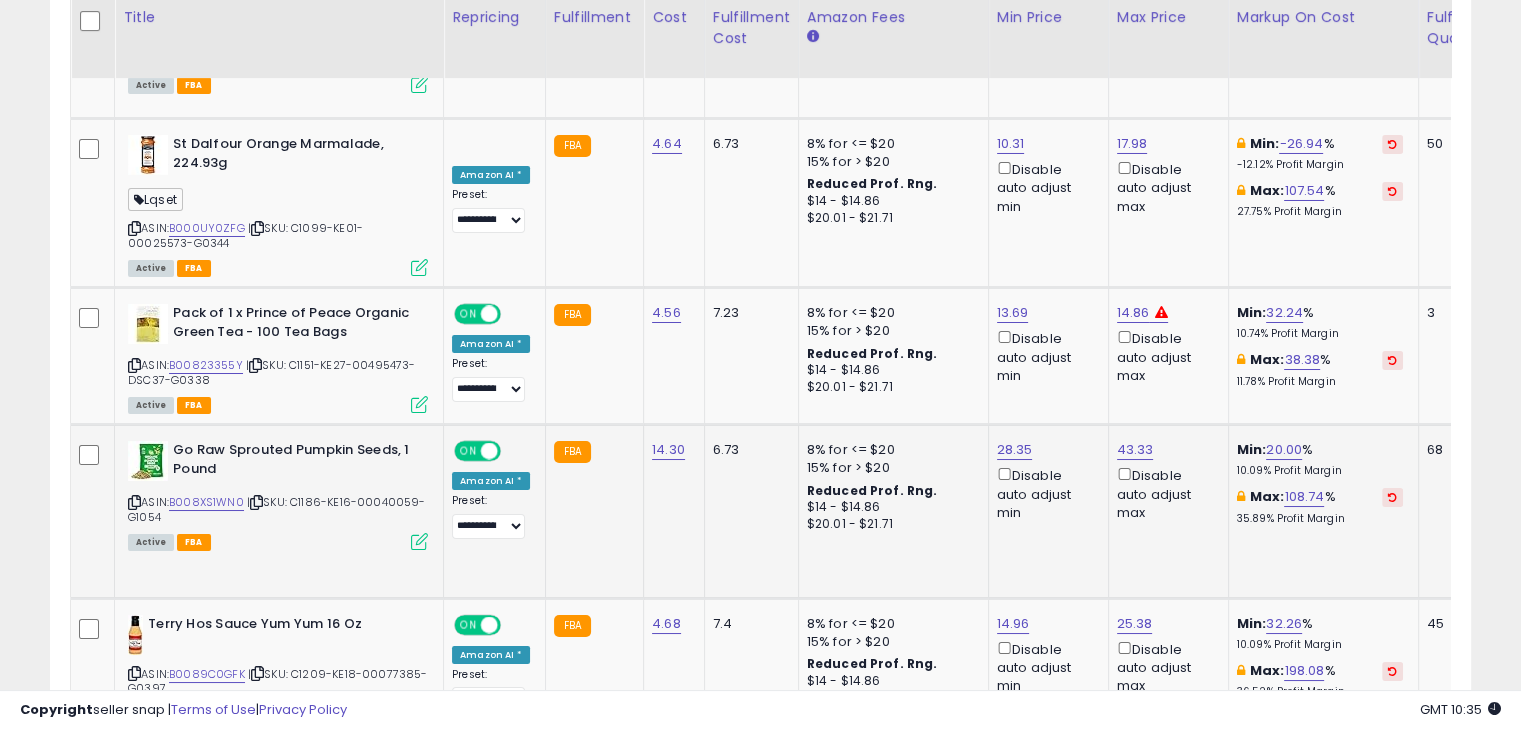 click at bounding box center (134, 502) 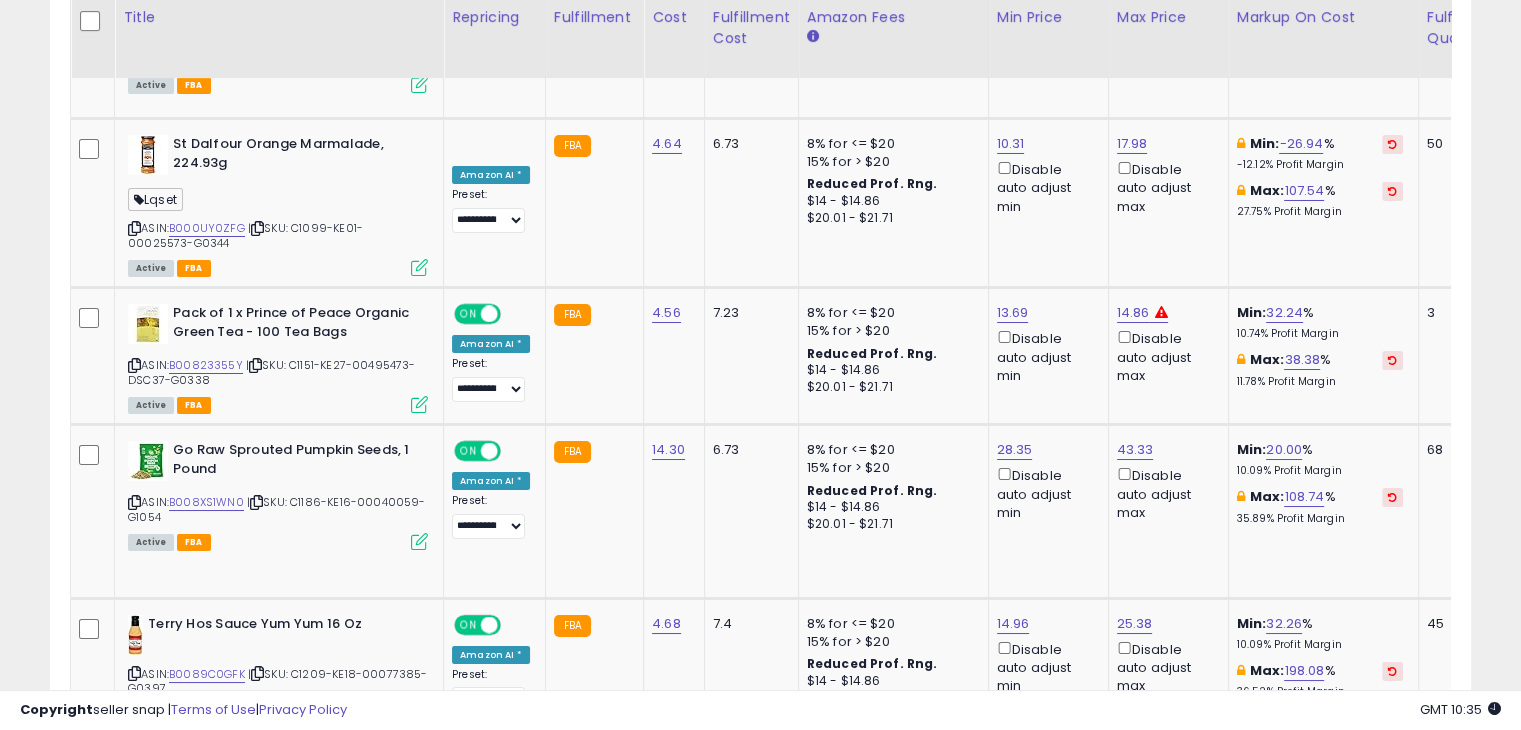scroll, scrollTop: 0, scrollLeft: 162, axis: horizontal 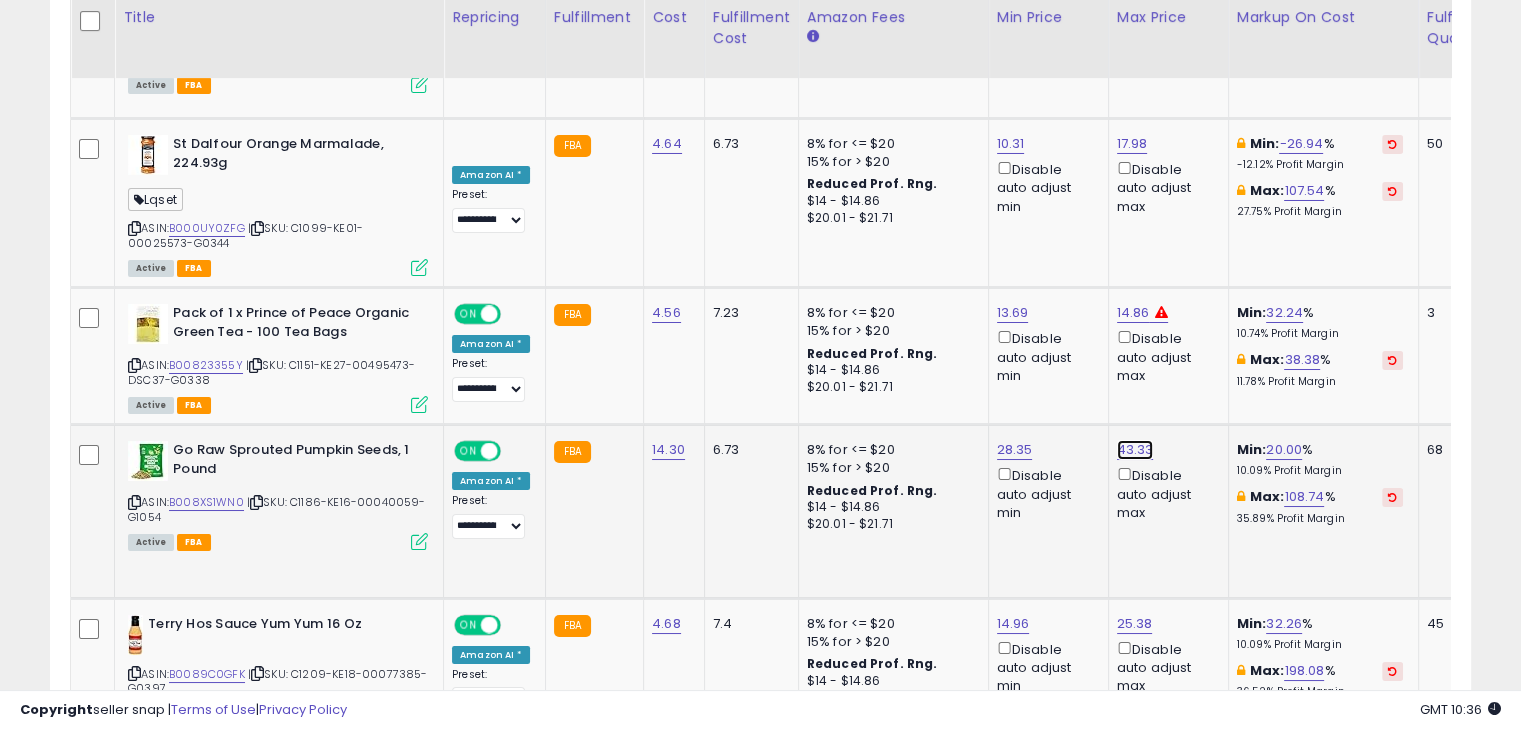 click on "43.33" at bounding box center [1135, -6761] 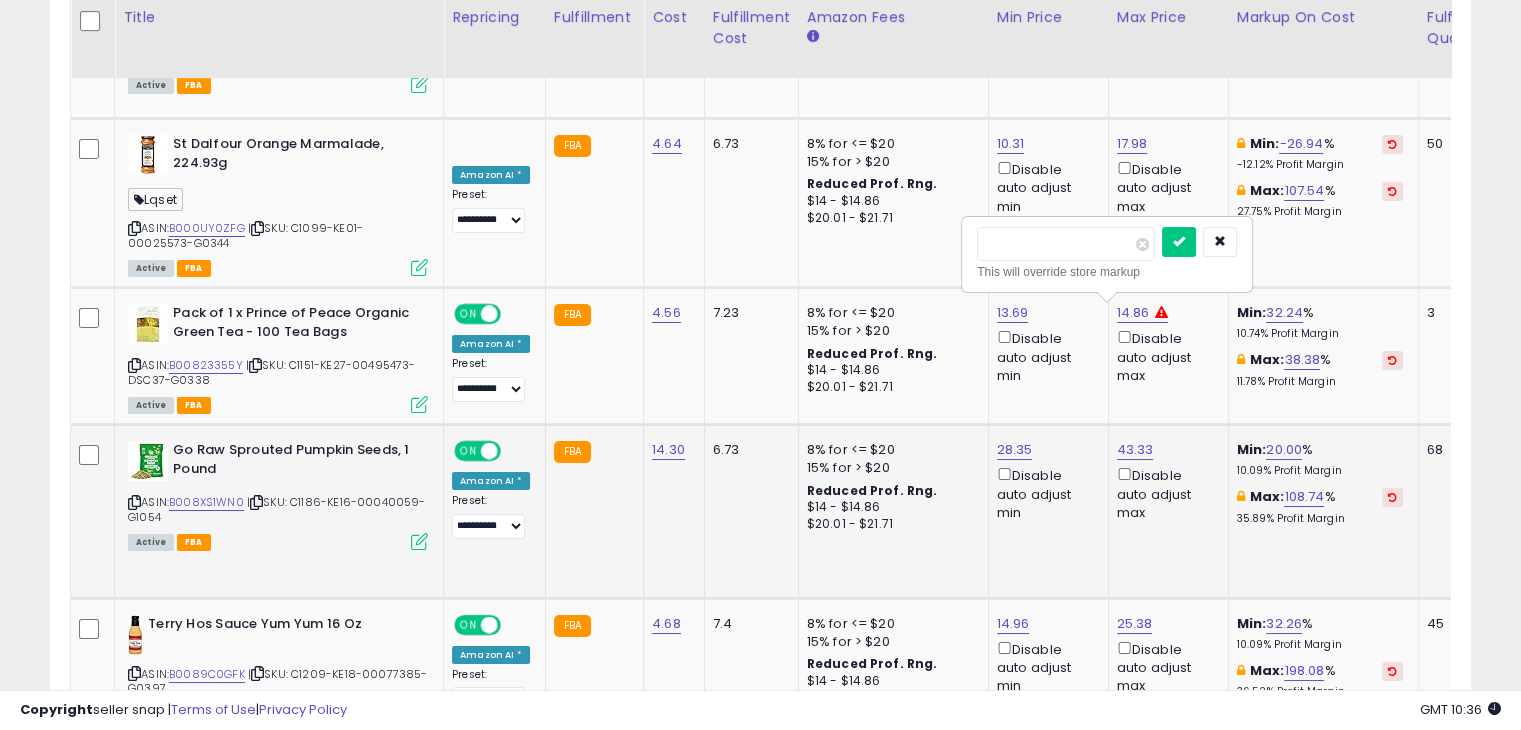 drag, startPoint x: 1040, startPoint y: 242, endPoint x: 960, endPoint y: 247, distance: 80.1561 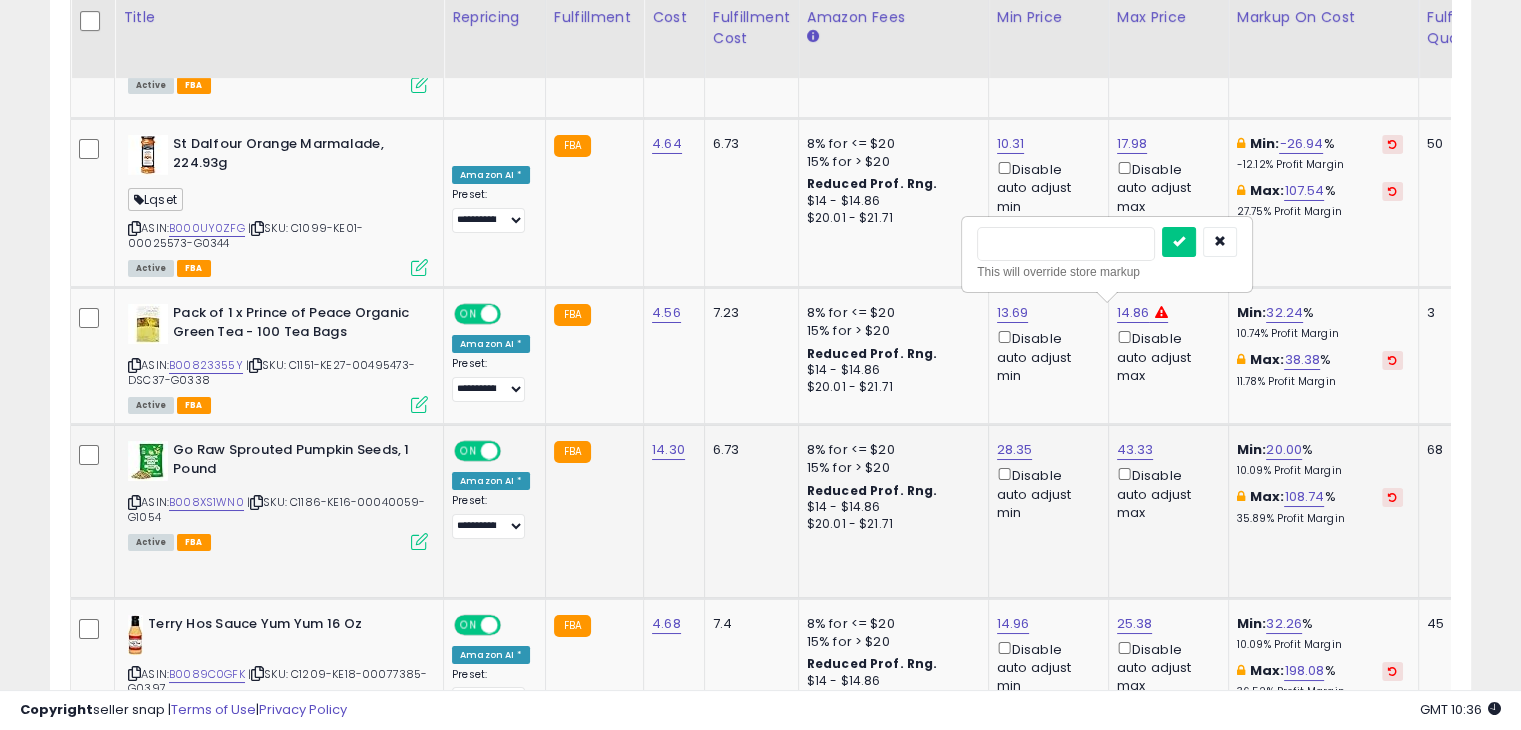type on "**" 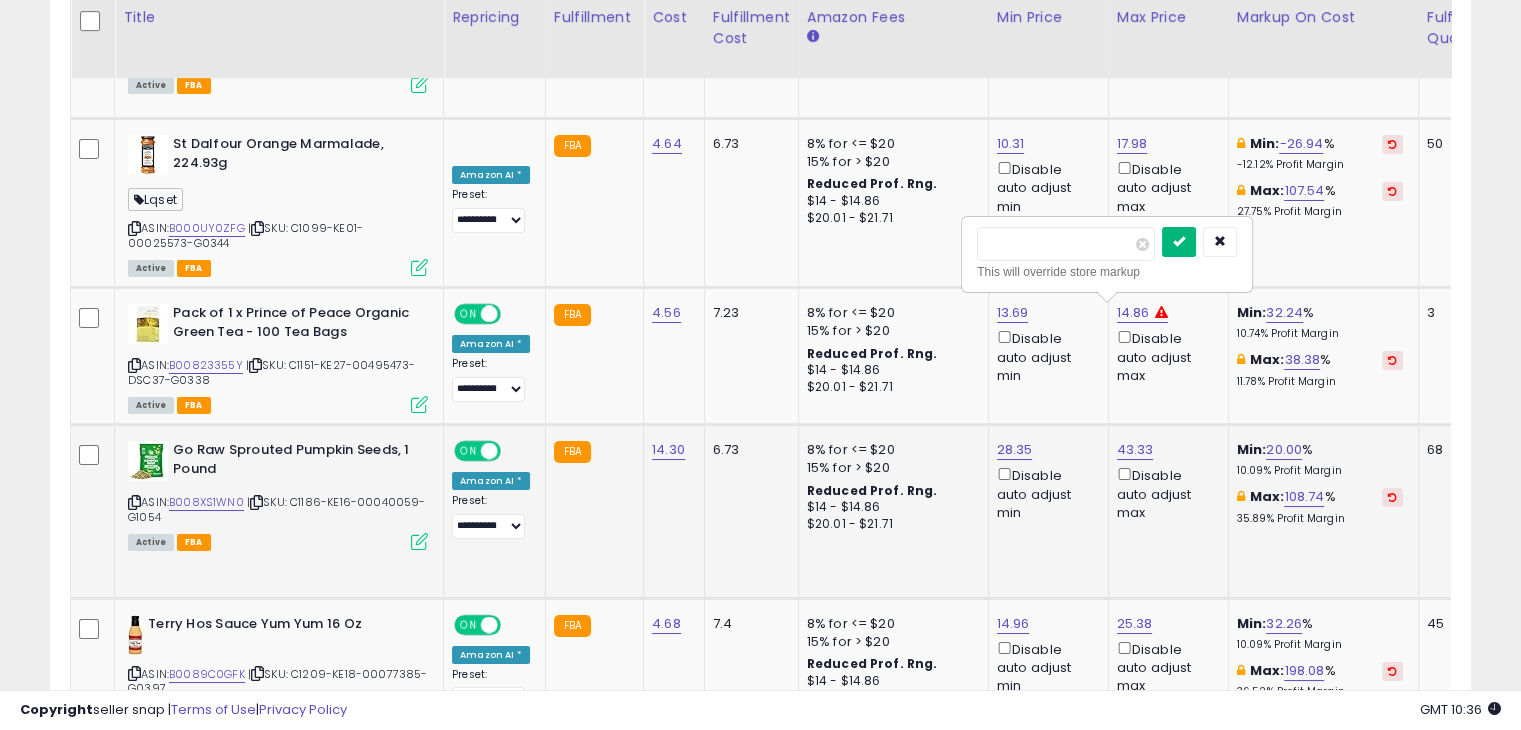 click at bounding box center [1179, 241] 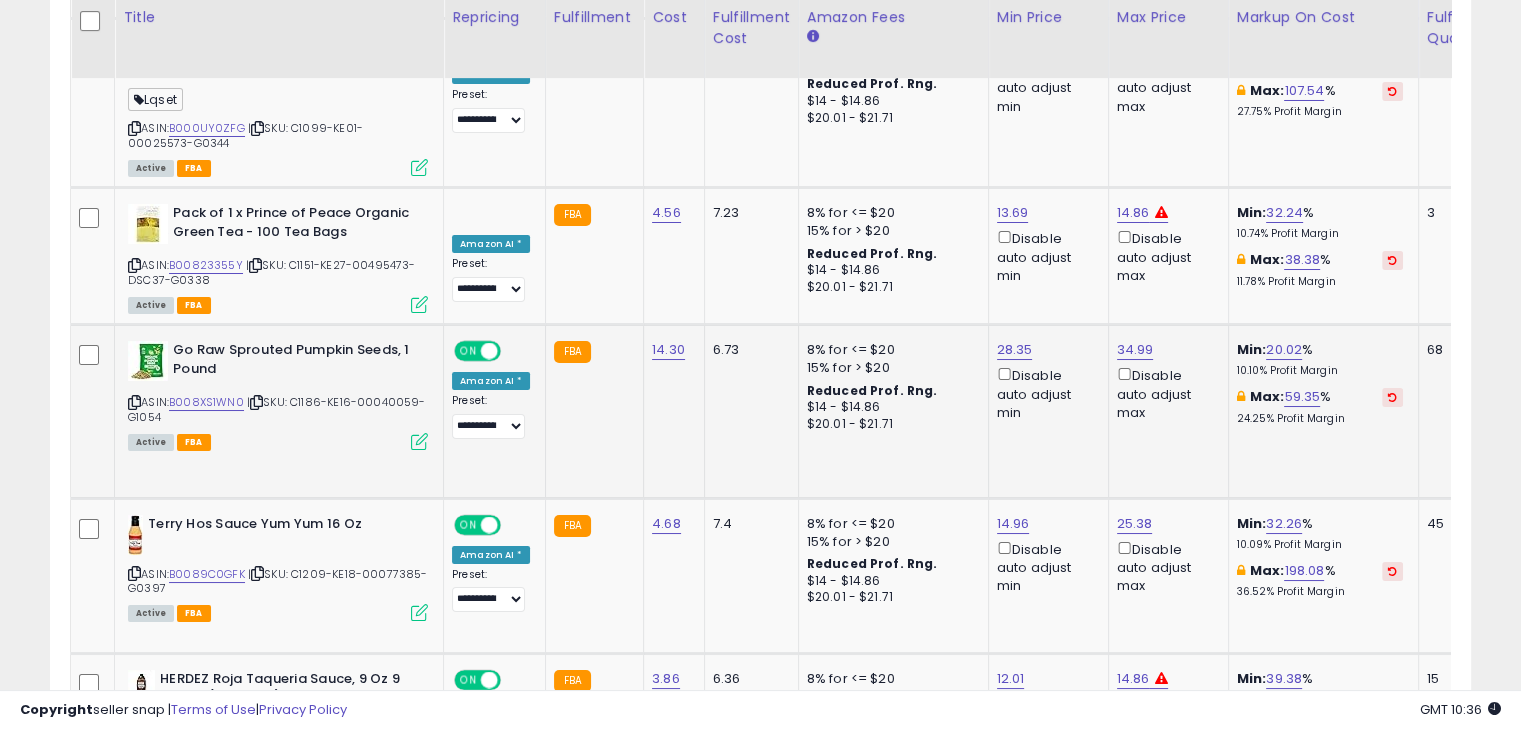 scroll, scrollTop: 0, scrollLeft: 186, axis: horizontal 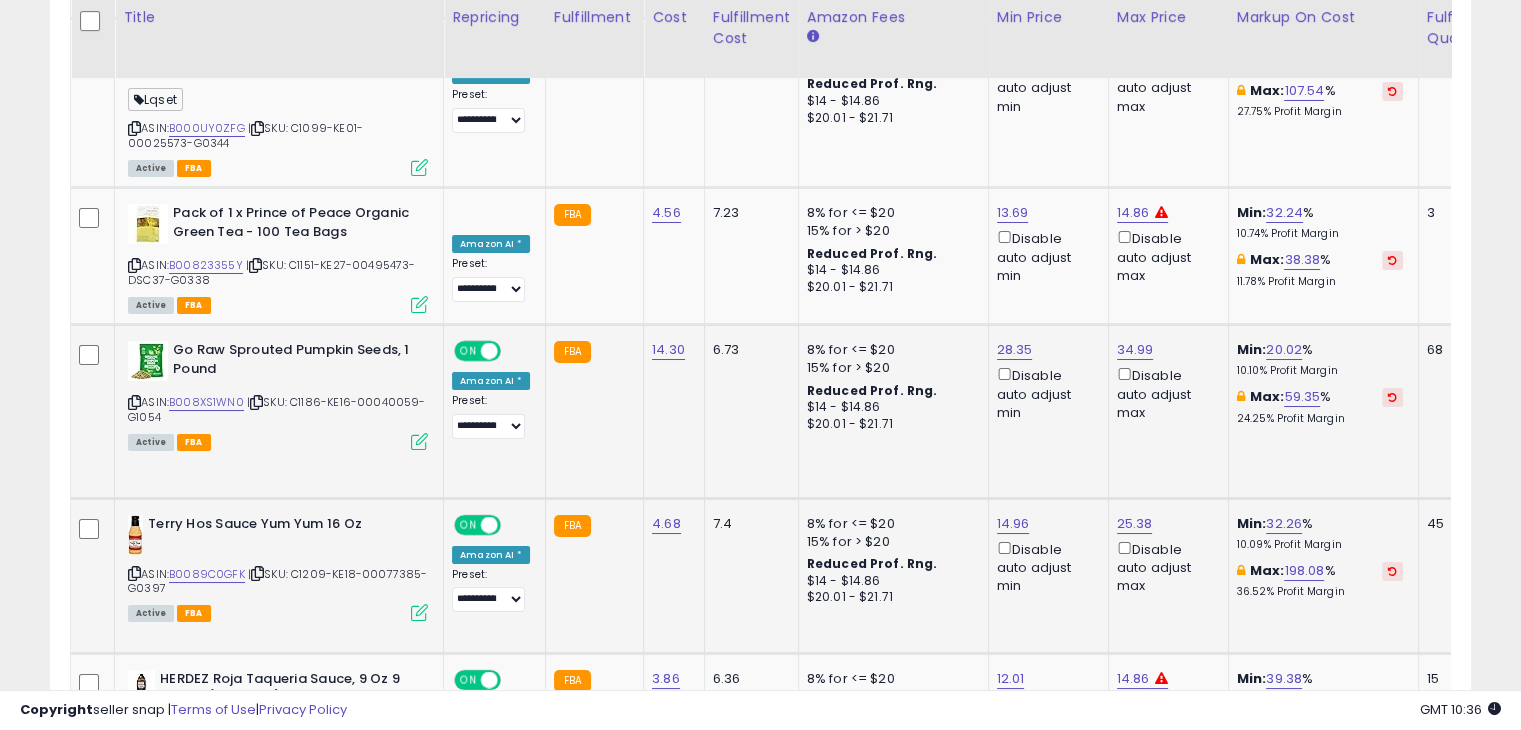 click at bounding box center [134, 573] 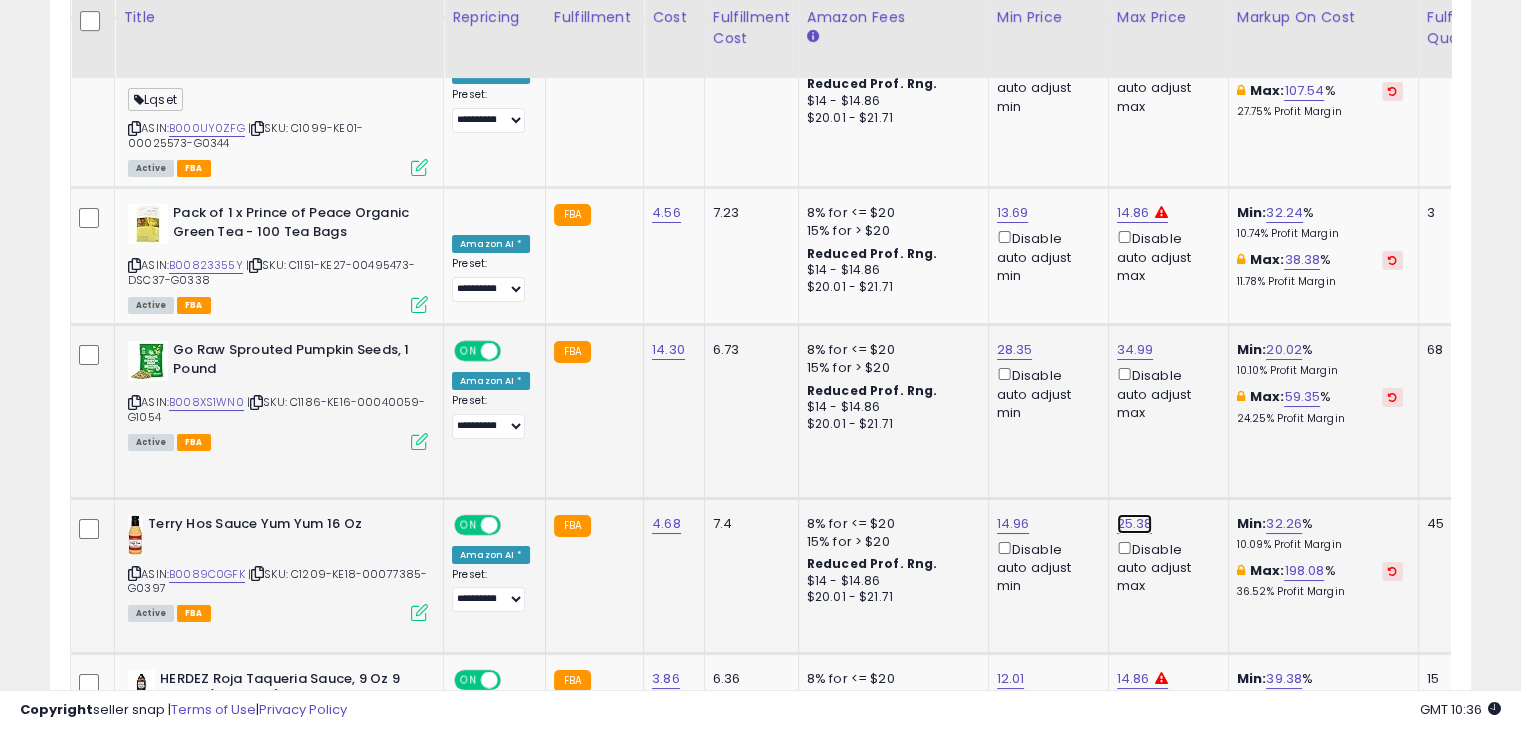 click on "25.38" at bounding box center (1135, -6861) 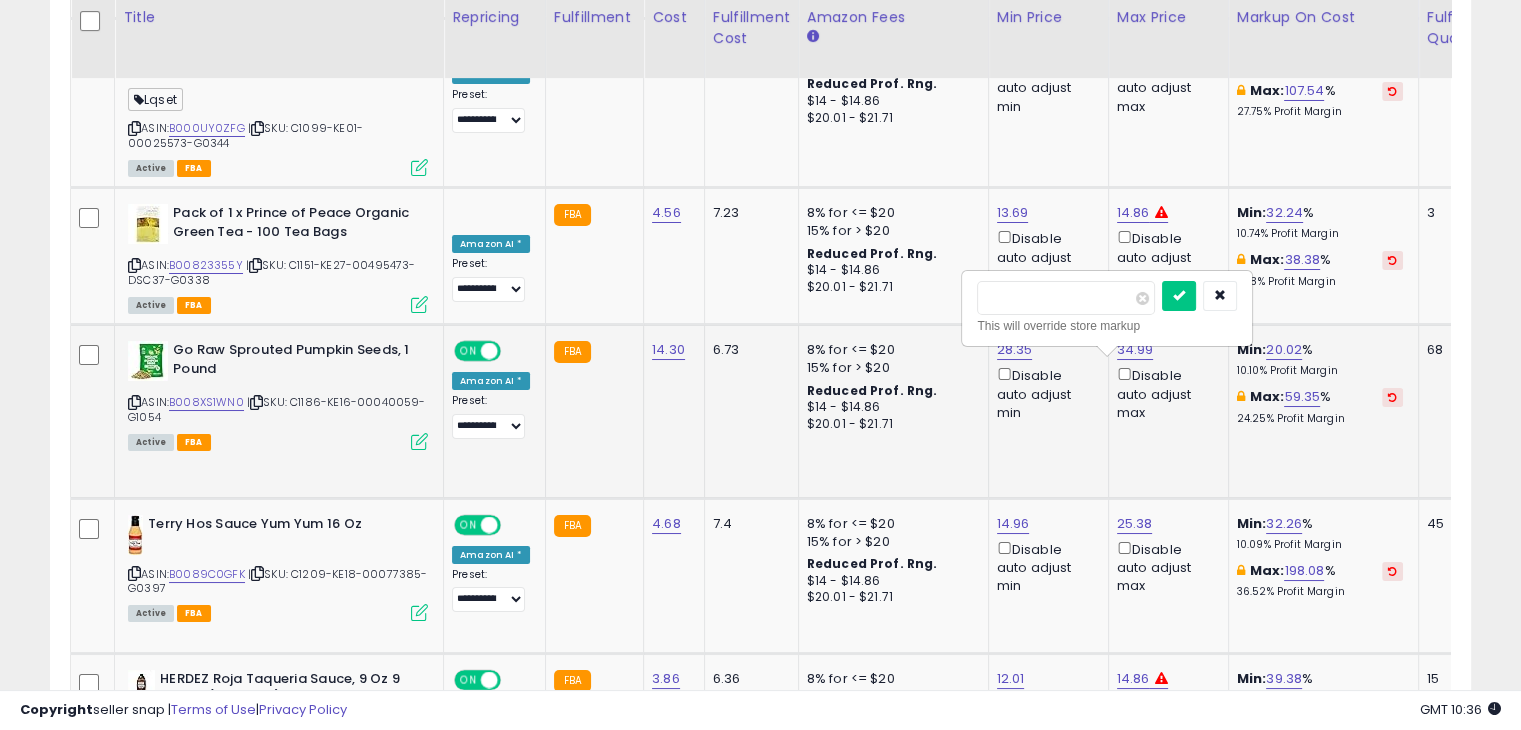 drag, startPoint x: 1065, startPoint y: 297, endPoint x: 948, endPoint y: 298, distance: 117.00427 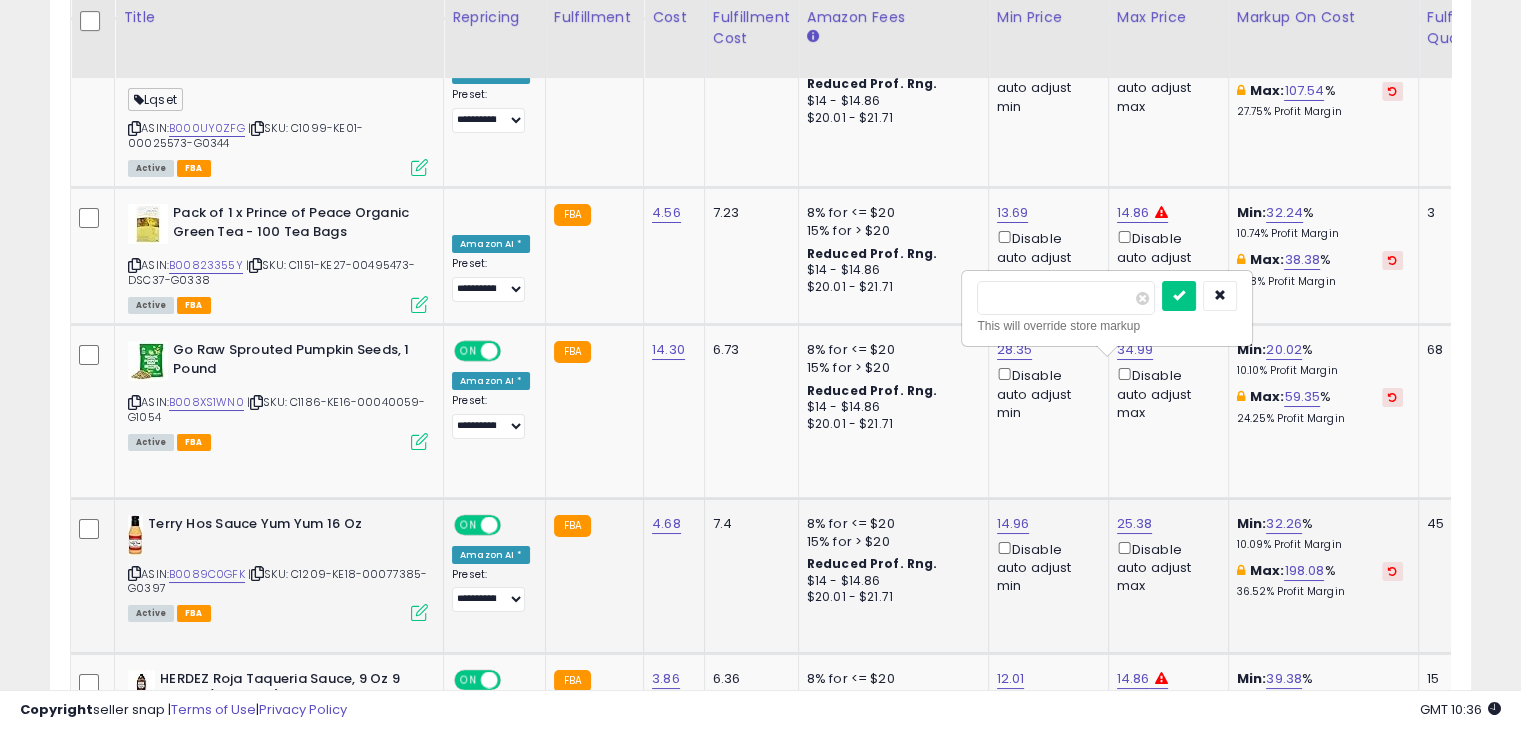click on "*****" at bounding box center [1066, 298] 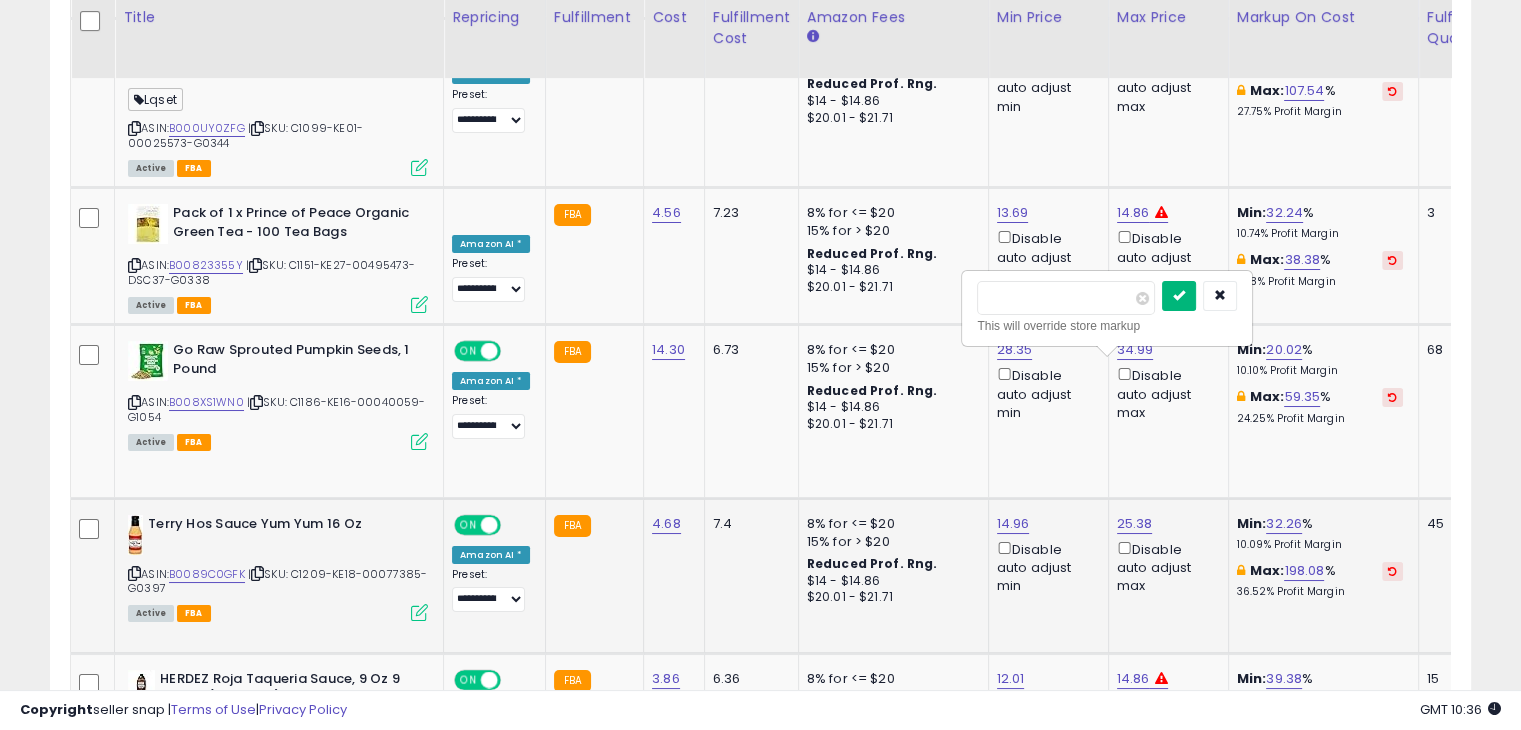 click at bounding box center (1179, 295) 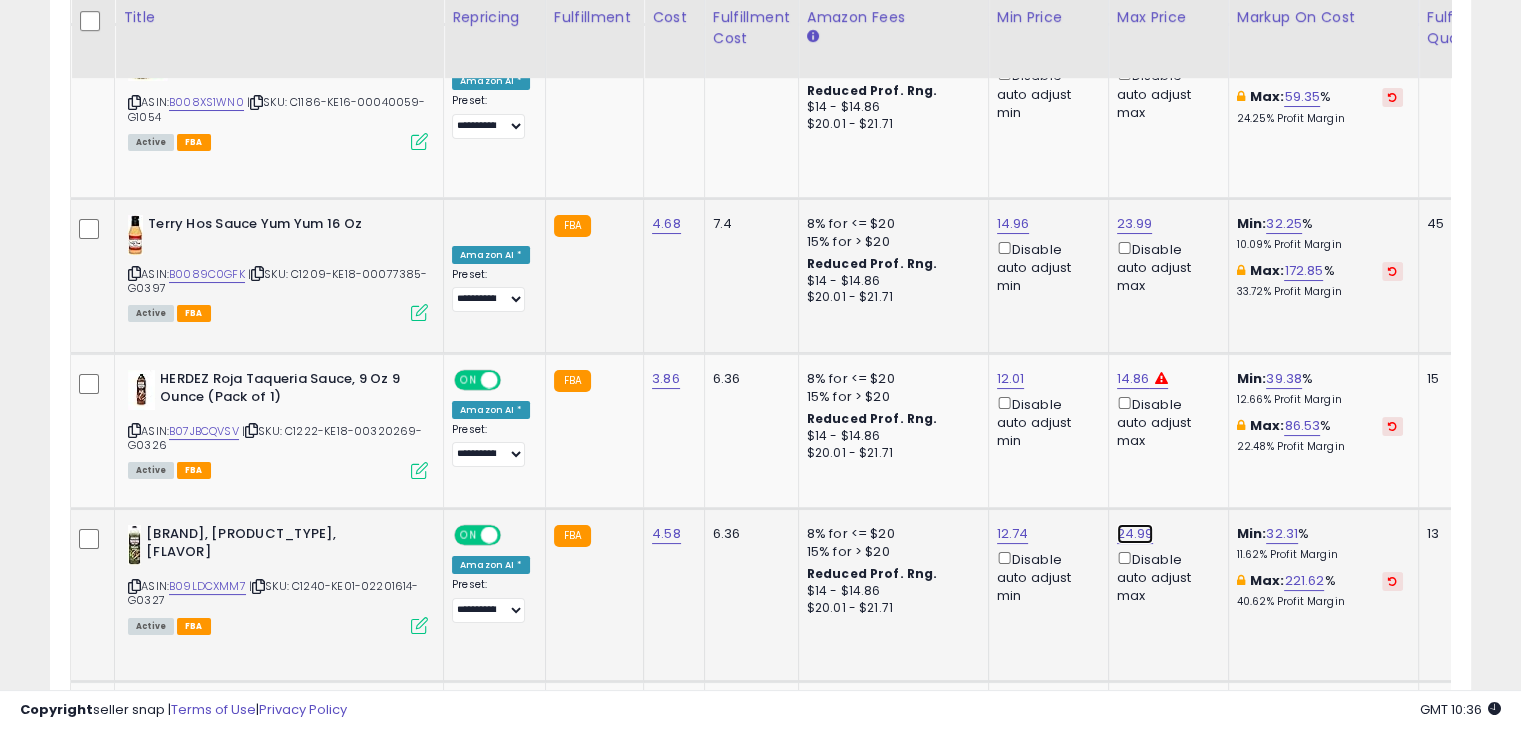 click on "24.99" at bounding box center (1135, -7161) 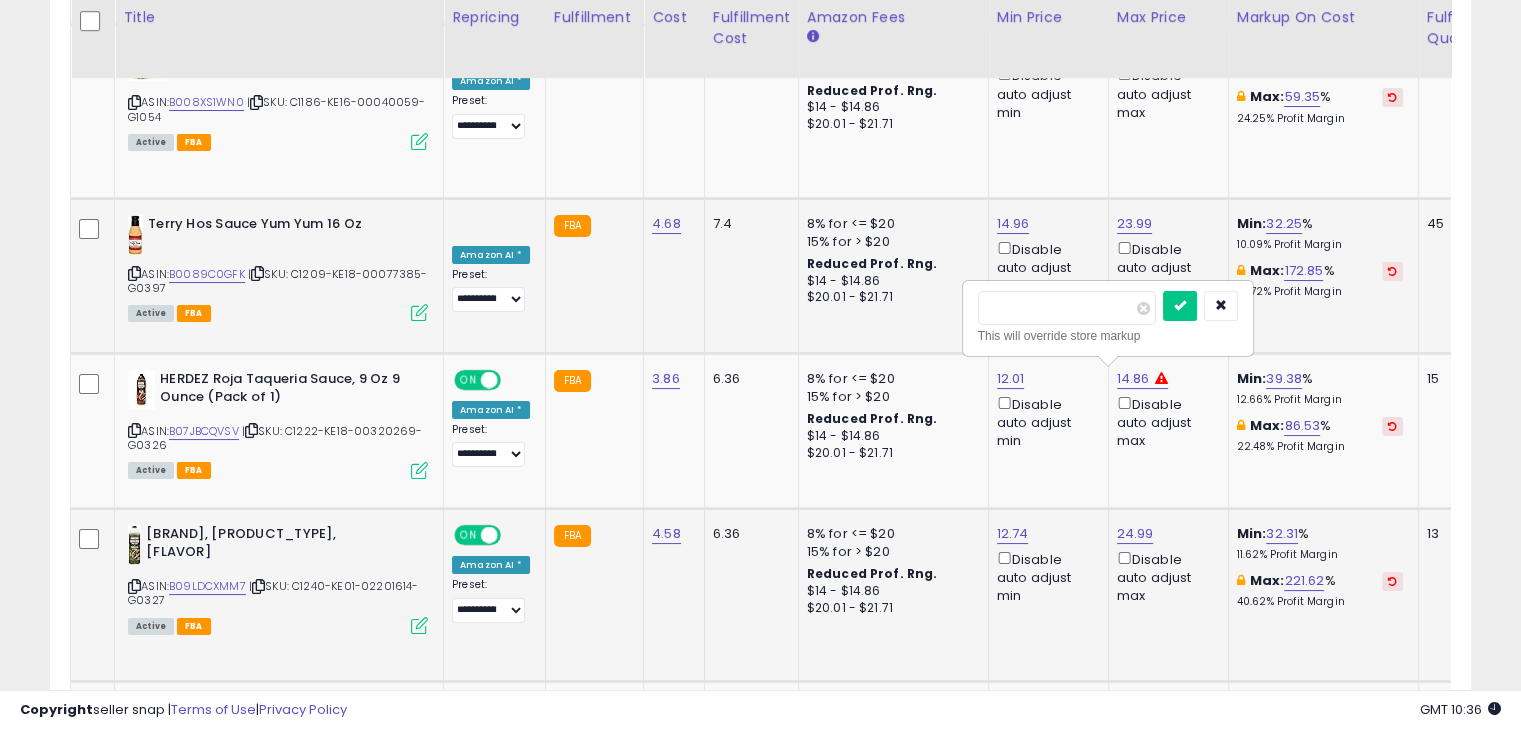 drag, startPoint x: 1092, startPoint y: 325, endPoint x: 1082, endPoint y: 317, distance: 12.806249 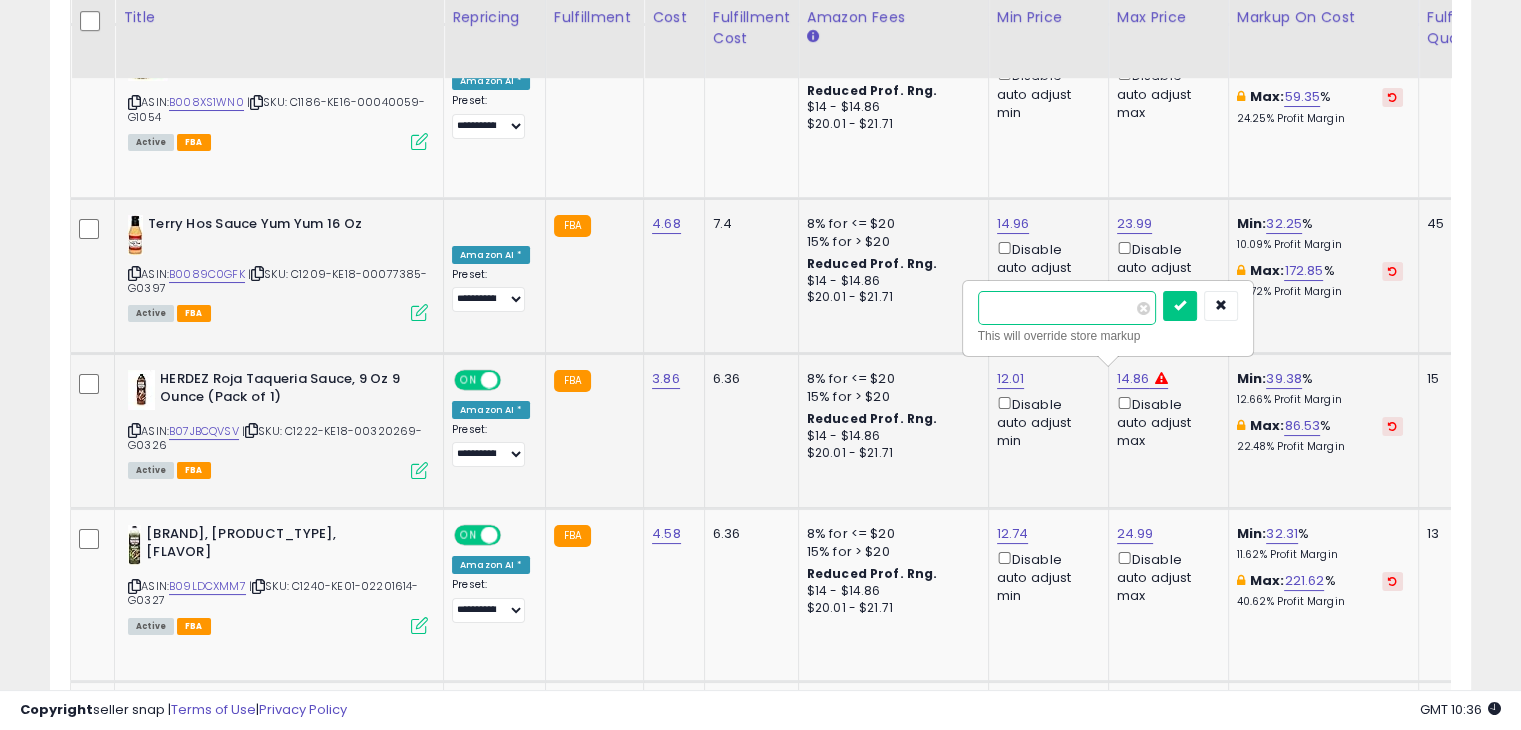 drag, startPoint x: 1064, startPoint y: 311, endPoint x: 928, endPoint y: 316, distance: 136.09187 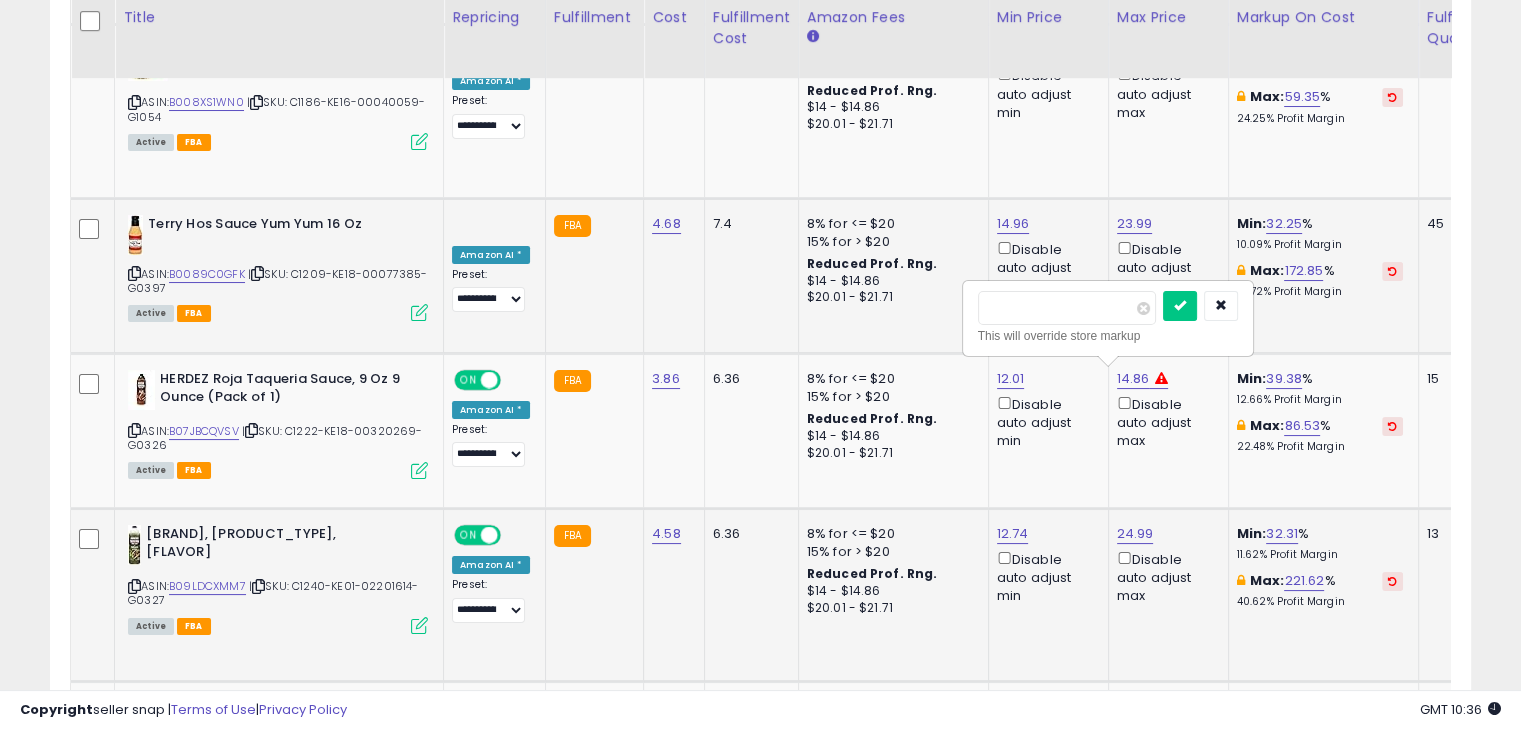 click at bounding box center [134, 586] 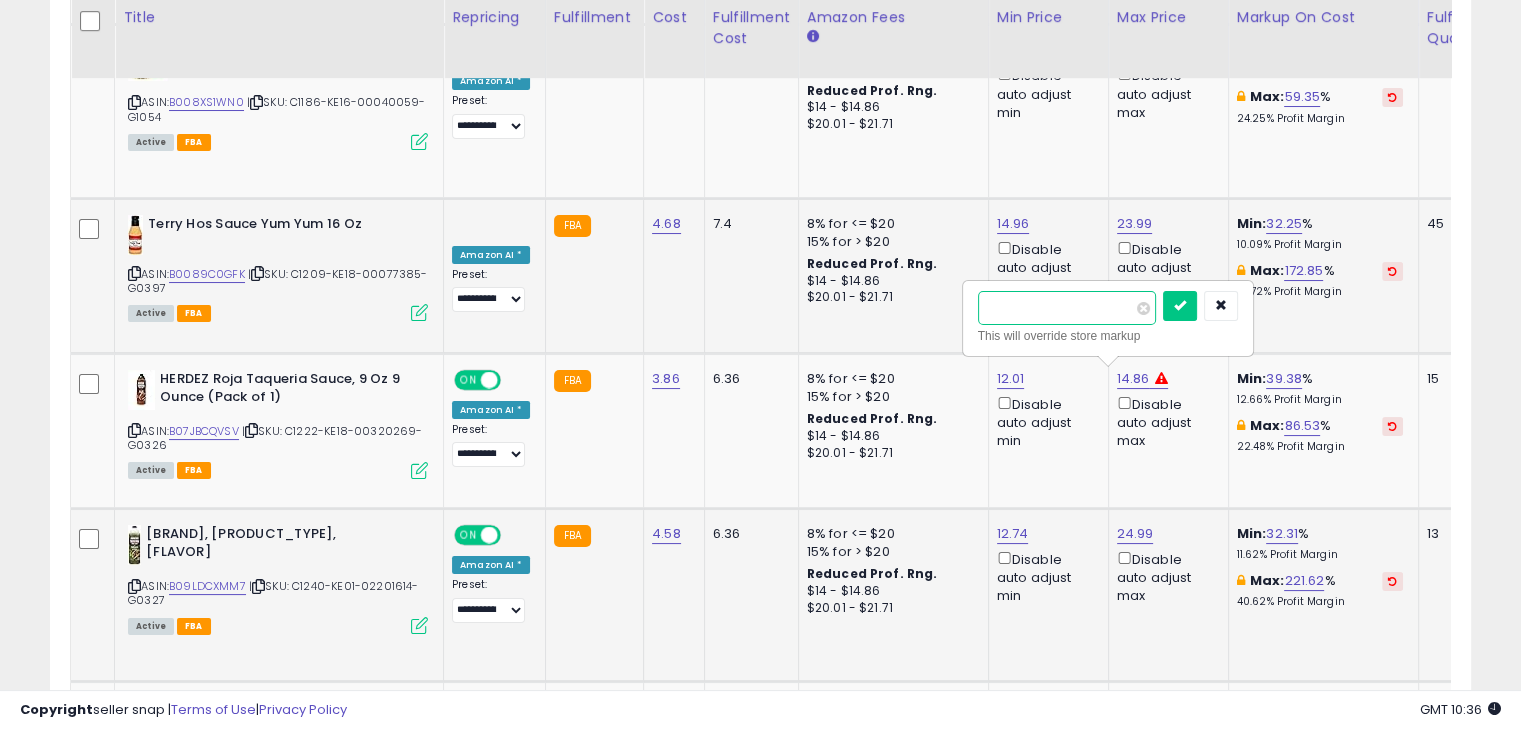click on "*****" at bounding box center [1067, 308] 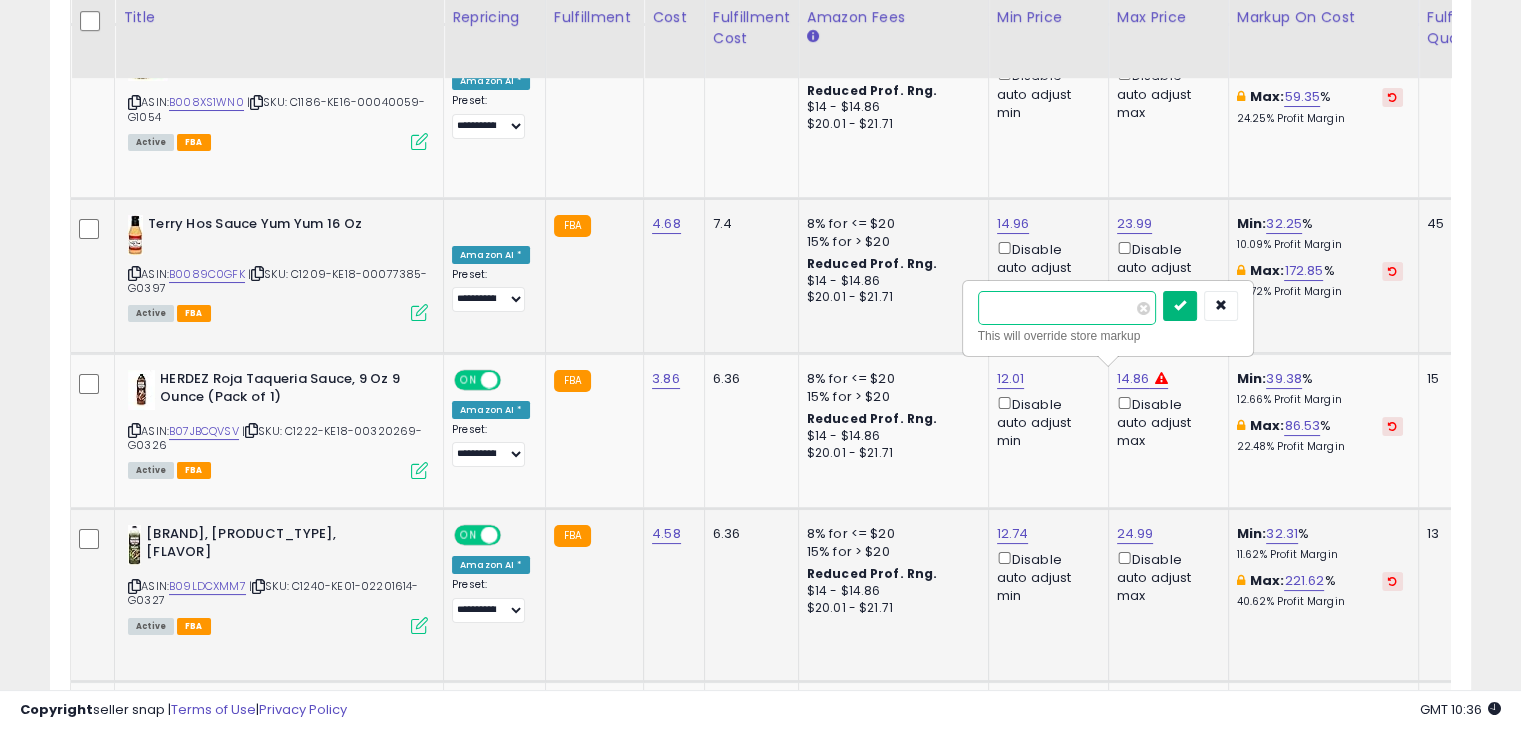 type on "*****" 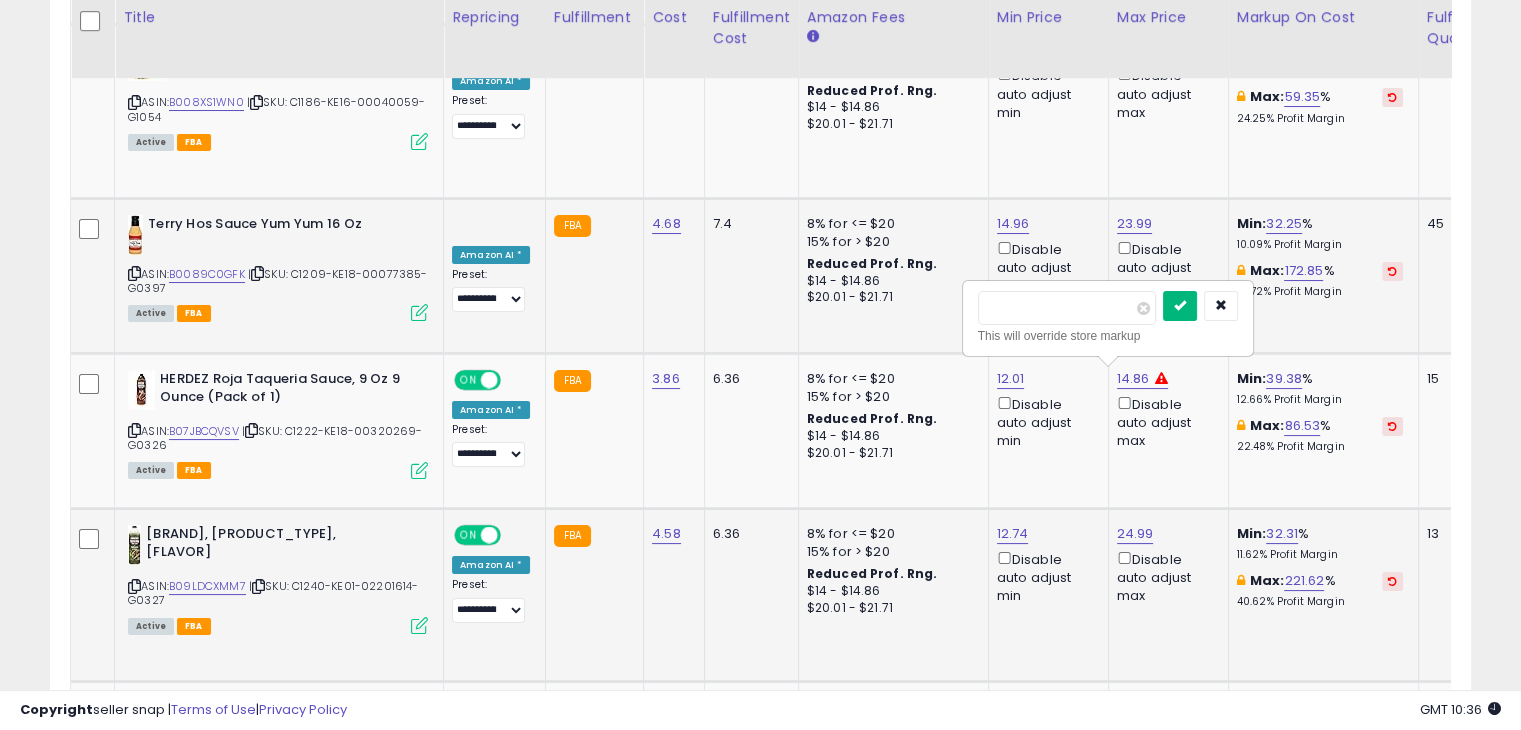click at bounding box center (1180, 305) 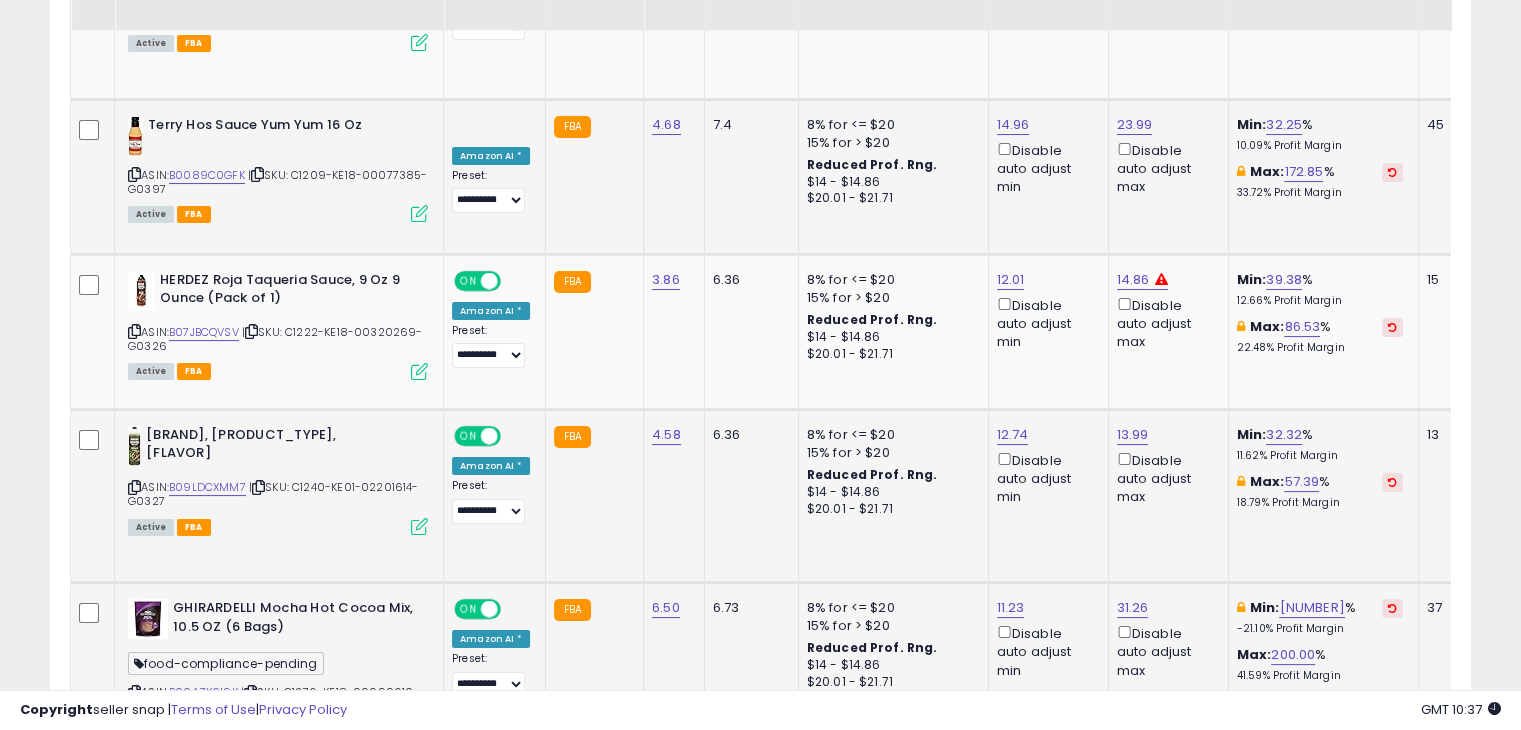 scroll, scrollTop: 7800, scrollLeft: 0, axis: vertical 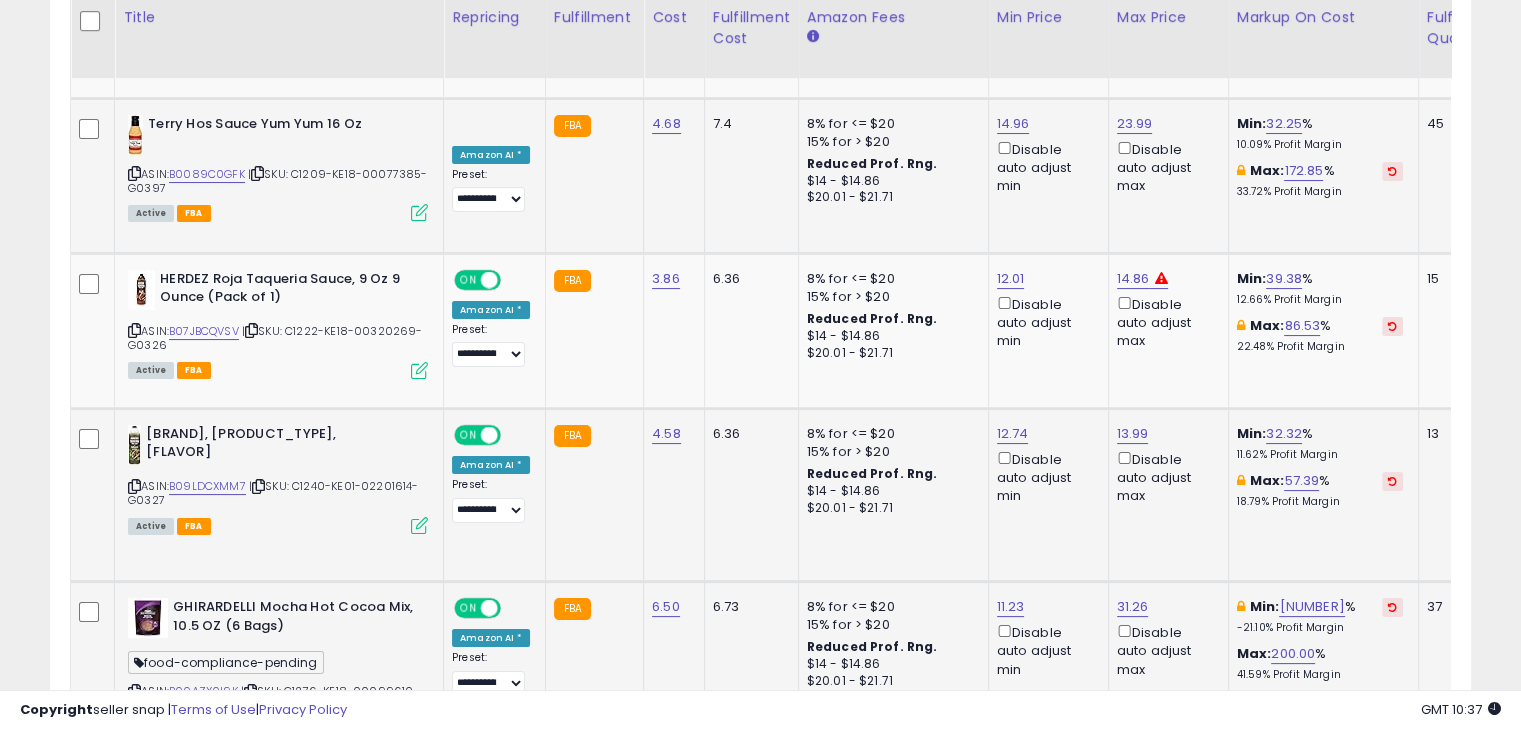 click at bounding box center [134, 691] 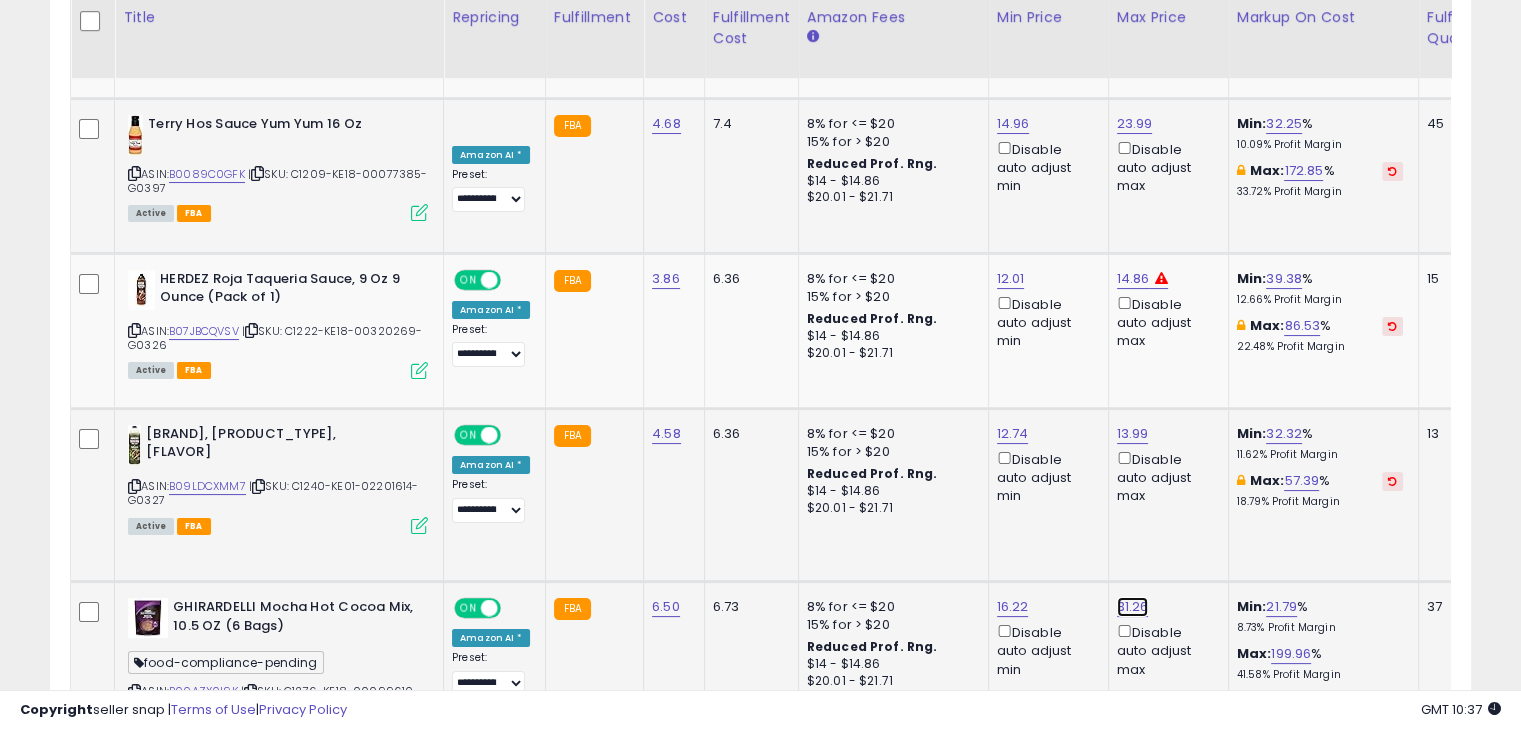 click on "31.26" at bounding box center (1135, -7261) 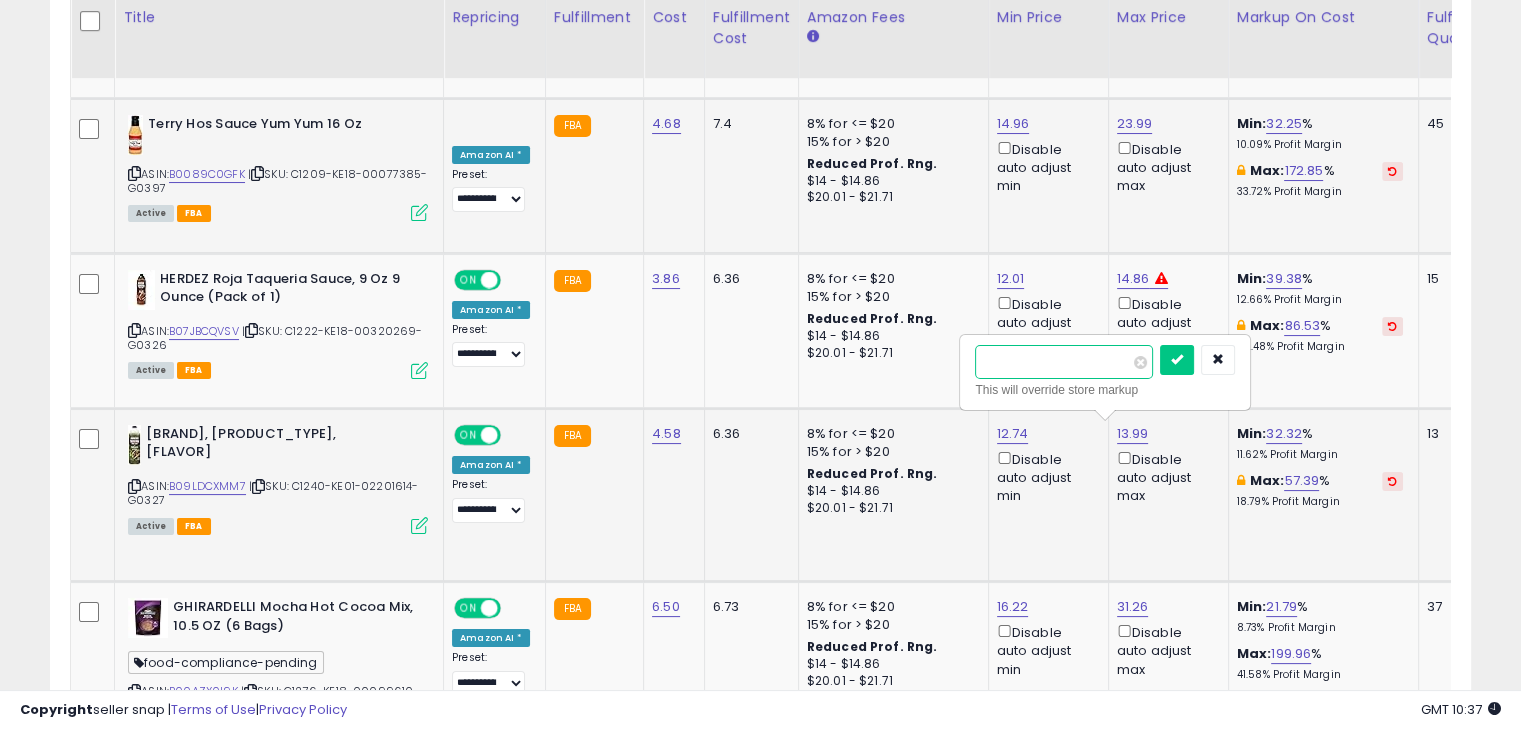 drag, startPoint x: 1053, startPoint y: 363, endPoint x: 916, endPoint y: 365, distance: 137.0146 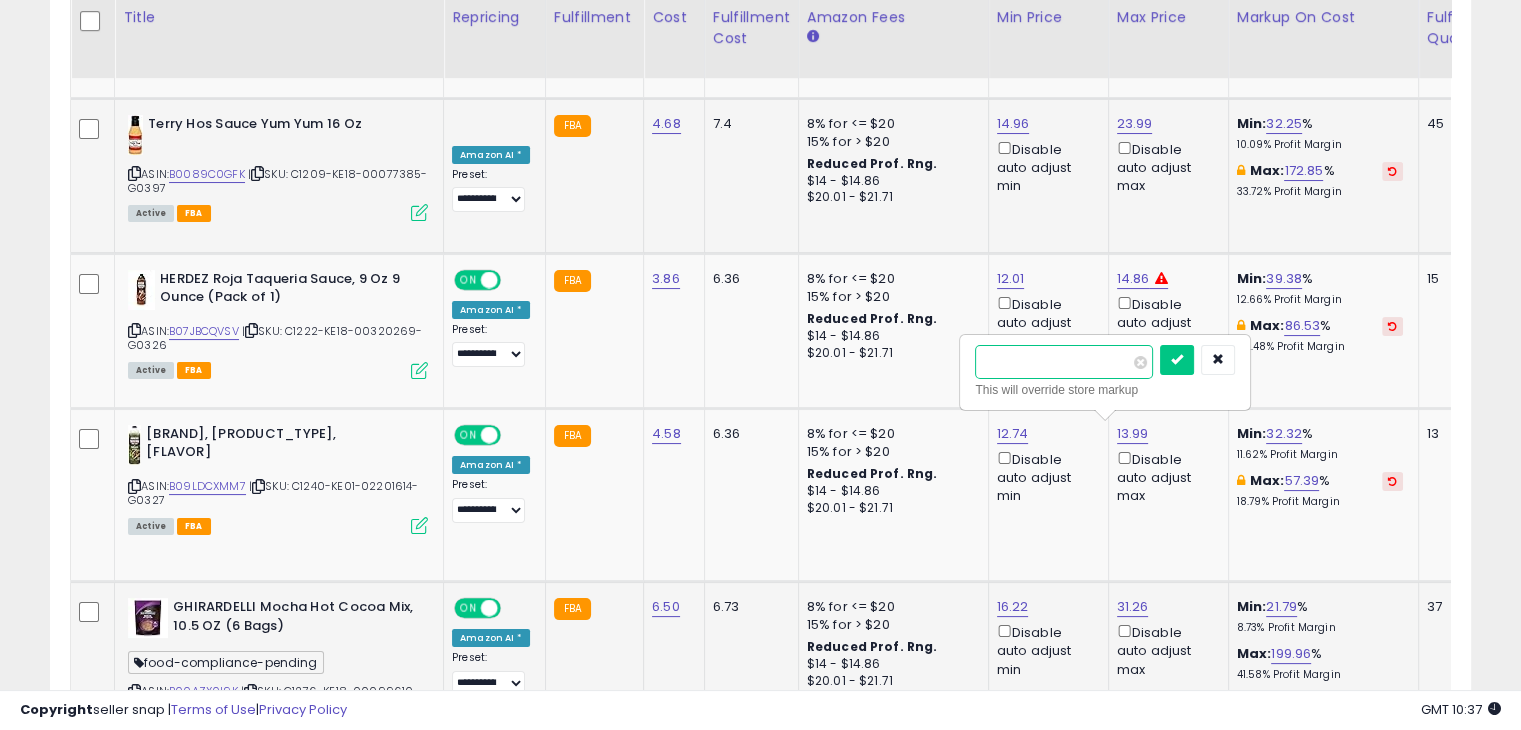 type on "*****" 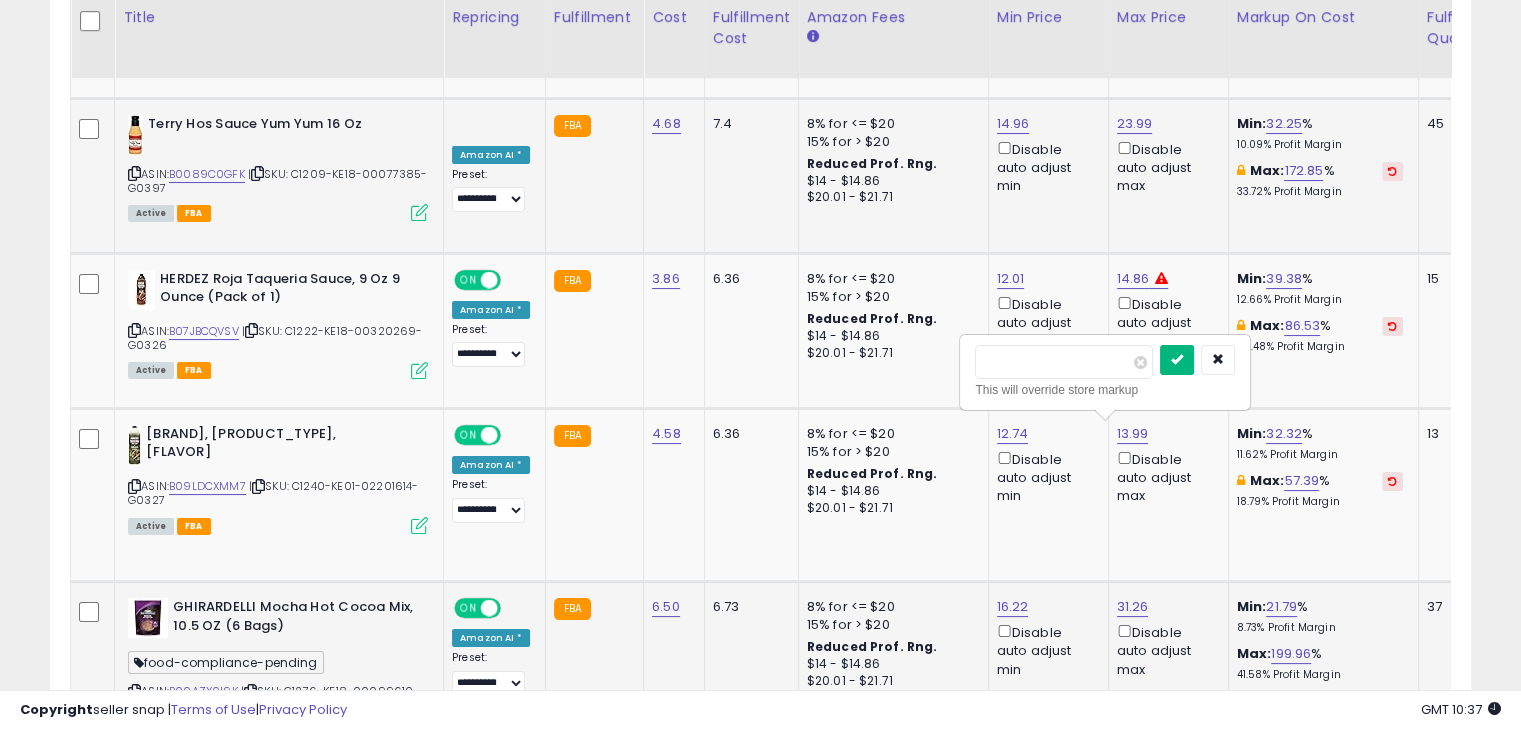 click at bounding box center [1177, 359] 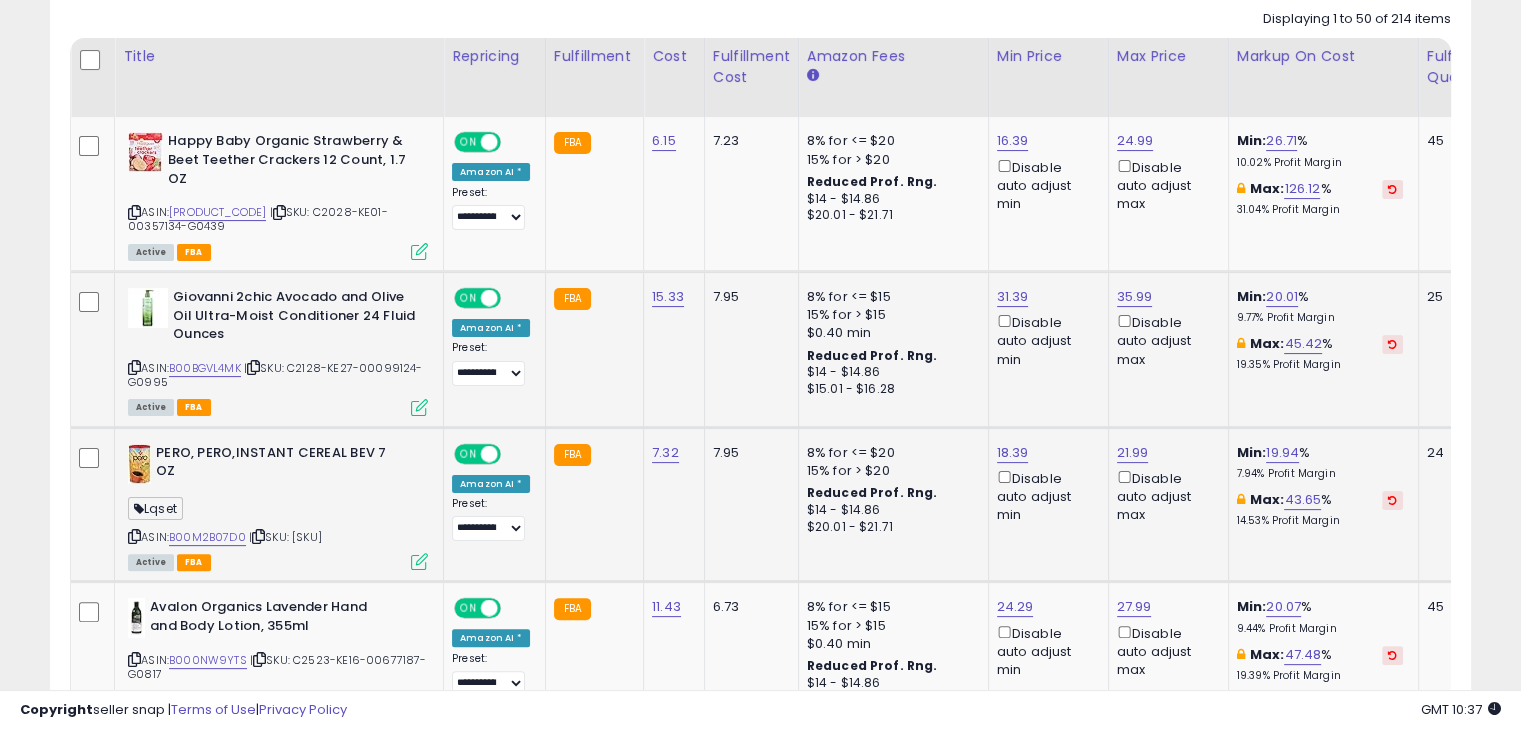 scroll, scrollTop: 0, scrollLeft: 0, axis: both 